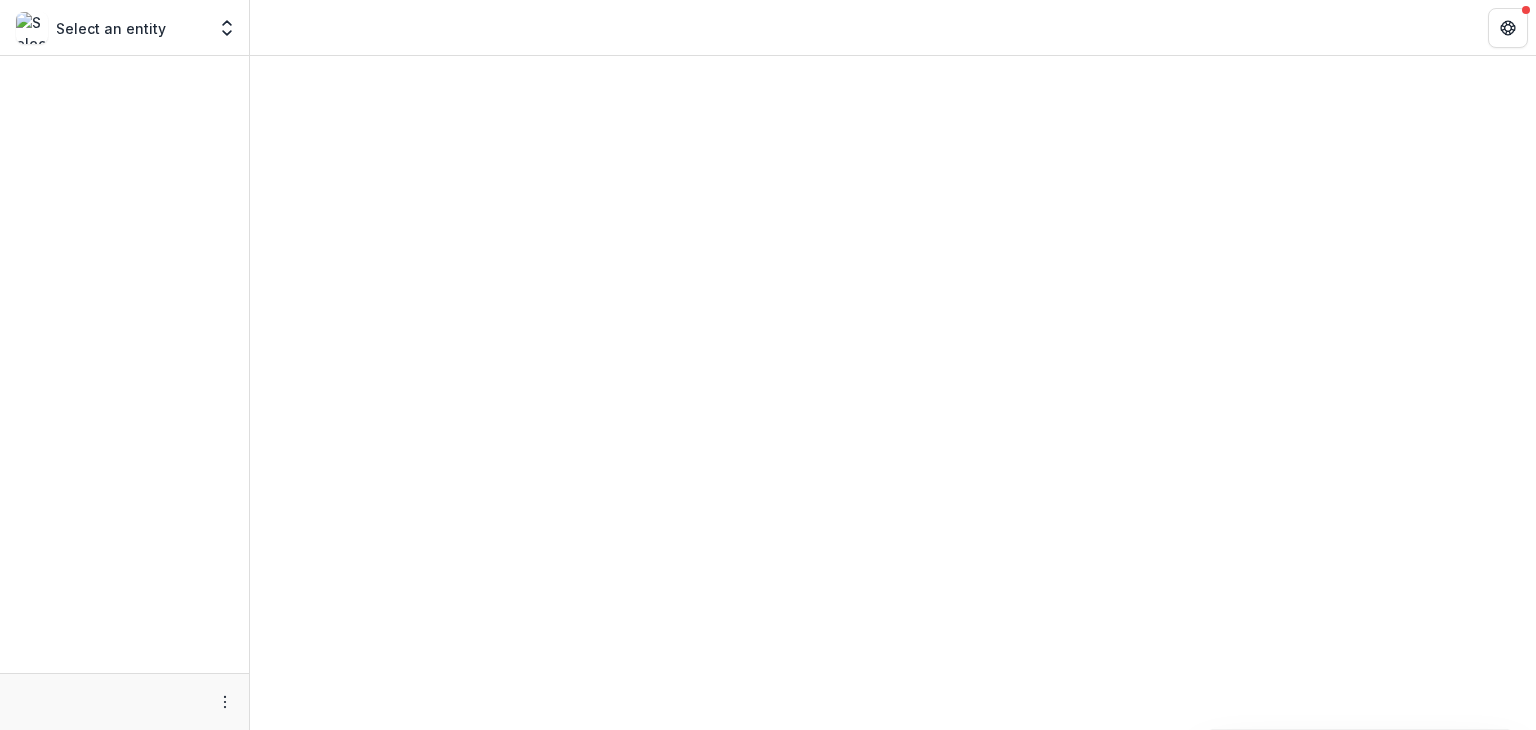 scroll, scrollTop: 0, scrollLeft: 0, axis: both 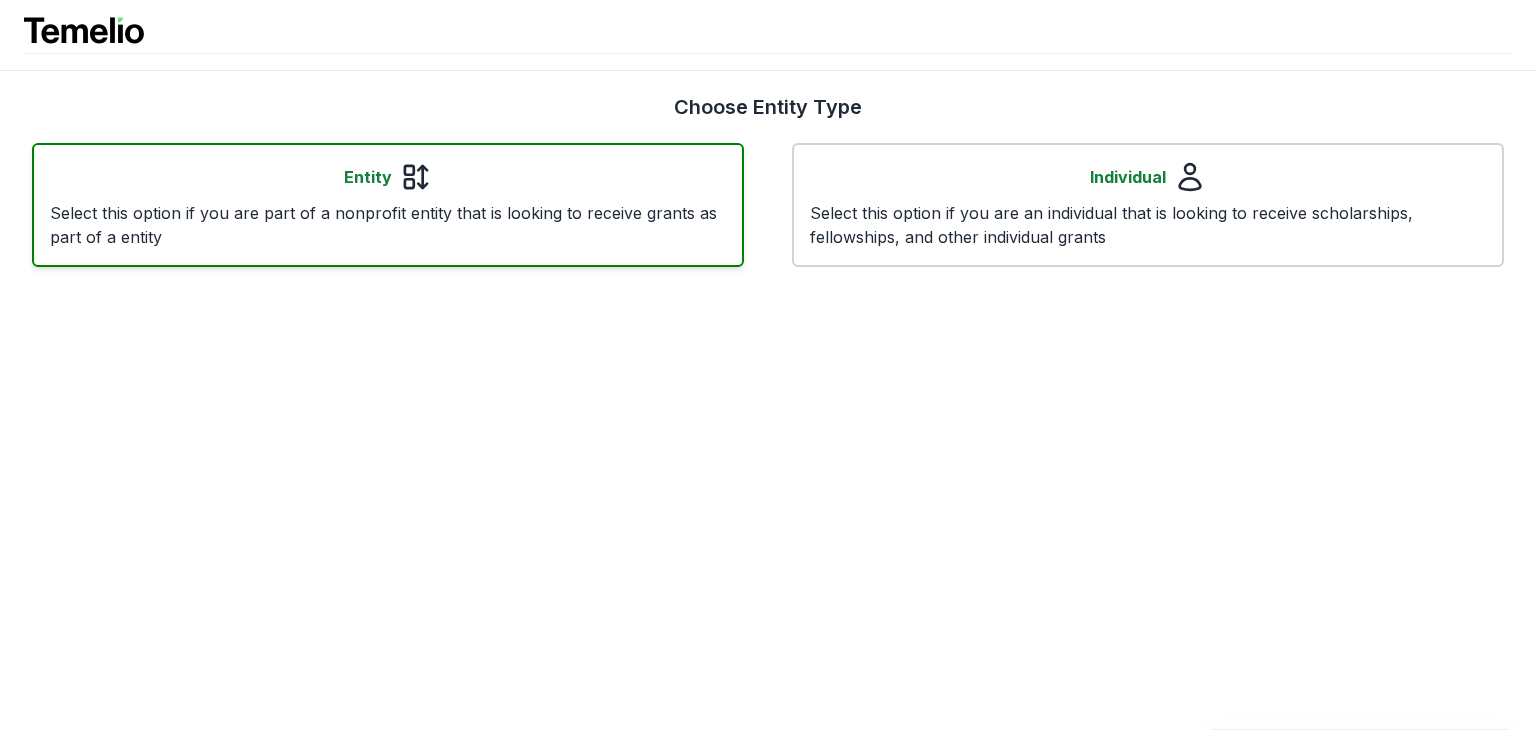 click on "Select this option if you are part of a nonprofit entity that is looking to receive grants as part of a entity" at bounding box center (388, 225) 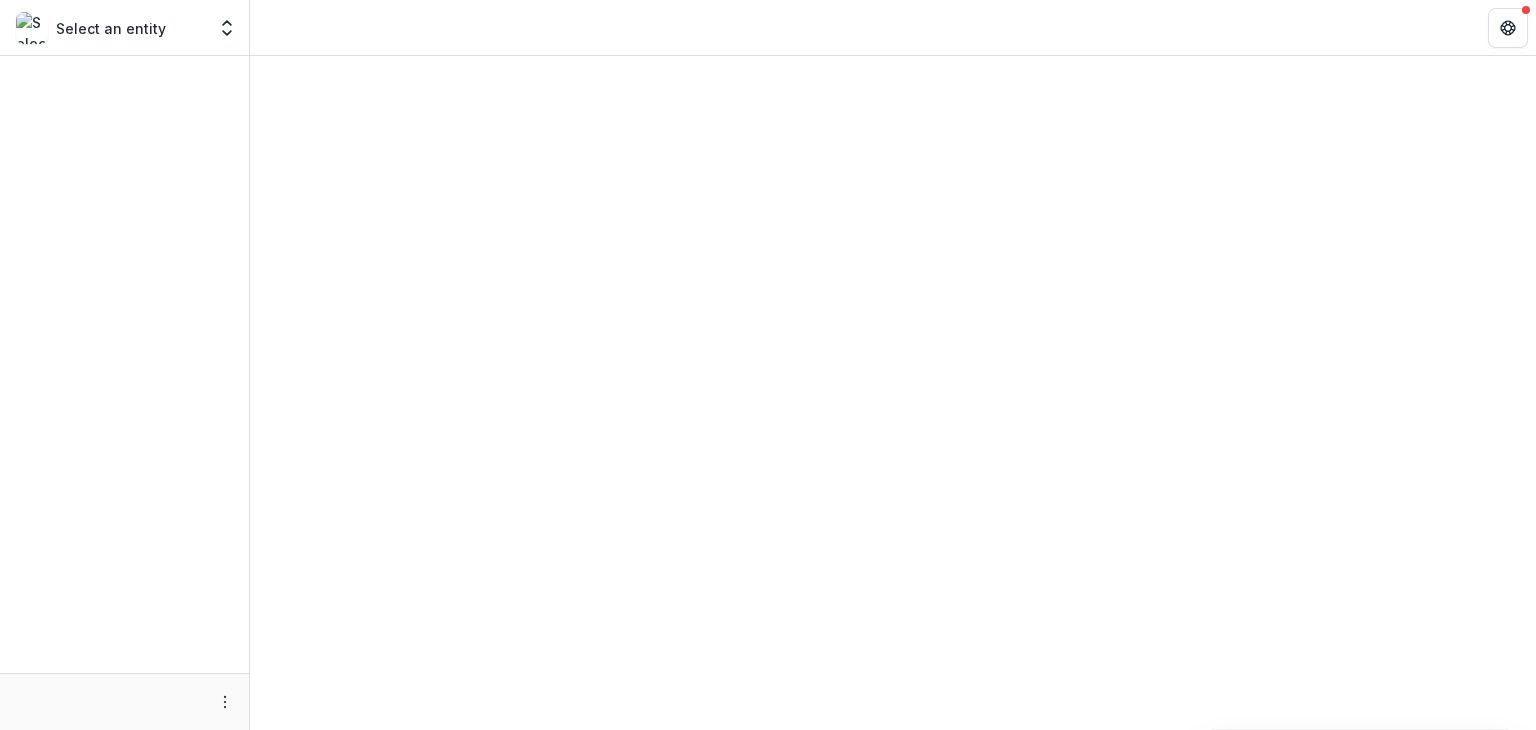 scroll, scrollTop: 0, scrollLeft: 0, axis: both 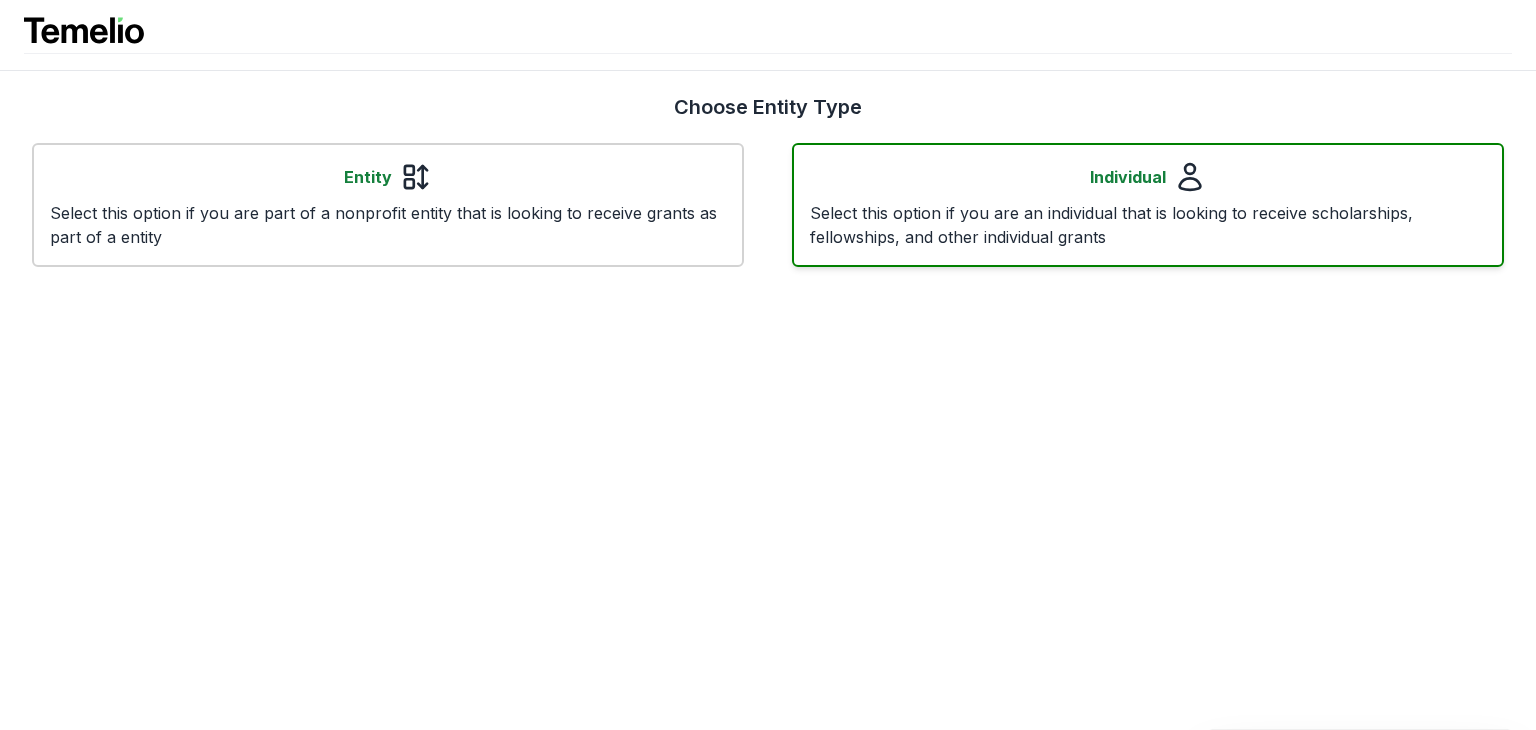 click on "Individual Select this option if you are an individual that is looking to receive scholarships, fellowships, and other individual grants" at bounding box center [1148, 205] 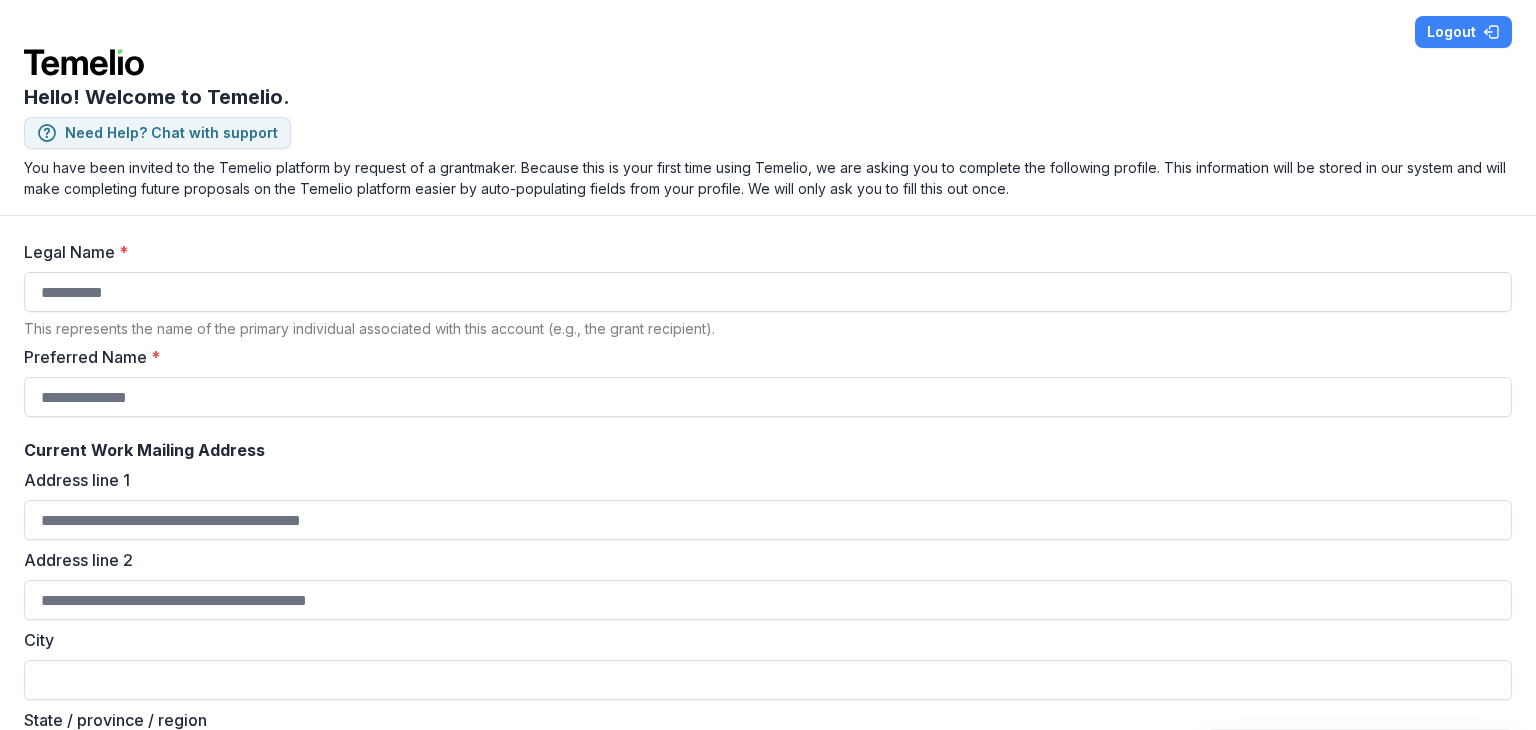 click on "Legal Name * This represents the name of the primary individual associated with this account (e.g., the grant recipient)." at bounding box center (768, 288) 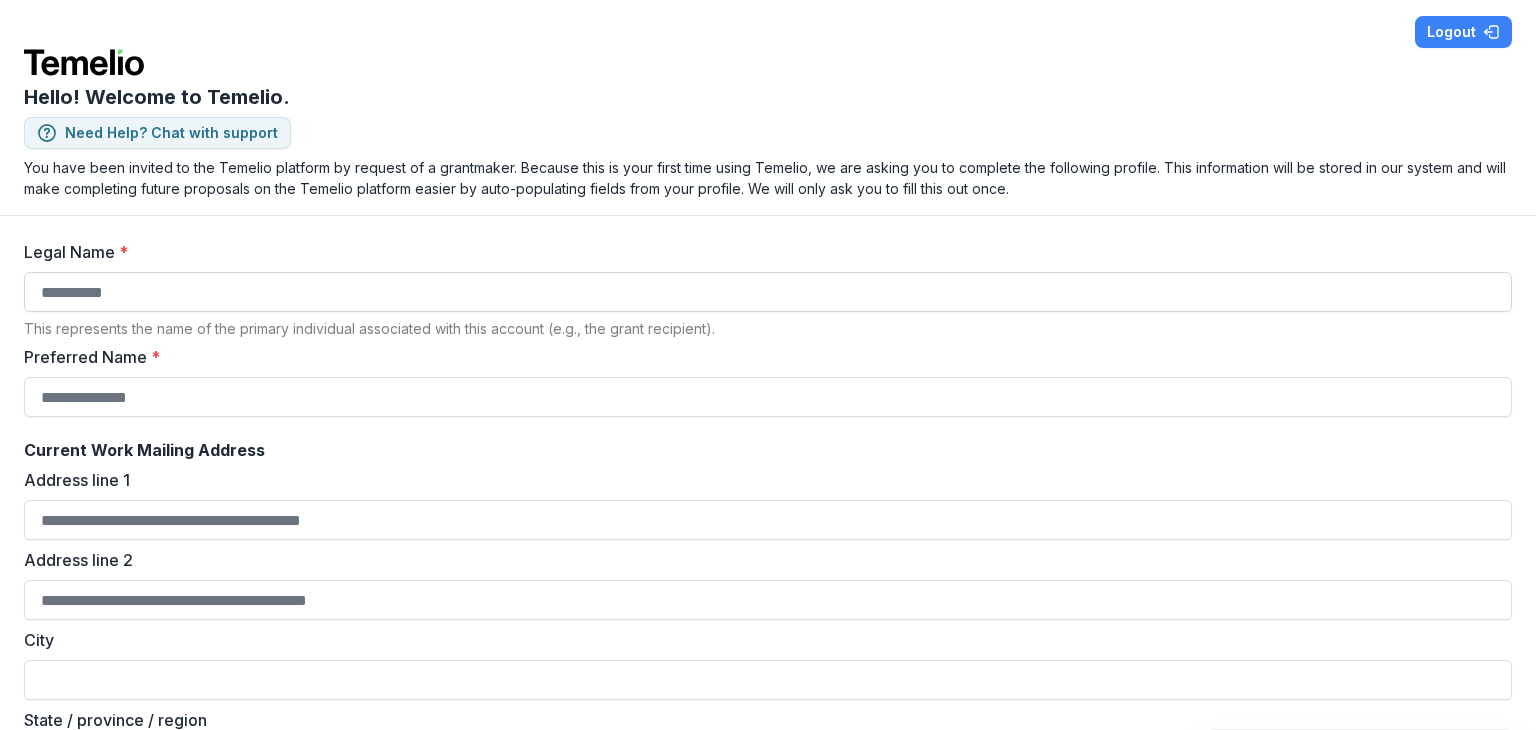 click on "Legal Name *" at bounding box center [768, 292] 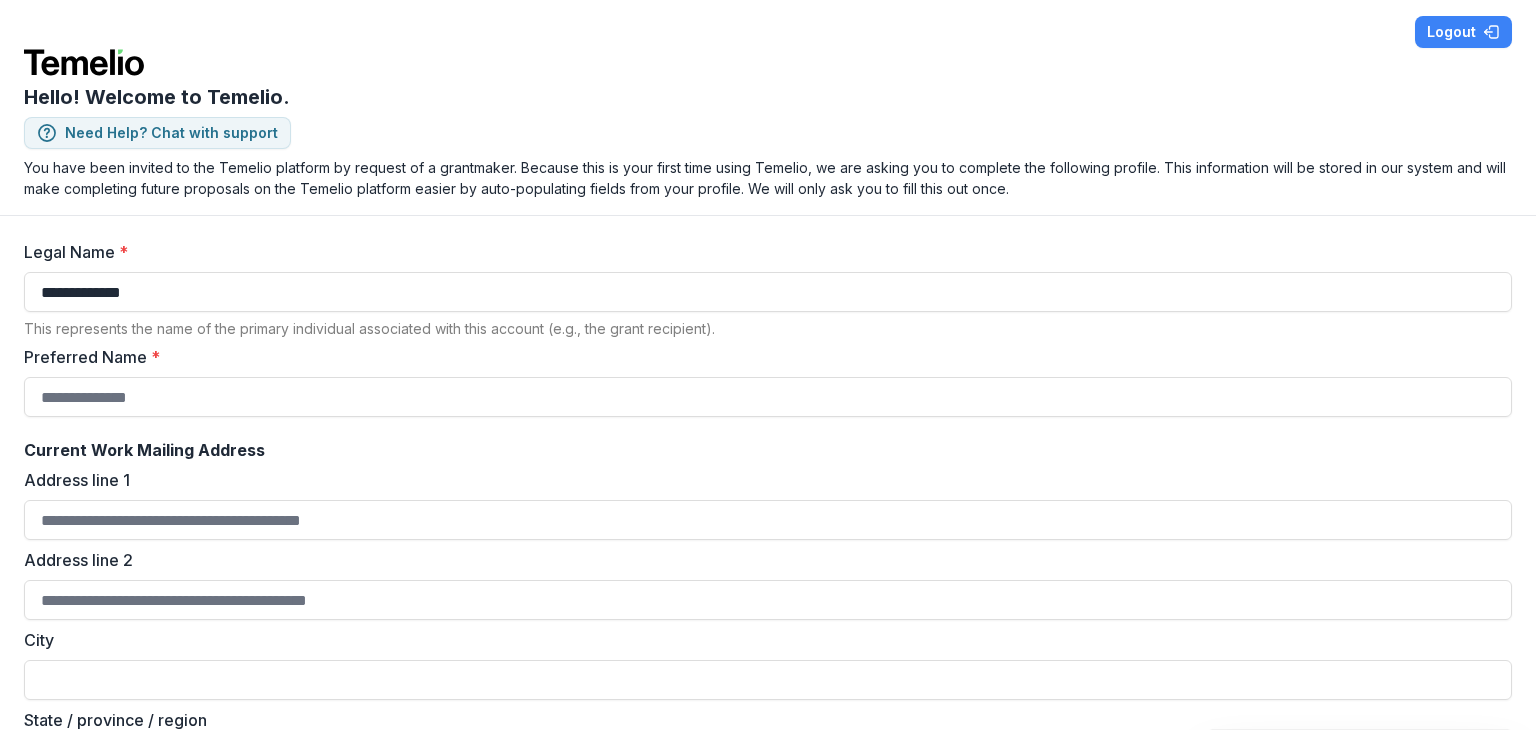 type on "**********" 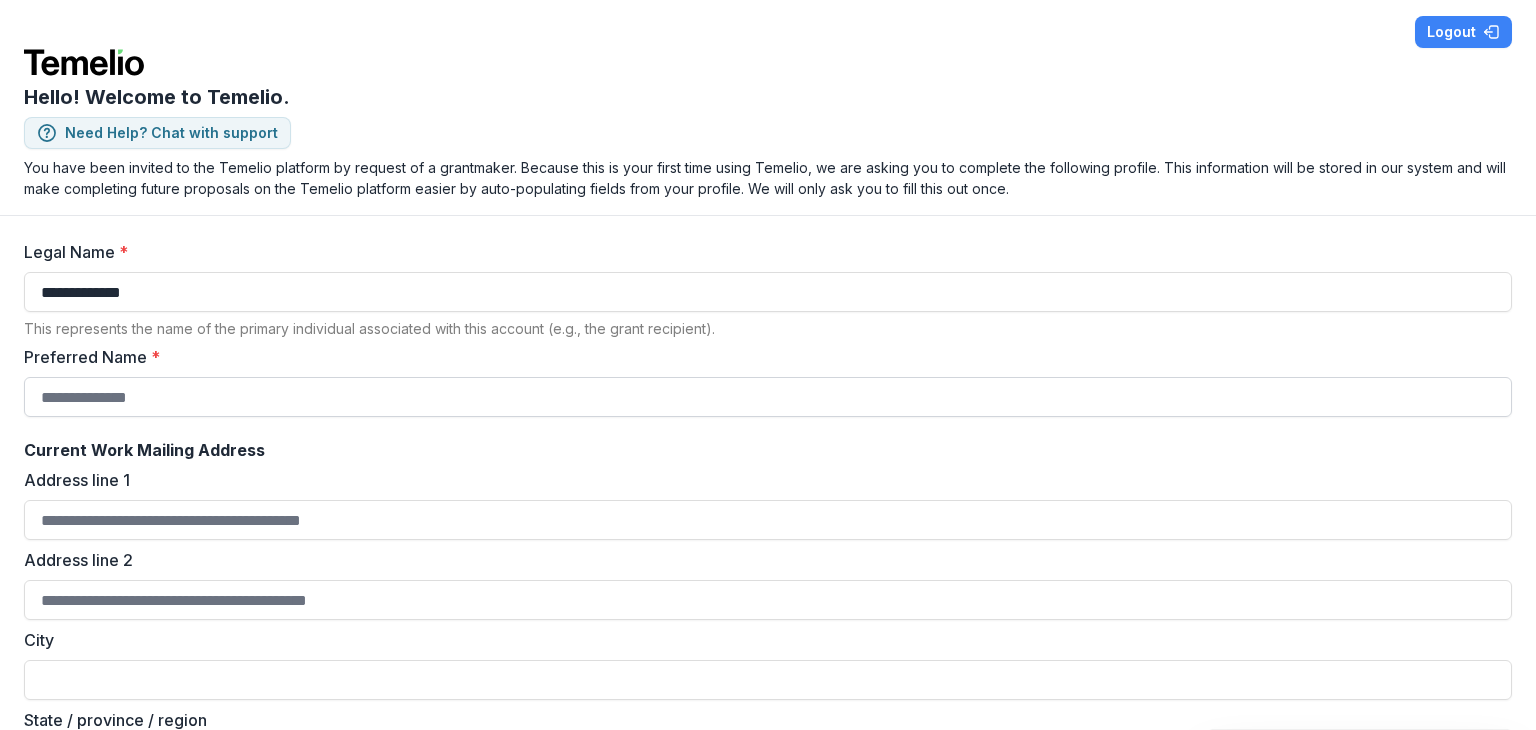 click on "Preferred Name *" at bounding box center [768, 397] 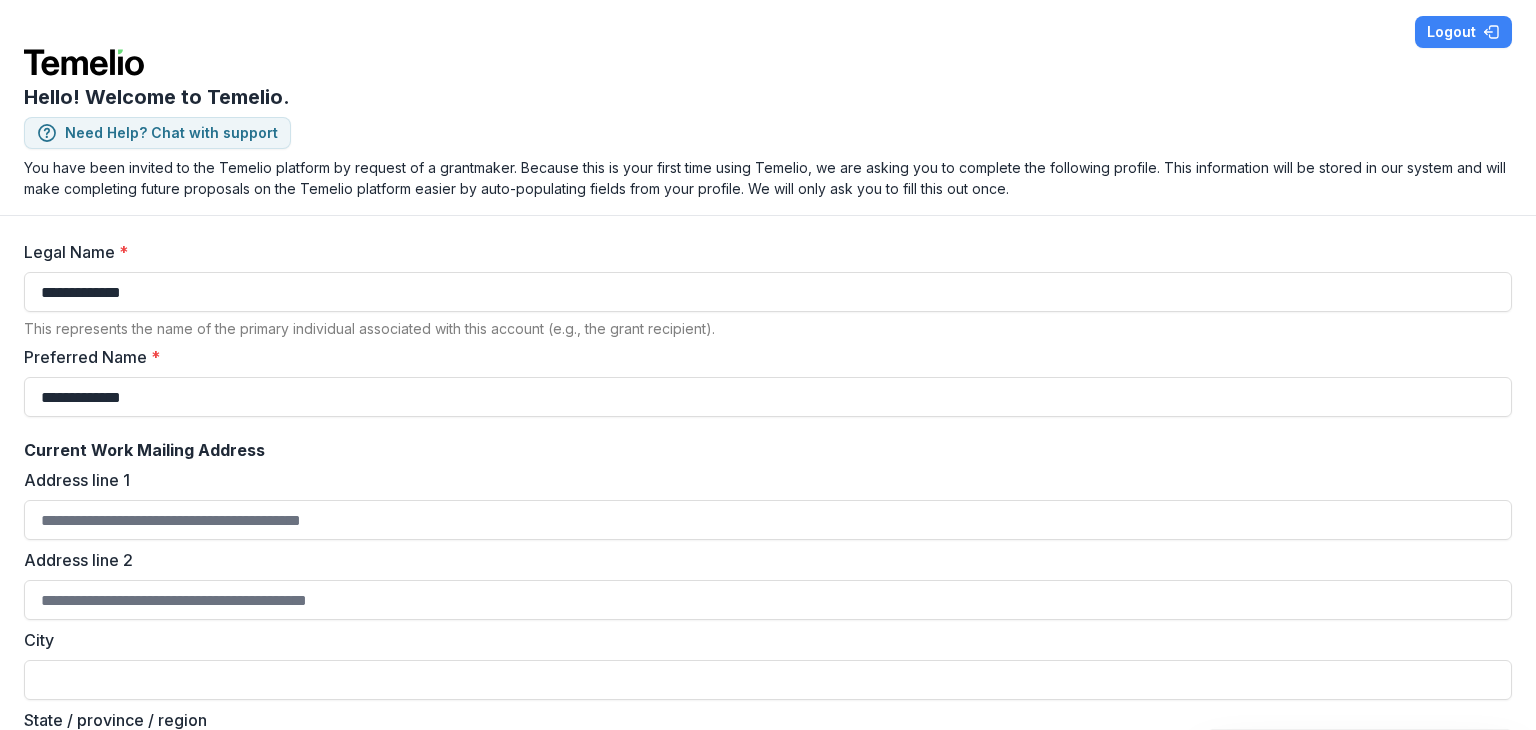type on "**********" 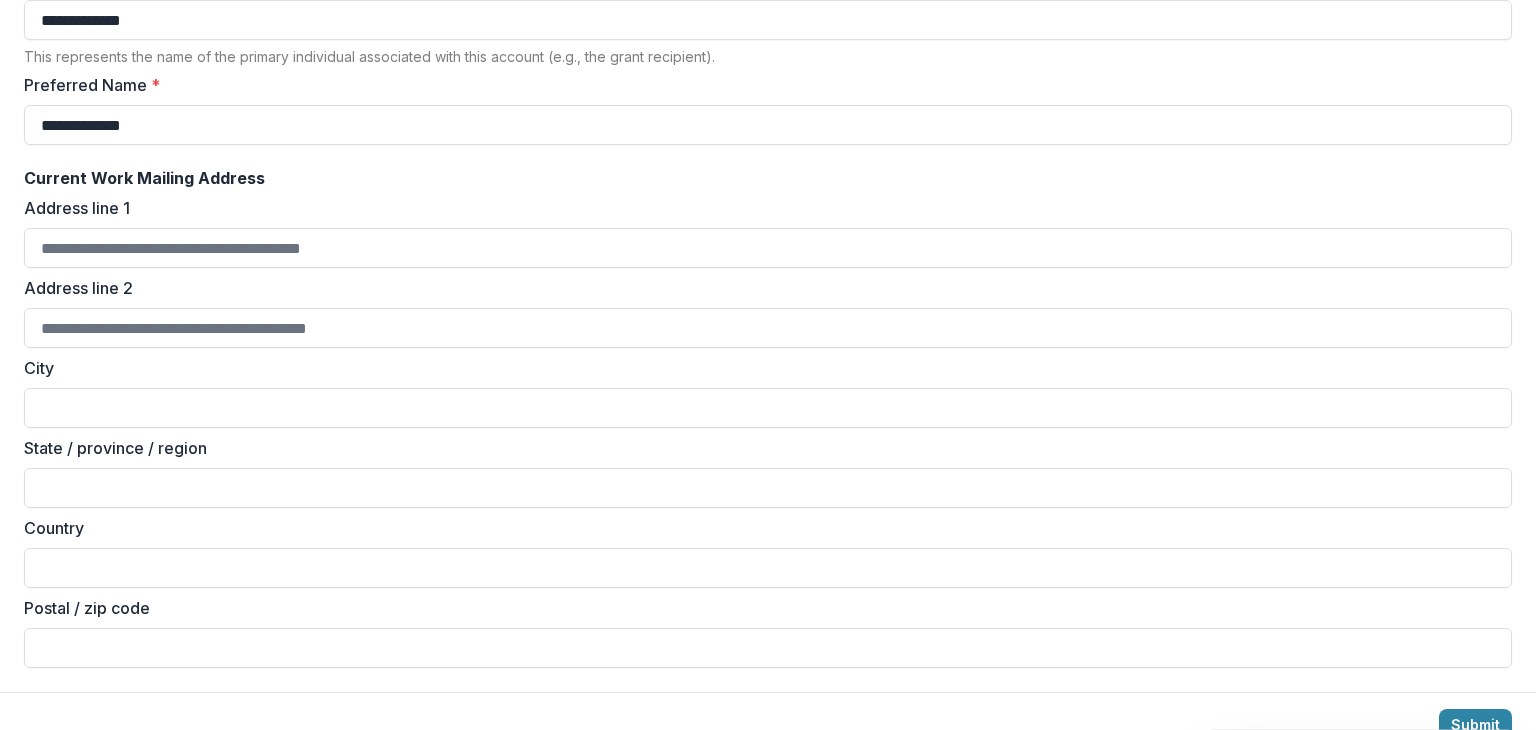 scroll, scrollTop: 299, scrollLeft: 0, axis: vertical 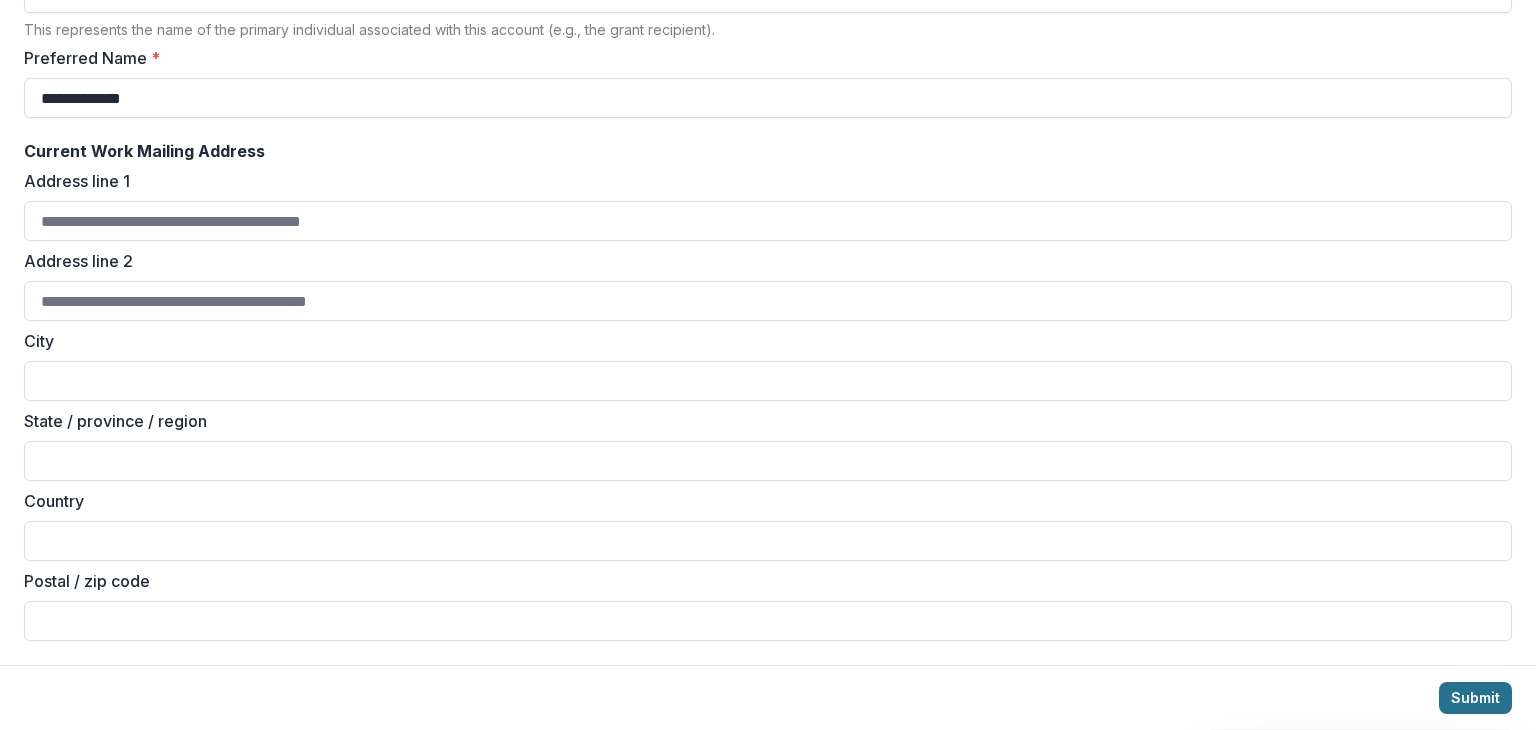 click on "Submit" at bounding box center (1475, 698) 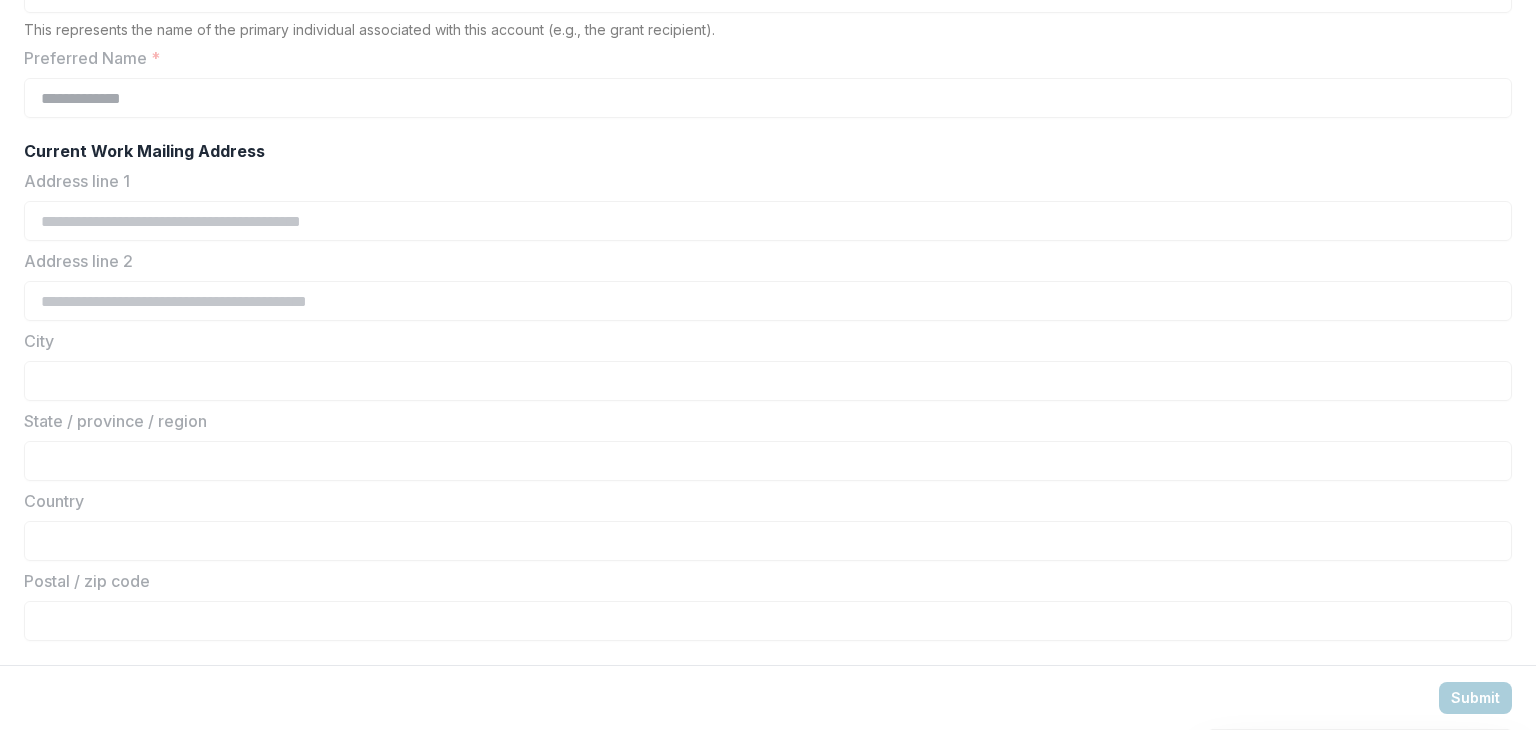 scroll, scrollTop: 0, scrollLeft: 0, axis: both 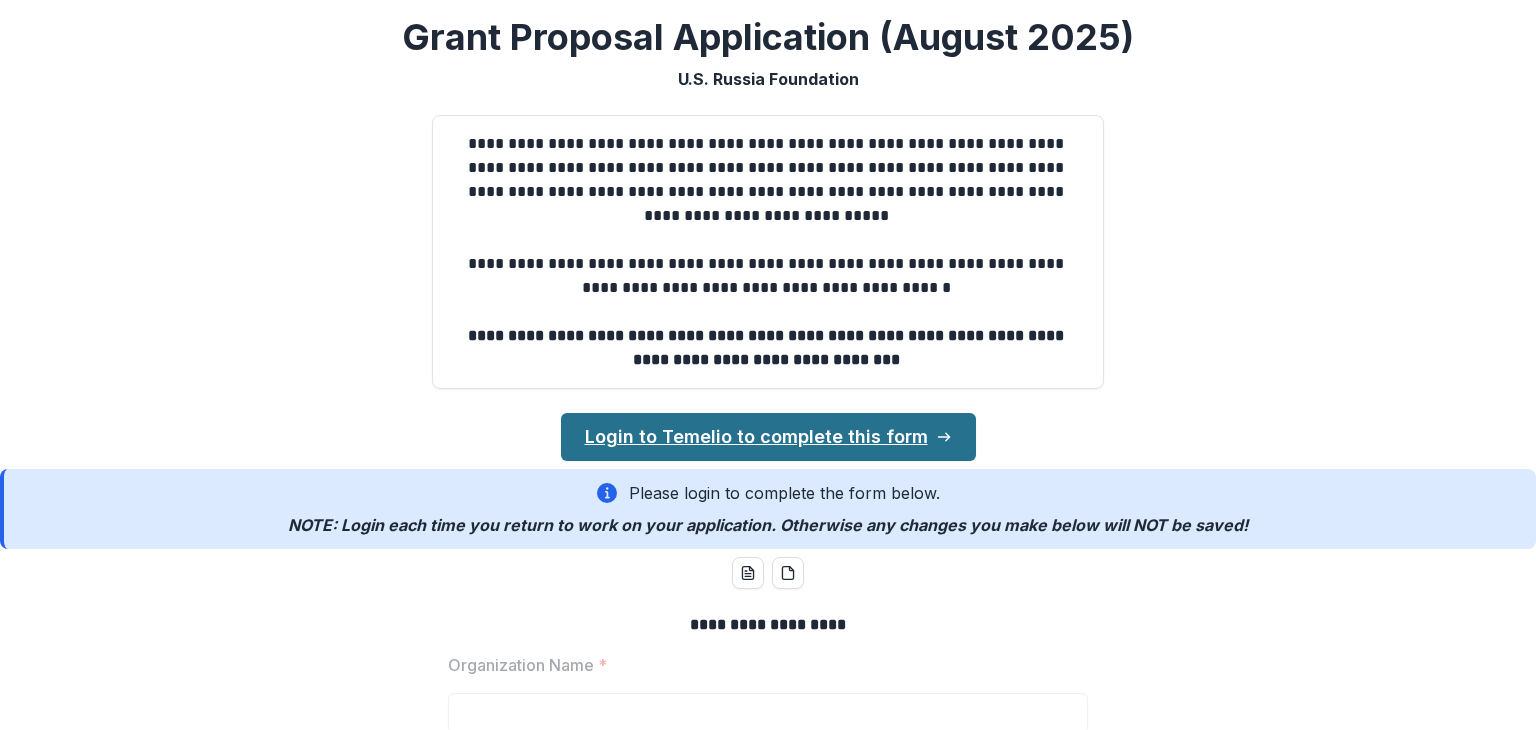 click on "Login to Temelio to complete this form" at bounding box center [768, 437] 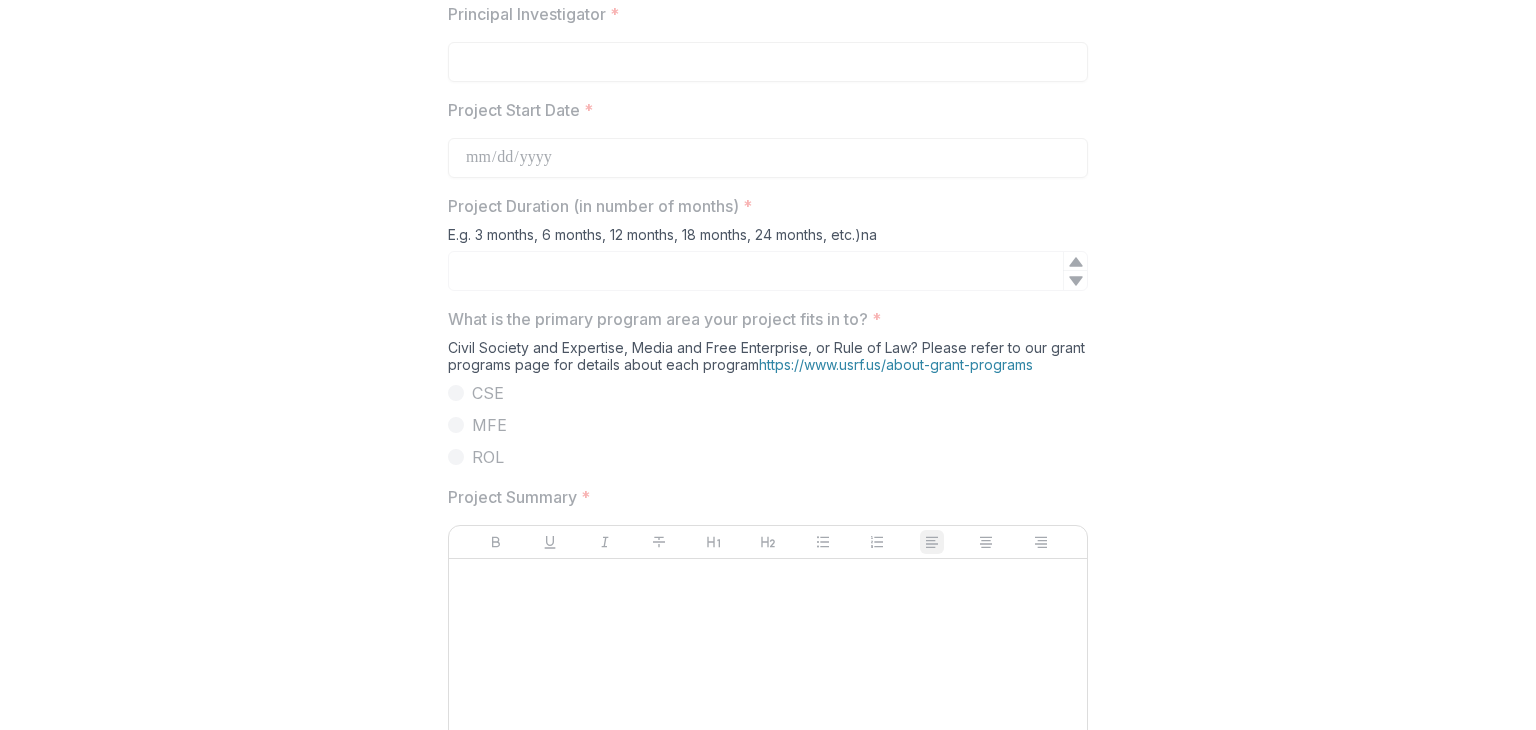 scroll, scrollTop: 808, scrollLeft: 0, axis: vertical 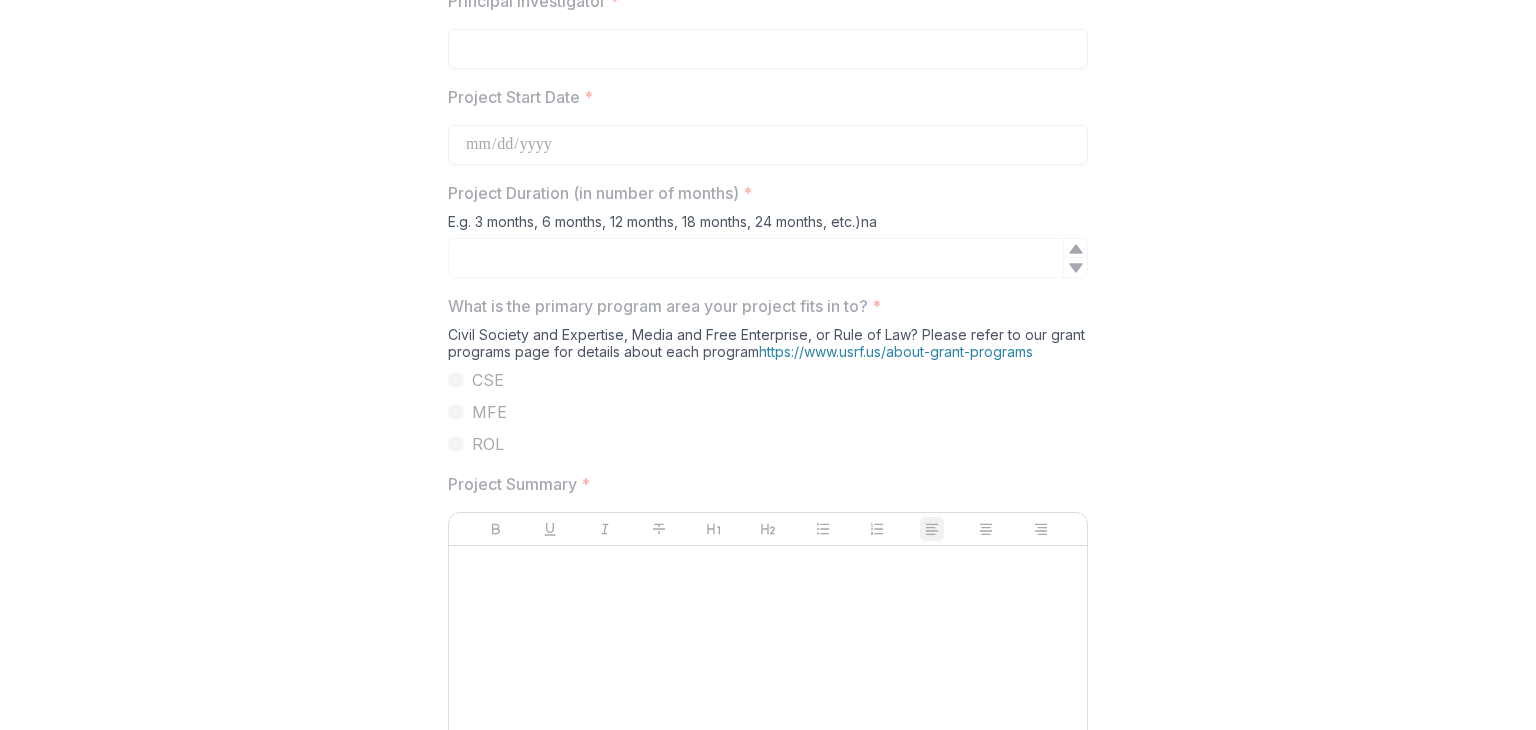 click on "Civil Society and Expertise, Media and Free Enterprise, or Rule of Law? Please refer to our grant programs page for details about each program   https://www.usrf.us/about-grant-programs" at bounding box center [768, 347] 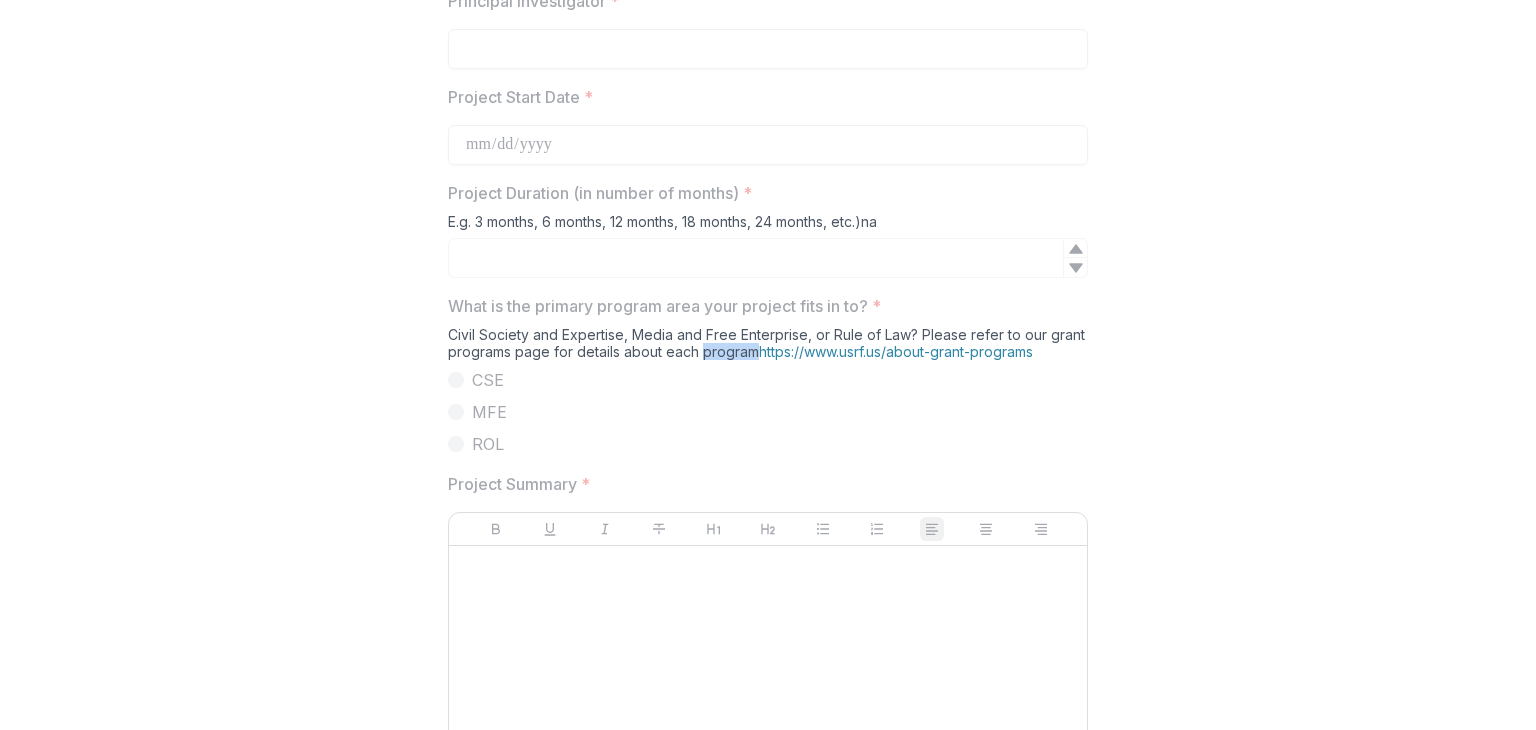 click on "Civil Society and Expertise, Media and Free Enterprise, or Rule of Law? Please refer to our grant programs page for details about each program   https://www.usrf.us/about-grant-programs" at bounding box center [768, 347] 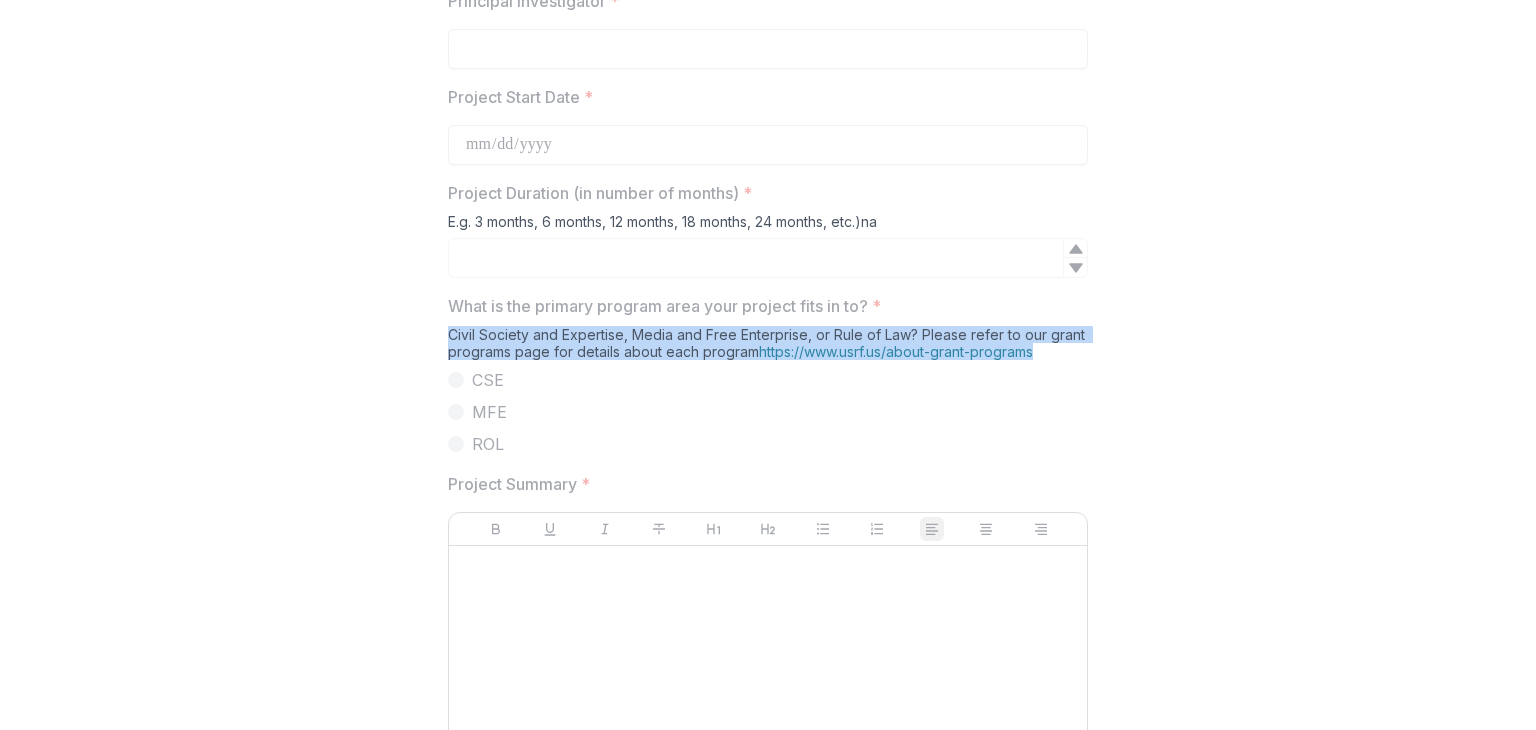 click on "Civil Society and Expertise, Media and Free Enterprise, or Rule of Law? Please refer to our grant programs page for details about each program   https://www.usrf.us/about-grant-programs" at bounding box center [768, 347] 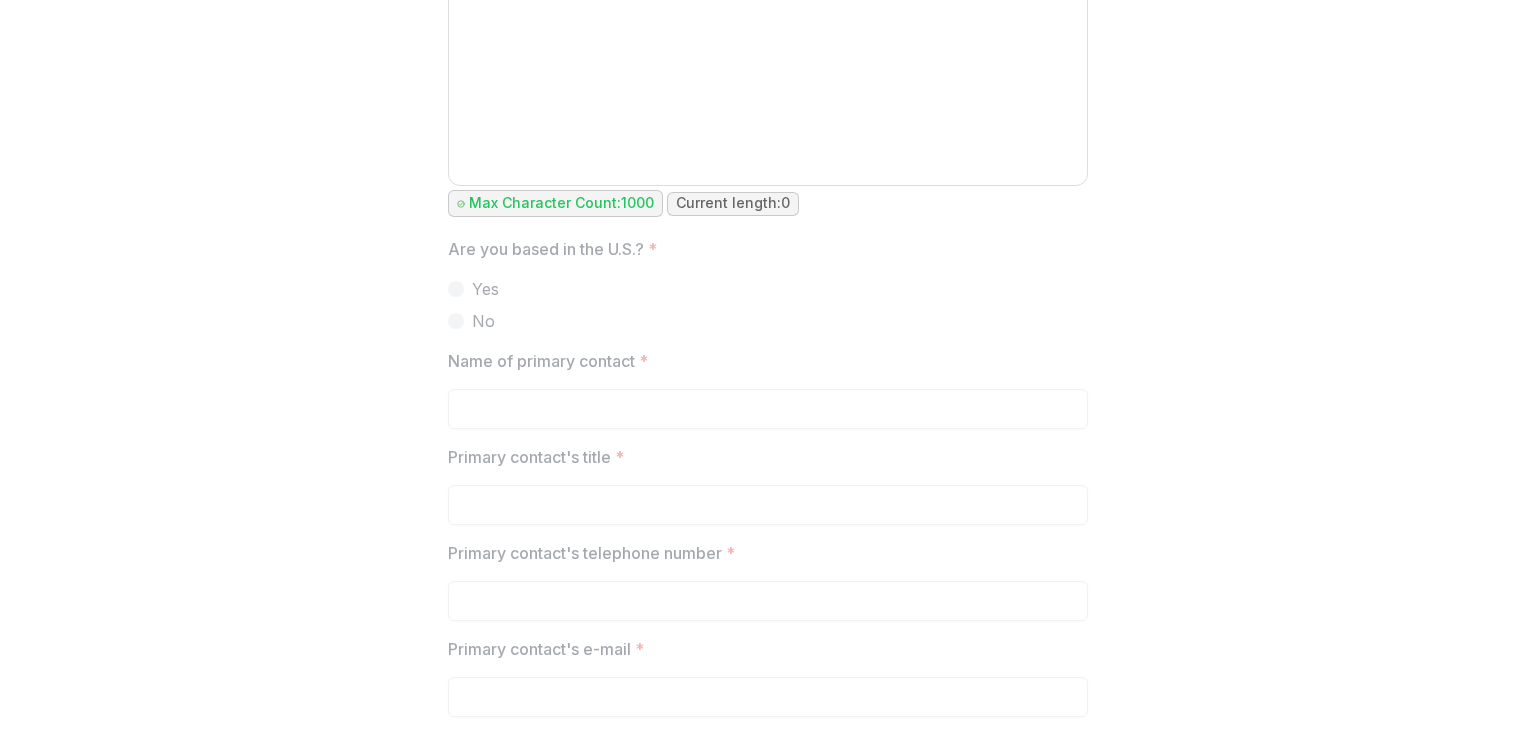 scroll, scrollTop: 1550, scrollLeft: 0, axis: vertical 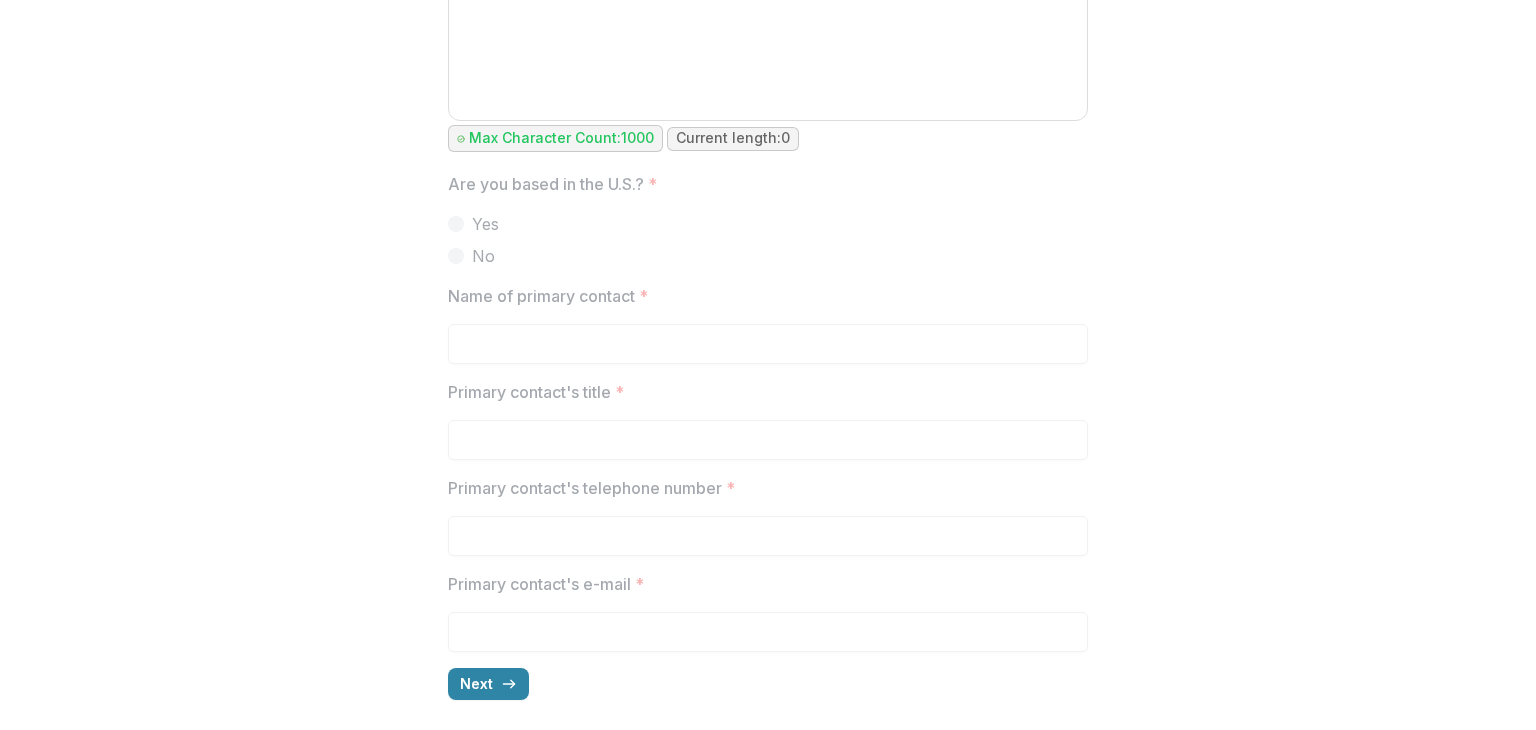 click on "**********" at bounding box center (768, -409) 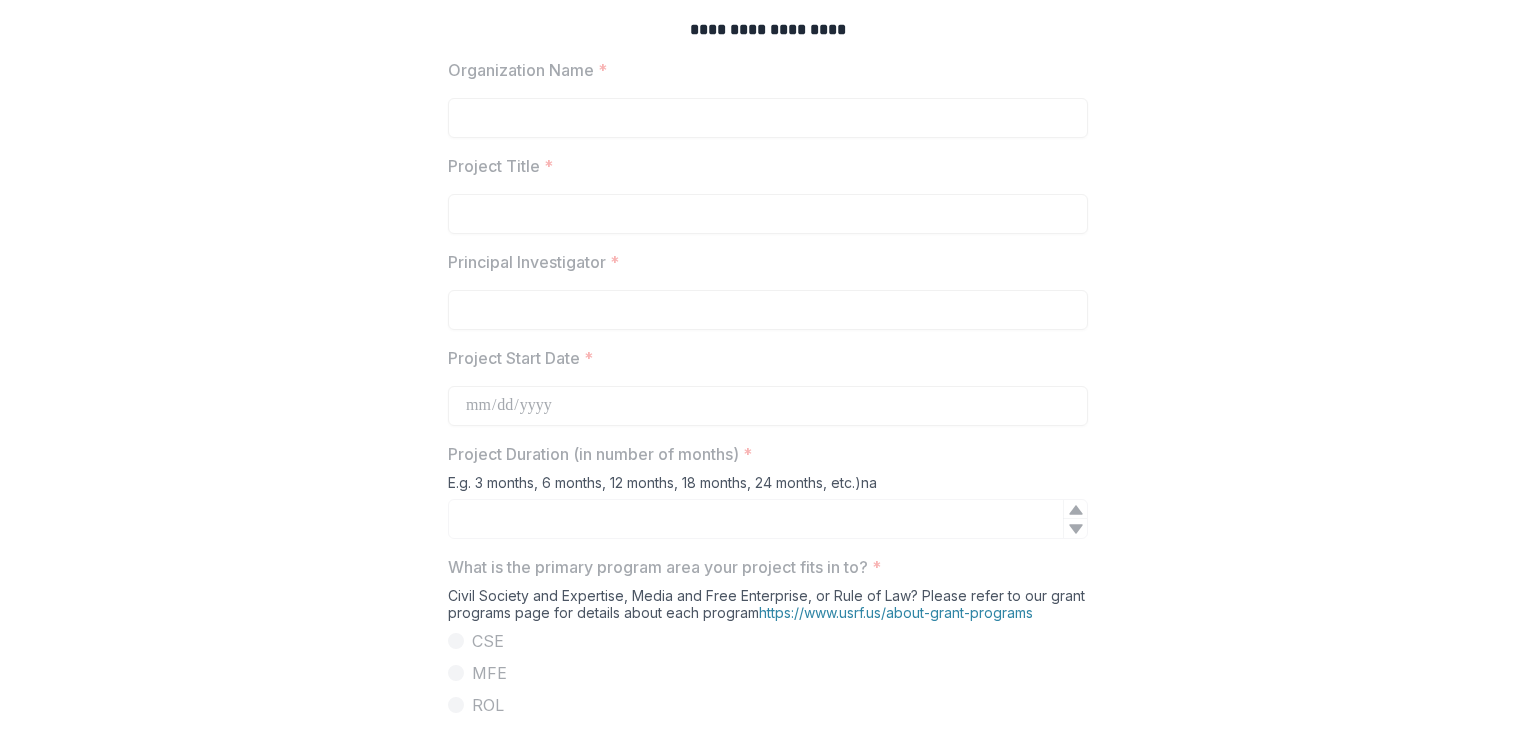 scroll, scrollTop: 529, scrollLeft: 0, axis: vertical 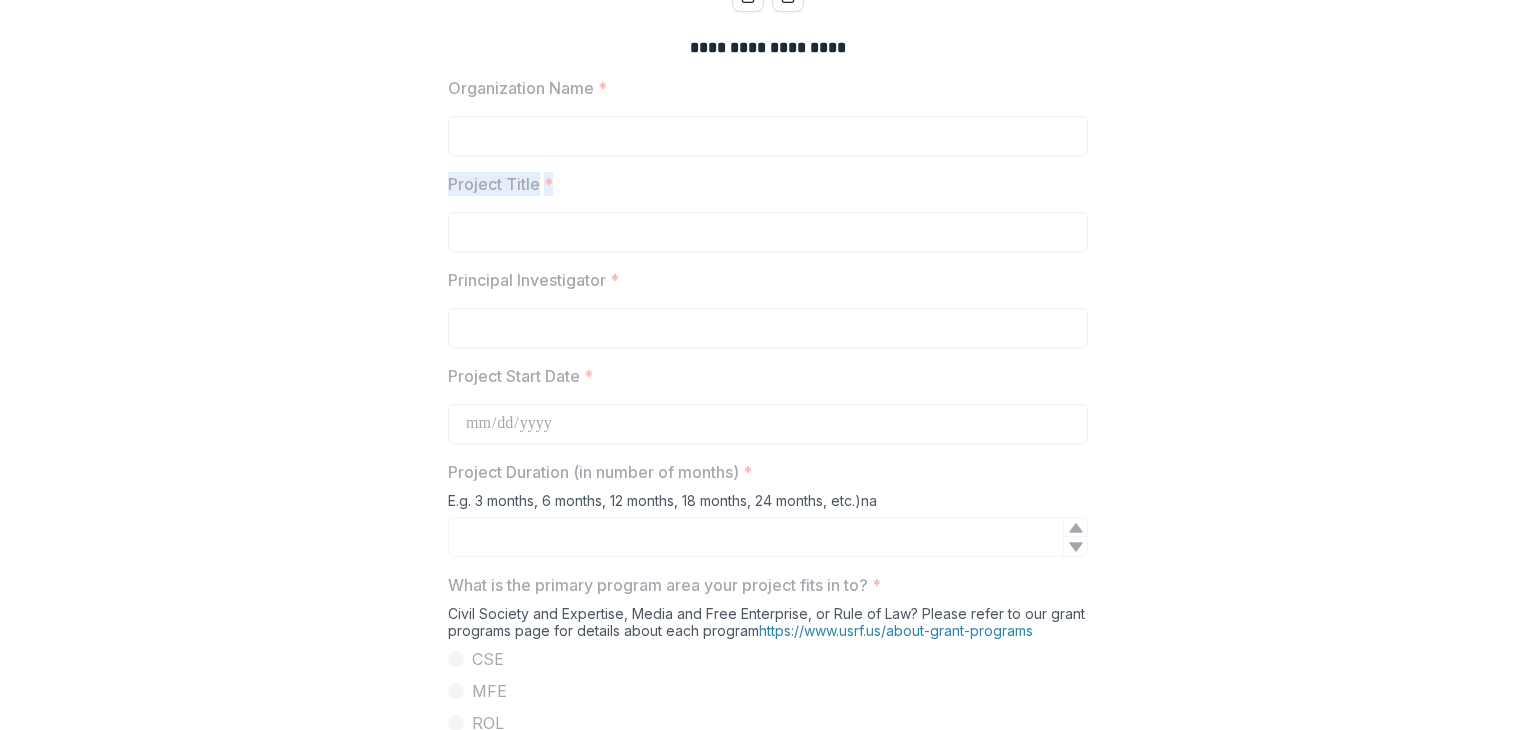 drag, startPoint x: 1526, startPoint y: 217, endPoint x: 1535, endPoint y: 153, distance: 64.629715 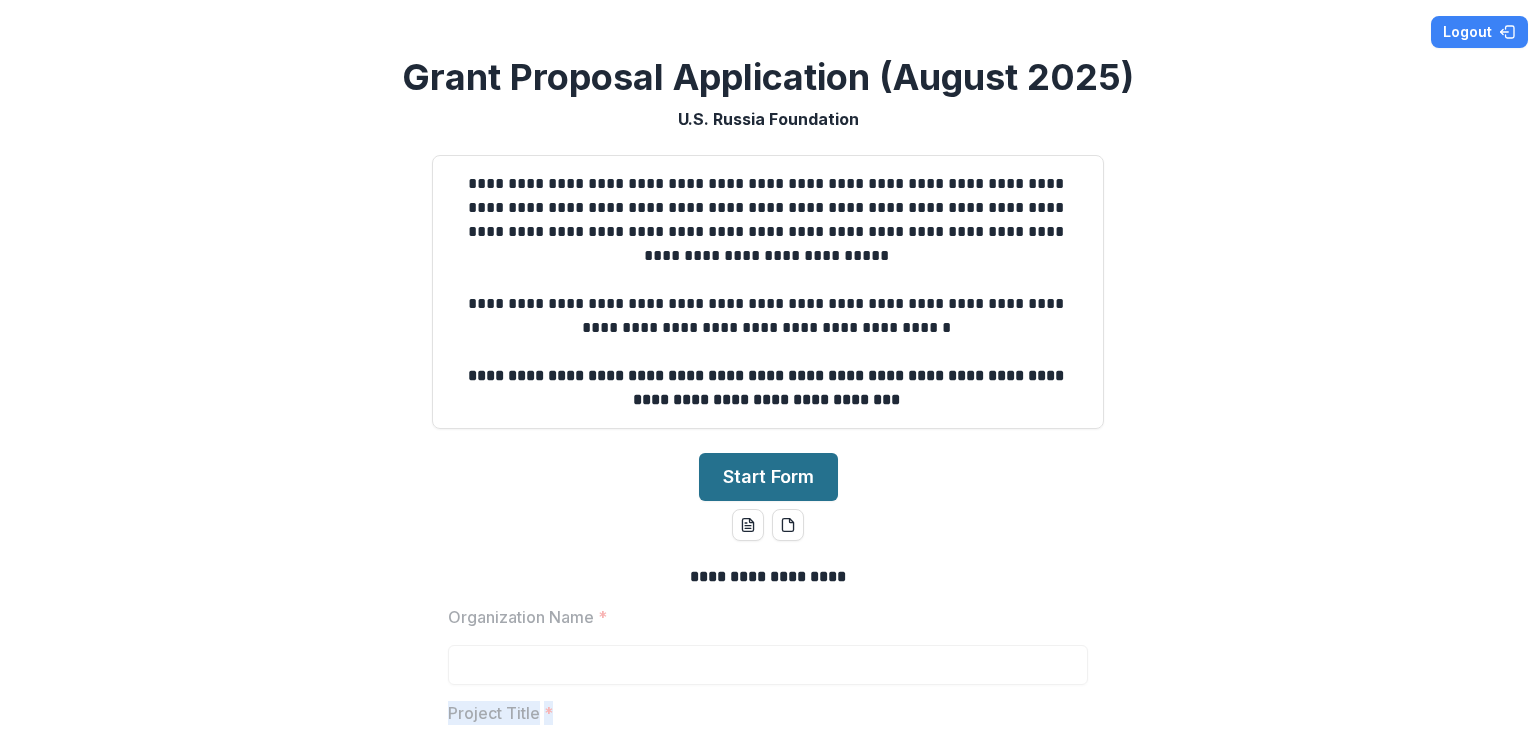 click on "Start Form" at bounding box center [768, 477] 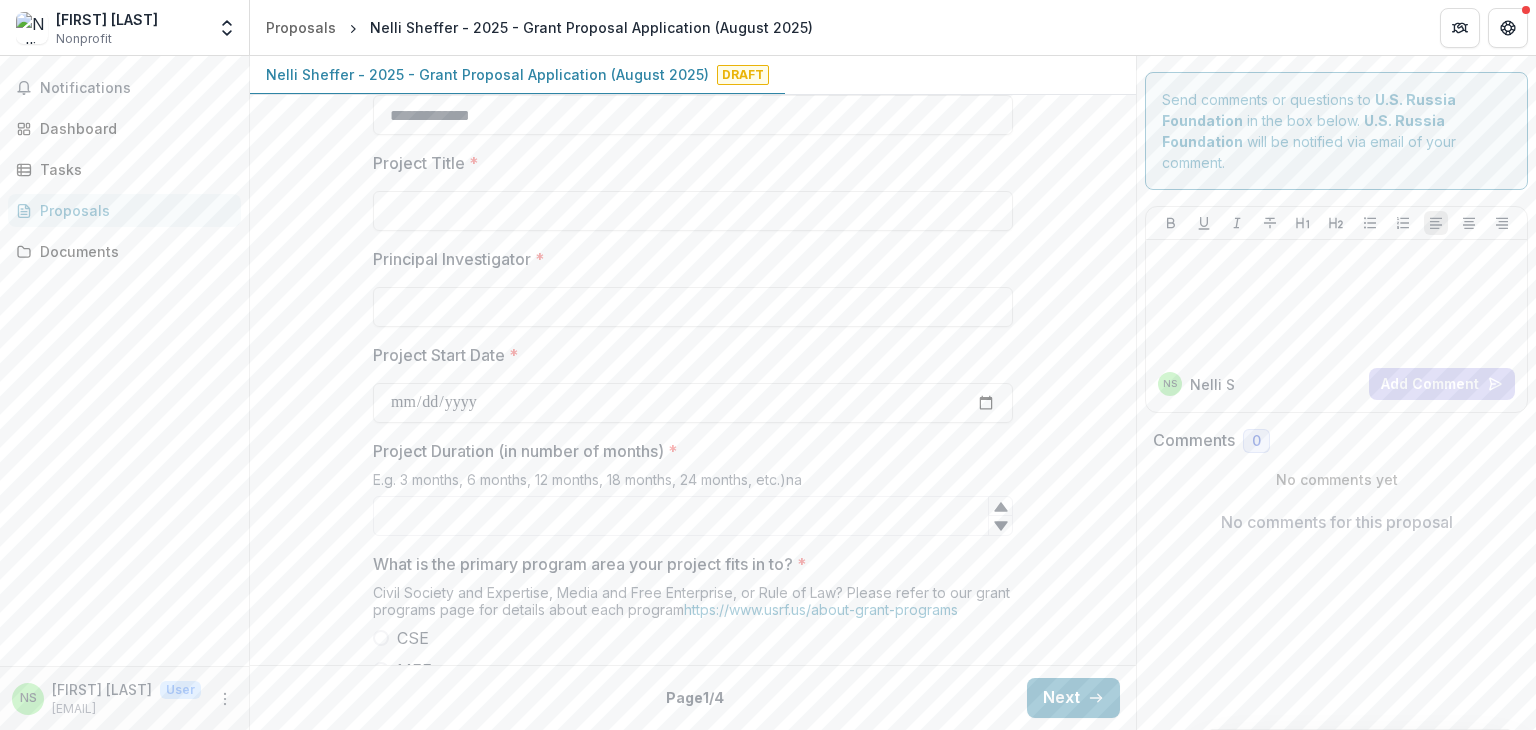 scroll, scrollTop: 0, scrollLeft: 0, axis: both 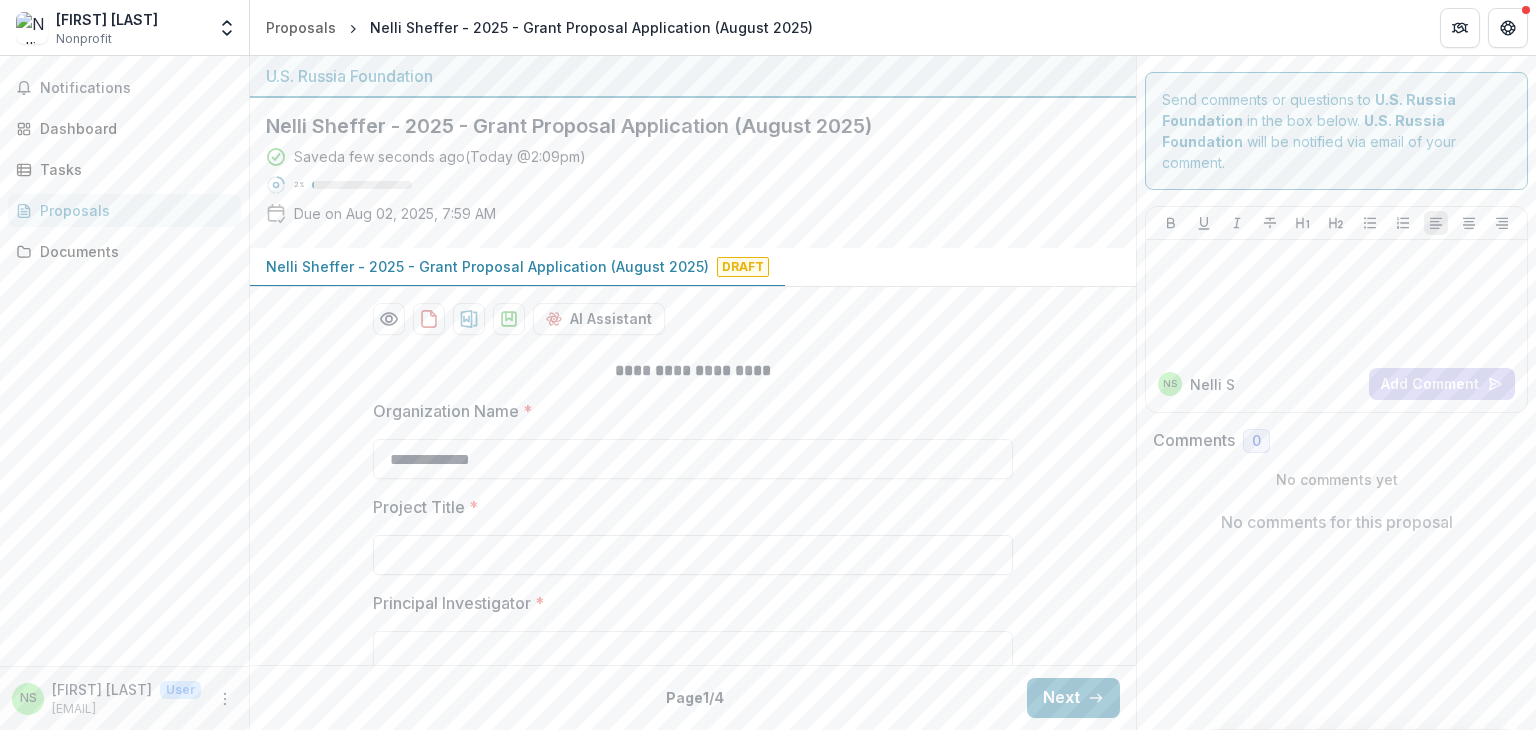click on "Project Title *" at bounding box center (693, 555) 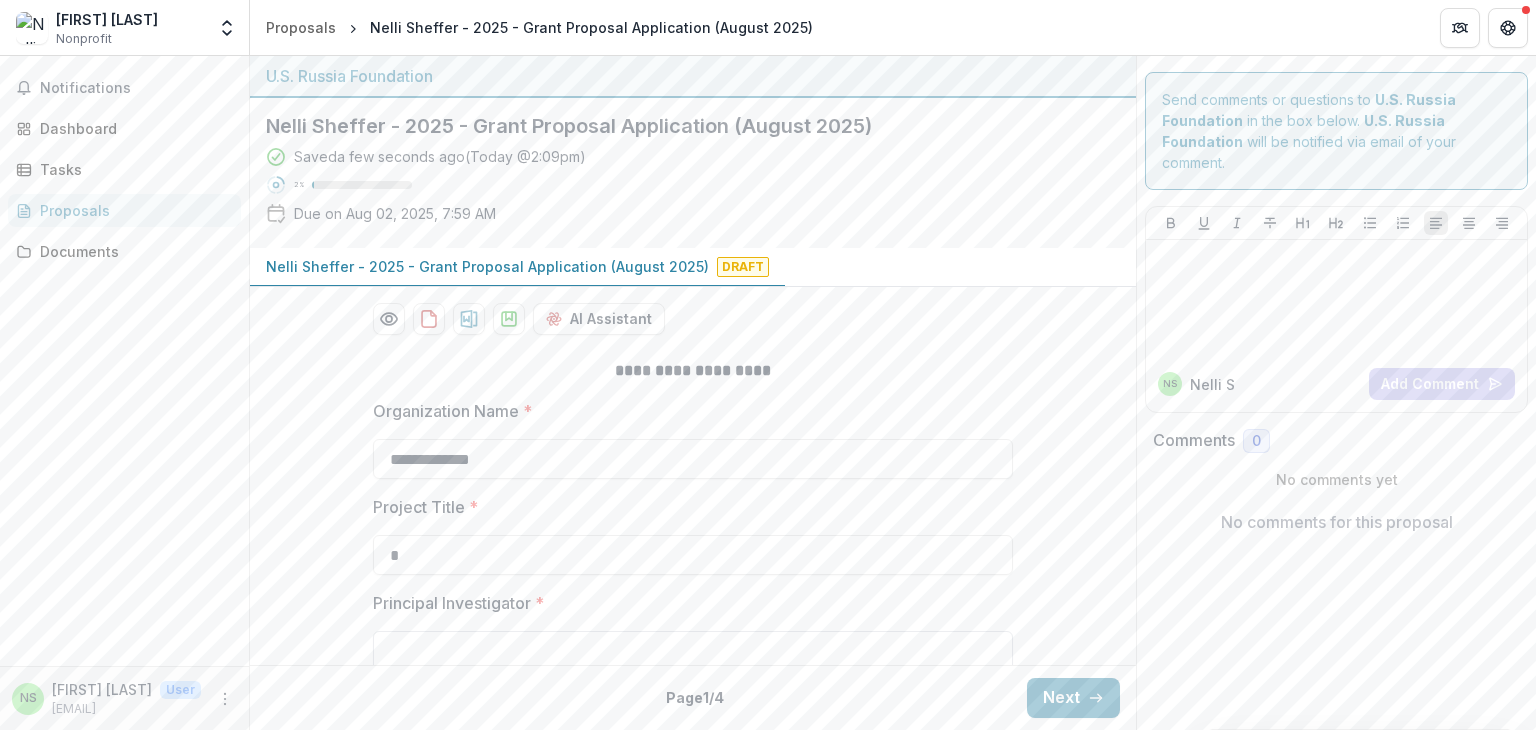 type on "*" 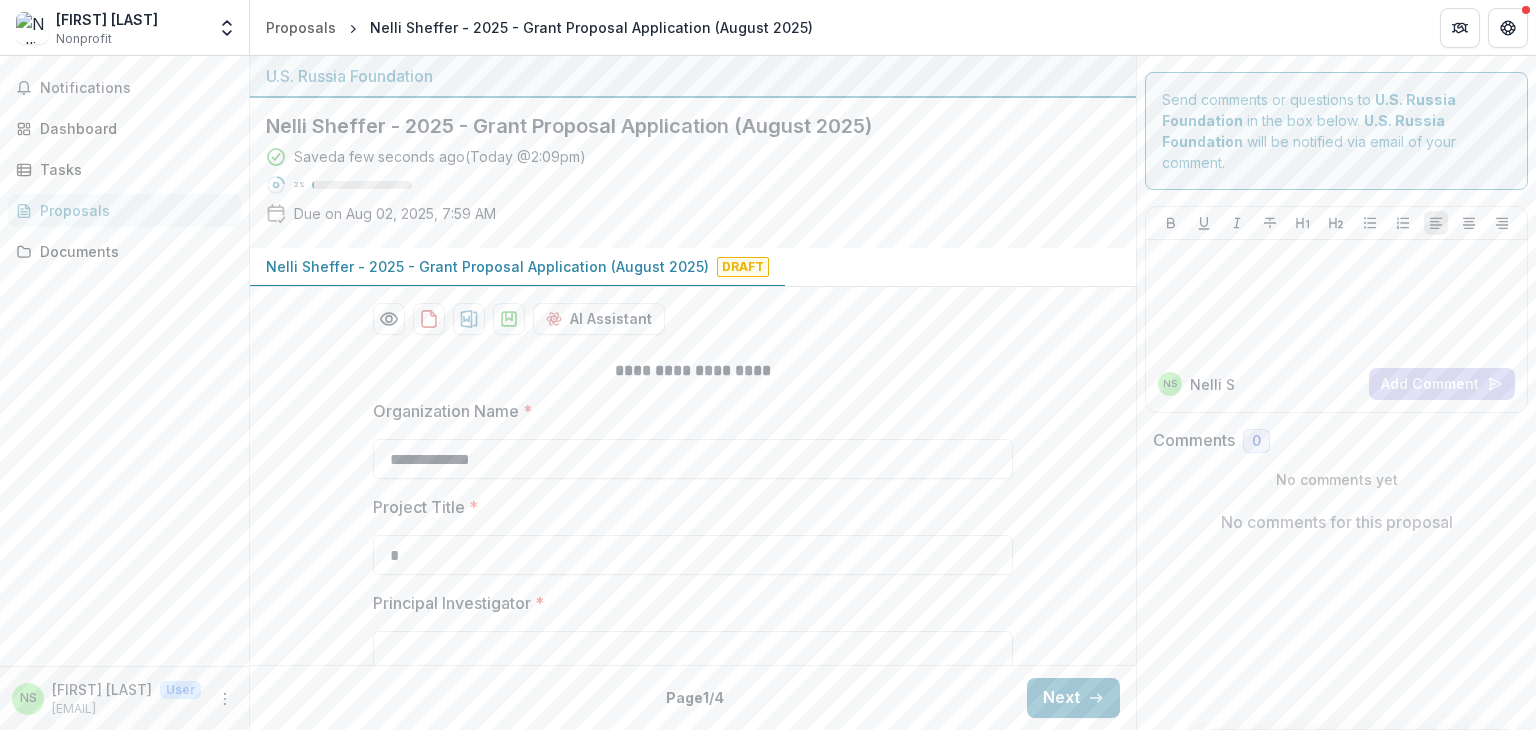 drag, startPoint x: 1135, startPoint y: 170, endPoint x: 1133, endPoint y: 205, distance: 35.057095 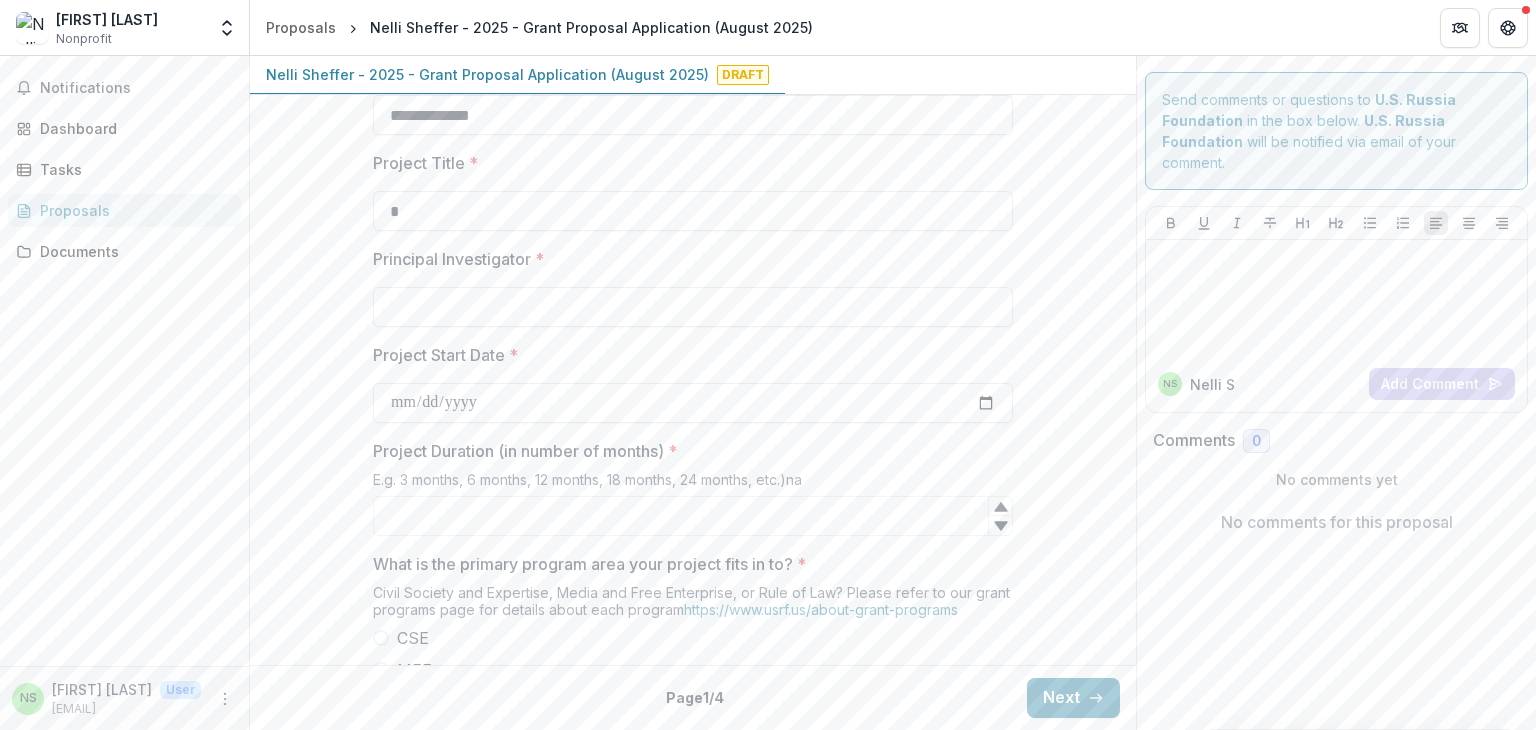 scroll, scrollTop: 380, scrollLeft: 0, axis: vertical 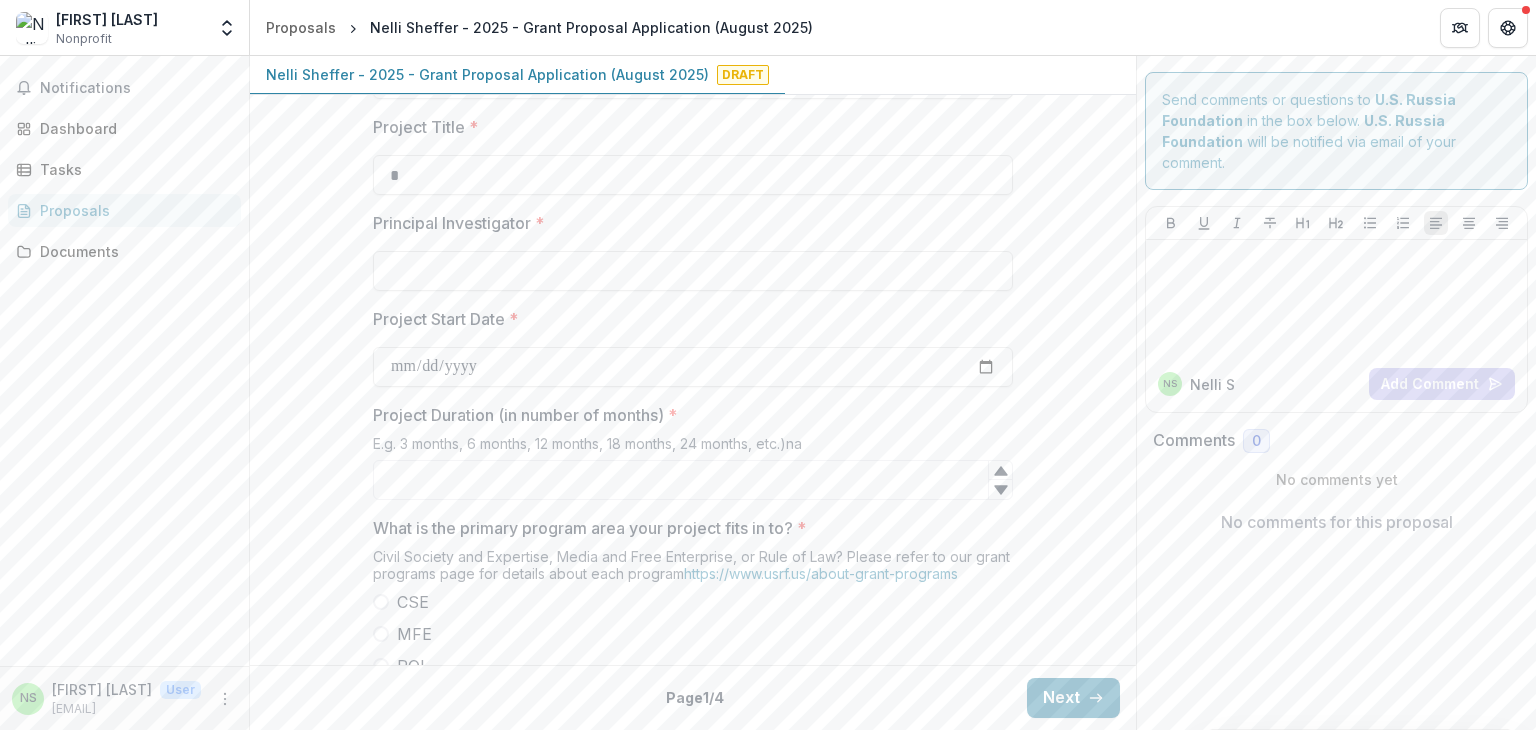 click on "Principal Investigator *" at bounding box center (693, 271) 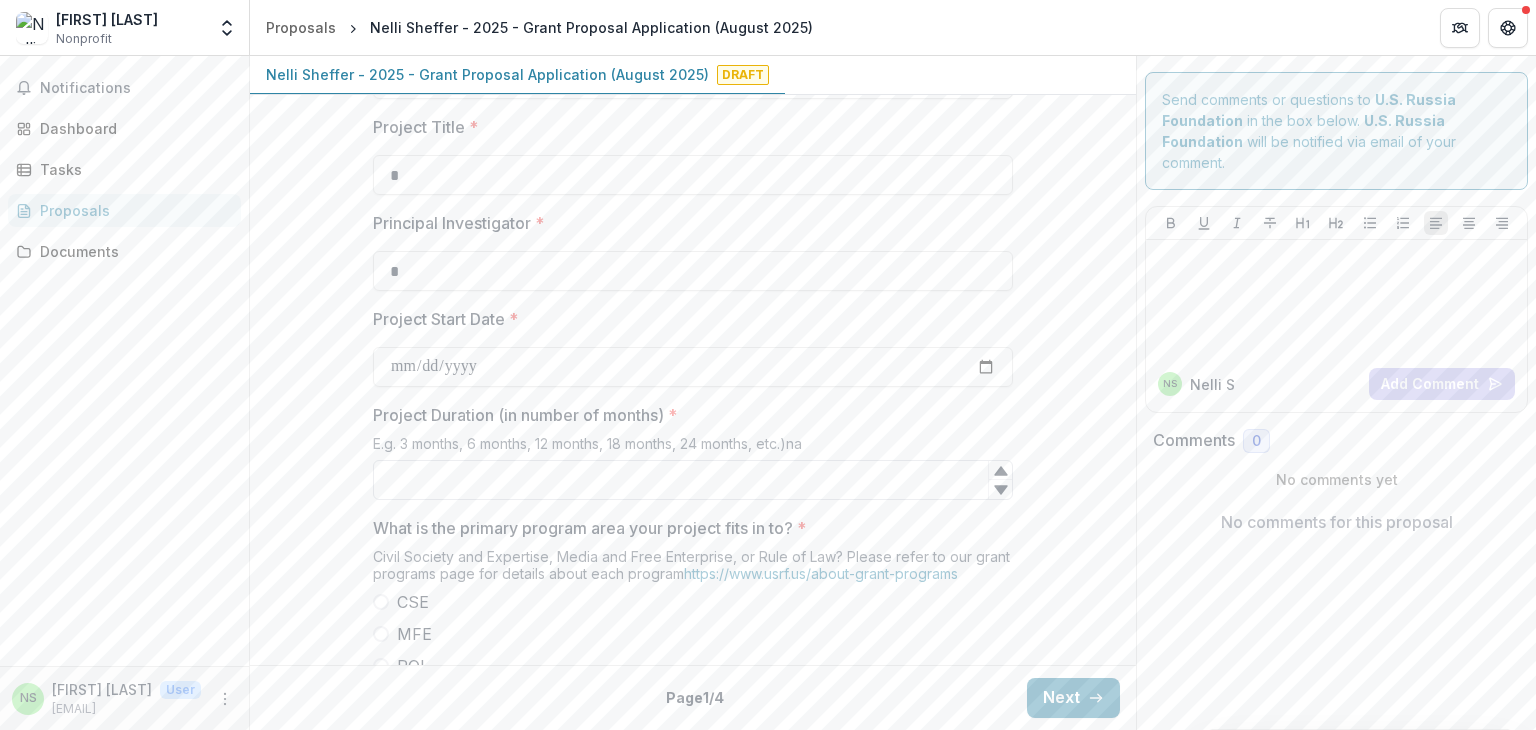 type on "*" 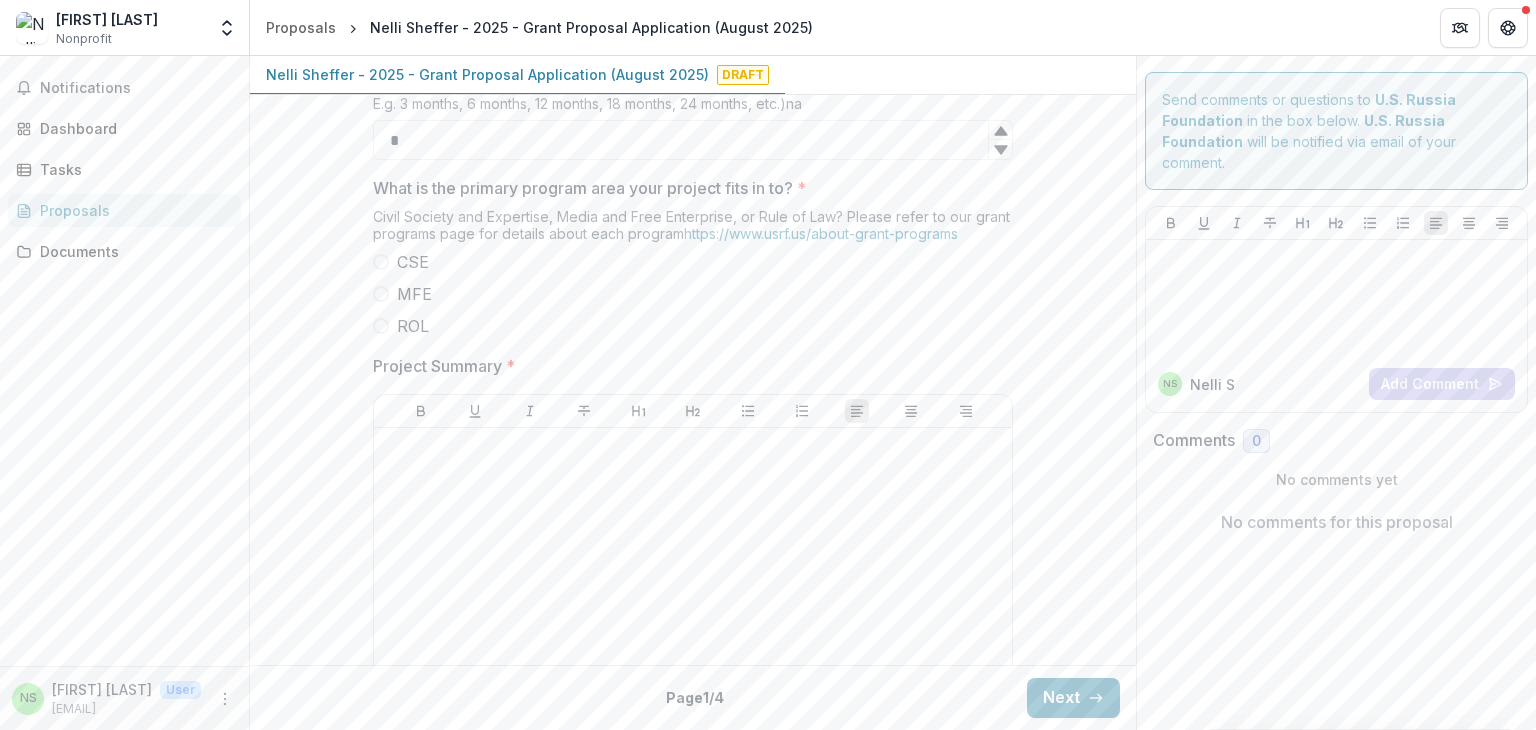 scroll, scrollTop: 729, scrollLeft: 0, axis: vertical 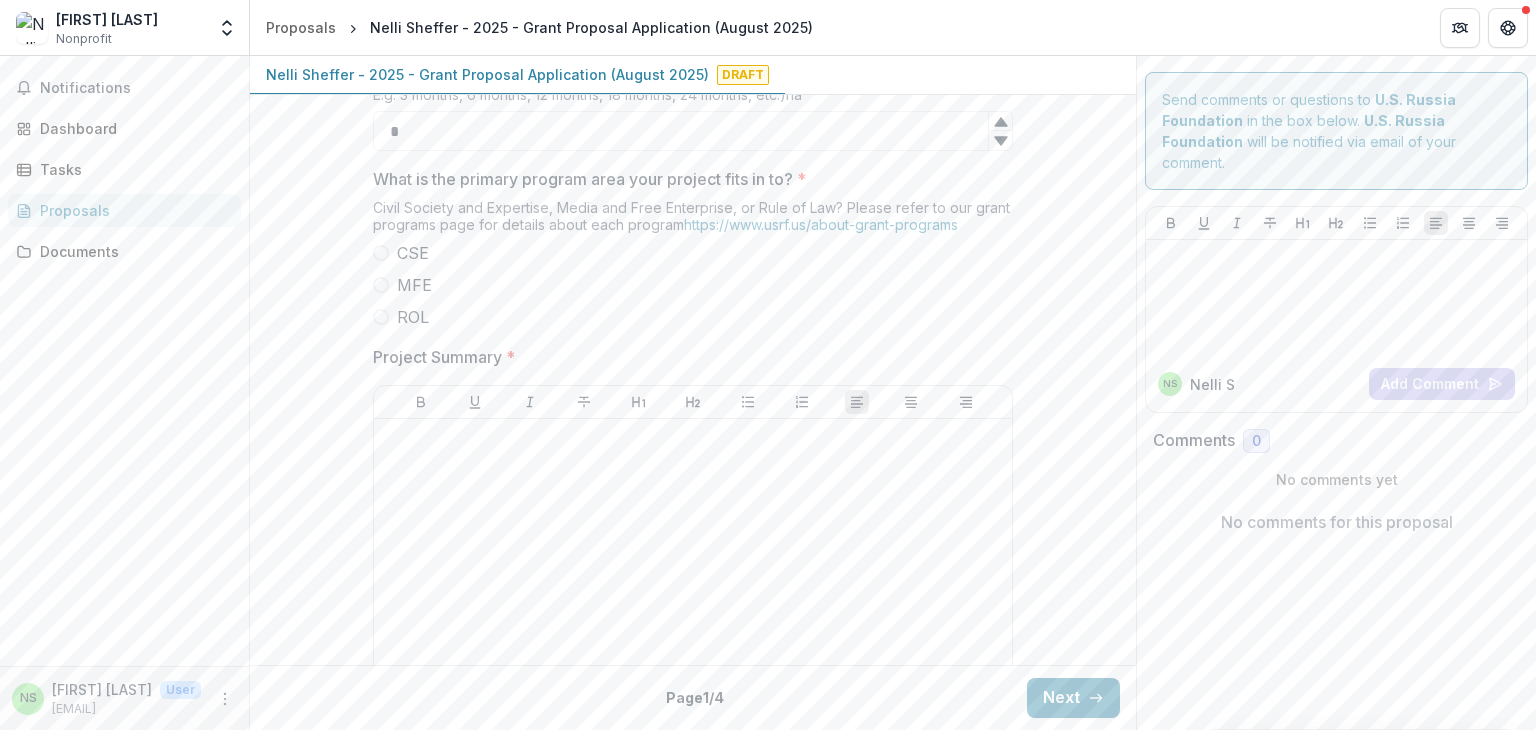 click on "MFE" at bounding box center [414, 285] 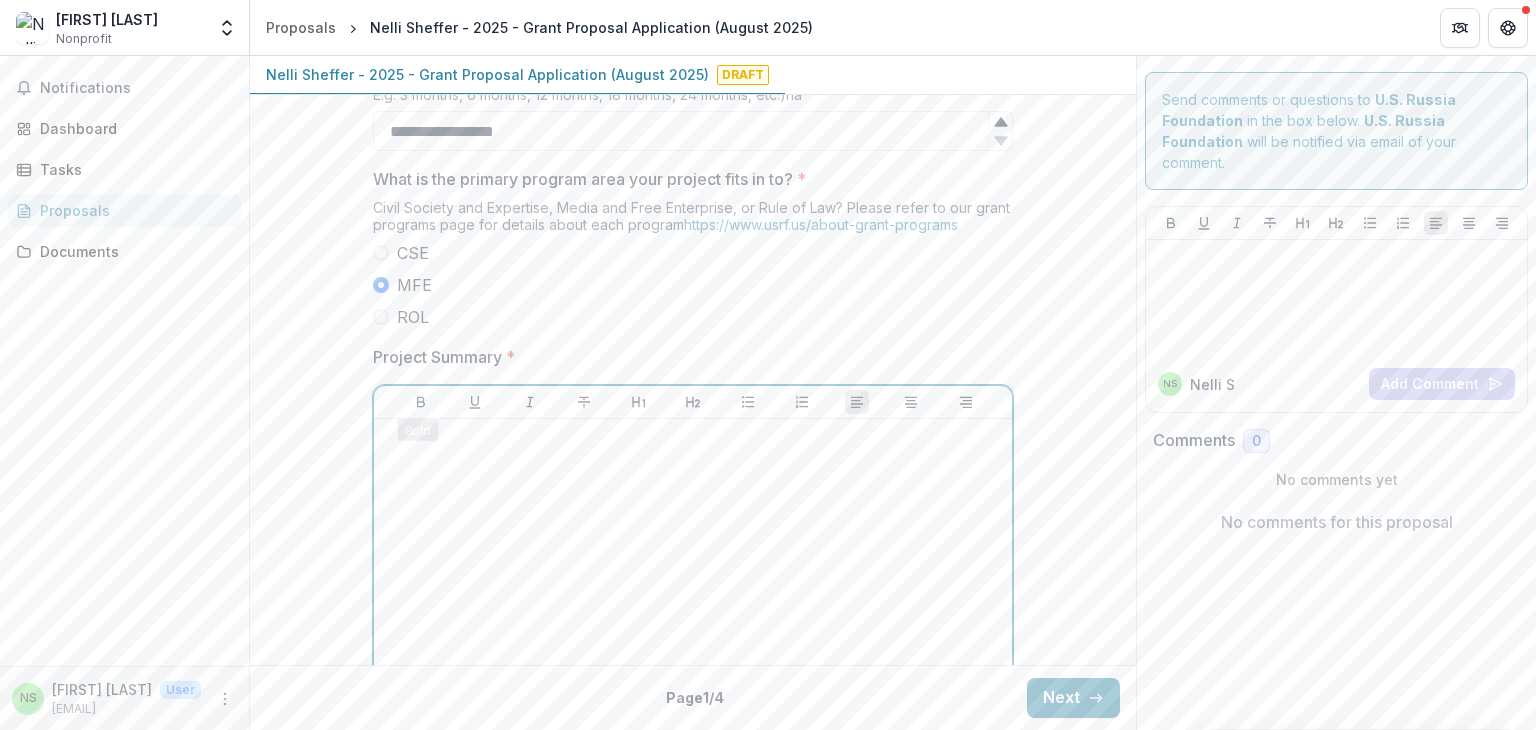 click at bounding box center [693, 438] 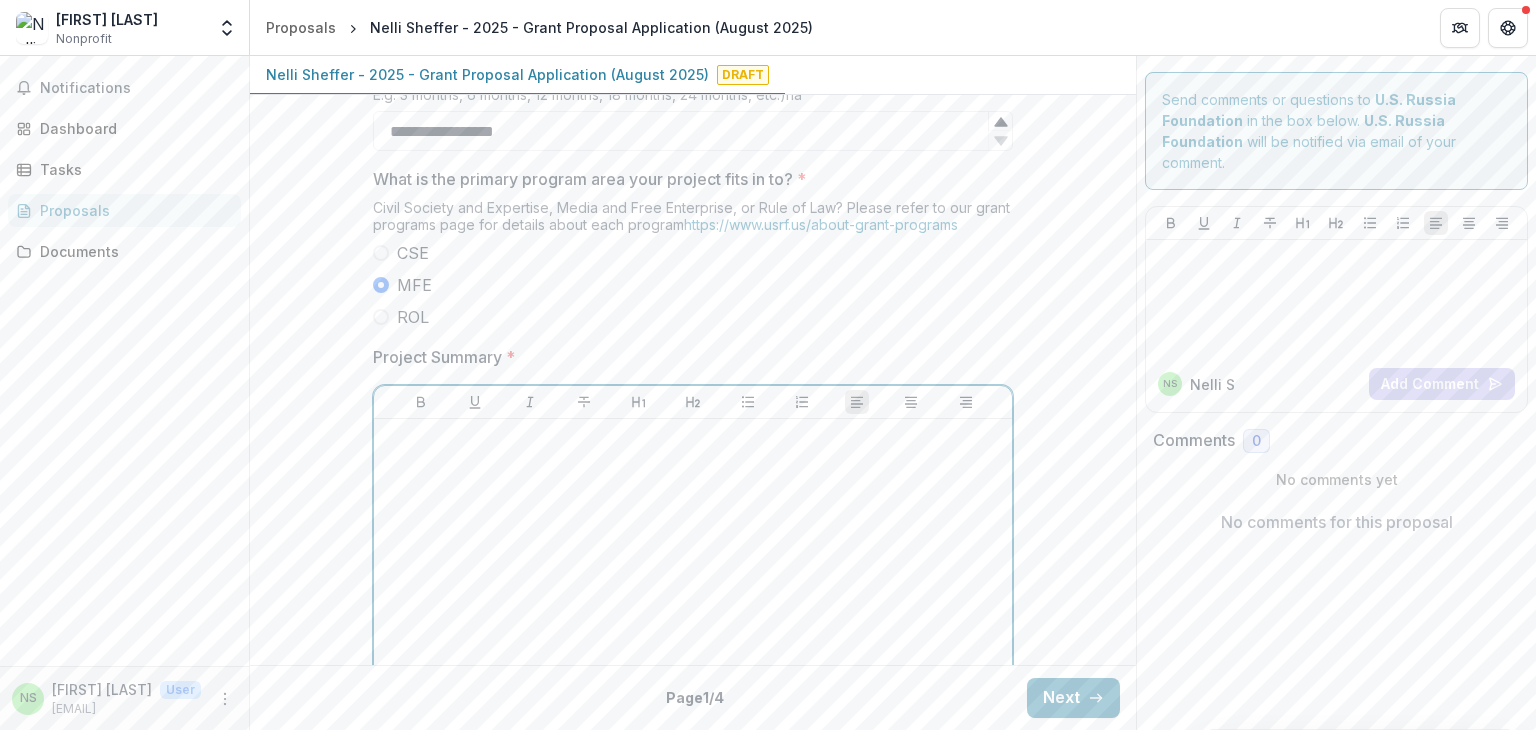 type 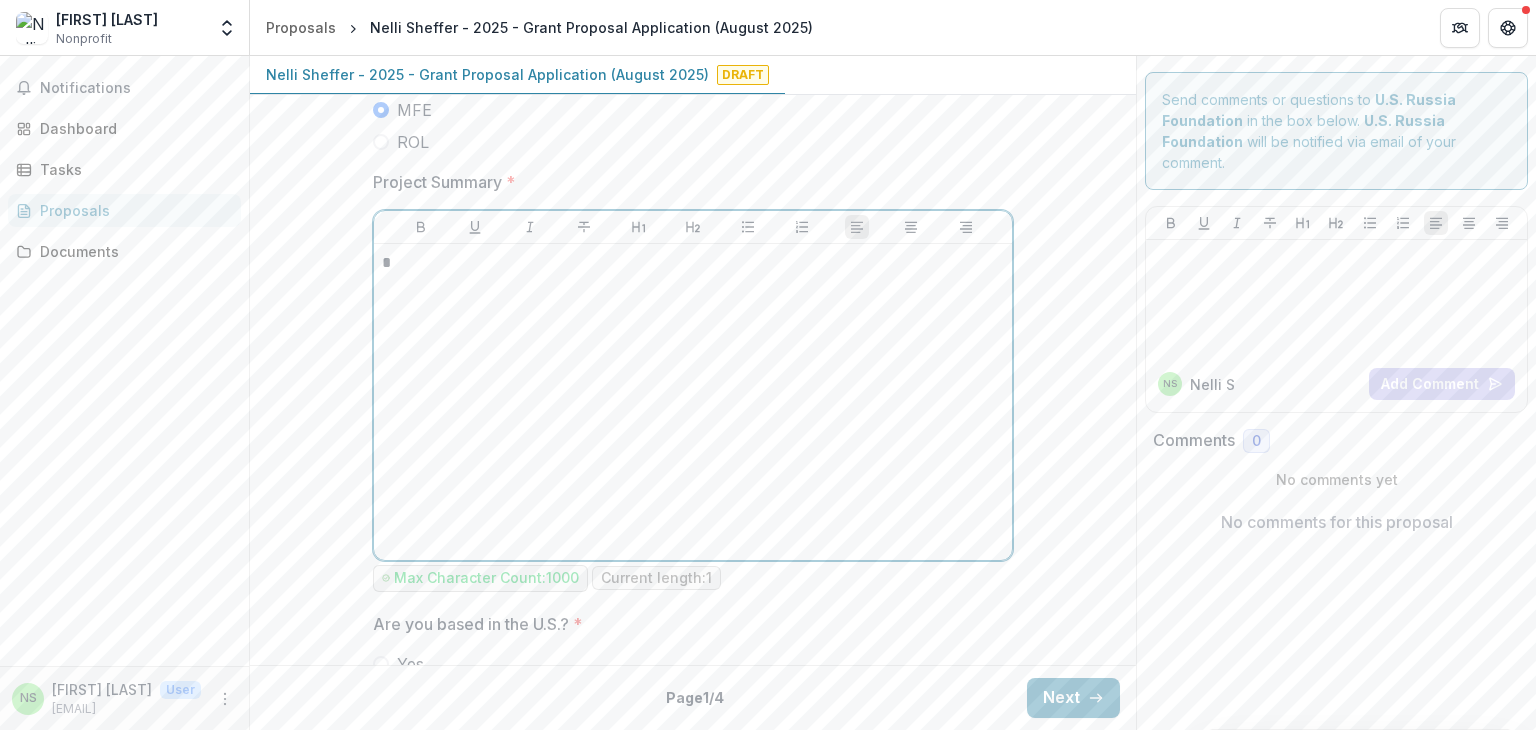 scroll, scrollTop: 951, scrollLeft: 0, axis: vertical 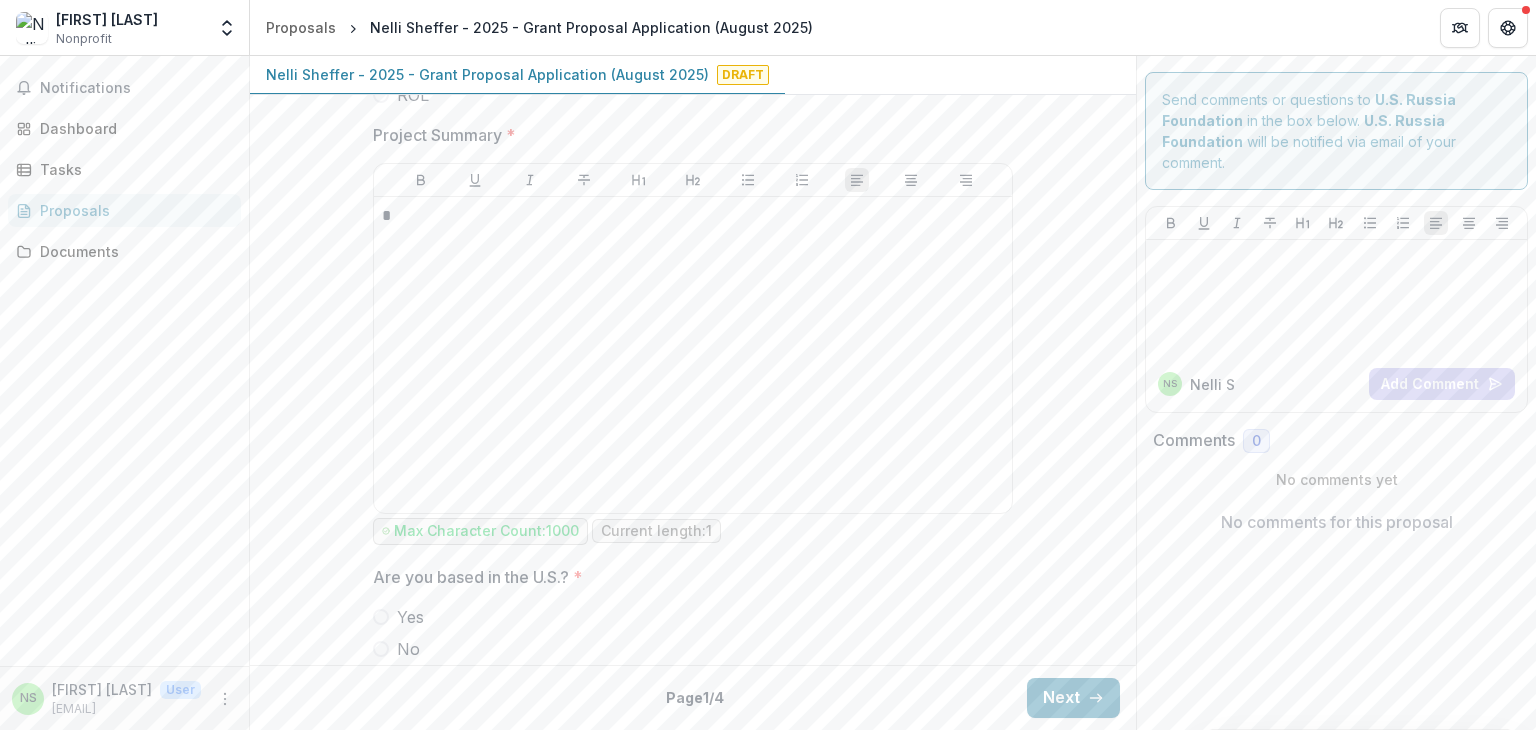 click on "Project Summary *" at bounding box center (687, 135) 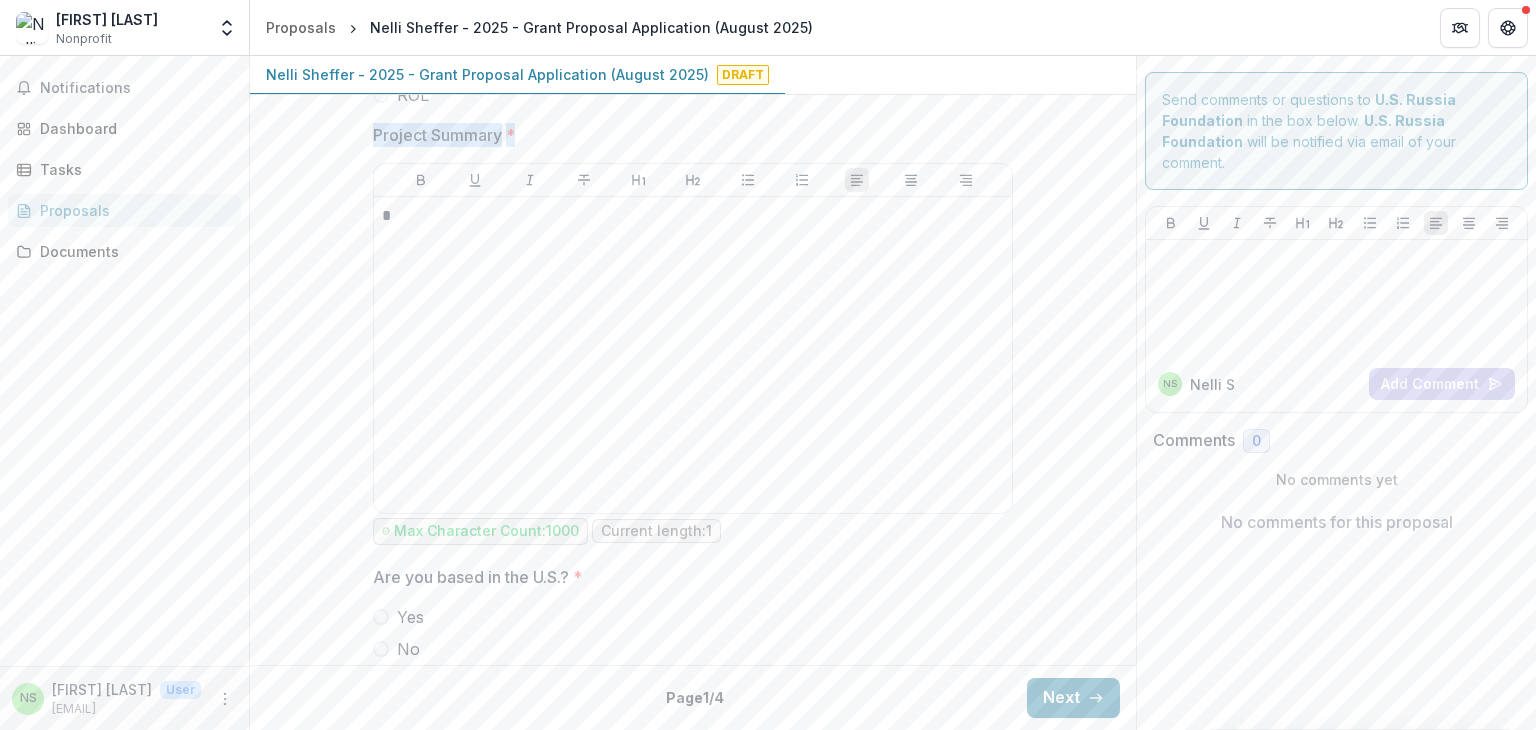 click on "Project Summary *" at bounding box center [687, 135] 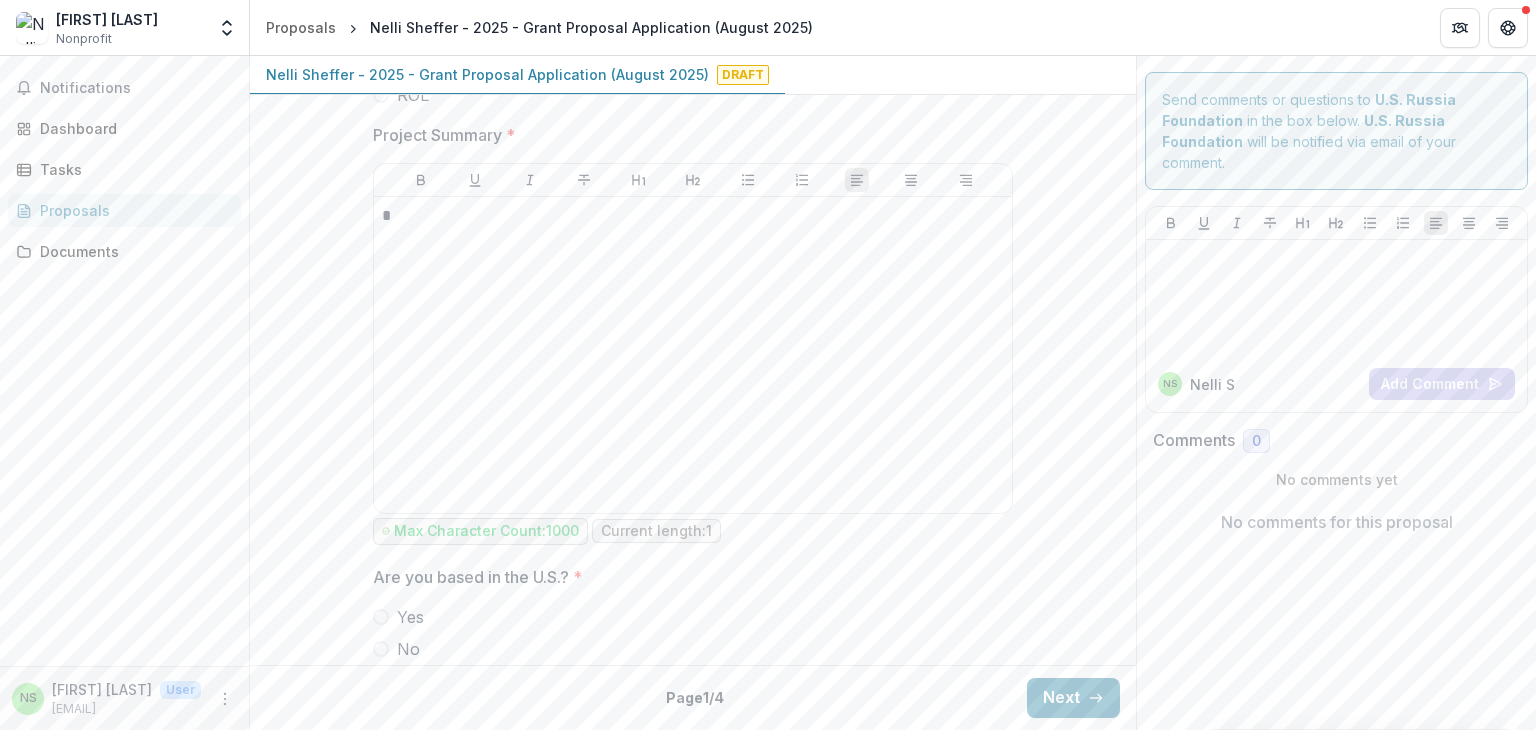 click on "Project Summary *" at bounding box center (687, 135) 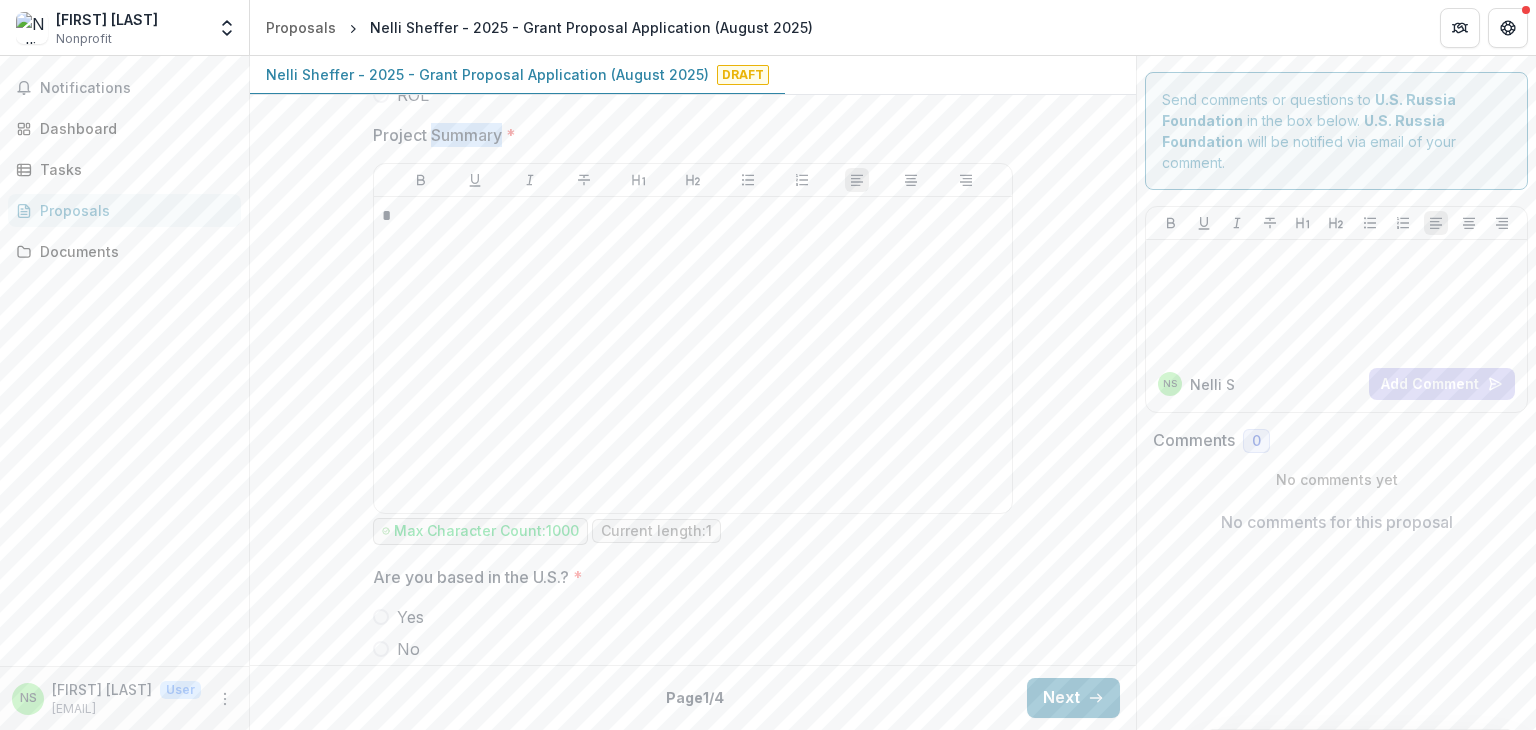 click on "Project Summary *" at bounding box center (687, 135) 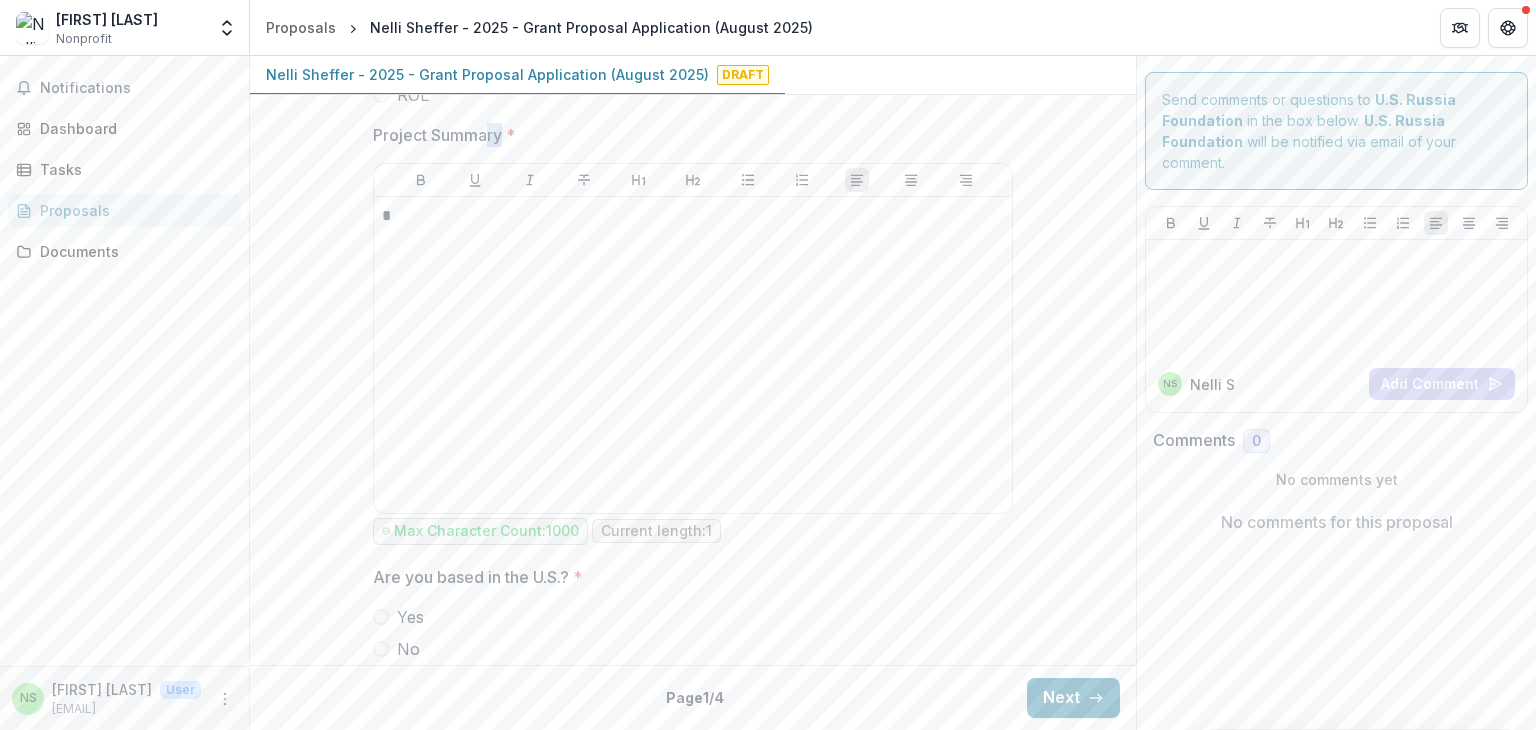 drag, startPoint x: 488, startPoint y: 132, endPoint x: 507, endPoint y: 133, distance: 19.026299 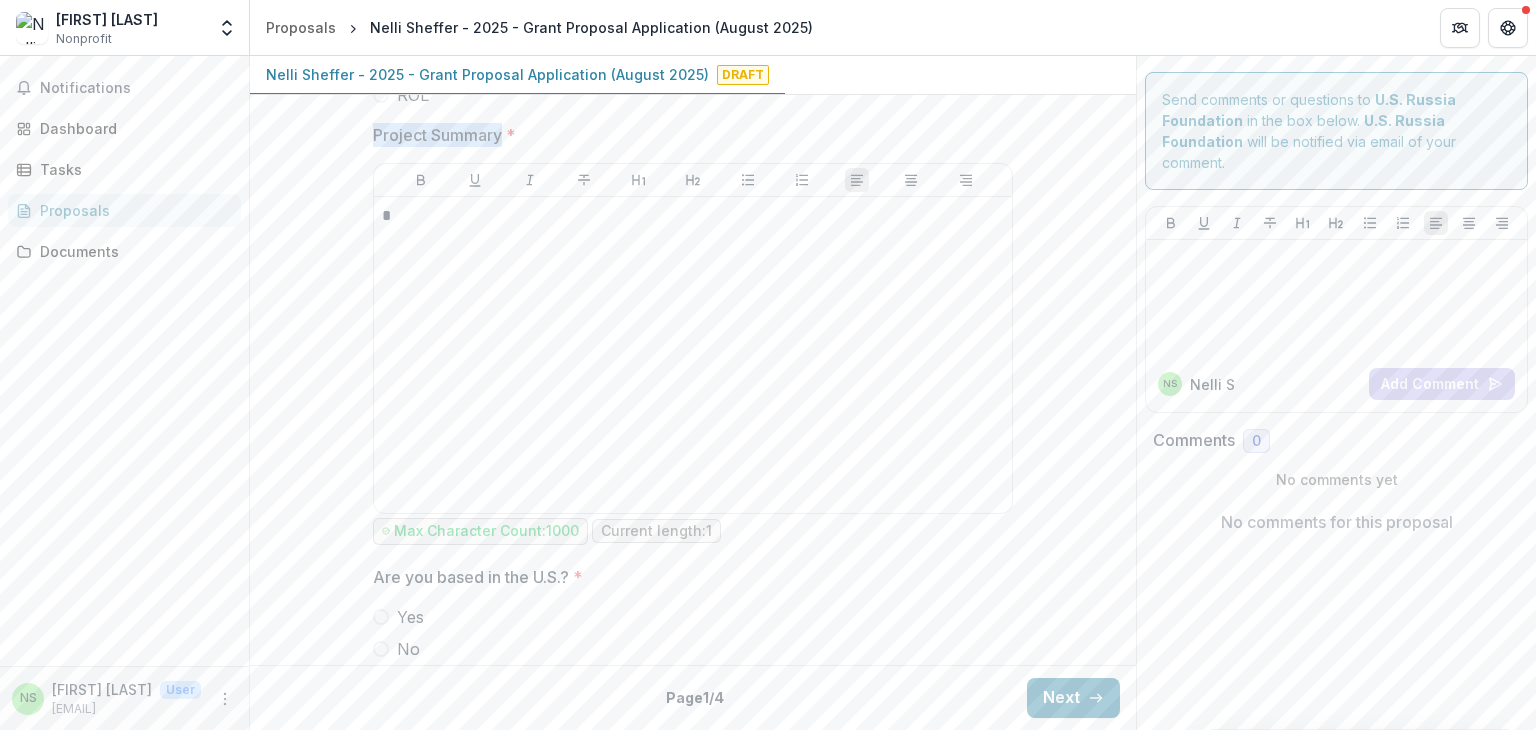 drag, startPoint x: 507, startPoint y: 133, endPoint x: 368, endPoint y: 141, distance: 139.23003 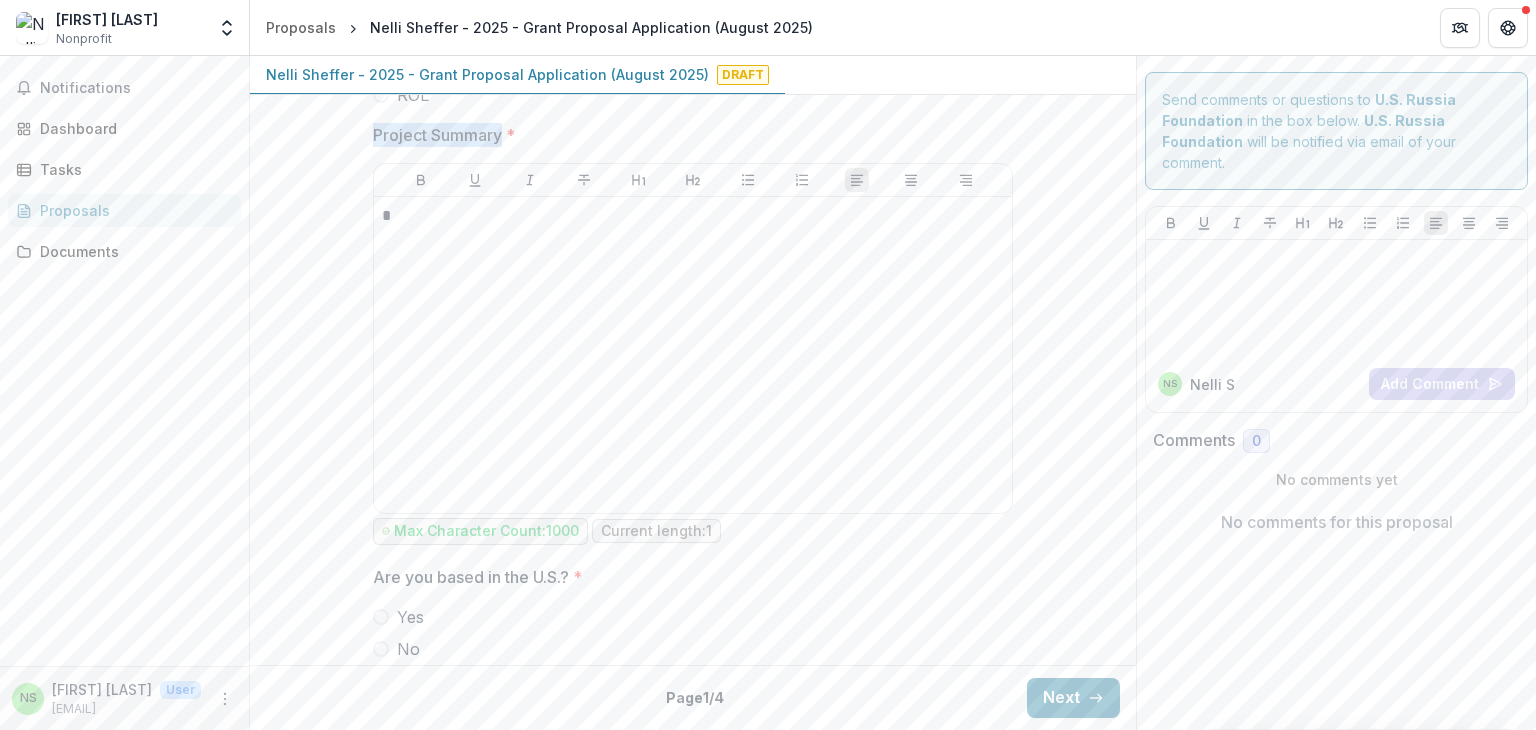 scroll, scrollTop: 1273, scrollLeft: 0, axis: vertical 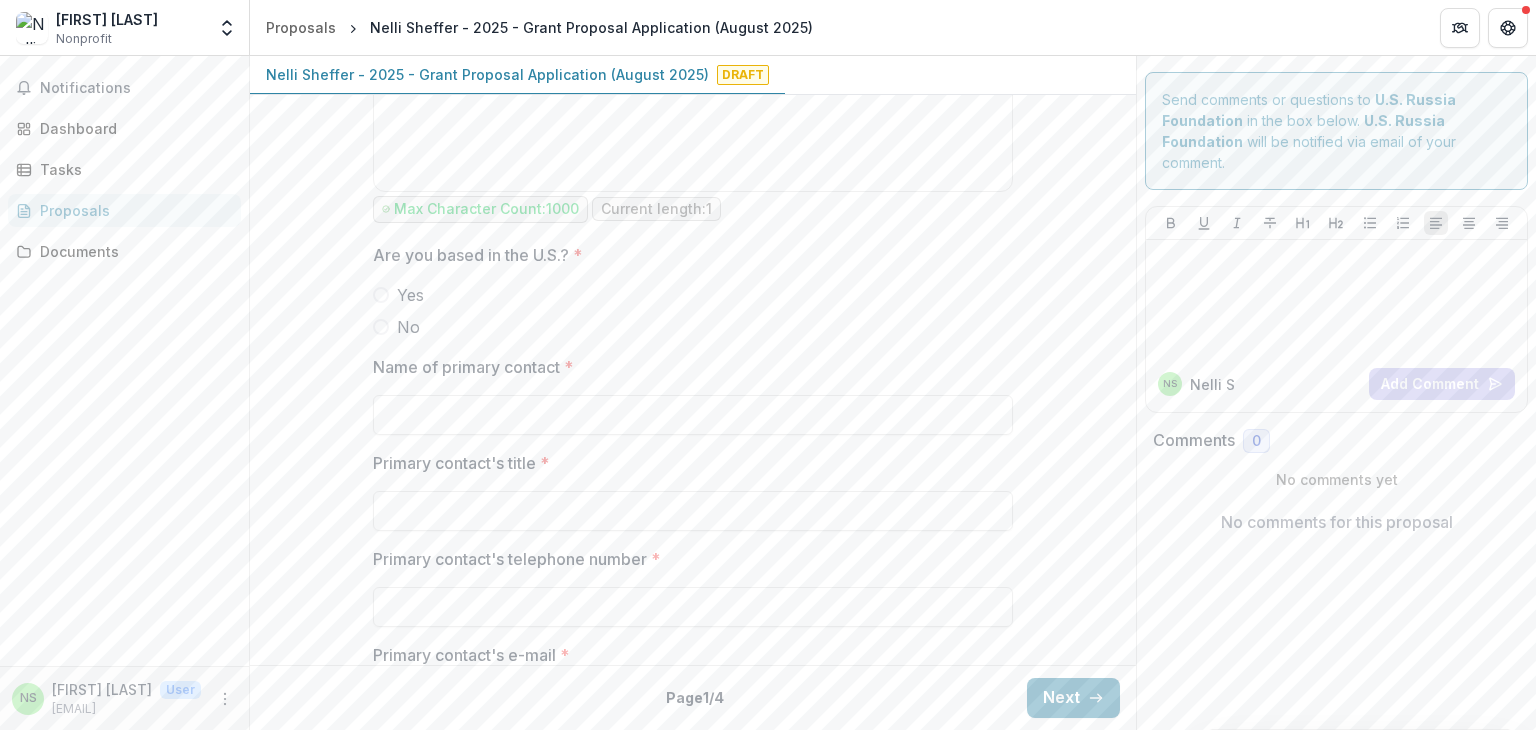 click on "No" at bounding box center [693, 327] 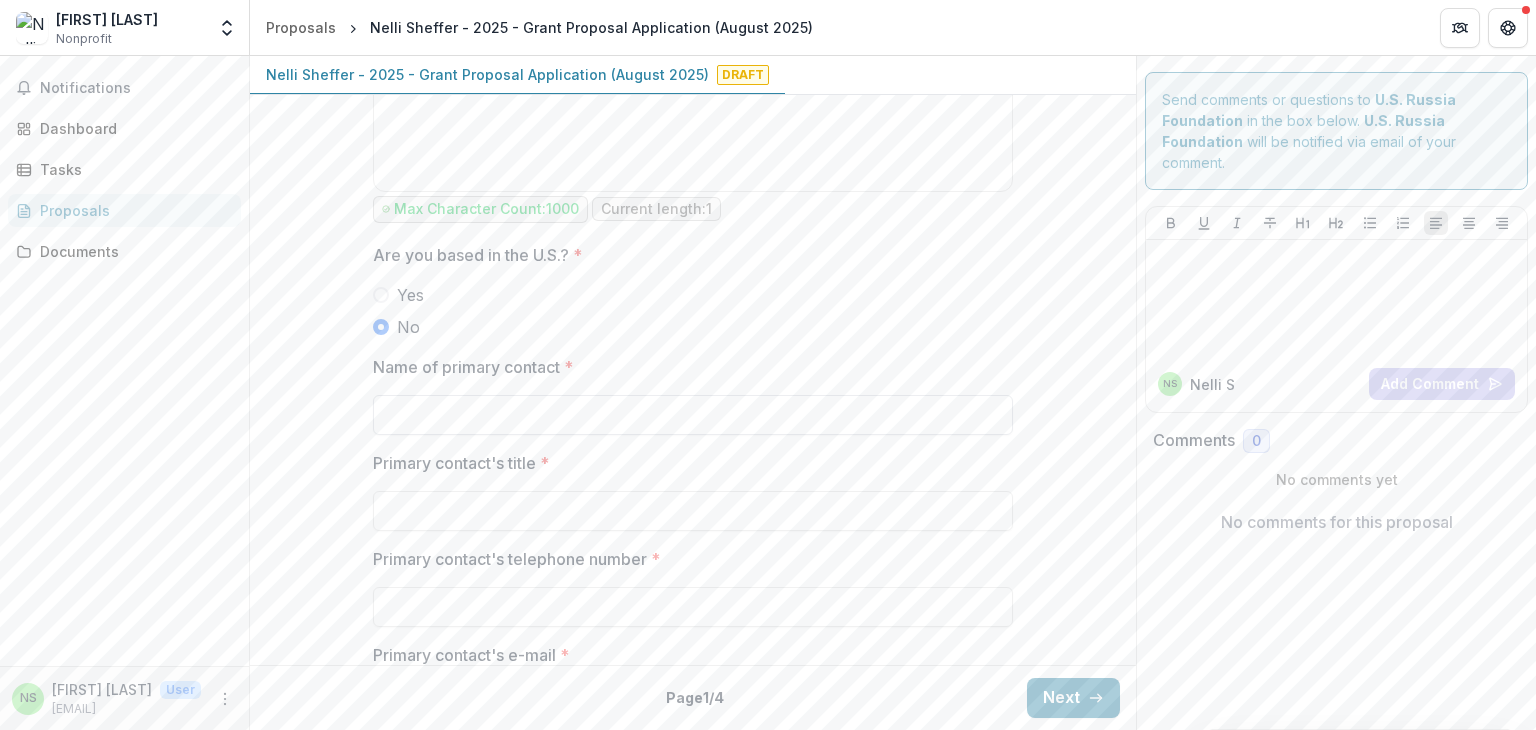 click on "Name of primary contact *" at bounding box center (693, 415) 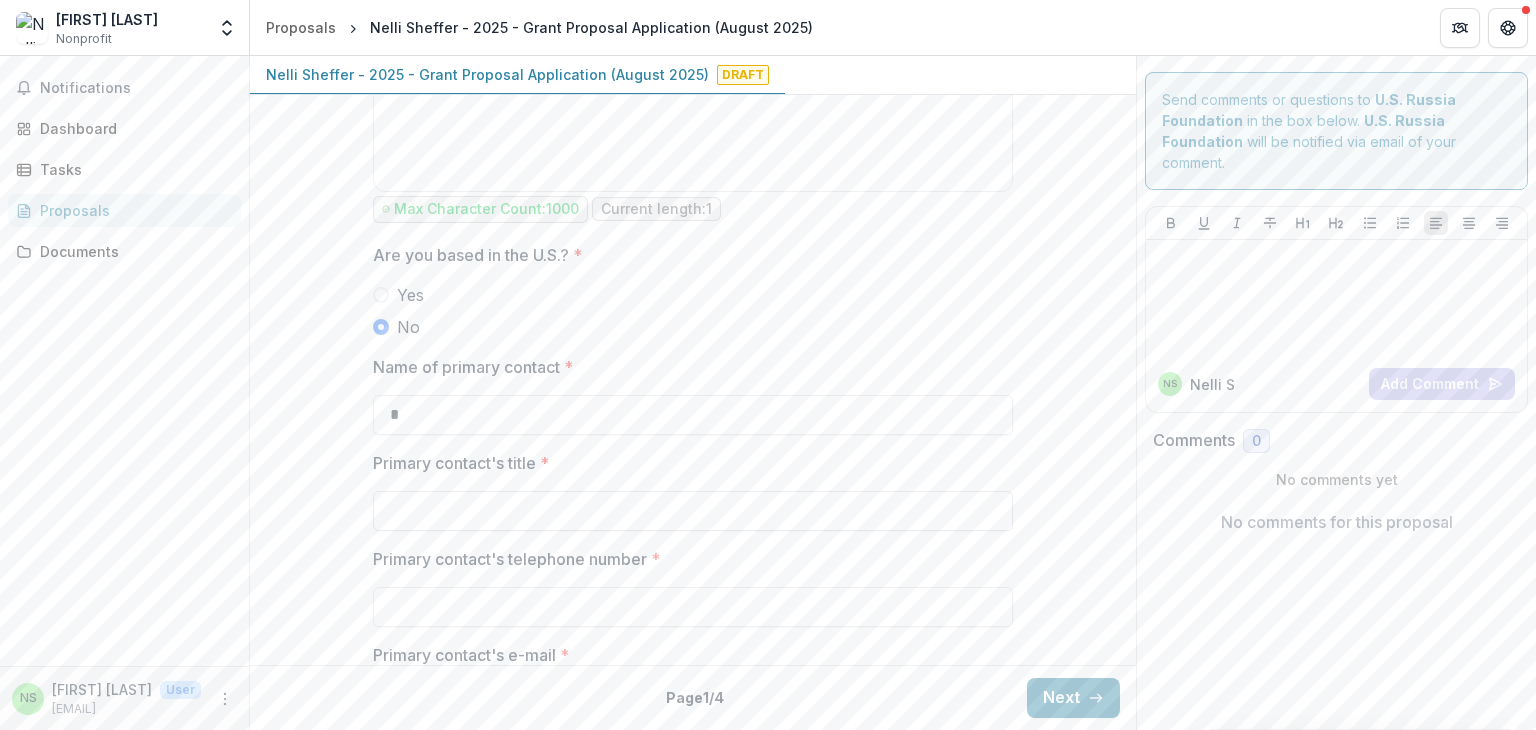 type on "*" 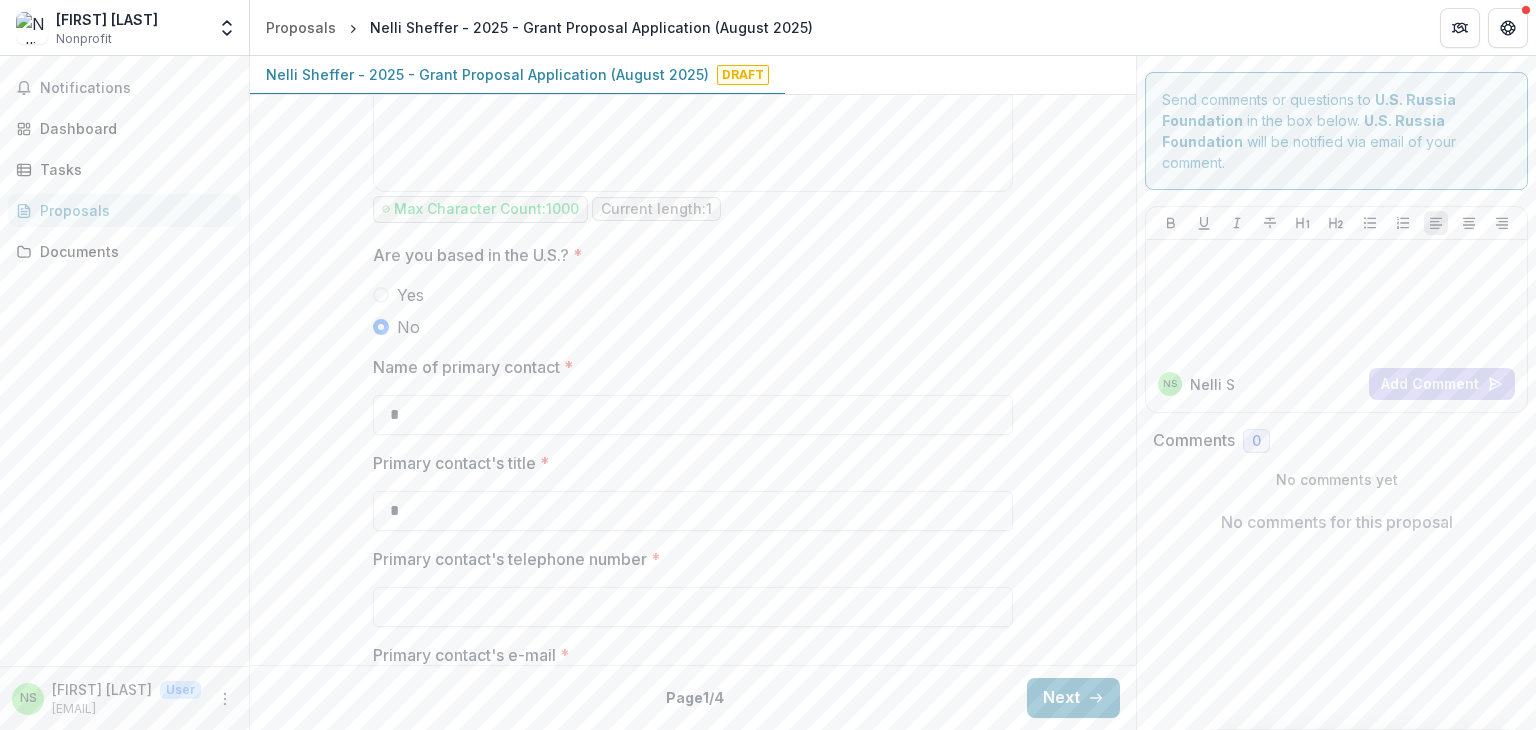 type on "*" 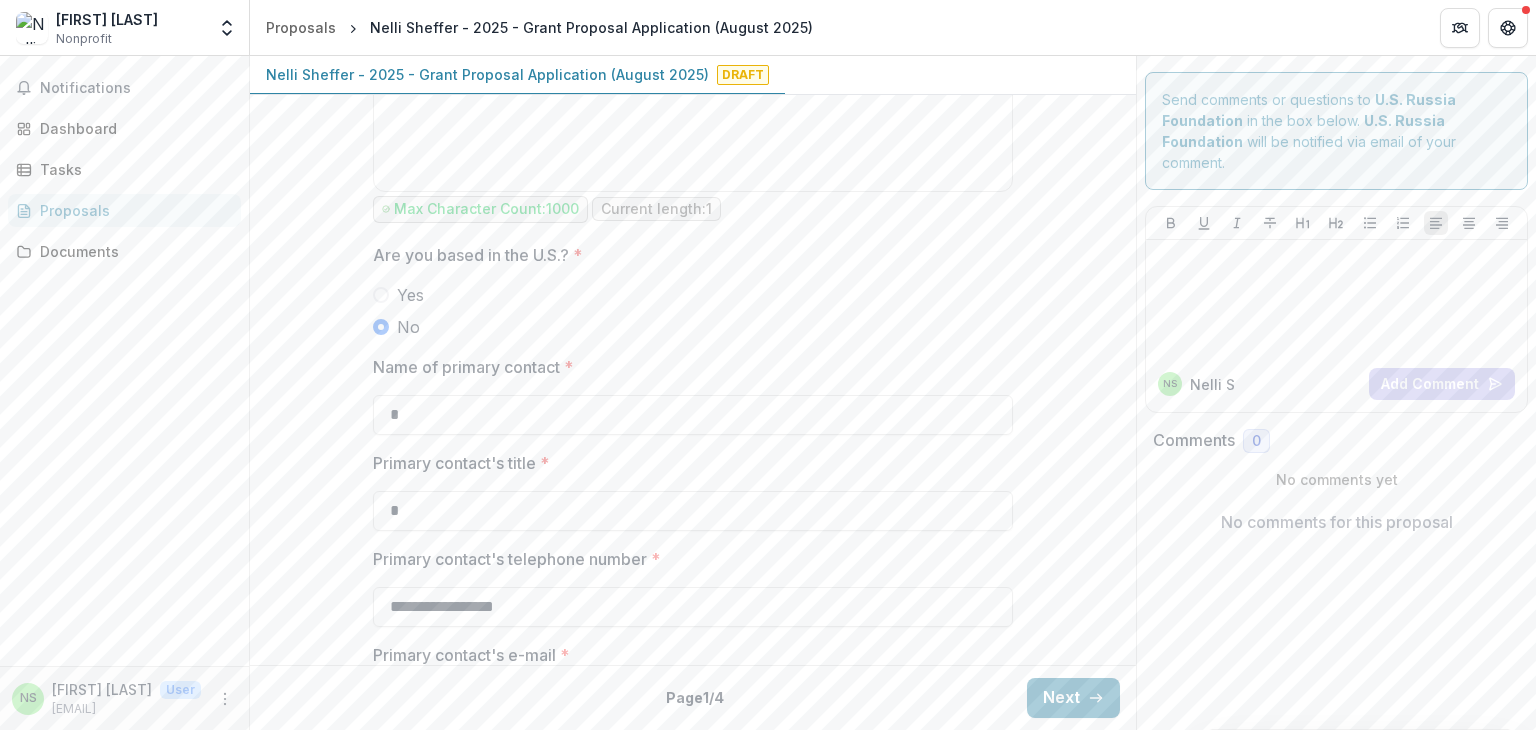scroll, scrollTop: 1352, scrollLeft: 0, axis: vertical 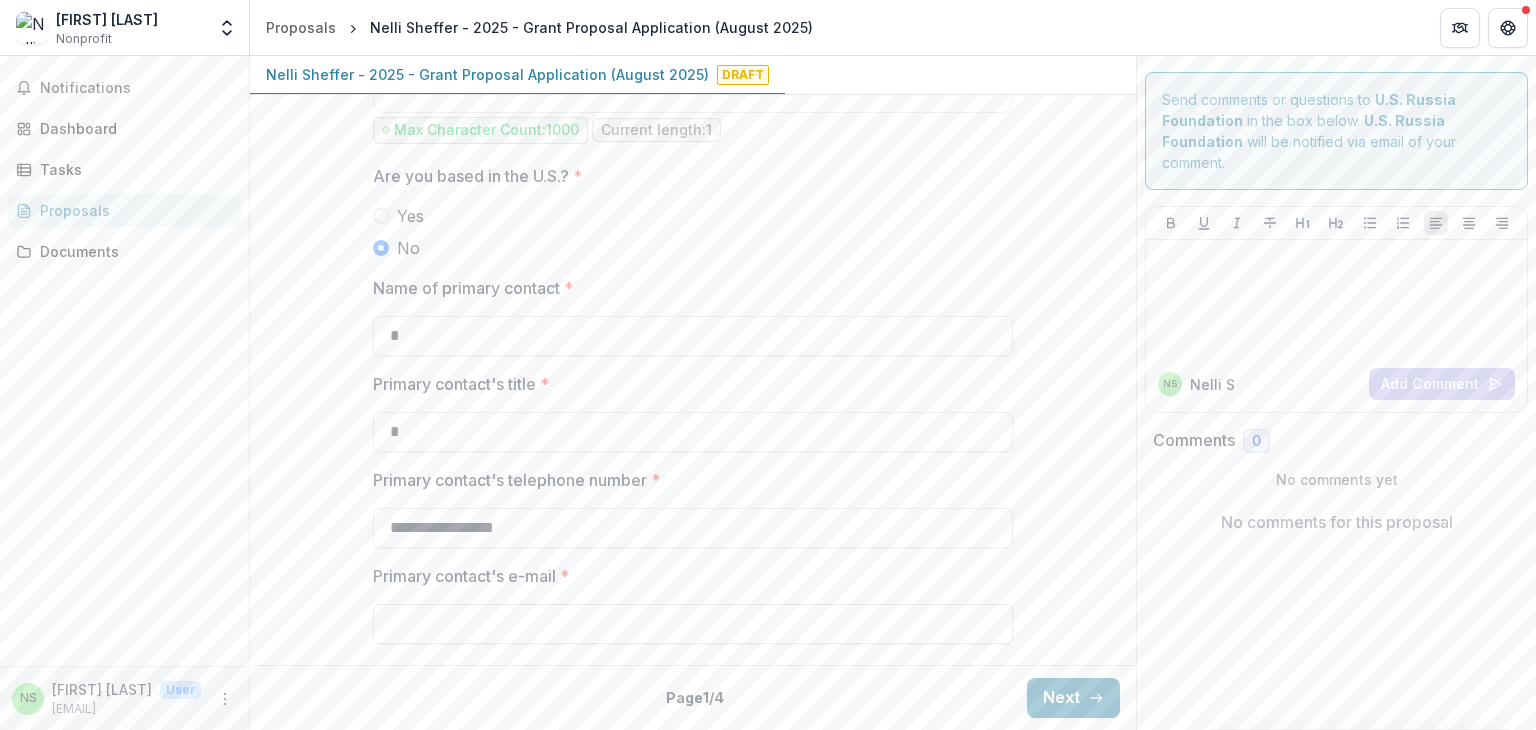 type on "**********" 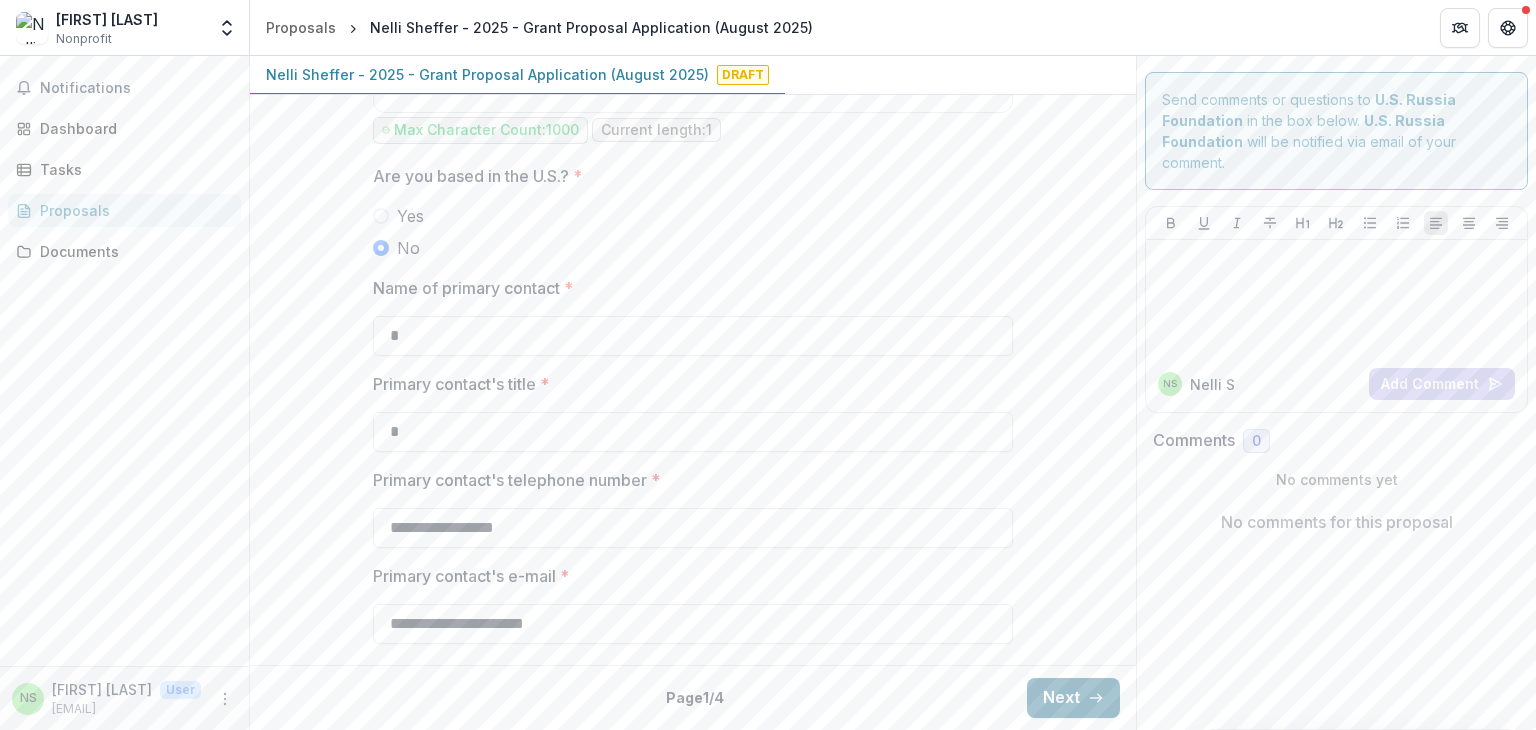 type on "**********" 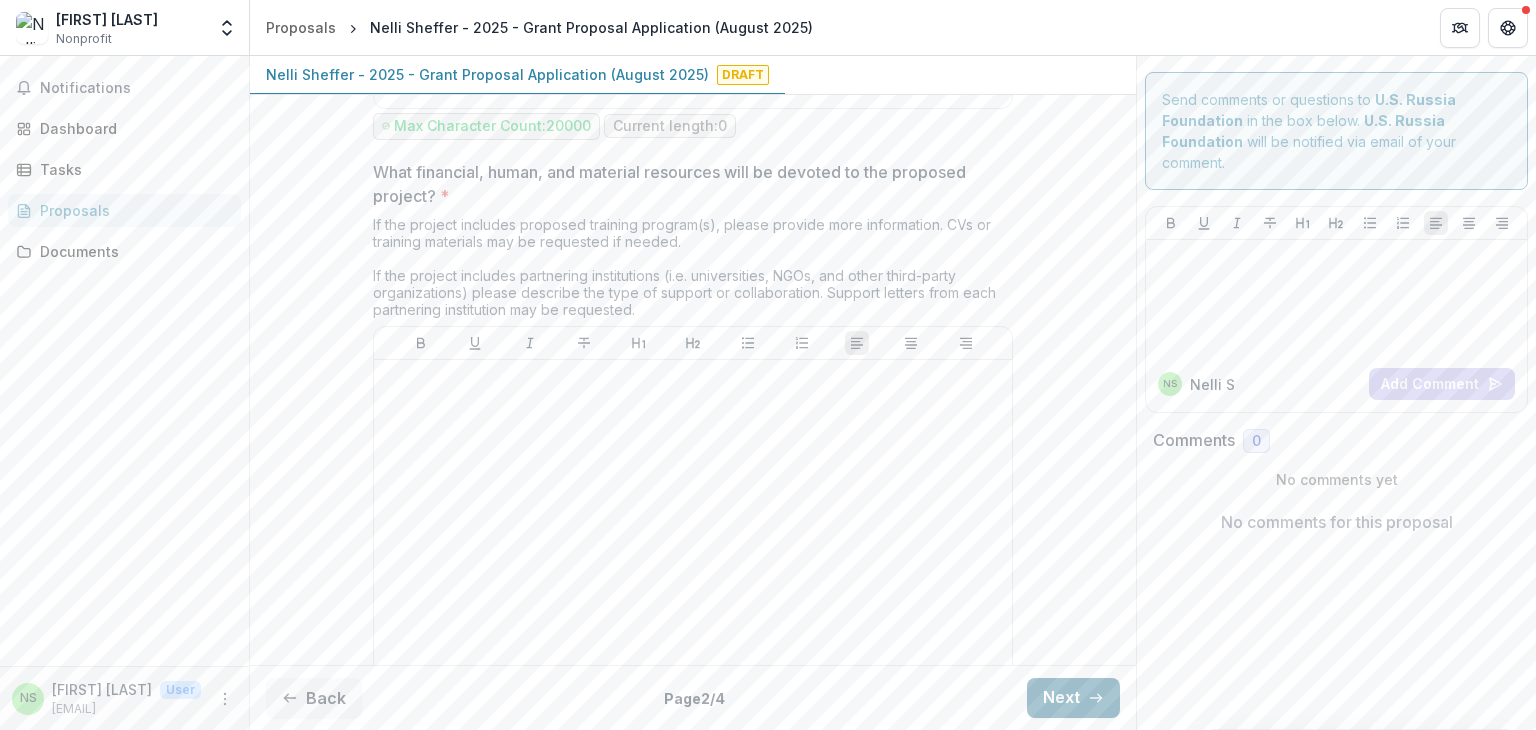 scroll, scrollTop: 0, scrollLeft: 0, axis: both 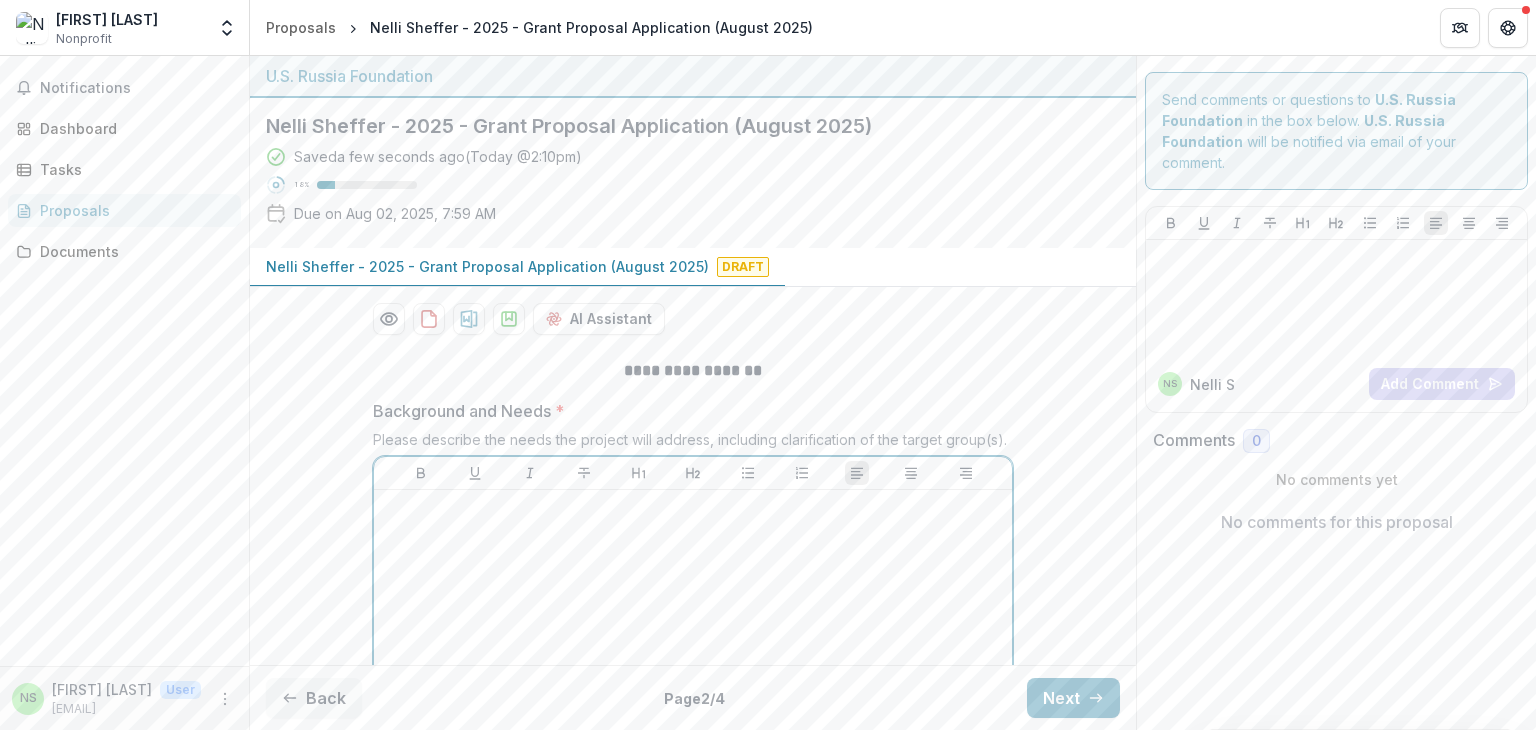 click at bounding box center (693, 648) 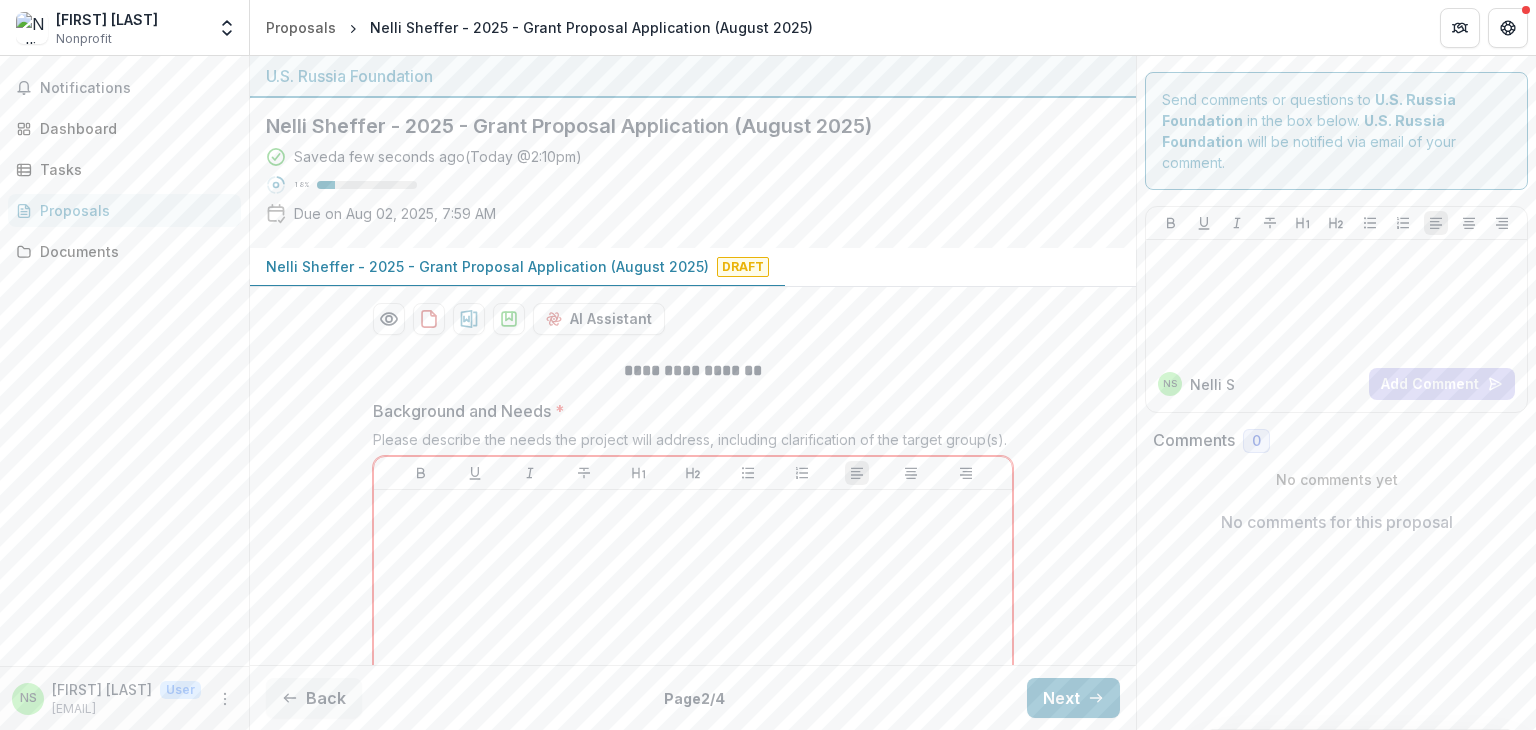 click on "Background and Needs *" at bounding box center [687, 411] 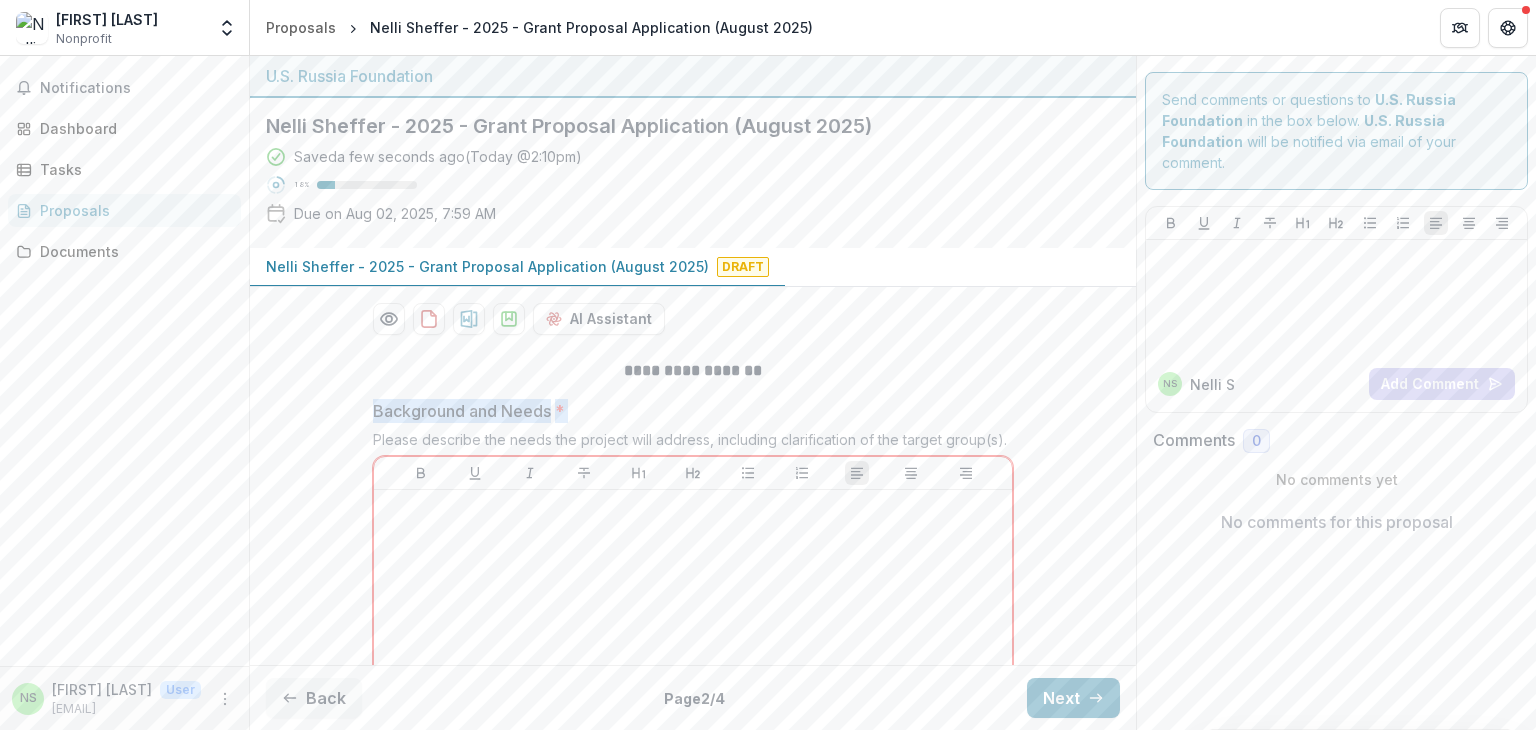 click on "Background and Needs *" at bounding box center [687, 411] 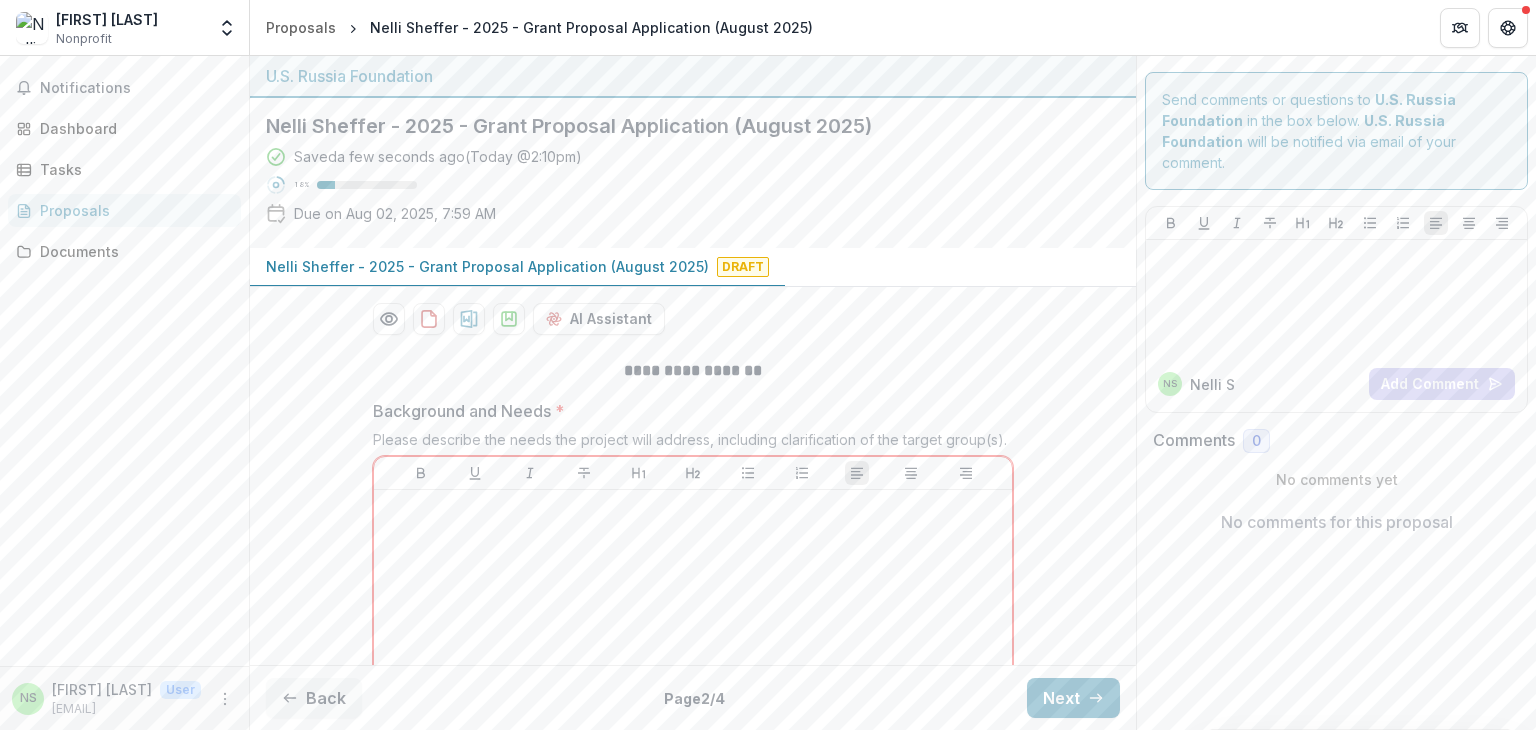 click on "Background and Needs *" at bounding box center (687, 411) 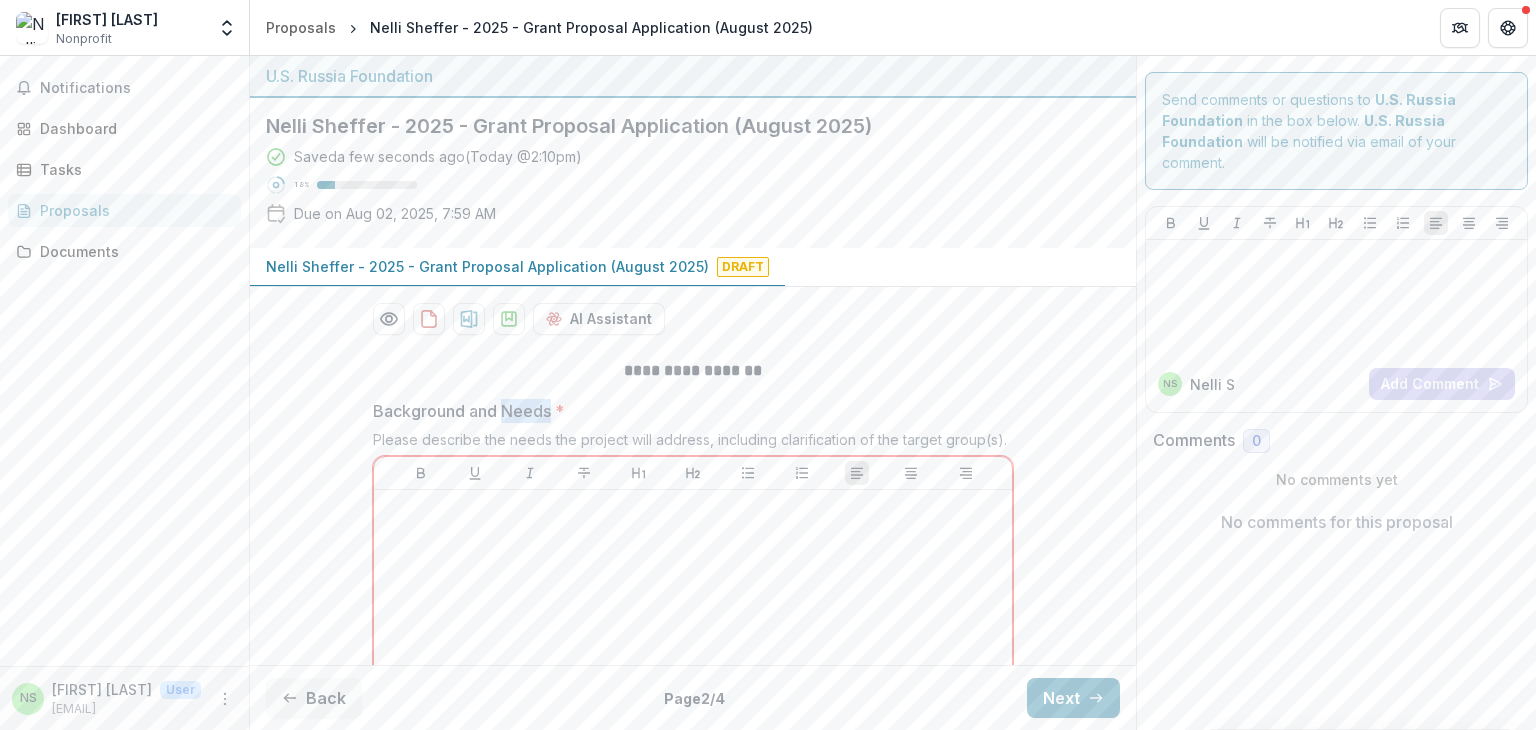 click on "Background and Needs *" at bounding box center [687, 411] 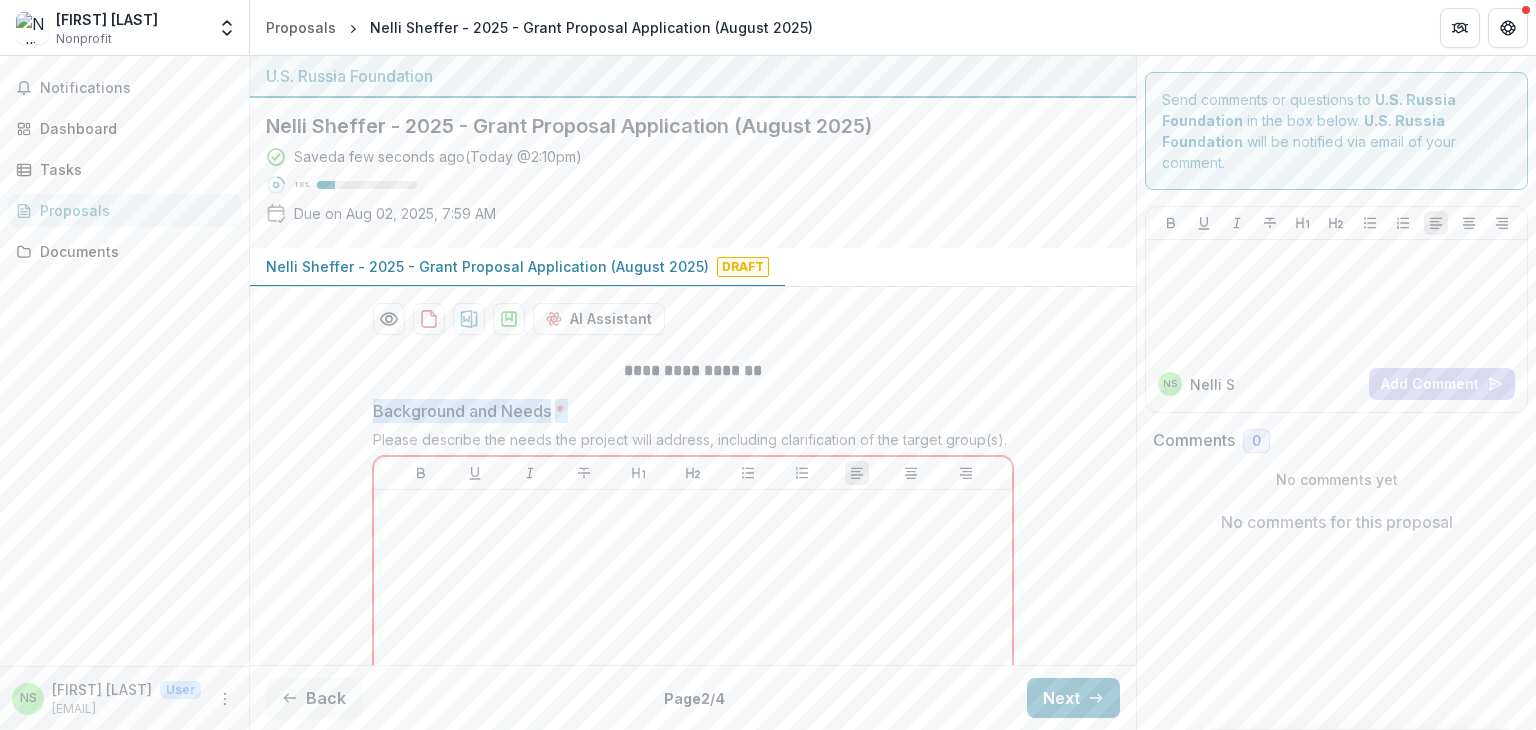 click on "Background and Needs *" at bounding box center (687, 411) 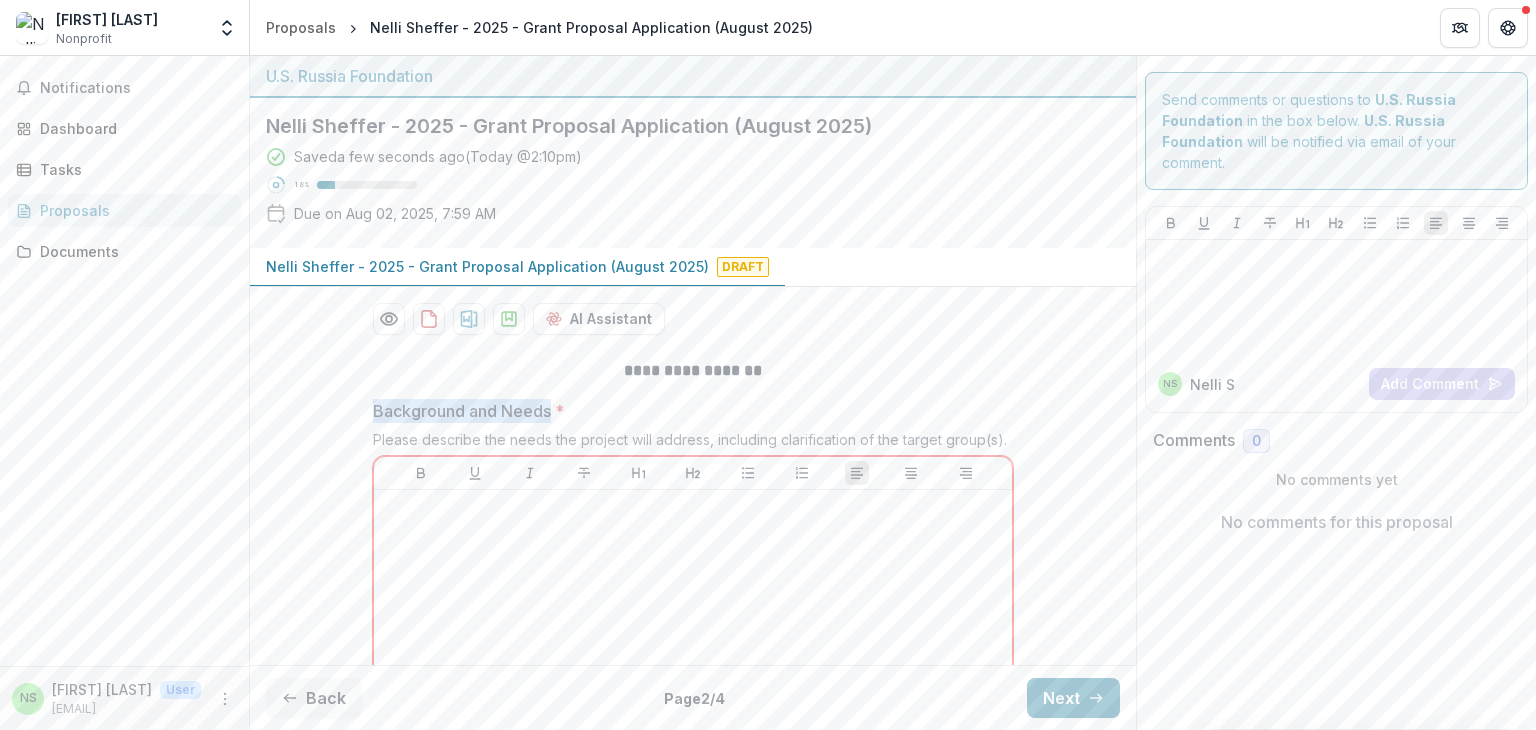drag, startPoint x: 548, startPoint y: 408, endPoint x: 355, endPoint y: 405, distance: 193.02332 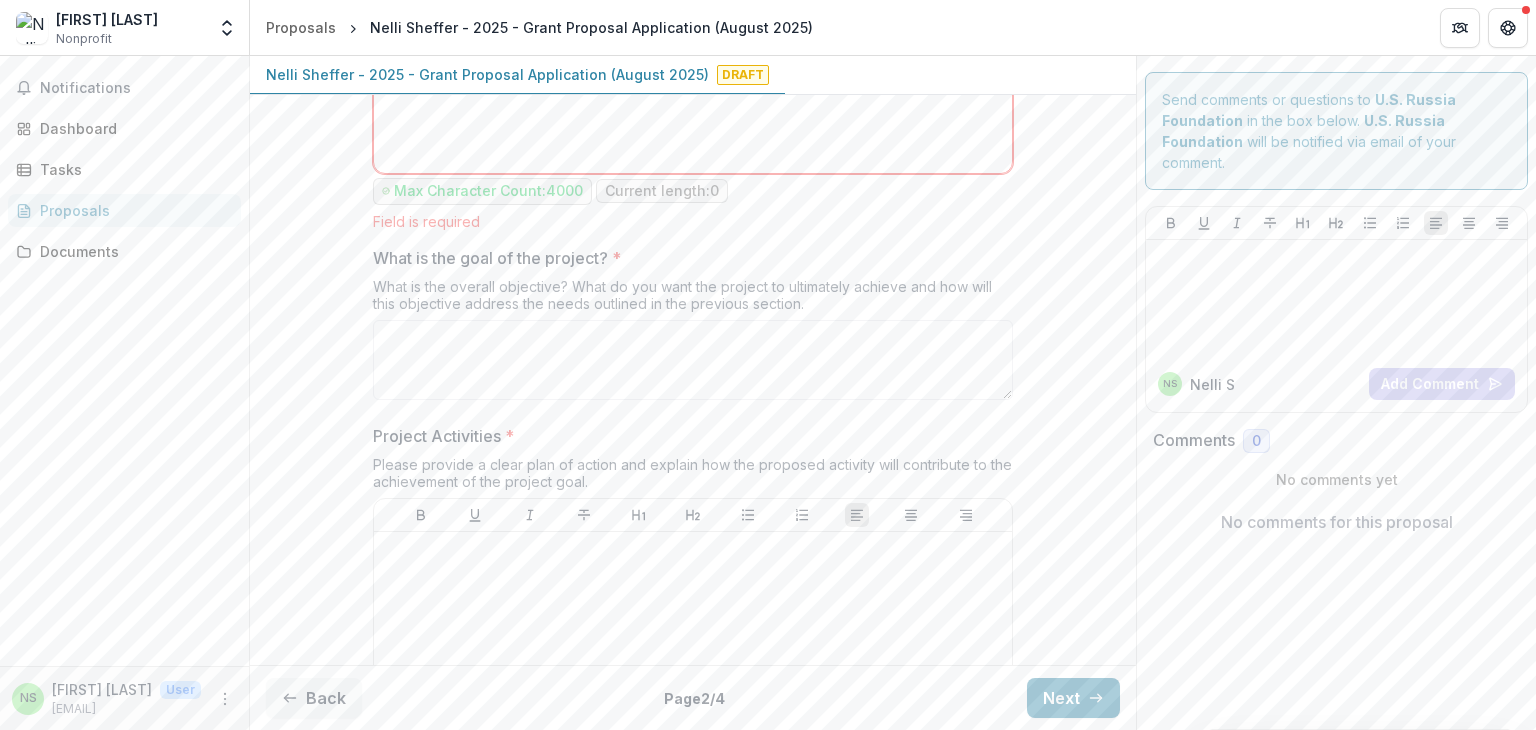 scroll, scrollTop: 671, scrollLeft: 0, axis: vertical 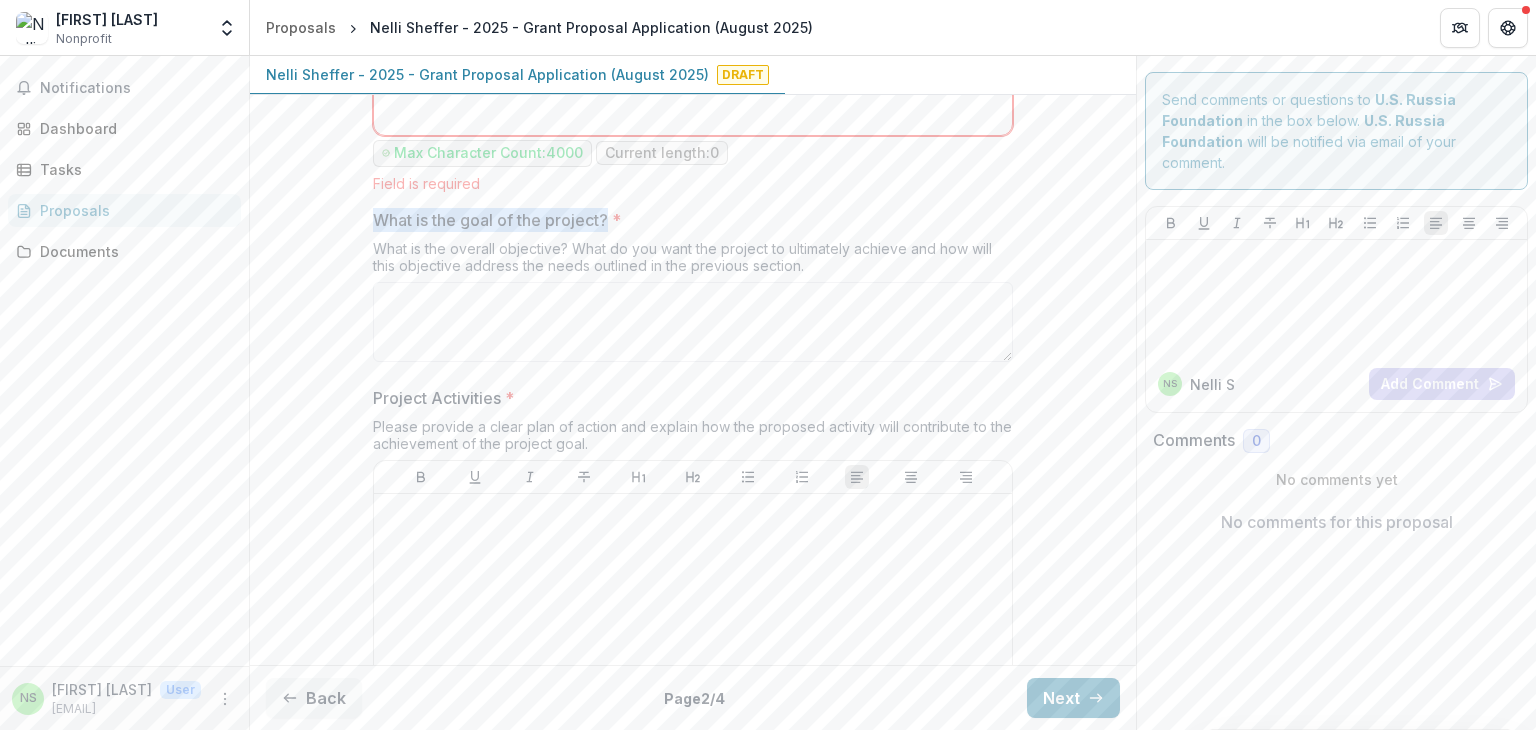 drag, startPoint x: 608, startPoint y: 214, endPoint x: 352, endPoint y: 215, distance: 256.00195 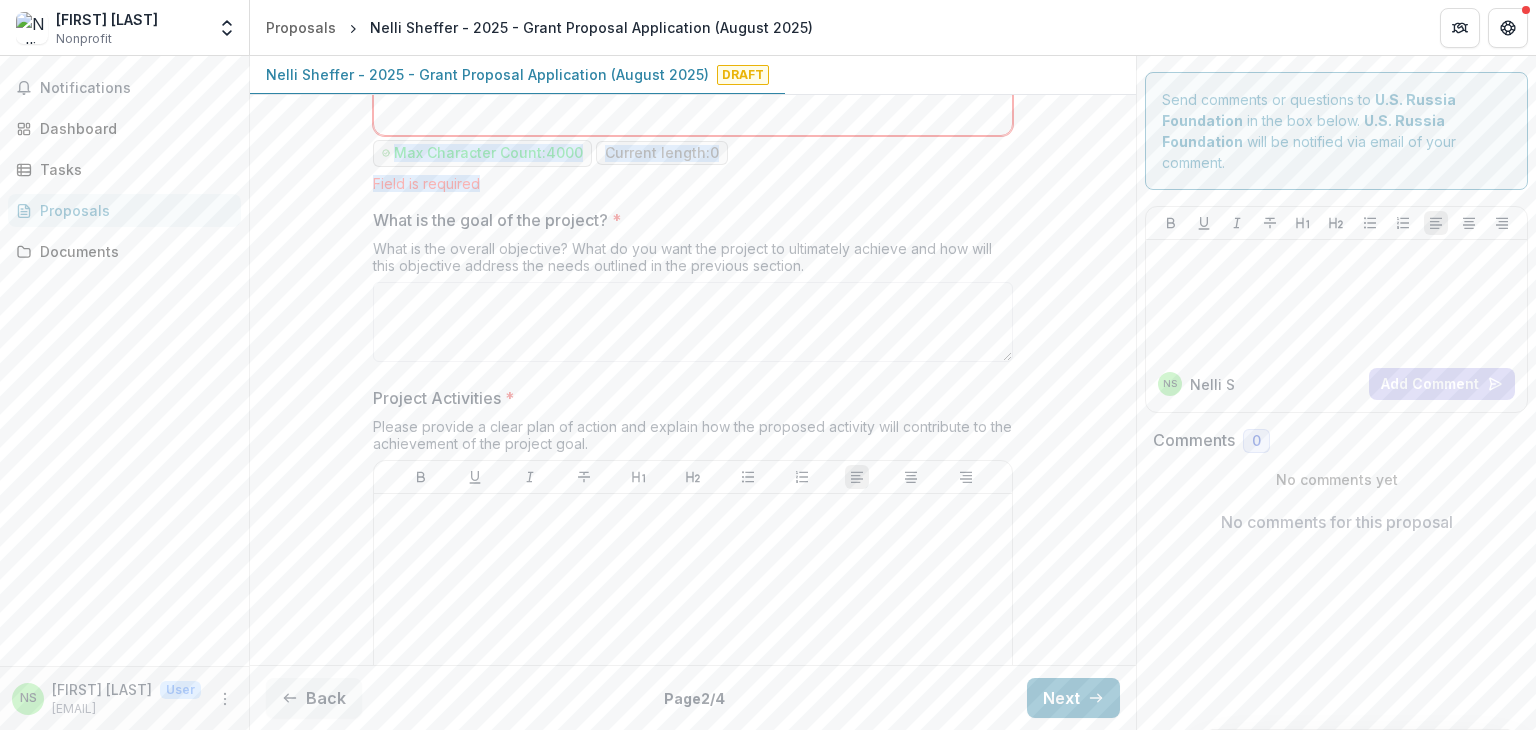 drag, startPoint x: 1135, startPoint y: 183, endPoint x: 1124, endPoint y: 117, distance: 66.910385 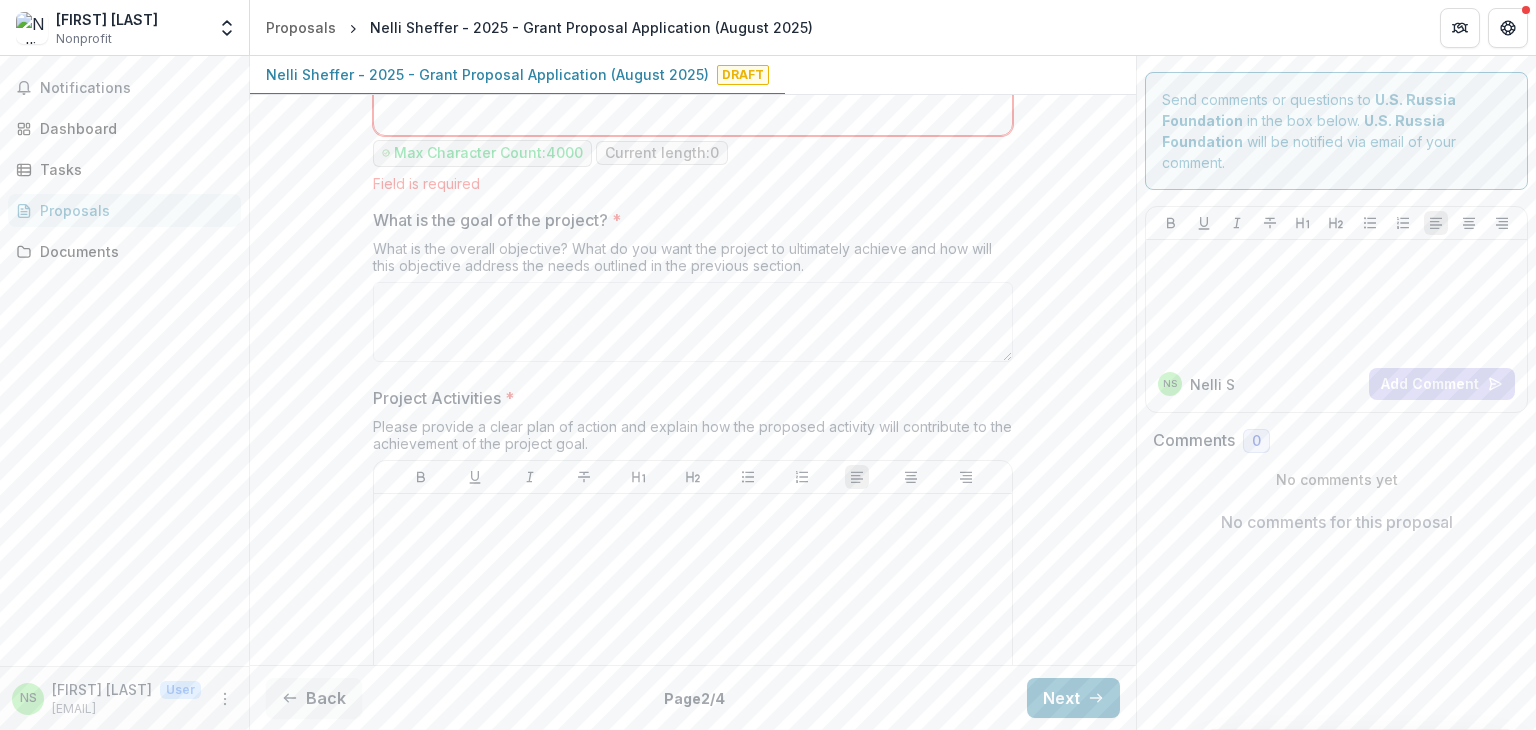 click on "**********" at bounding box center [693, 2143] 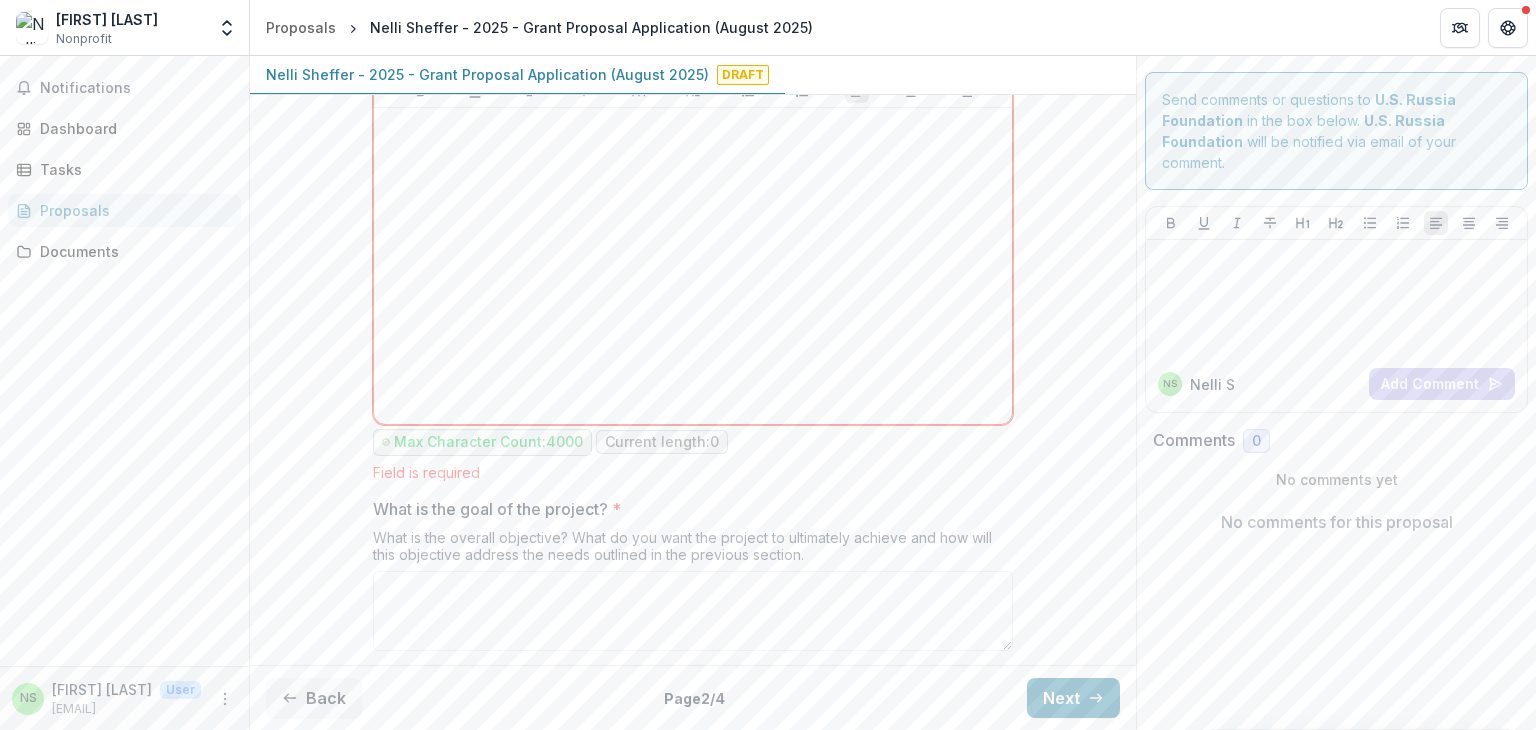 scroll, scrollTop: 351, scrollLeft: 0, axis: vertical 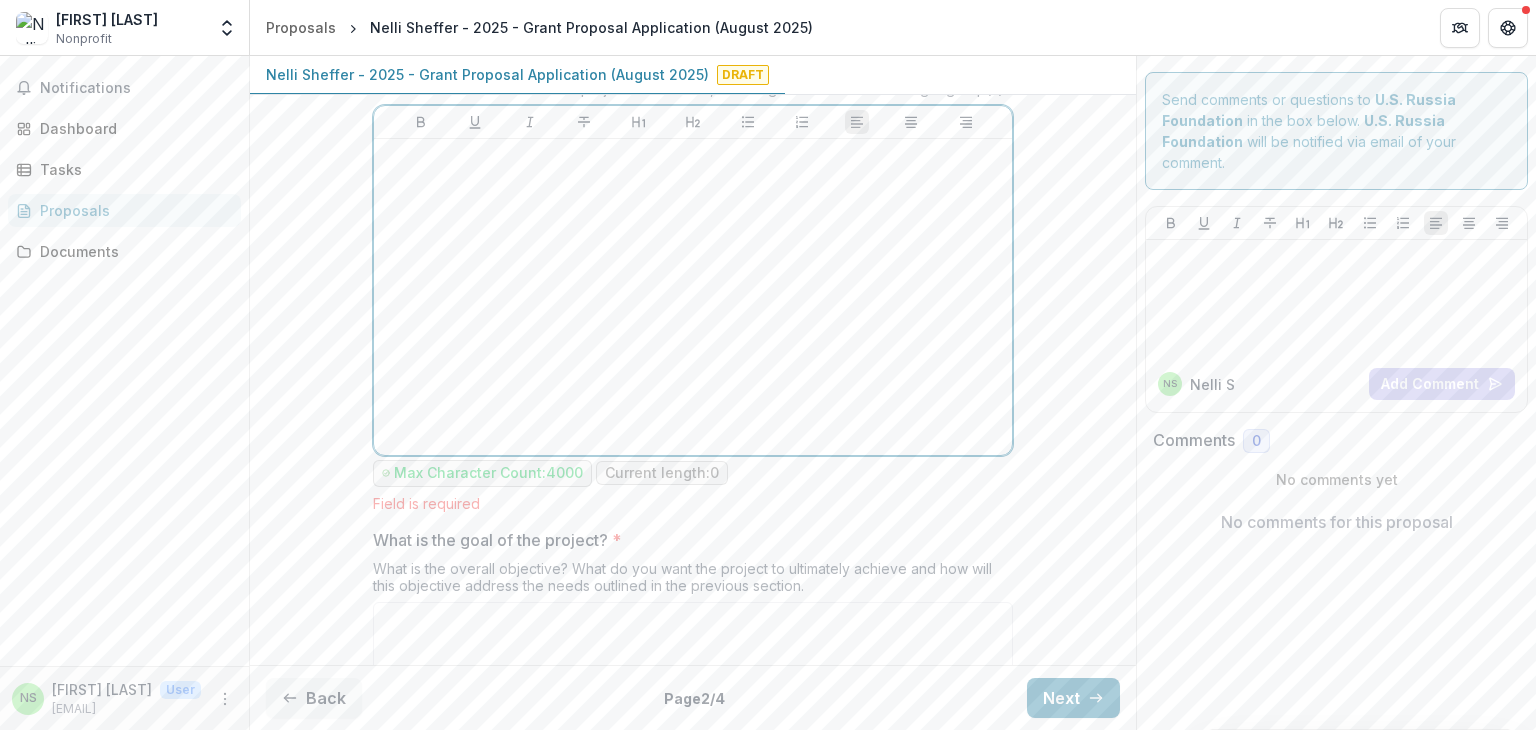 click at bounding box center (693, 297) 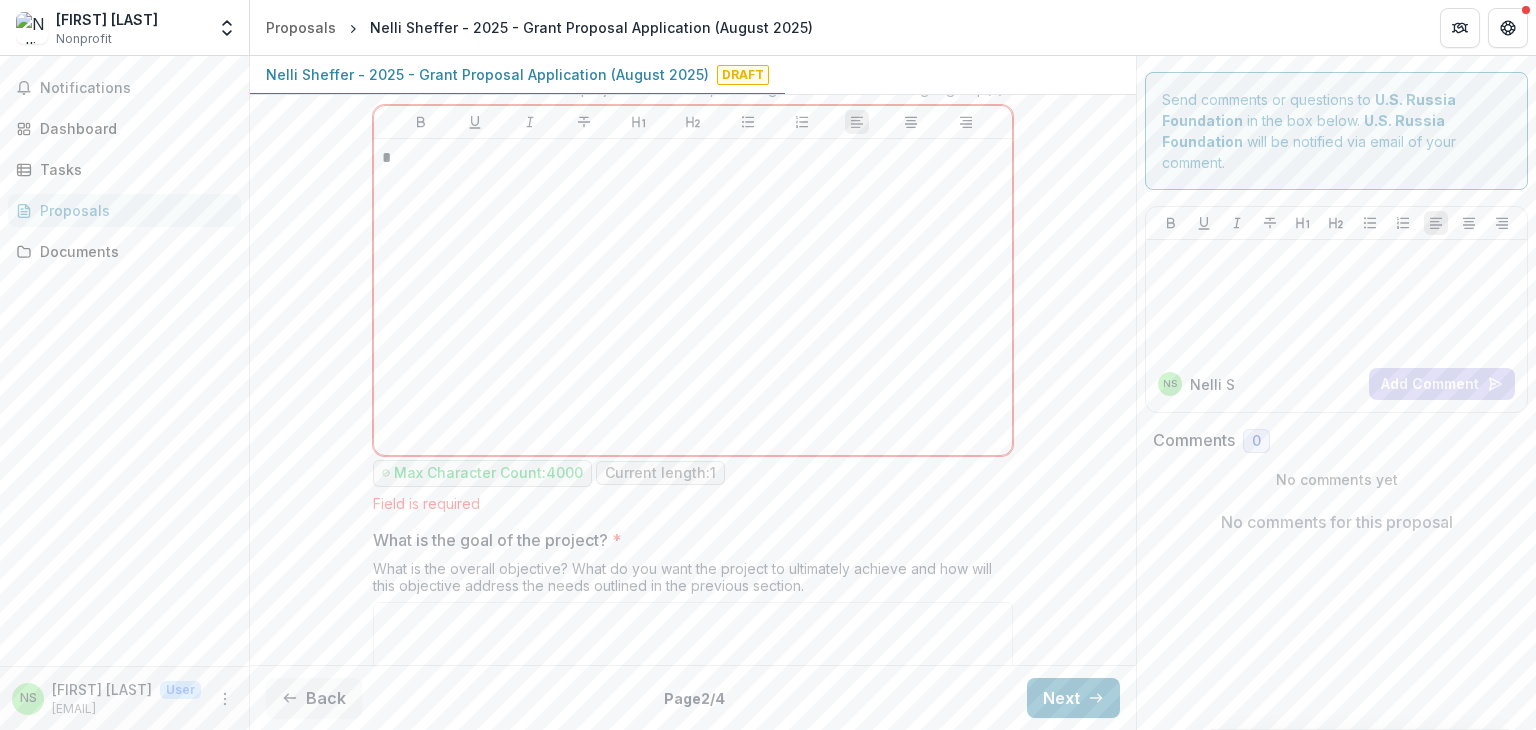 click on "What is the goal of the project? * What is the overall objective? What do you want the project to ultimately achieve and how will this objective address the needs outlined in the previous section." at bounding box center [693, 609] 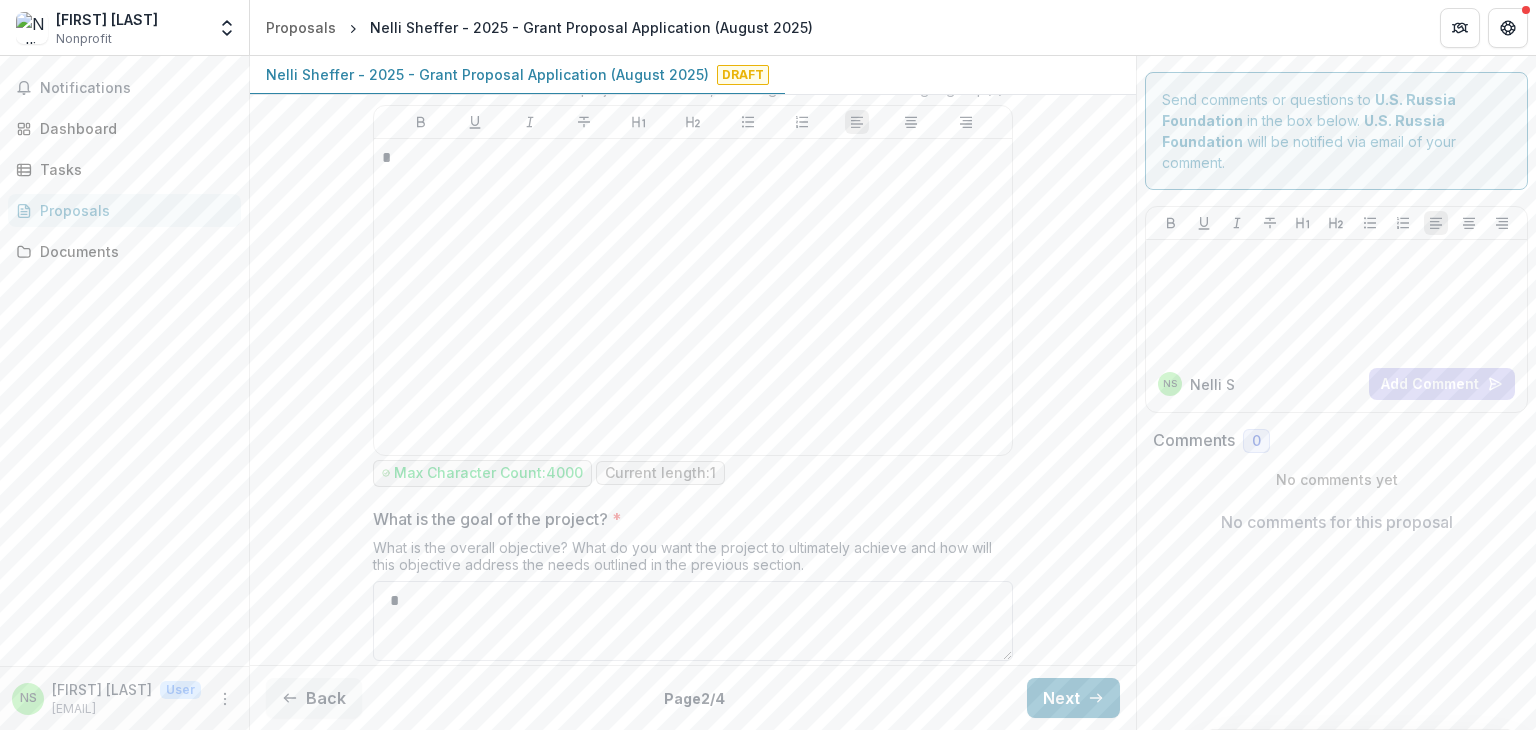 click on "*" at bounding box center (693, 621) 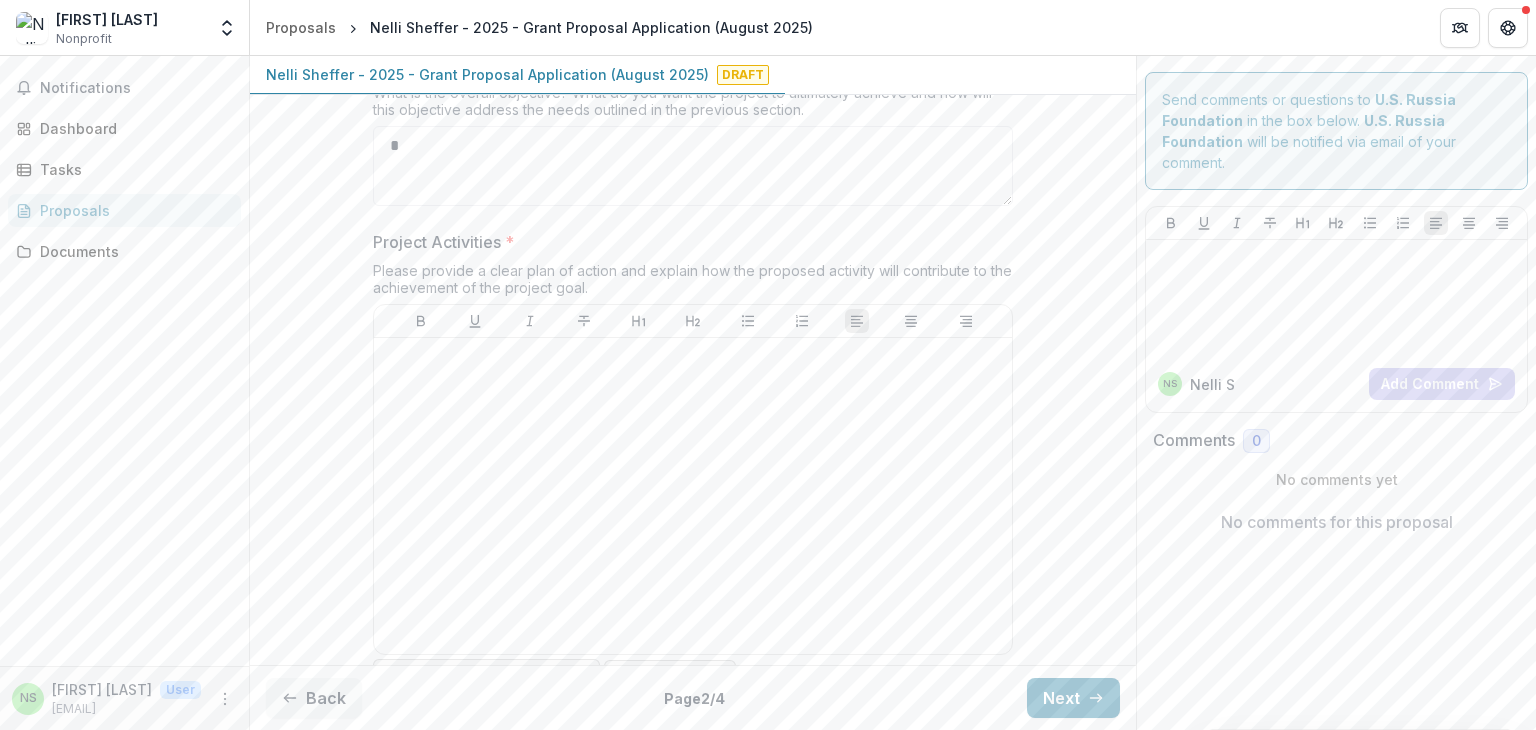 scroll, scrollTop: 832, scrollLeft: 0, axis: vertical 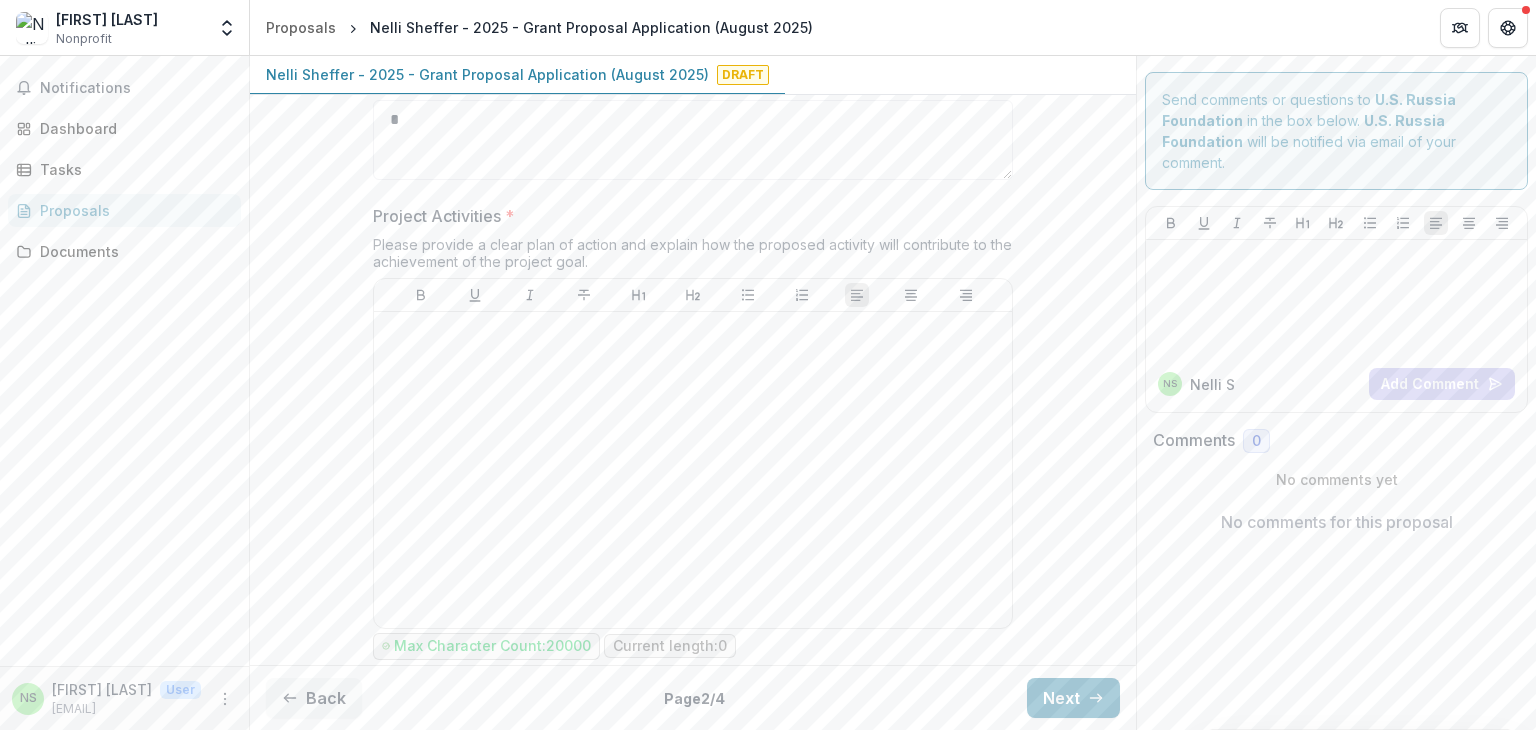 type on "*" 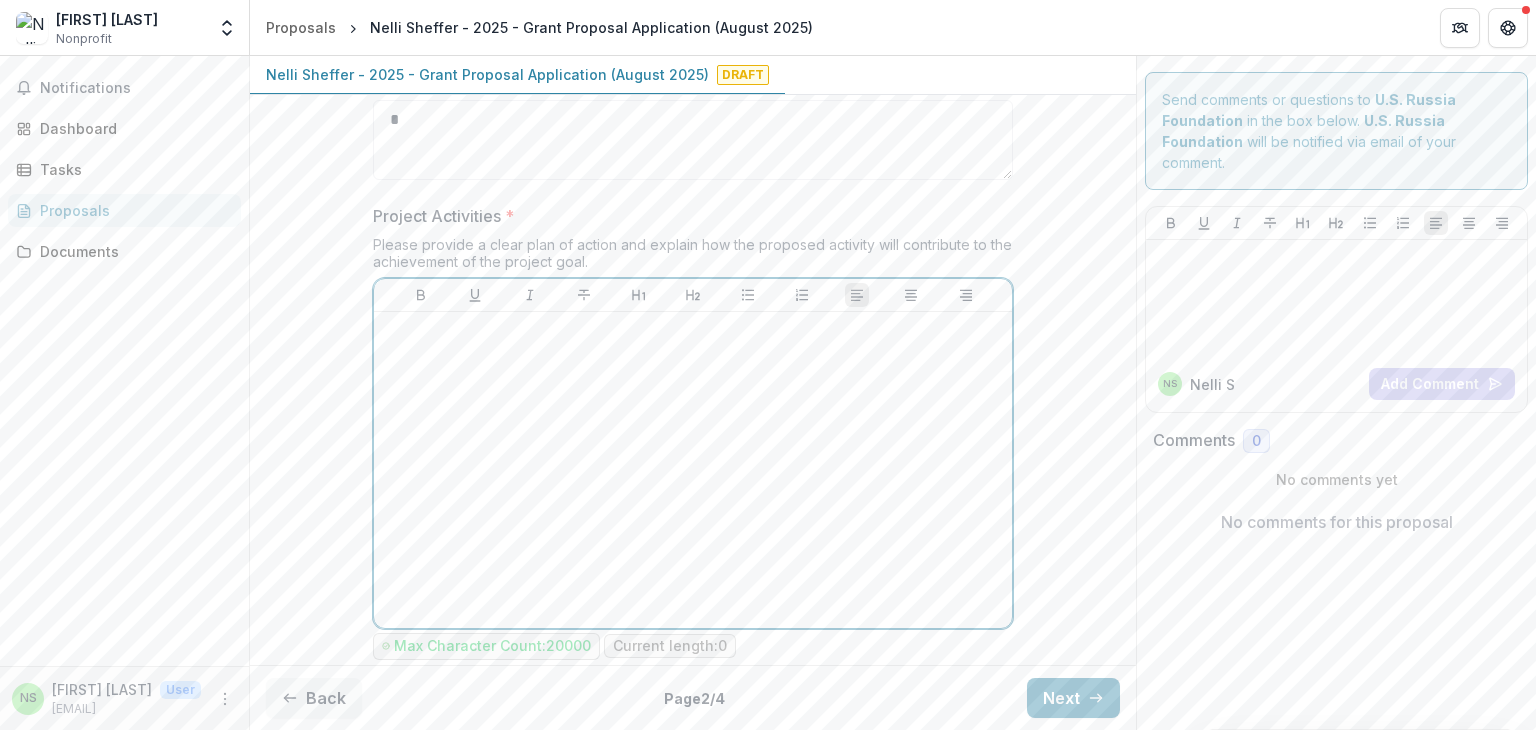 click at bounding box center (693, 470) 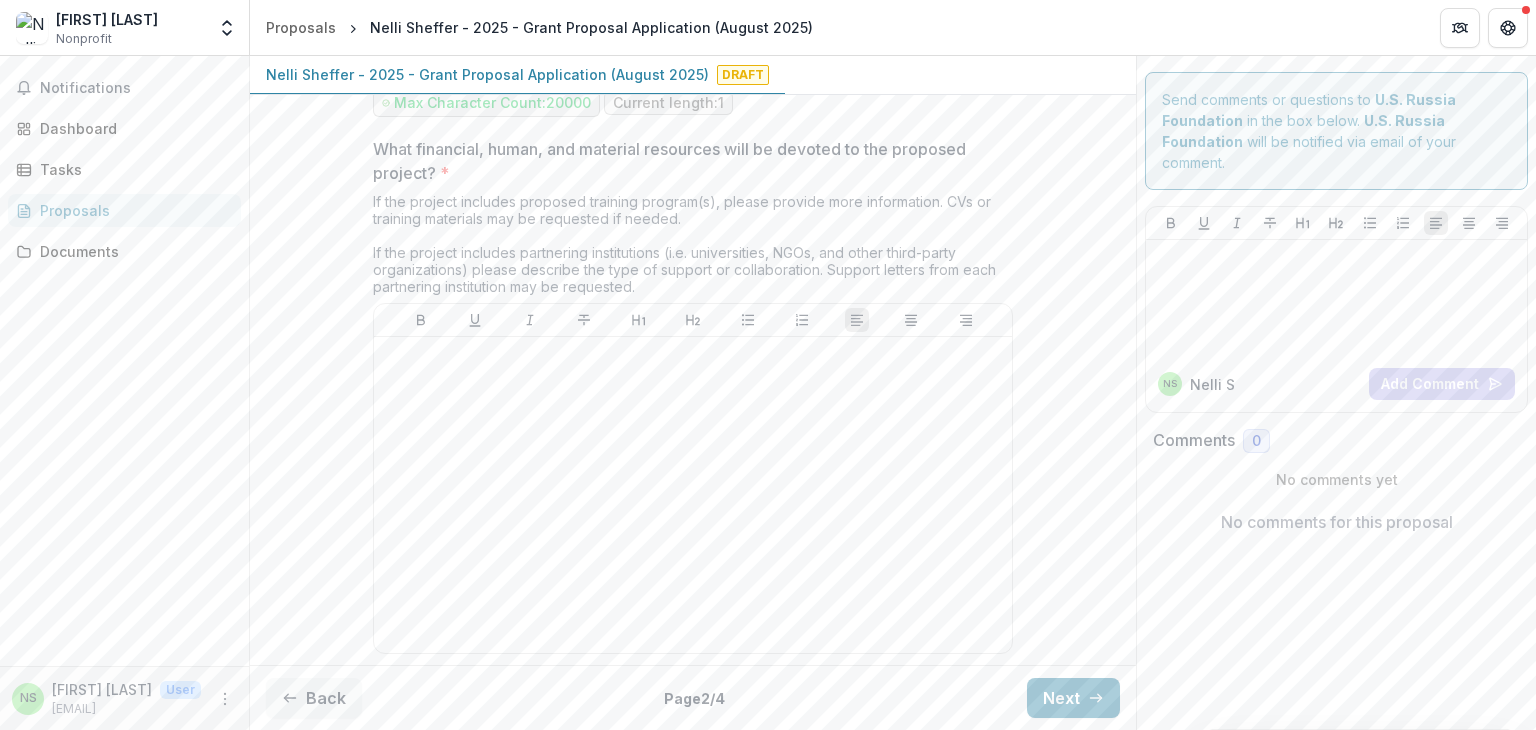 scroll, scrollTop: 1376, scrollLeft: 0, axis: vertical 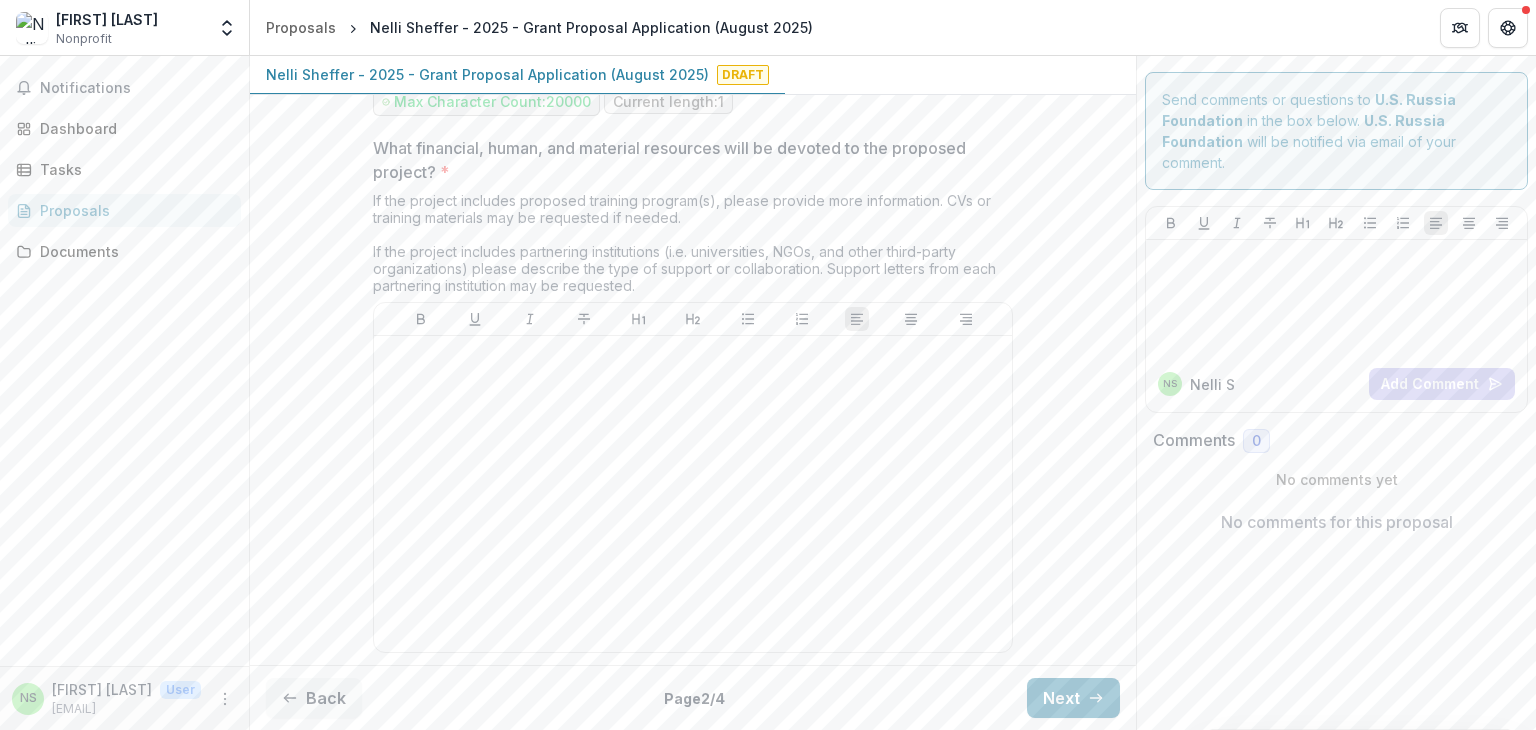 click on "What financial, human, and material resources will be devoted to the proposed project? *" at bounding box center (687, 160) 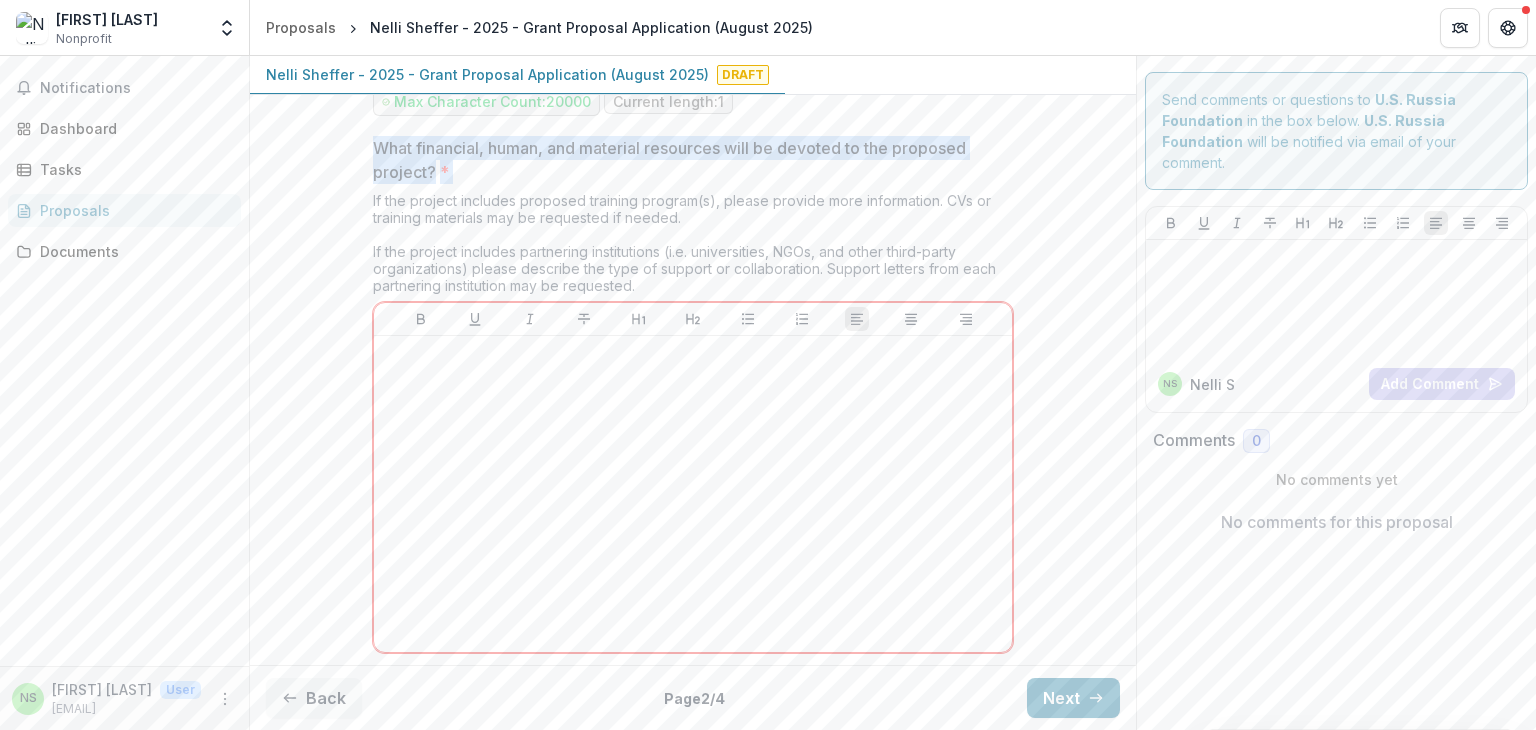 click on "What financial, human, and material resources will be devoted to the proposed project? *" at bounding box center [687, 160] 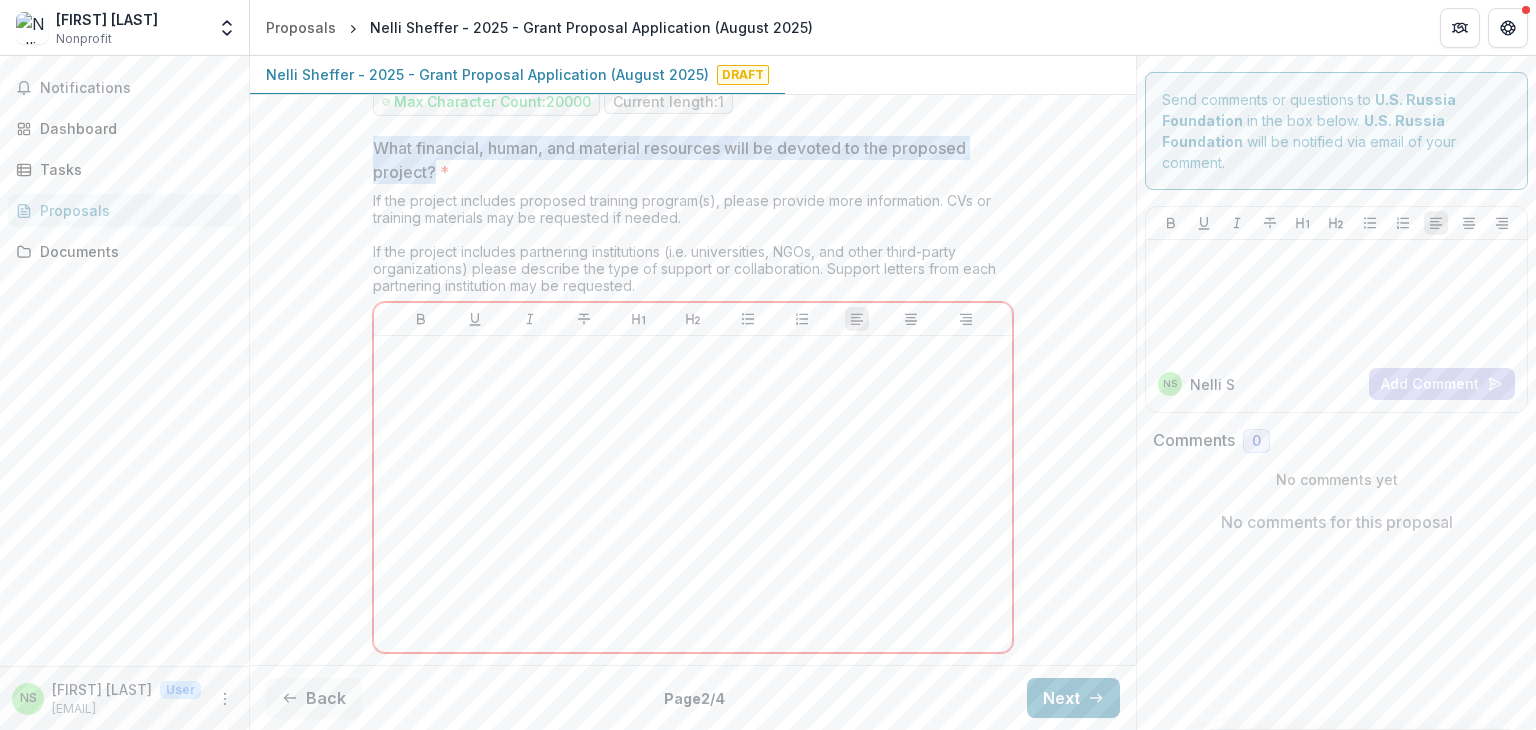 drag, startPoint x: 371, startPoint y: 141, endPoint x: 433, endPoint y: 160, distance: 64.84597 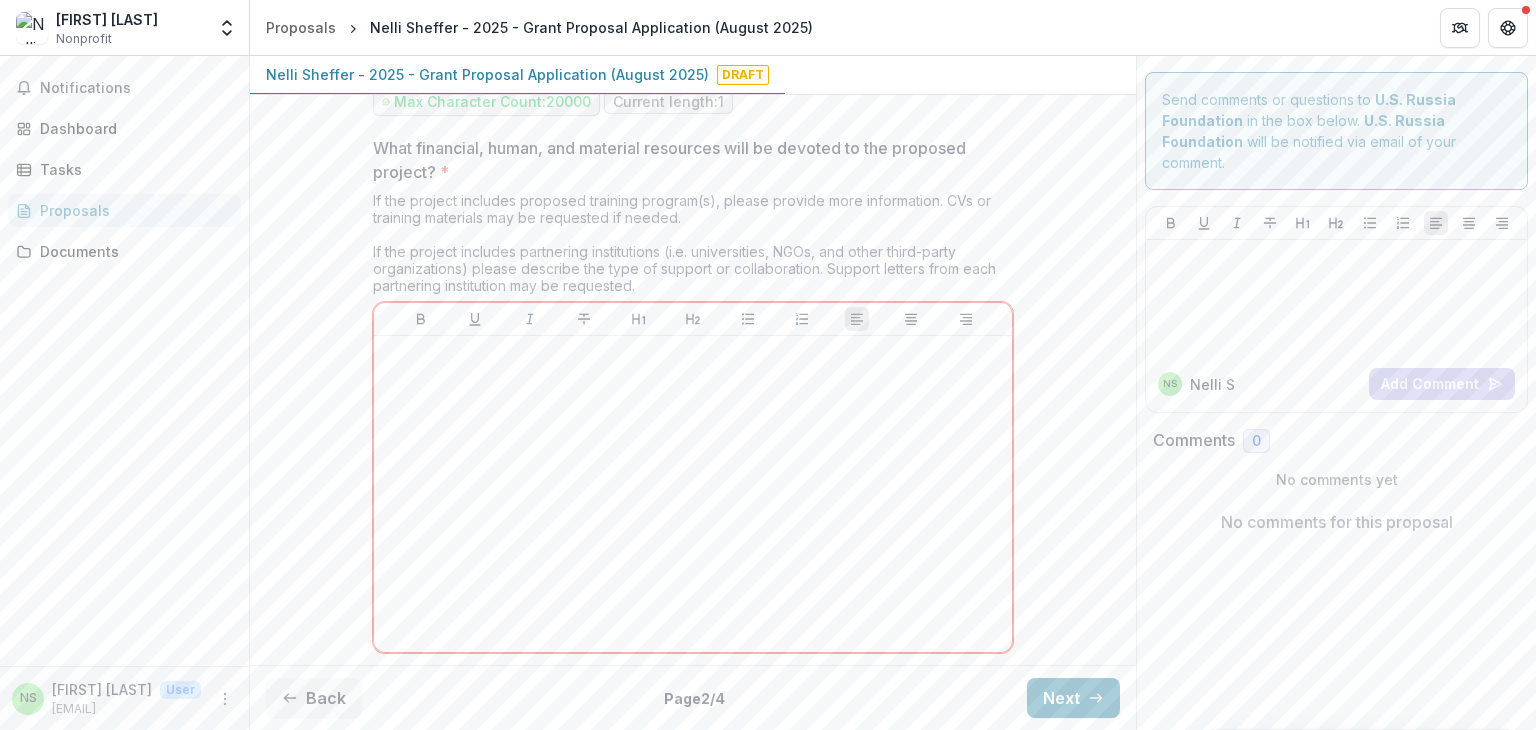 click on "What financial, human, and material resources will be devoted to the proposed project? *" at bounding box center [687, 160] 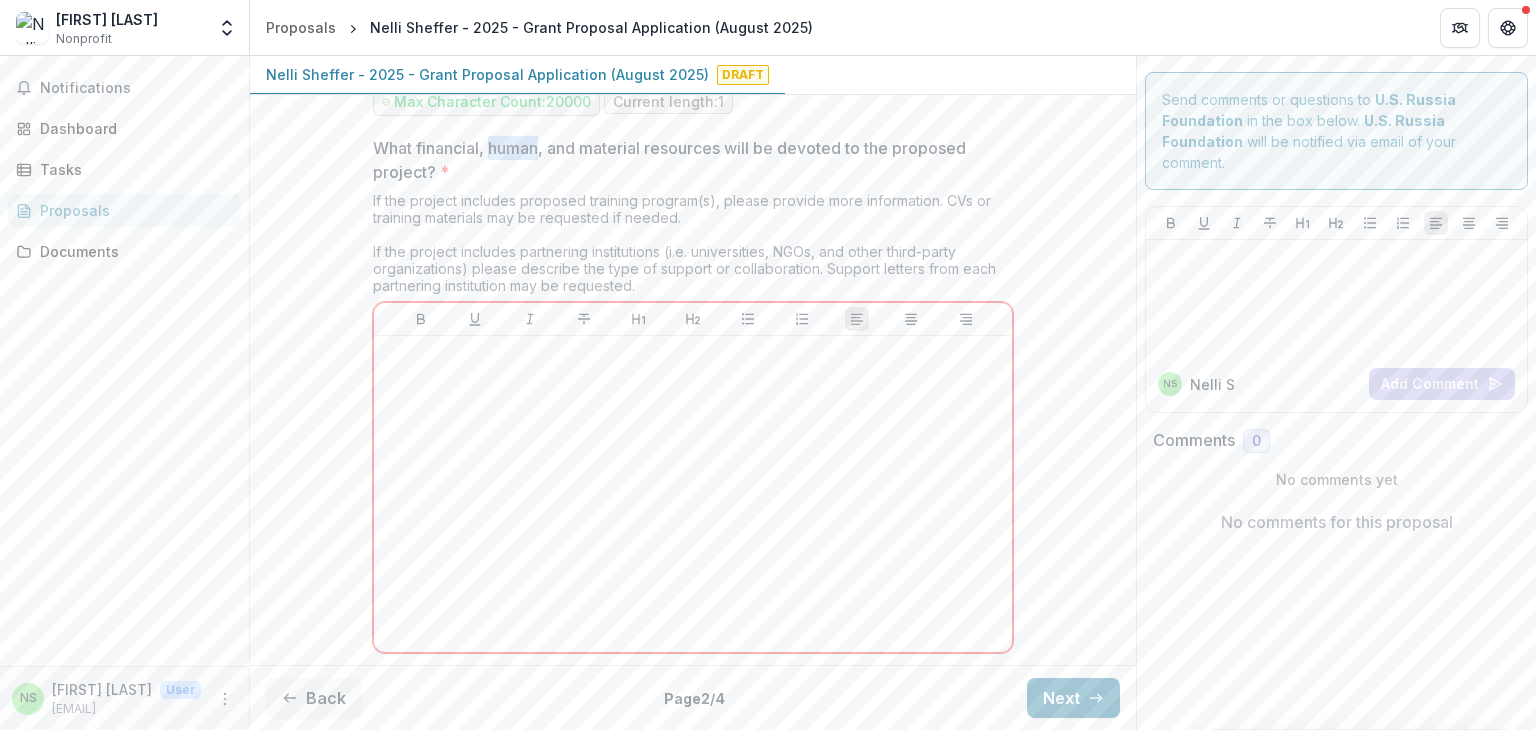 click on "What financial, human, and material resources will be devoted to the proposed project? *" at bounding box center (687, 160) 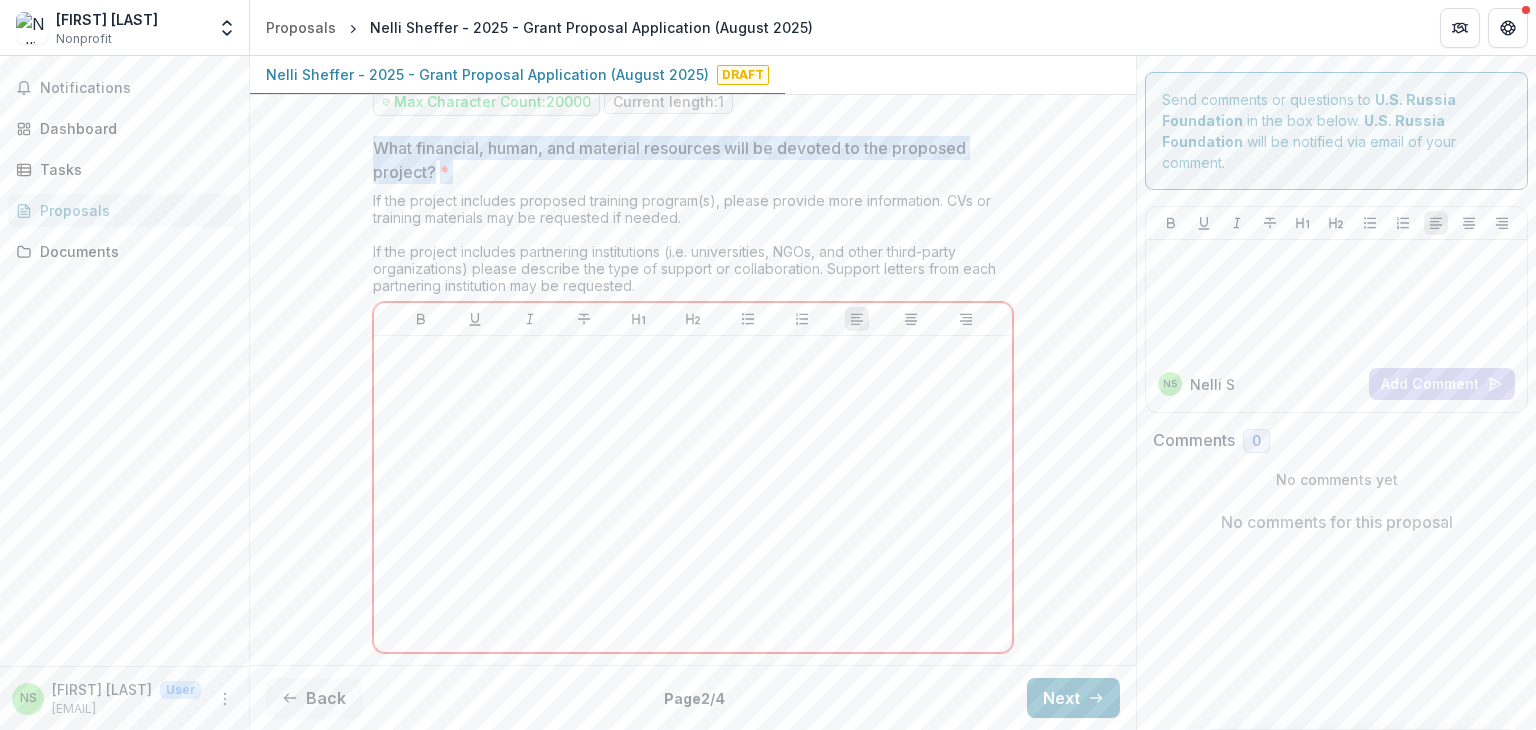 click on "What financial, human, and material resources will be devoted to the proposed project? *" at bounding box center [687, 160] 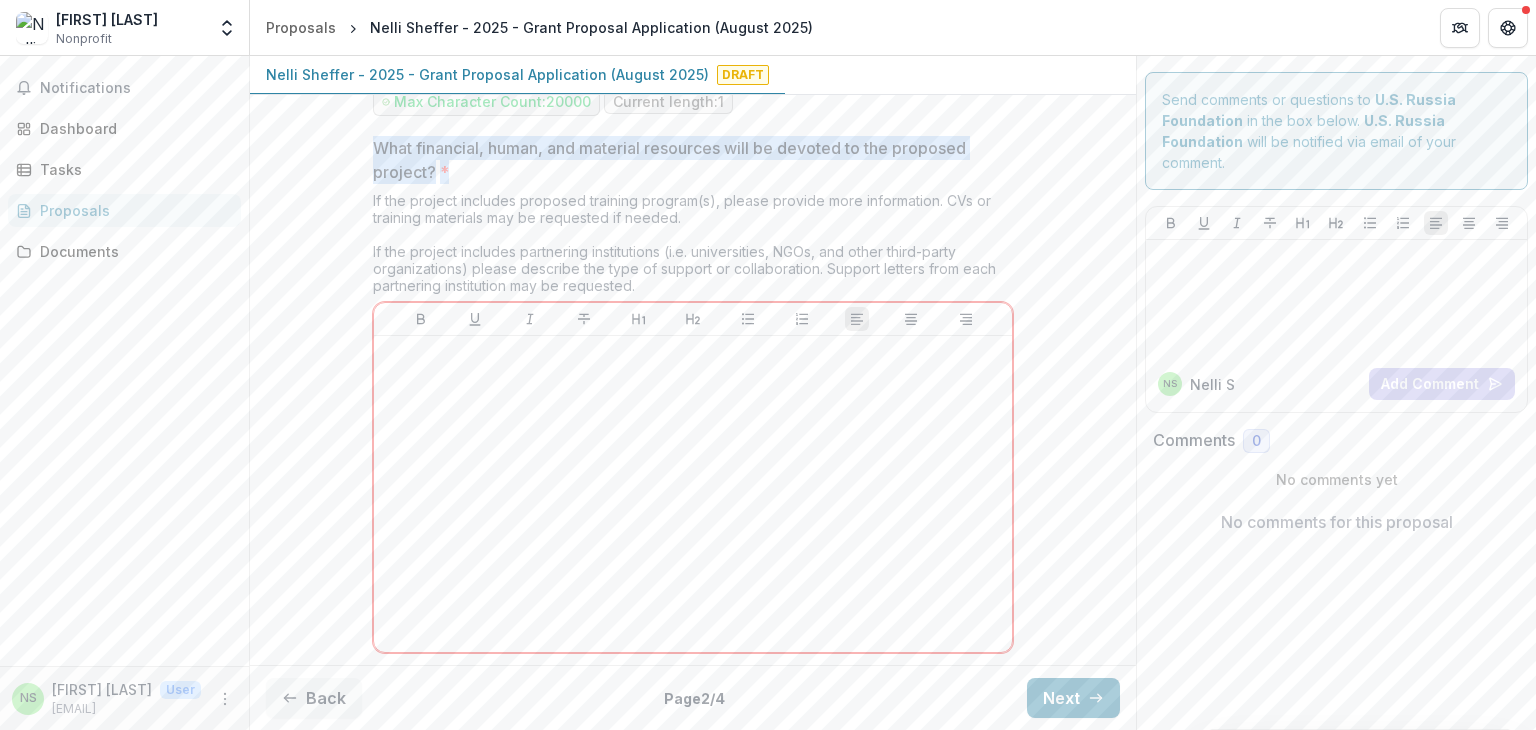 drag, startPoint x: 376, startPoint y: 140, endPoint x: 440, endPoint y: 173, distance: 72.00694 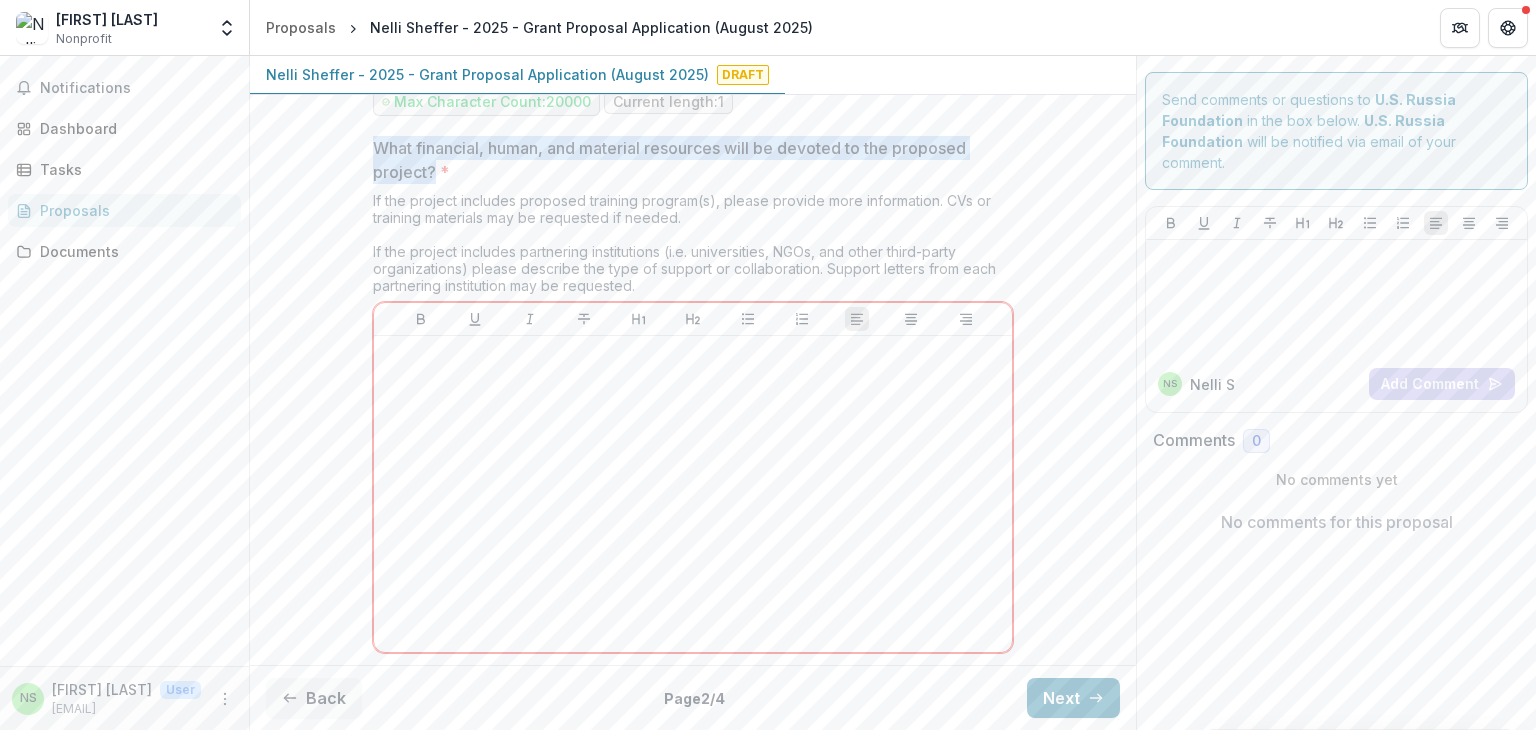 drag, startPoint x: 432, startPoint y: 166, endPoint x: 367, endPoint y: 137, distance: 71.17584 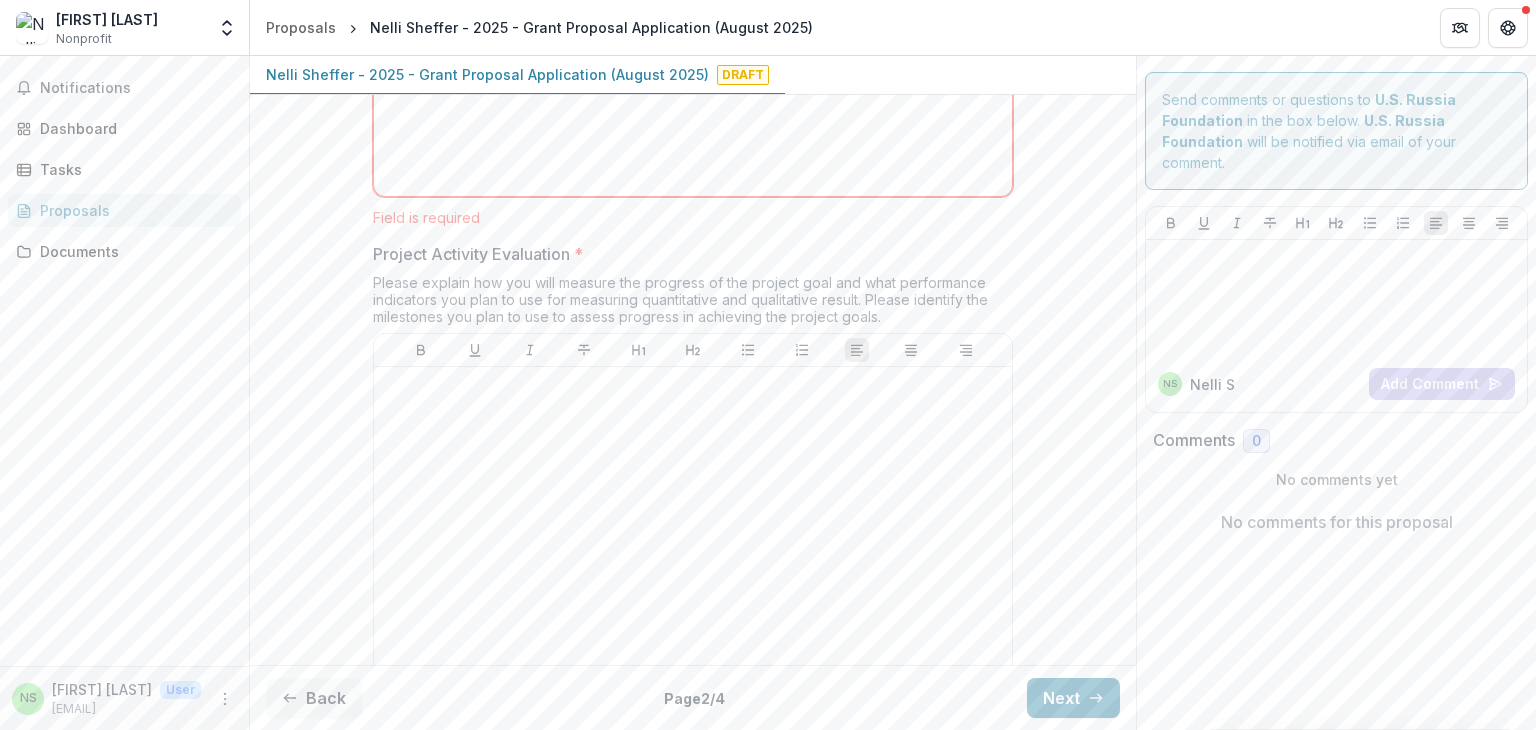 scroll, scrollTop: 1862, scrollLeft: 0, axis: vertical 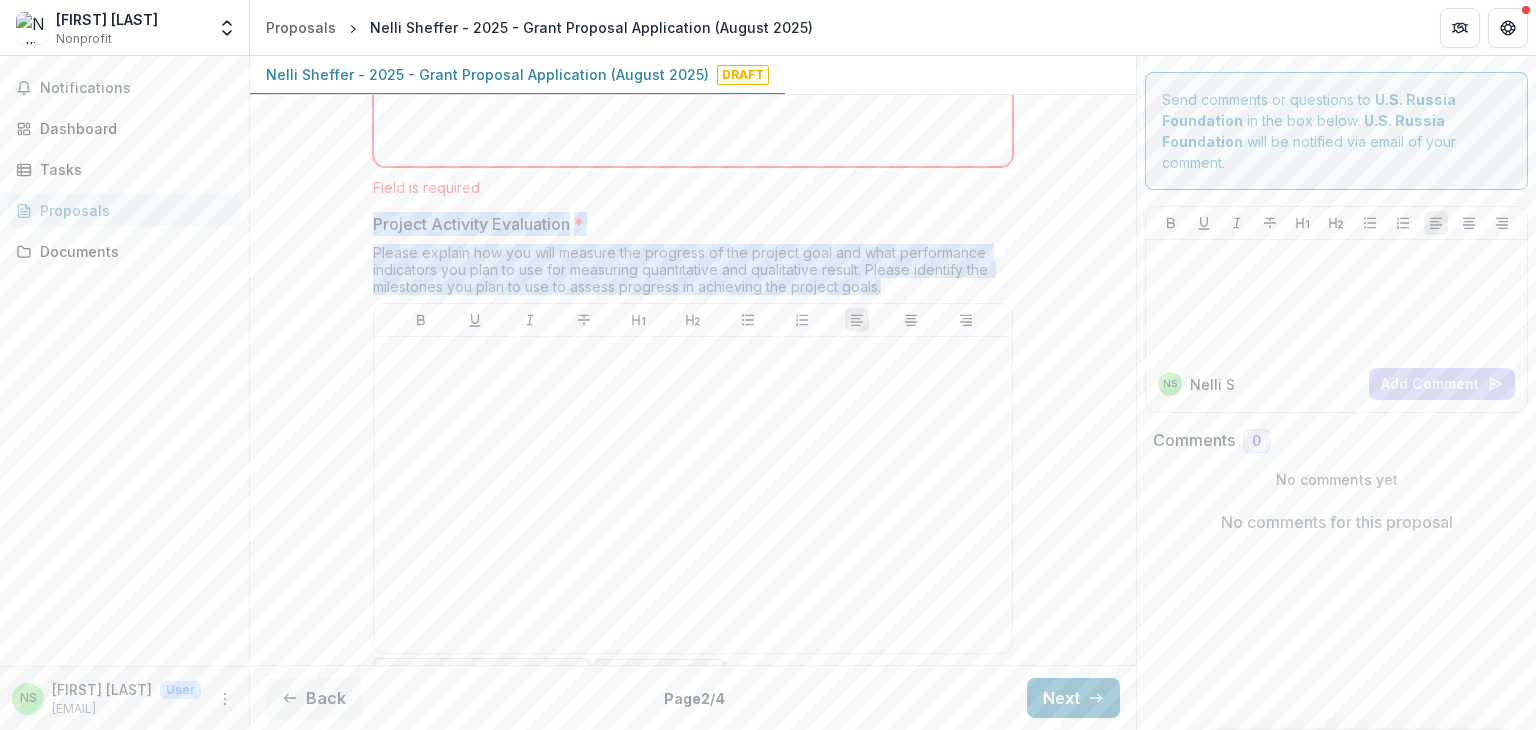 drag, startPoint x: 372, startPoint y: 216, endPoint x: 910, endPoint y: 271, distance: 540.804 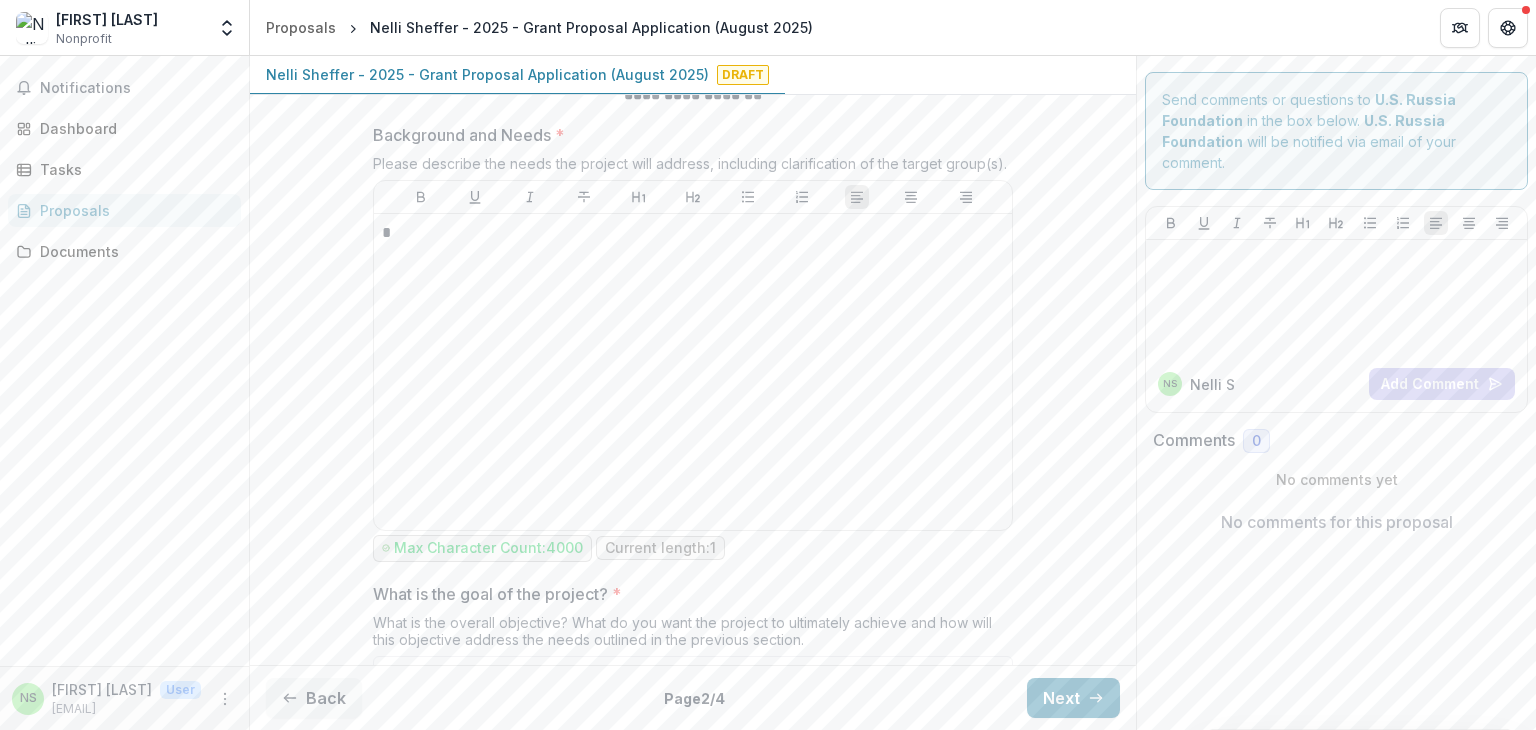 scroll, scrollTop: 176, scrollLeft: 0, axis: vertical 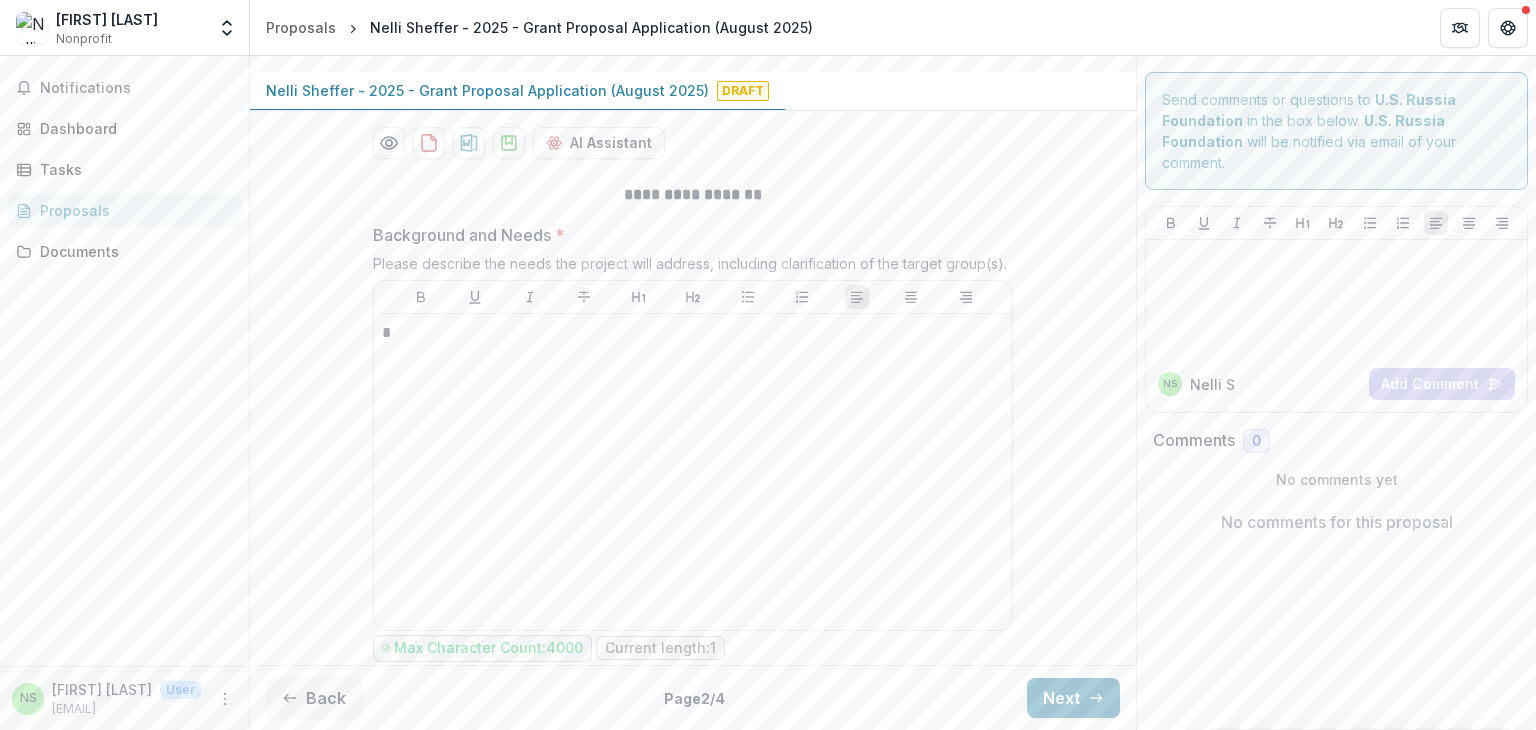 drag, startPoint x: 373, startPoint y: 230, endPoint x: 1018, endPoint y: 263, distance: 645.8436 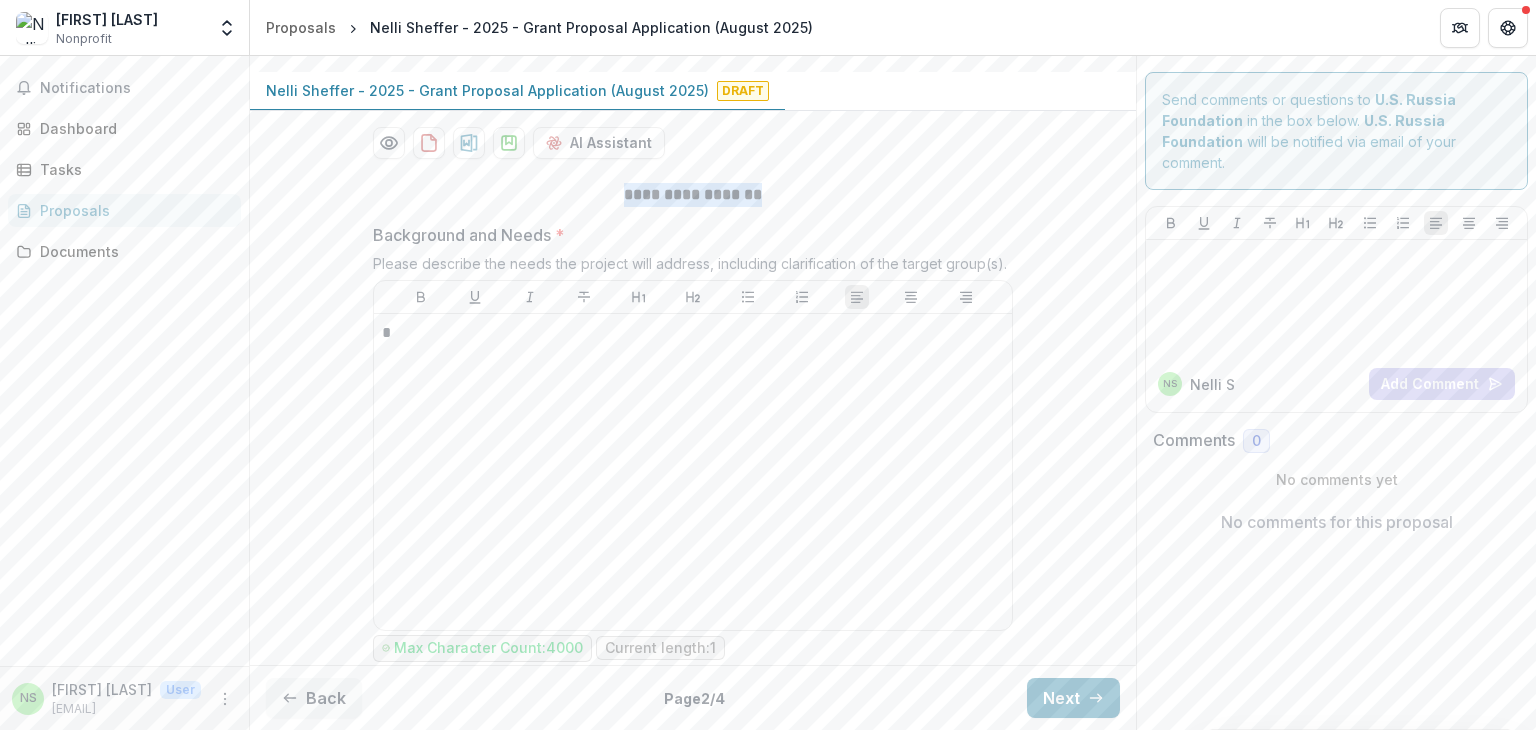 drag, startPoint x: 1135, startPoint y: 94, endPoint x: 1132, endPoint y: 117, distance: 23.194826 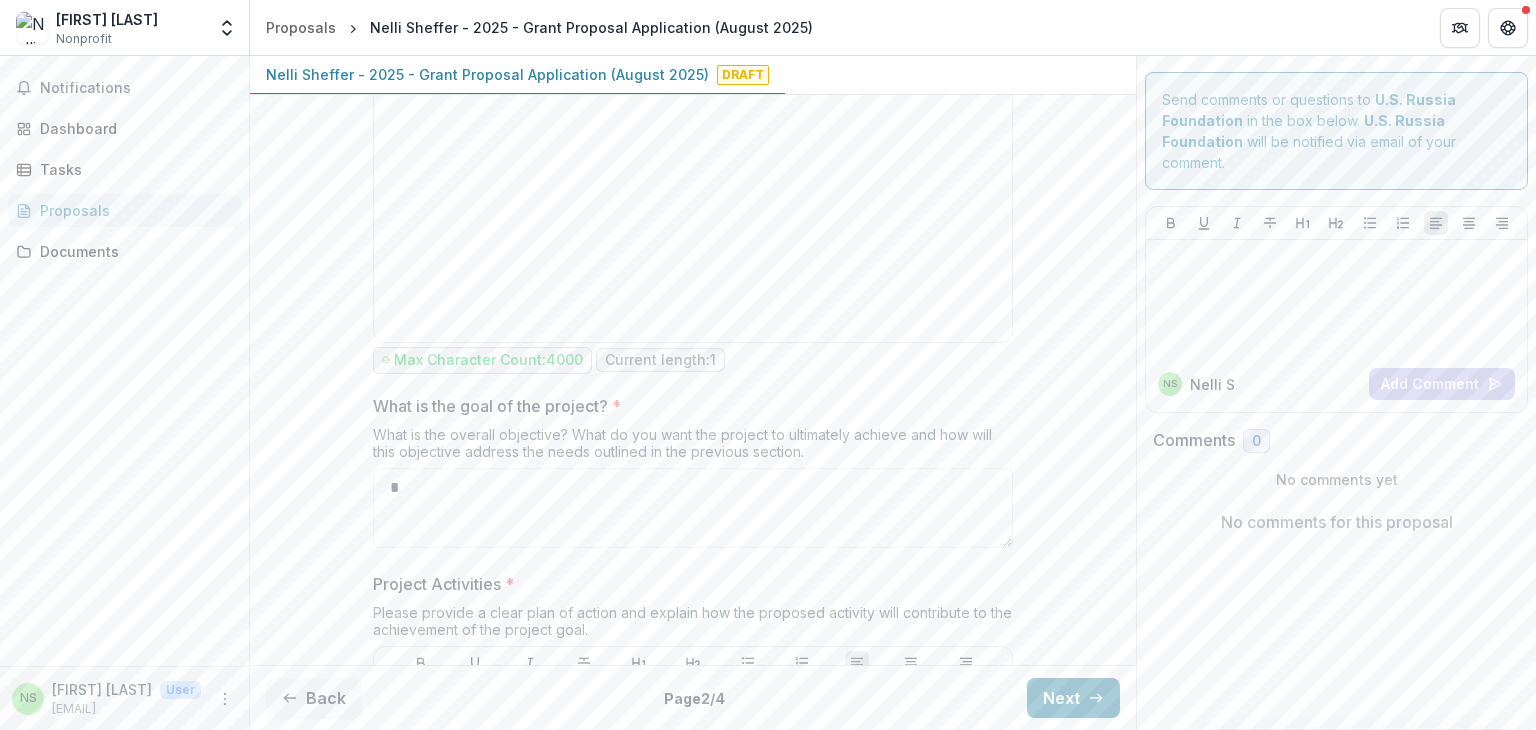 scroll, scrollTop: 583, scrollLeft: 0, axis: vertical 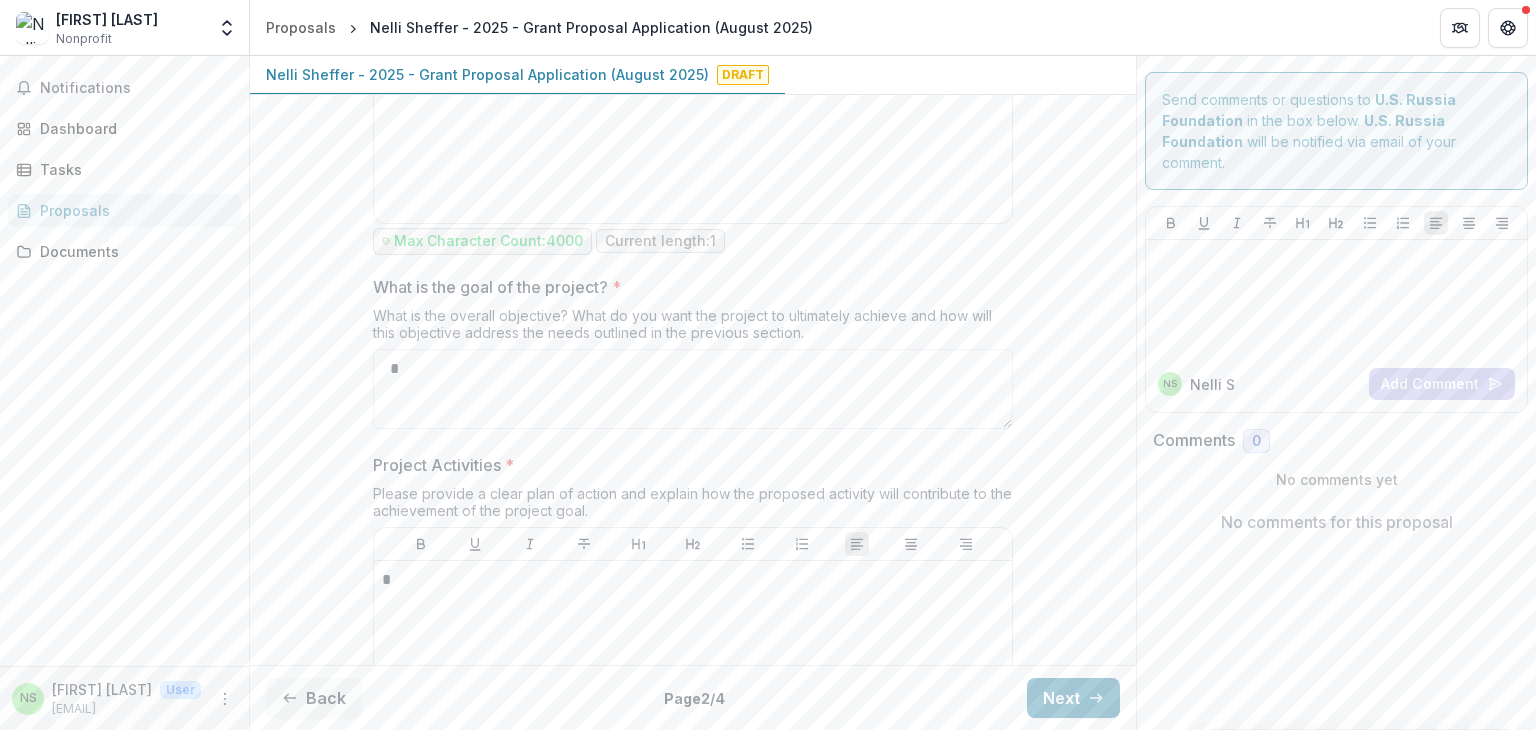 drag, startPoint x: 375, startPoint y: 287, endPoint x: 819, endPoint y: 330, distance: 446.07736 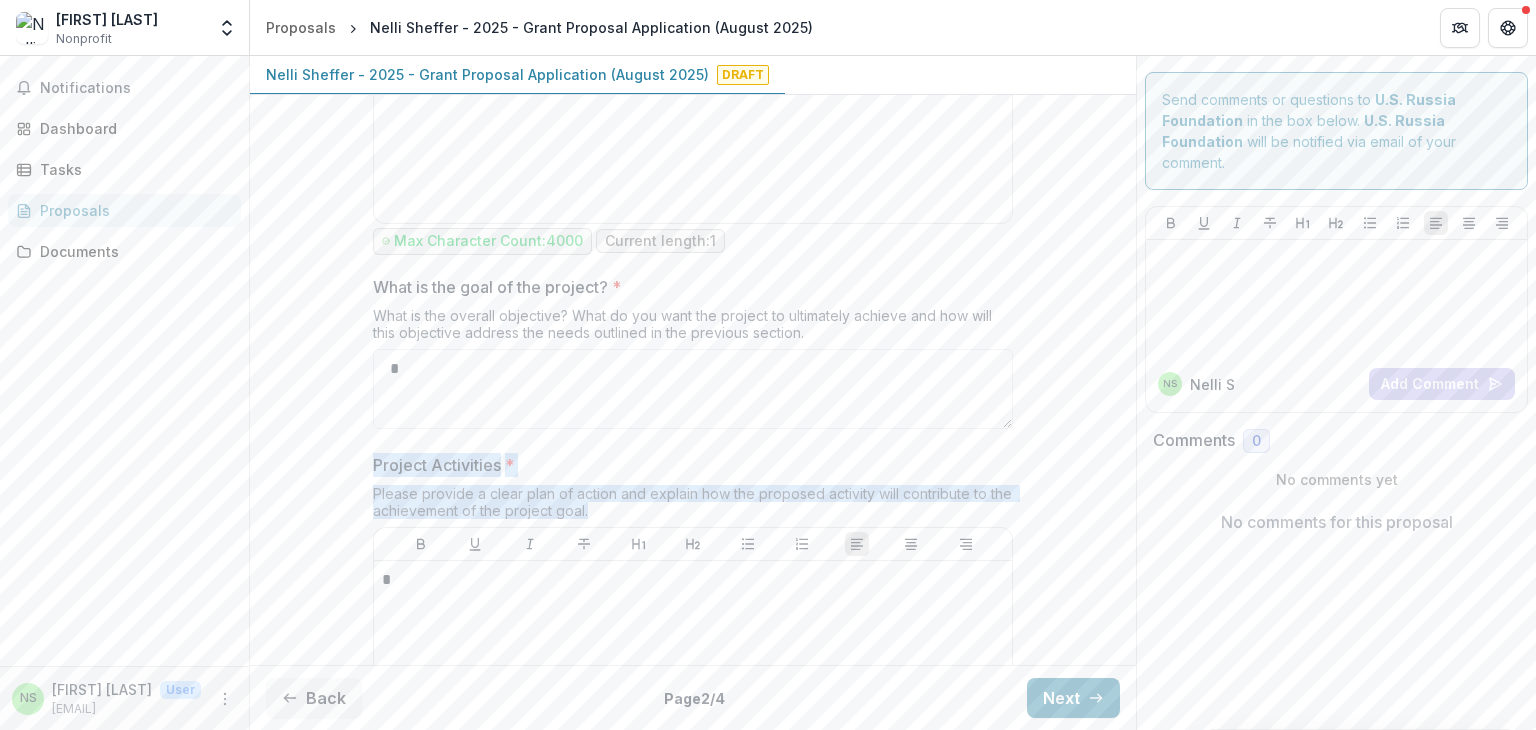 drag, startPoint x: 374, startPoint y: 461, endPoint x: 669, endPoint y: 513, distance: 299.548 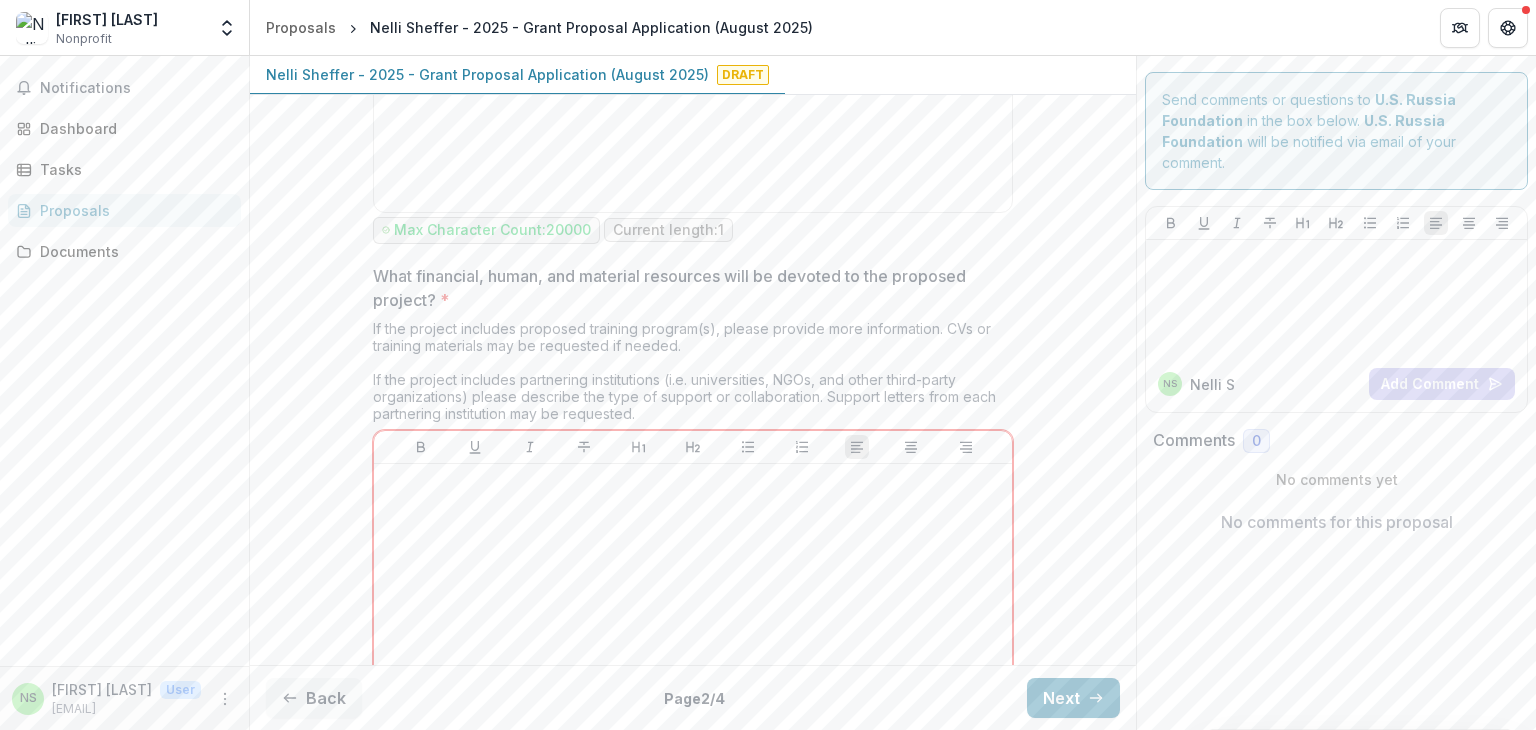 scroll, scrollTop: 1254, scrollLeft: 0, axis: vertical 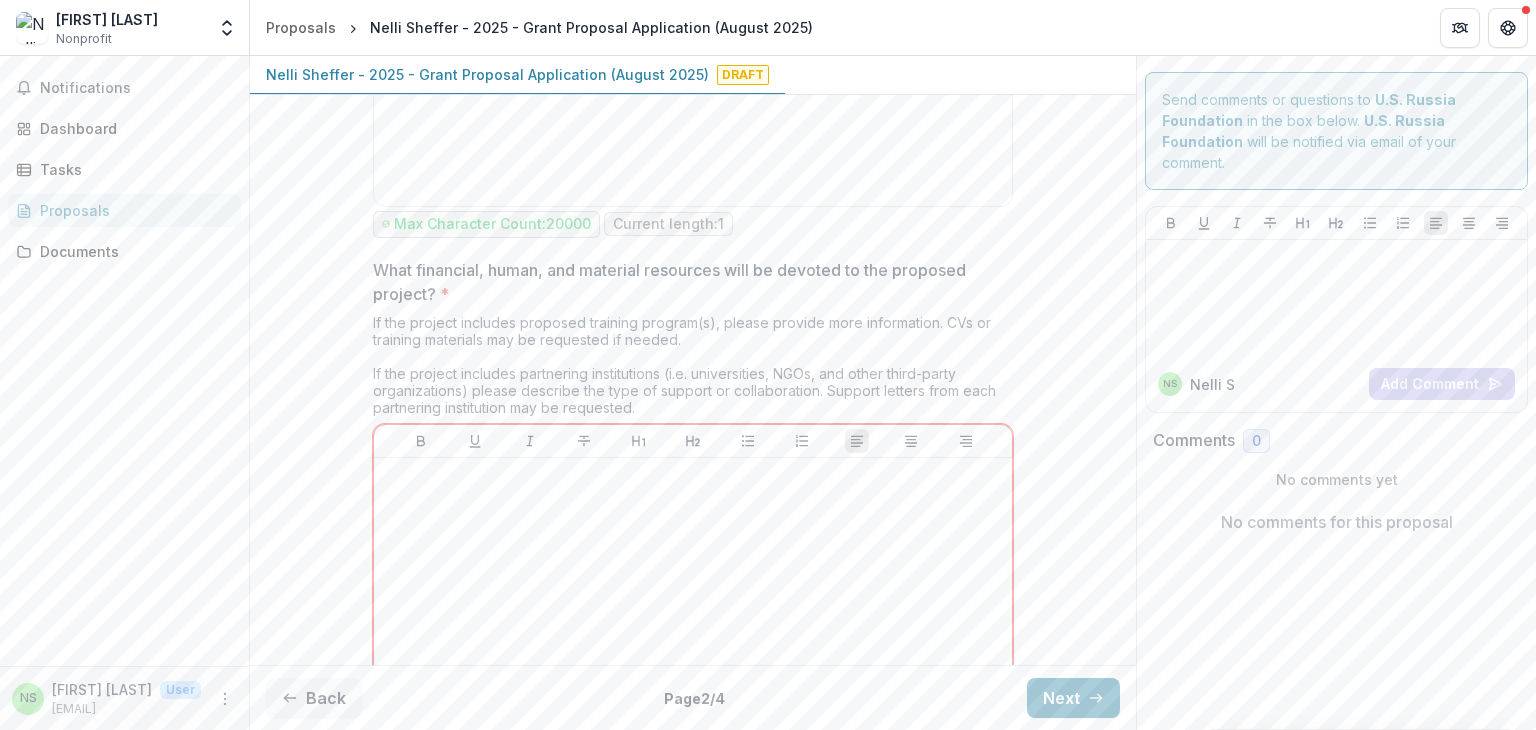 drag, startPoint x: 372, startPoint y: 265, endPoint x: 776, endPoint y: 408, distance: 428.56155 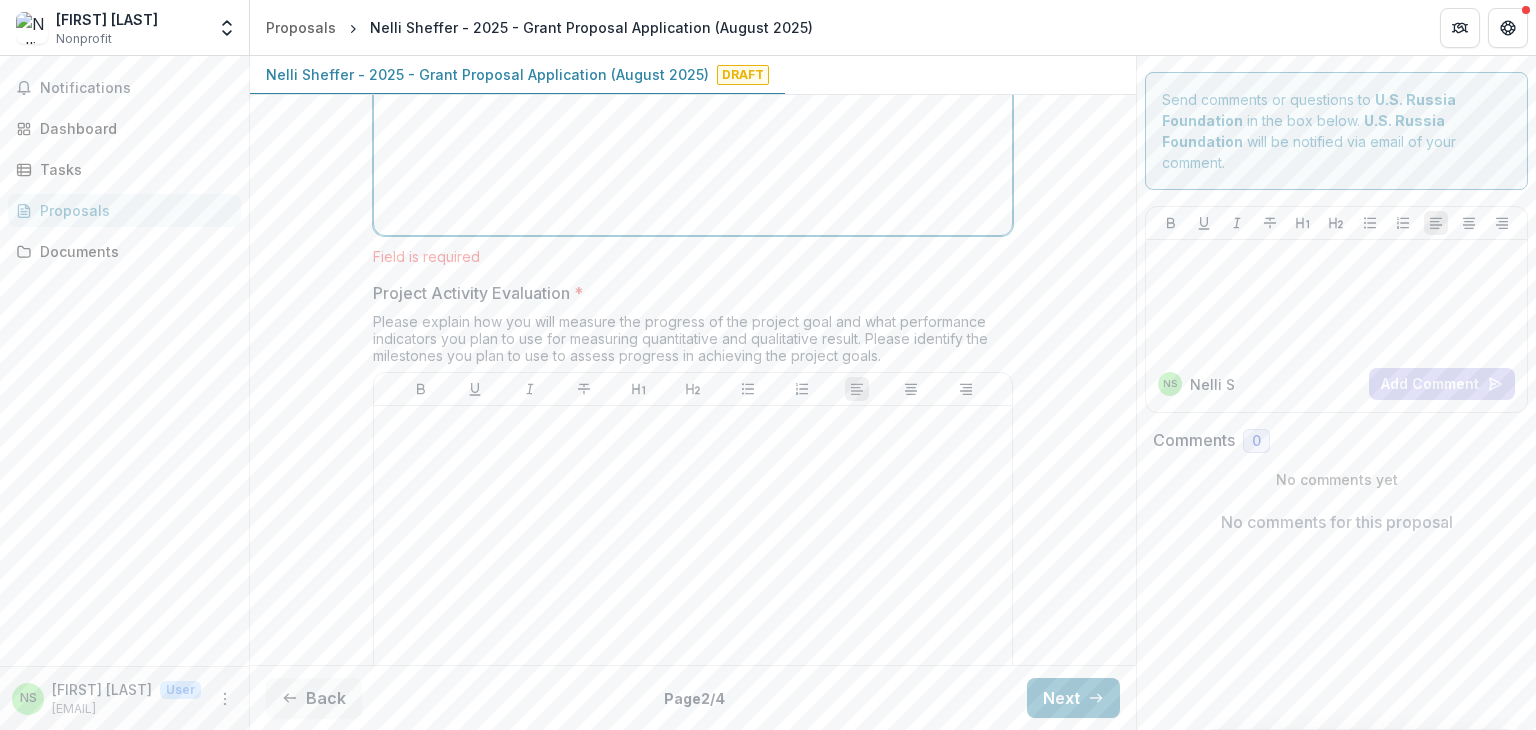 scroll, scrollTop: 1825, scrollLeft: 0, axis: vertical 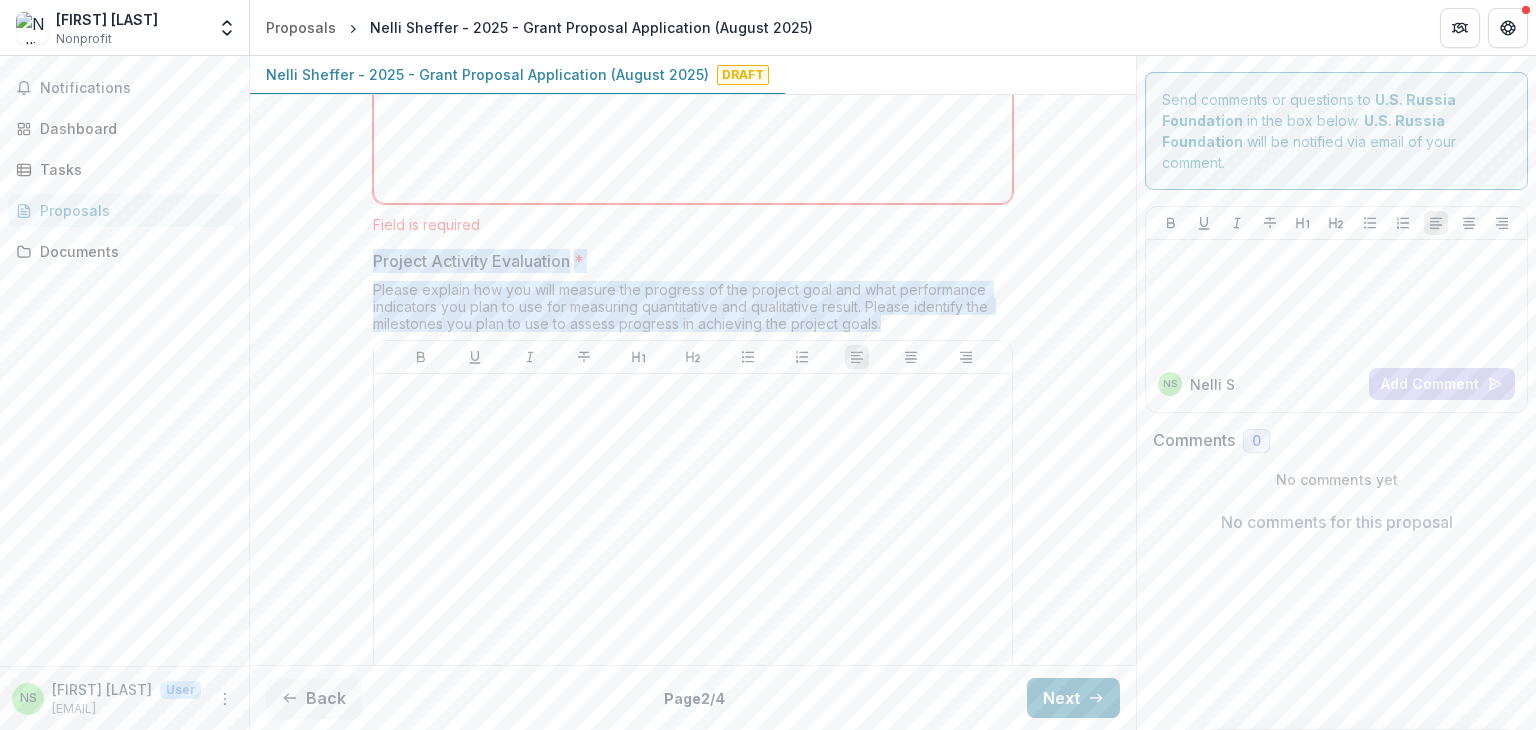 drag, startPoint x: 374, startPoint y: 249, endPoint x: 927, endPoint y: 324, distance: 558.06274 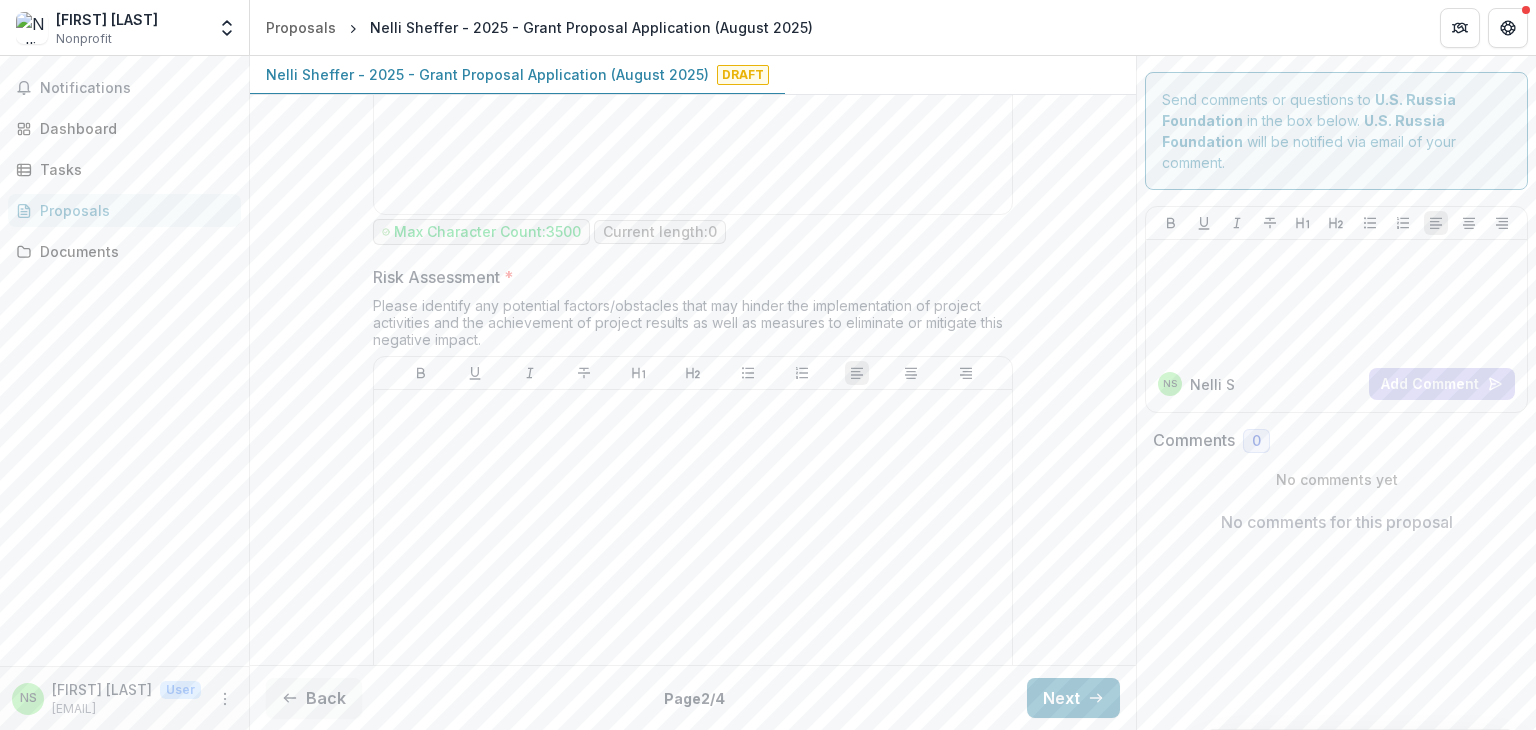 scroll, scrollTop: 2327, scrollLeft: 0, axis: vertical 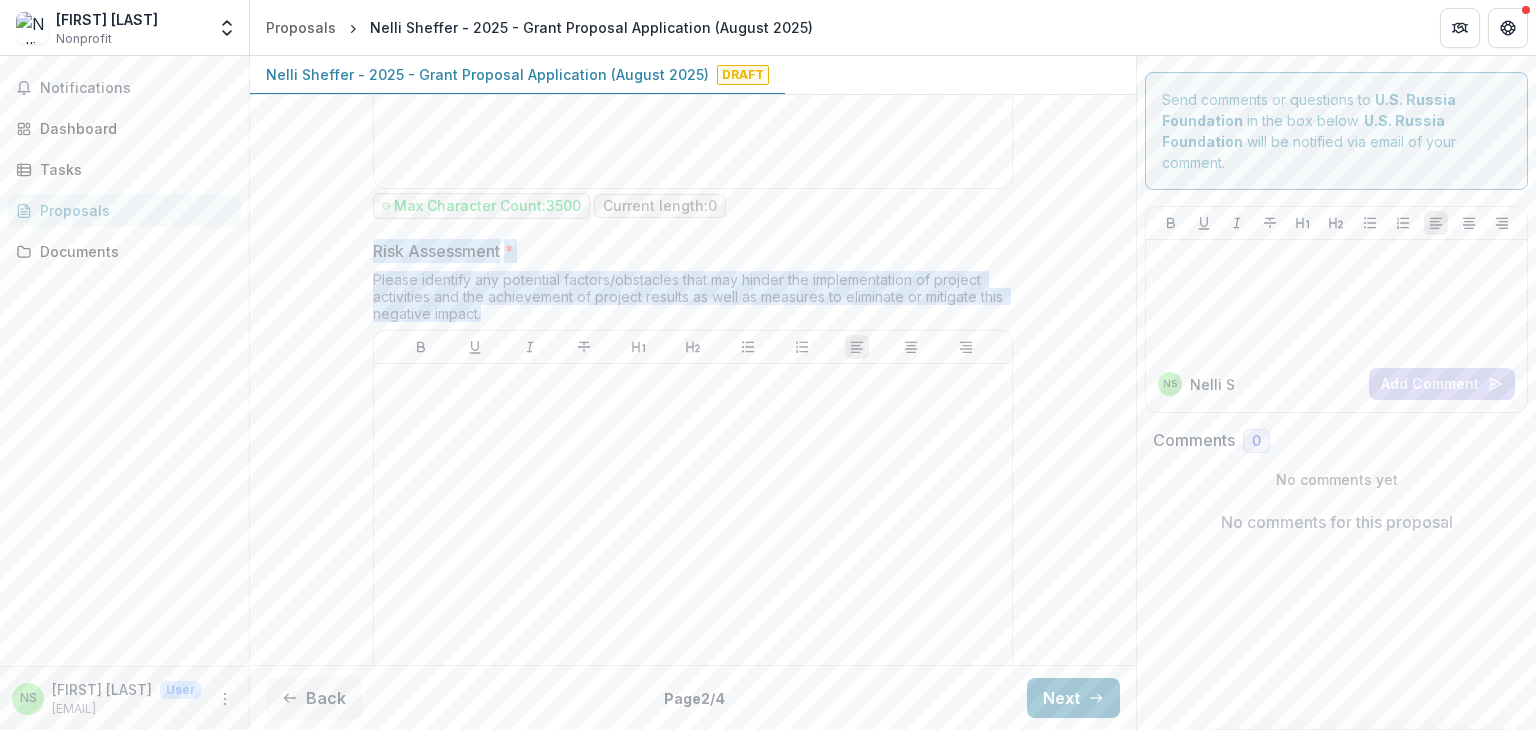 drag, startPoint x: 364, startPoint y: 244, endPoint x: 496, endPoint y: 302, distance: 144.18044 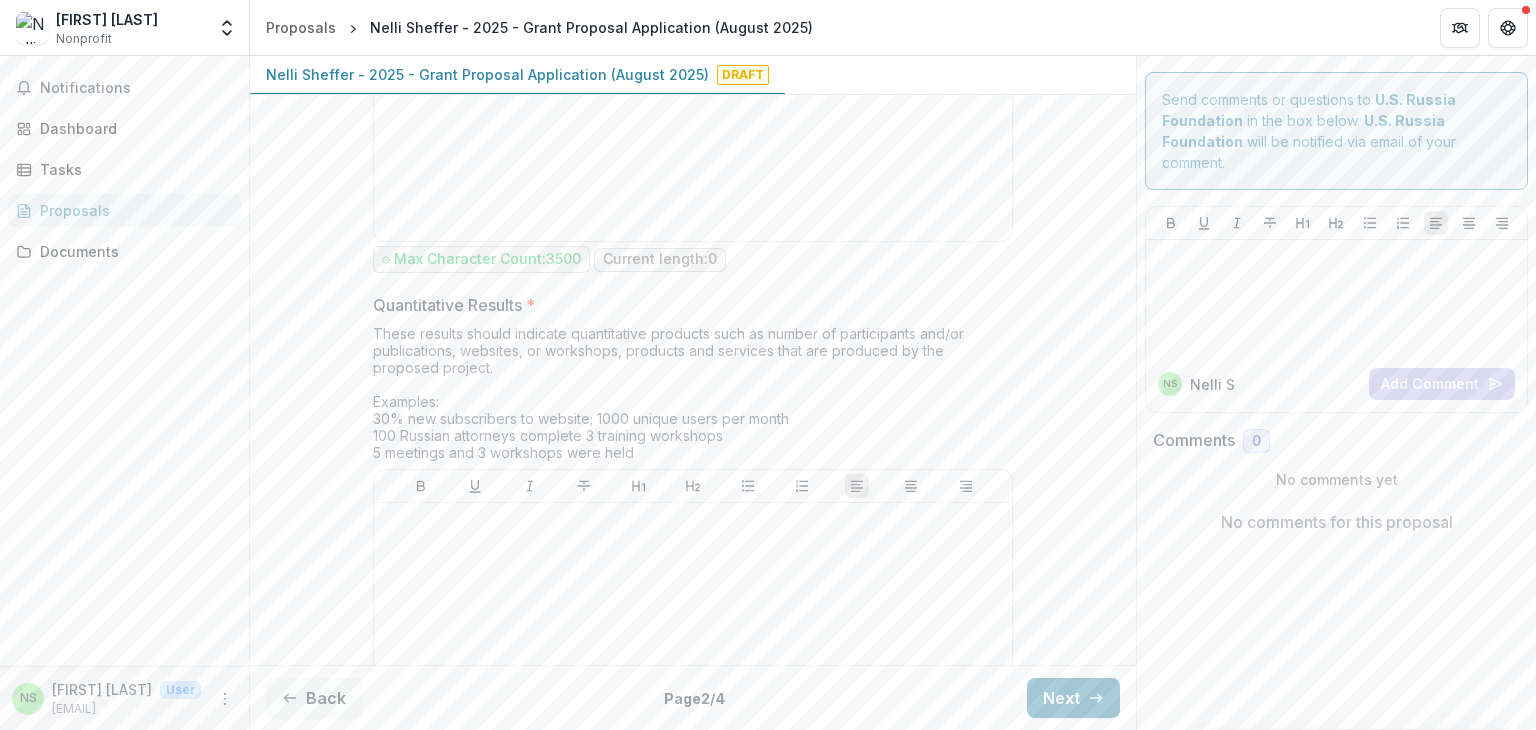 scroll, scrollTop: 2835, scrollLeft: 0, axis: vertical 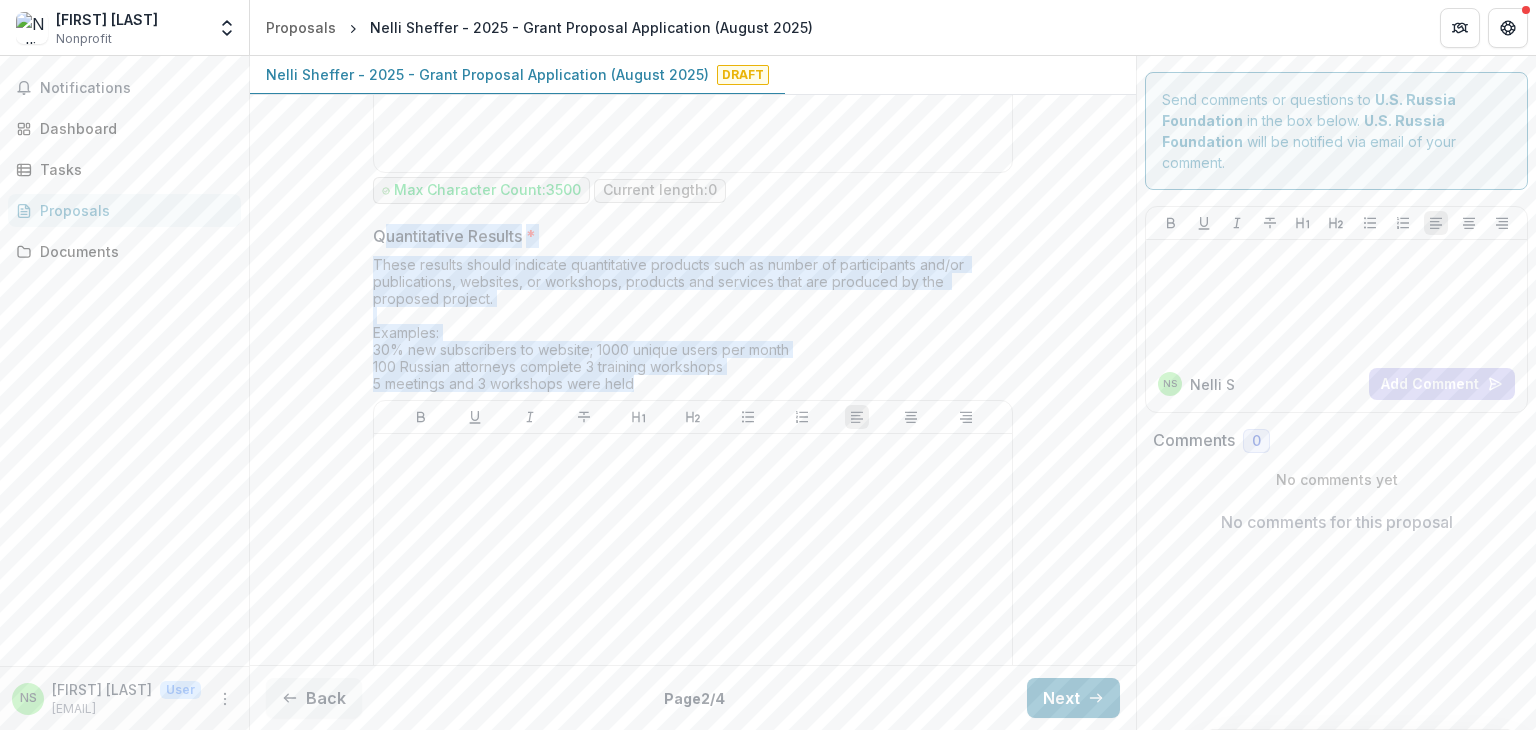 drag, startPoint x: 376, startPoint y: 226, endPoint x: 696, endPoint y: 377, distance: 353.83752 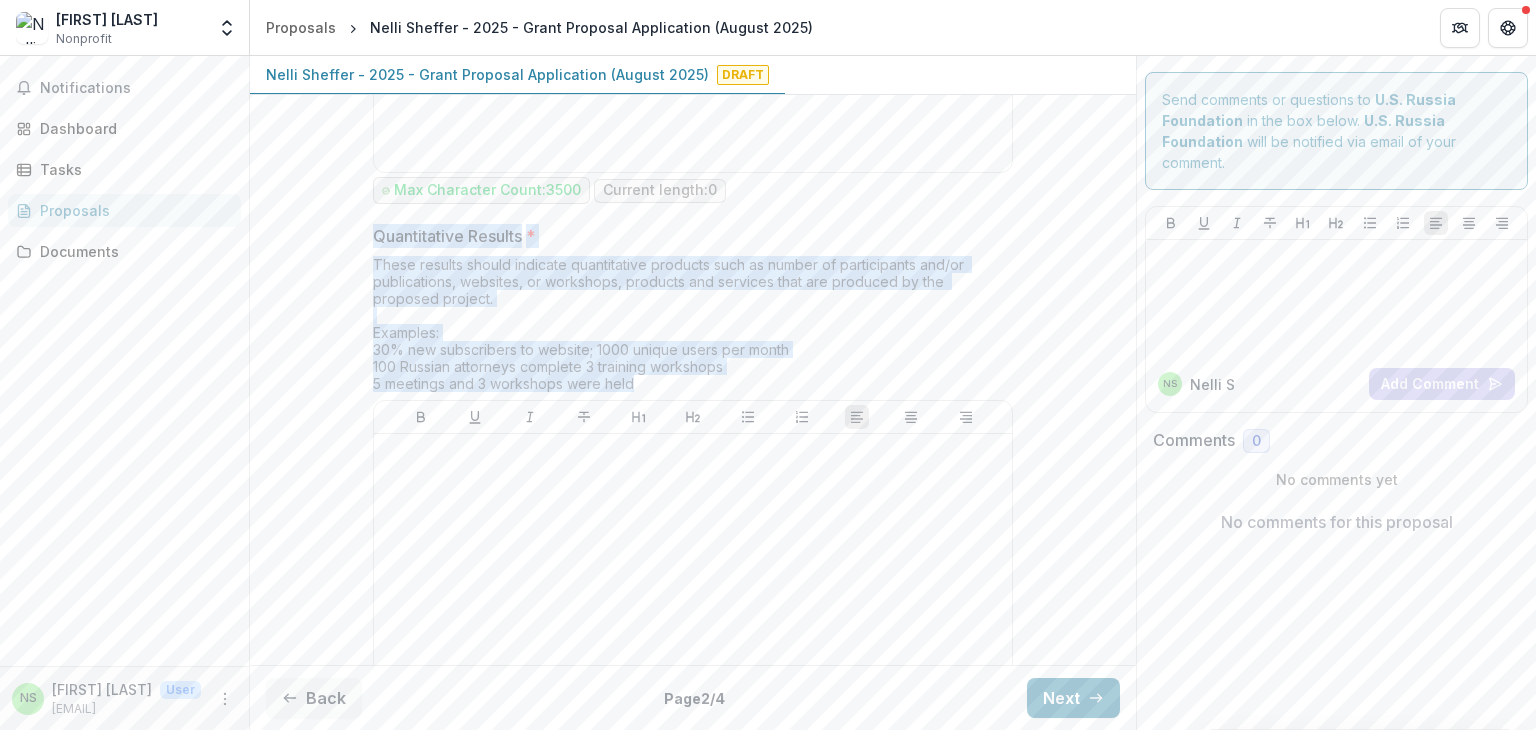 drag, startPoint x: 687, startPoint y: 379, endPoint x: 372, endPoint y: 230, distance: 348.46234 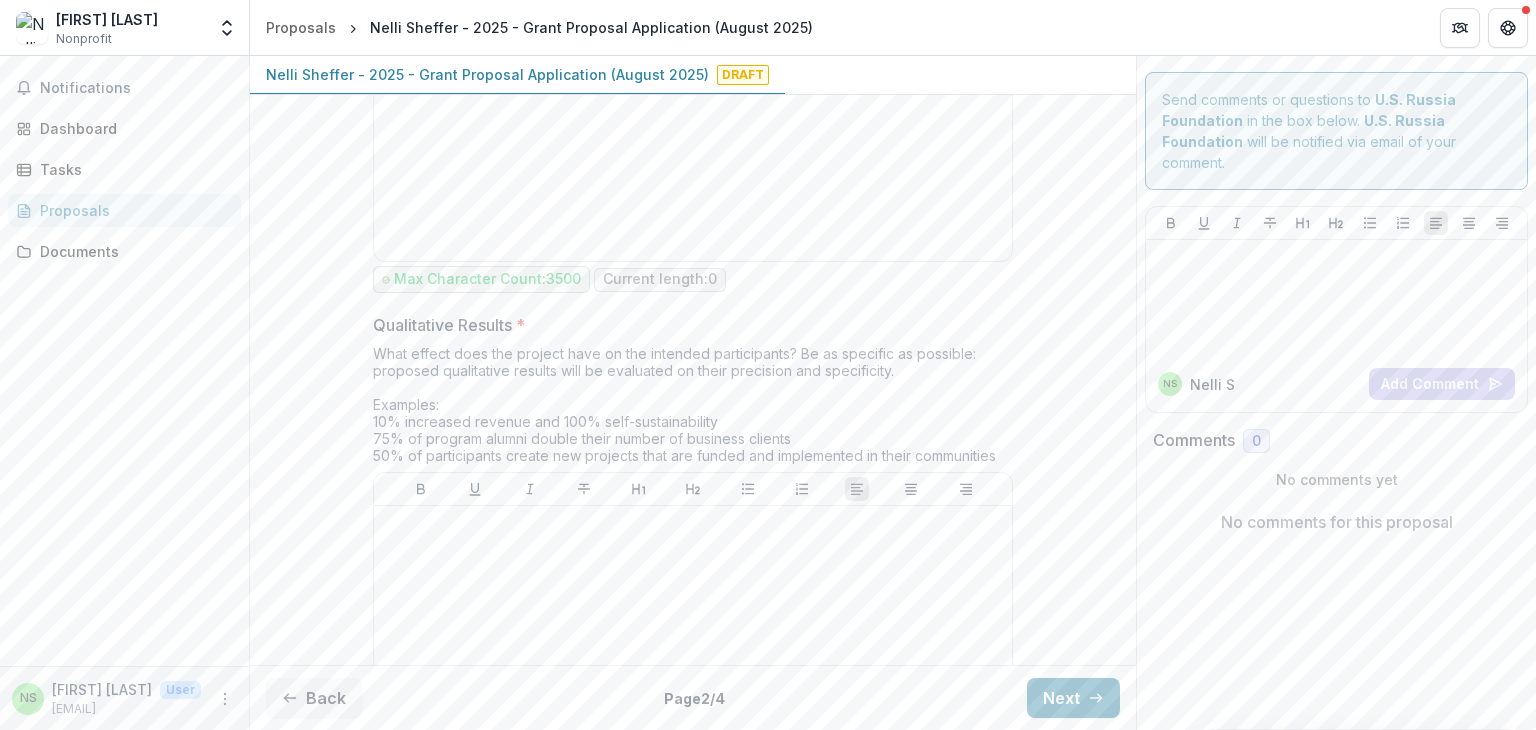 scroll, scrollTop: 3405, scrollLeft: 0, axis: vertical 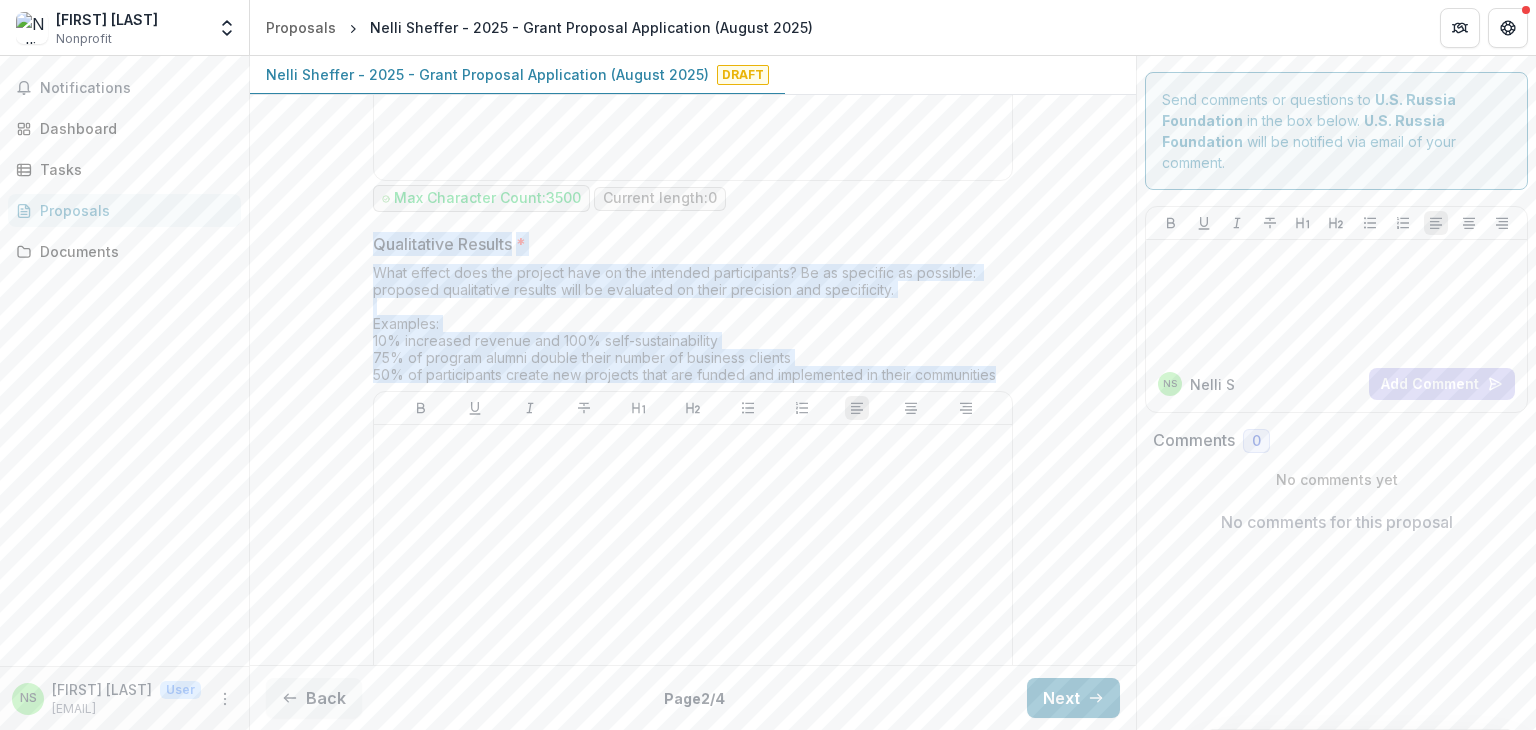 drag, startPoint x: 368, startPoint y: 229, endPoint x: 1032, endPoint y: 353, distance: 675.47906 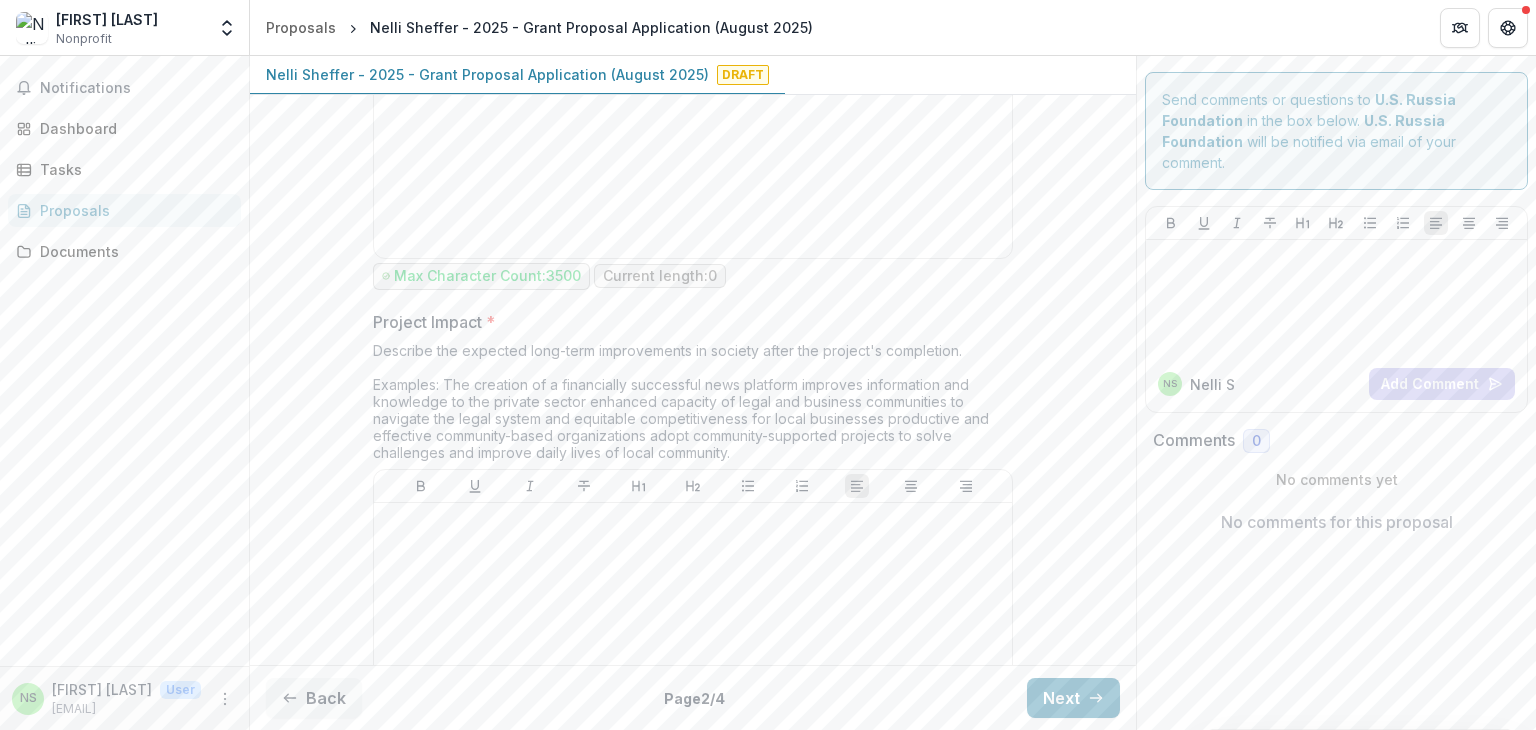 scroll, scrollTop: 3895, scrollLeft: 0, axis: vertical 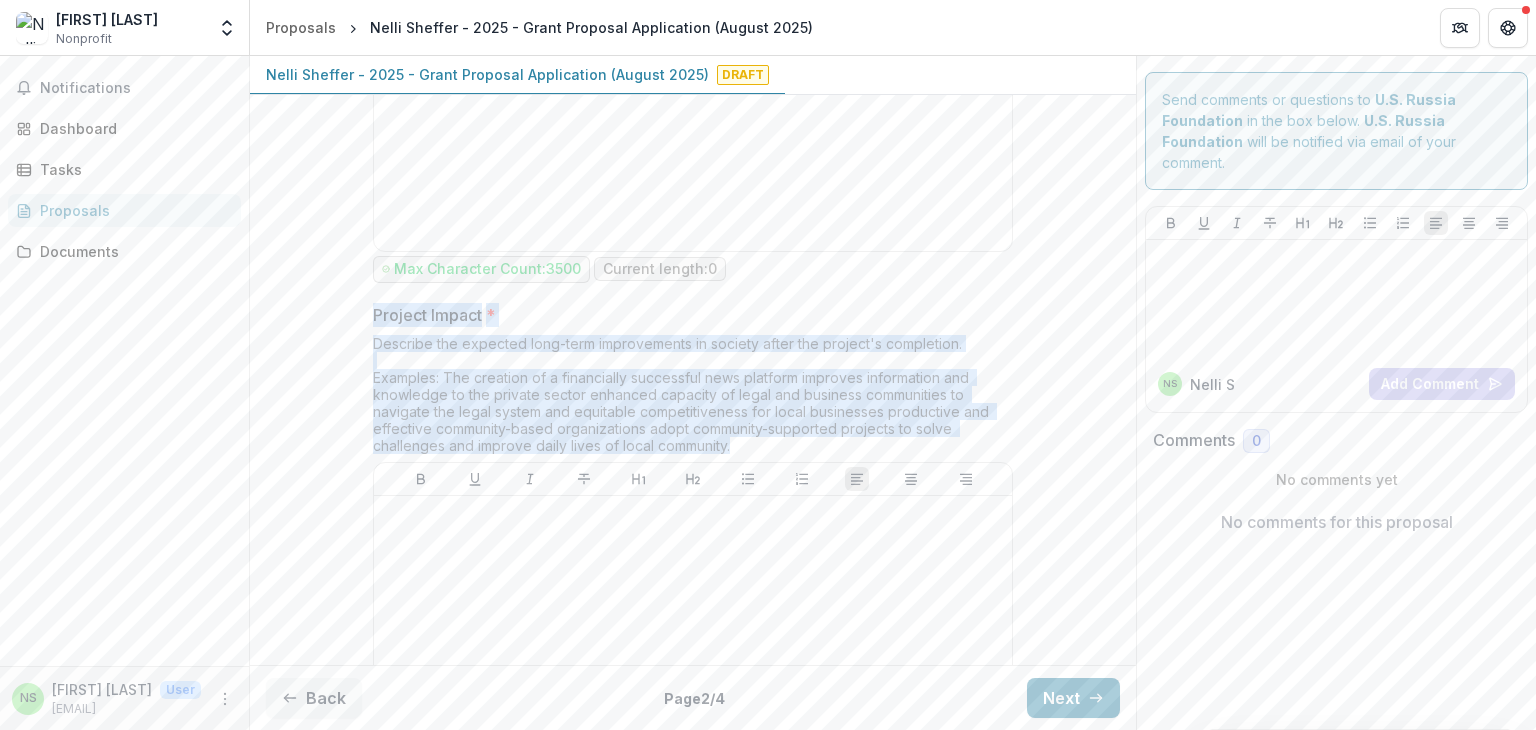 drag, startPoint x: 374, startPoint y: 303, endPoint x: 756, endPoint y: 437, distance: 404.82095 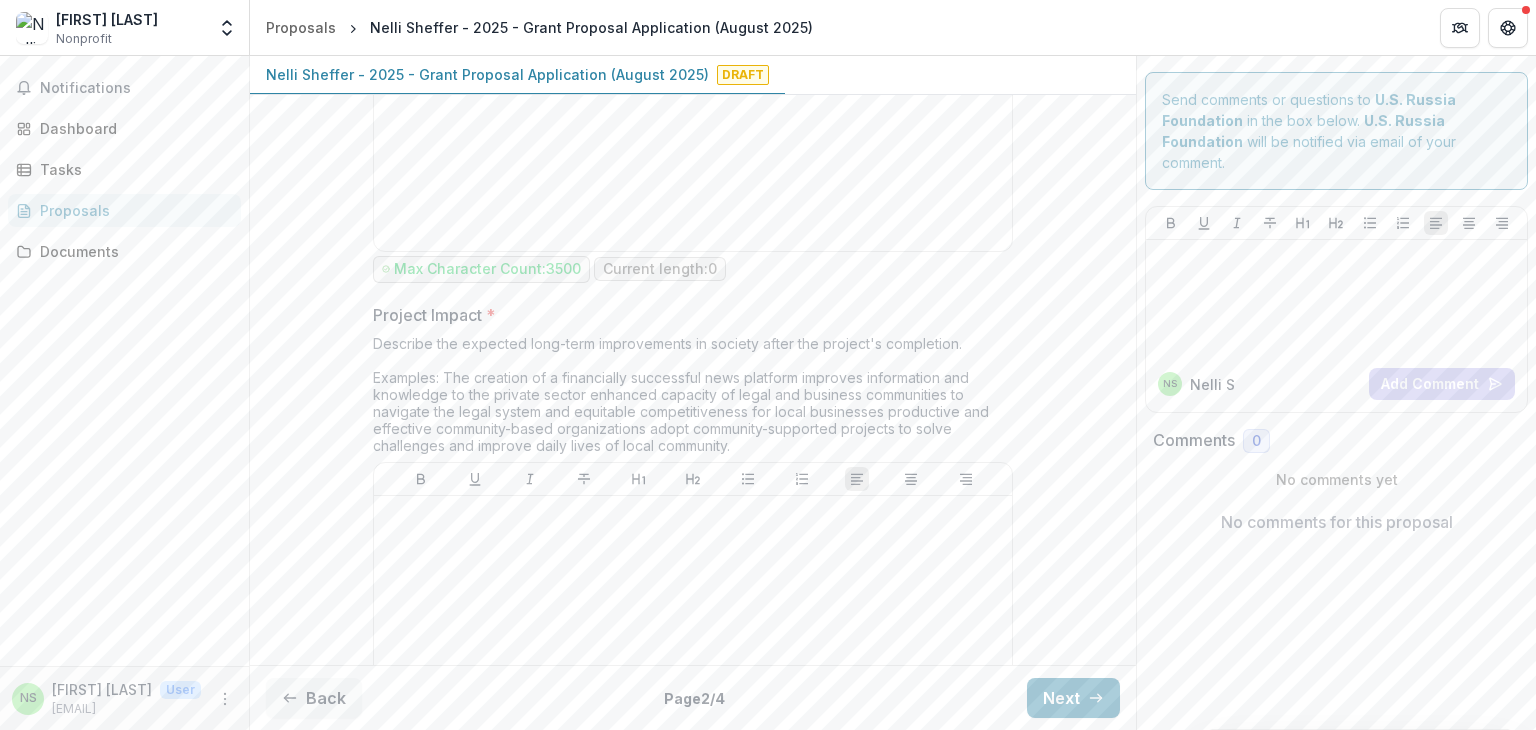 drag, startPoint x: 1129, startPoint y: 562, endPoint x: 1133, endPoint y: 629, distance: 67.11929 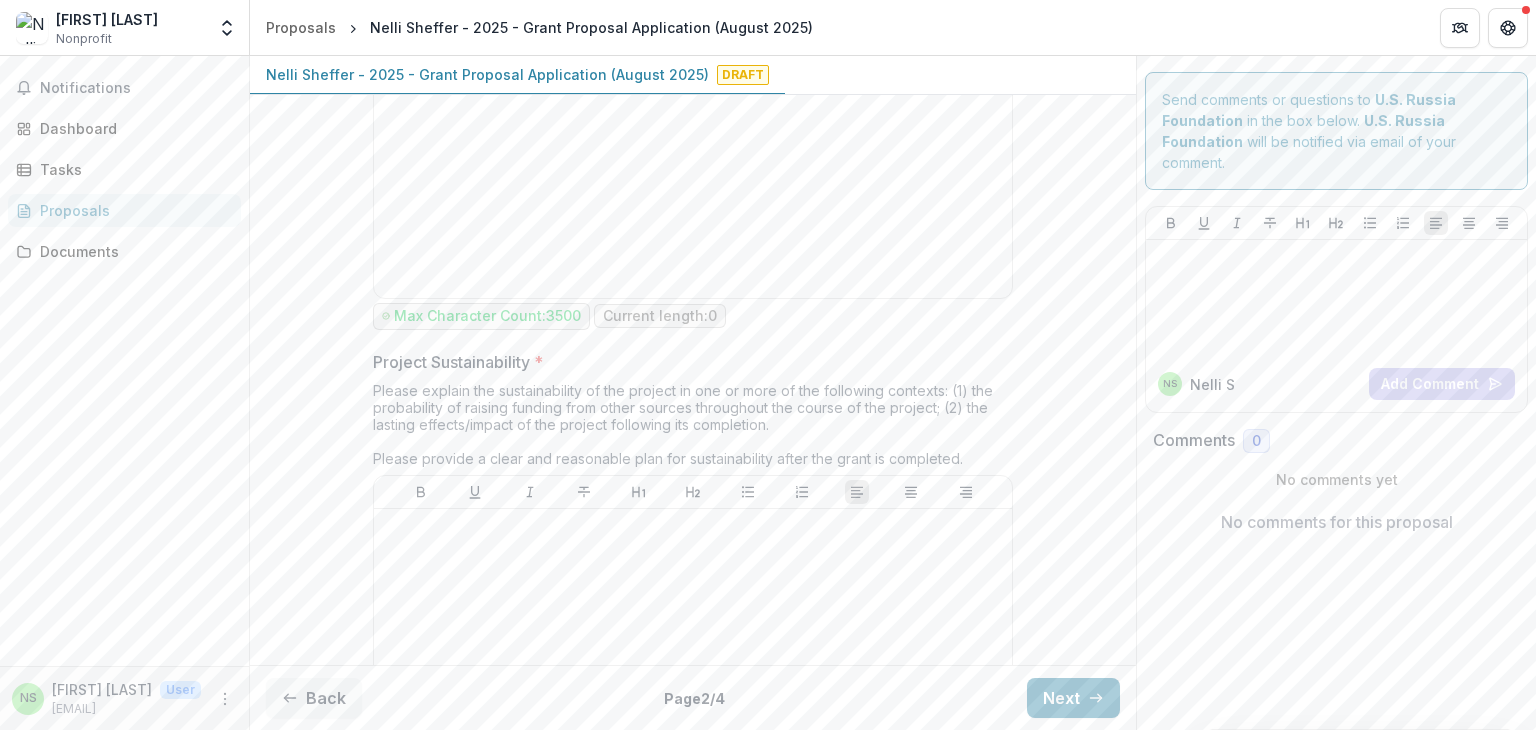 scroll, scrollTop: 4435, scrollLeft: 0, axis: vertical 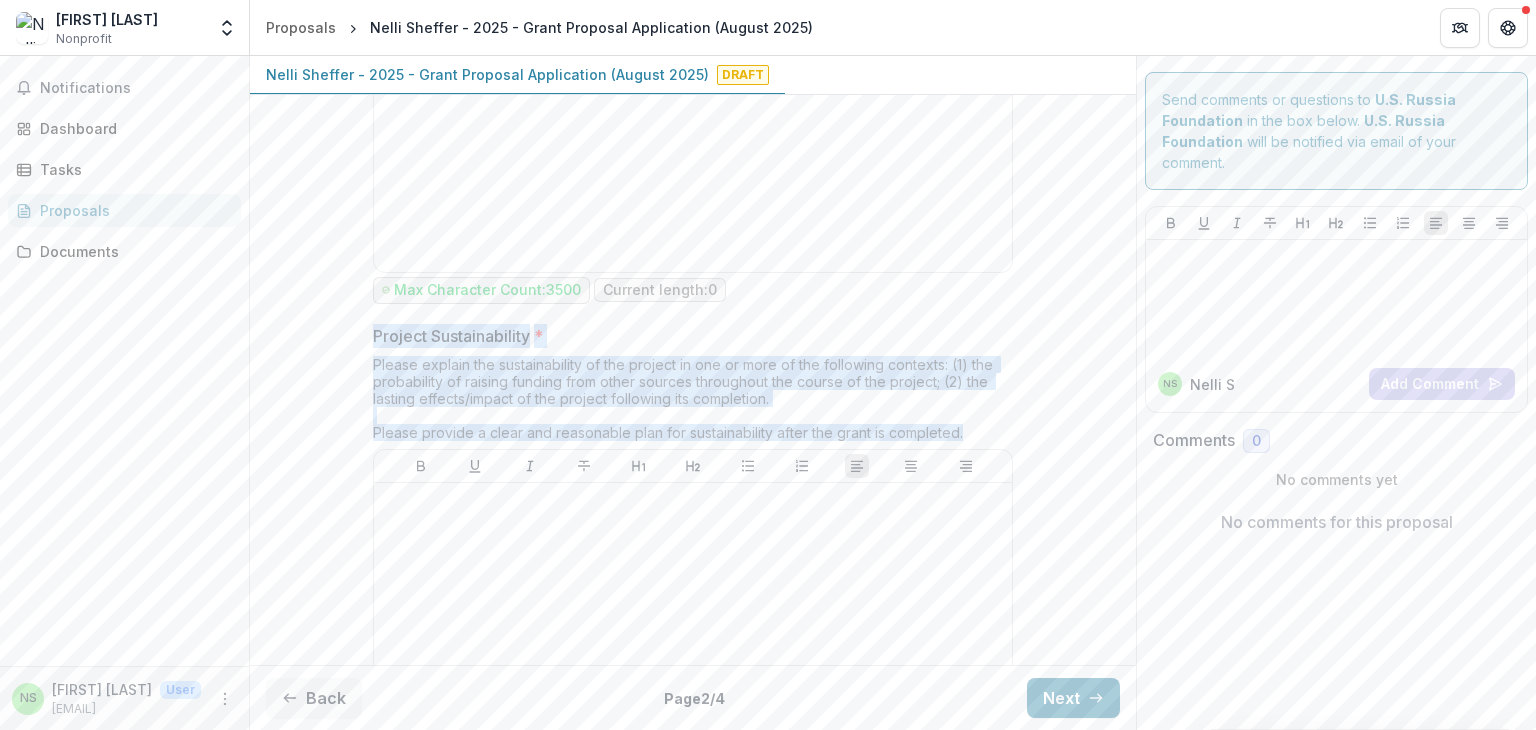 drag, startPoint x: 367, startPoint y: 316, endPoint x: 1008, endPoint y: 409, distance: 647.71136 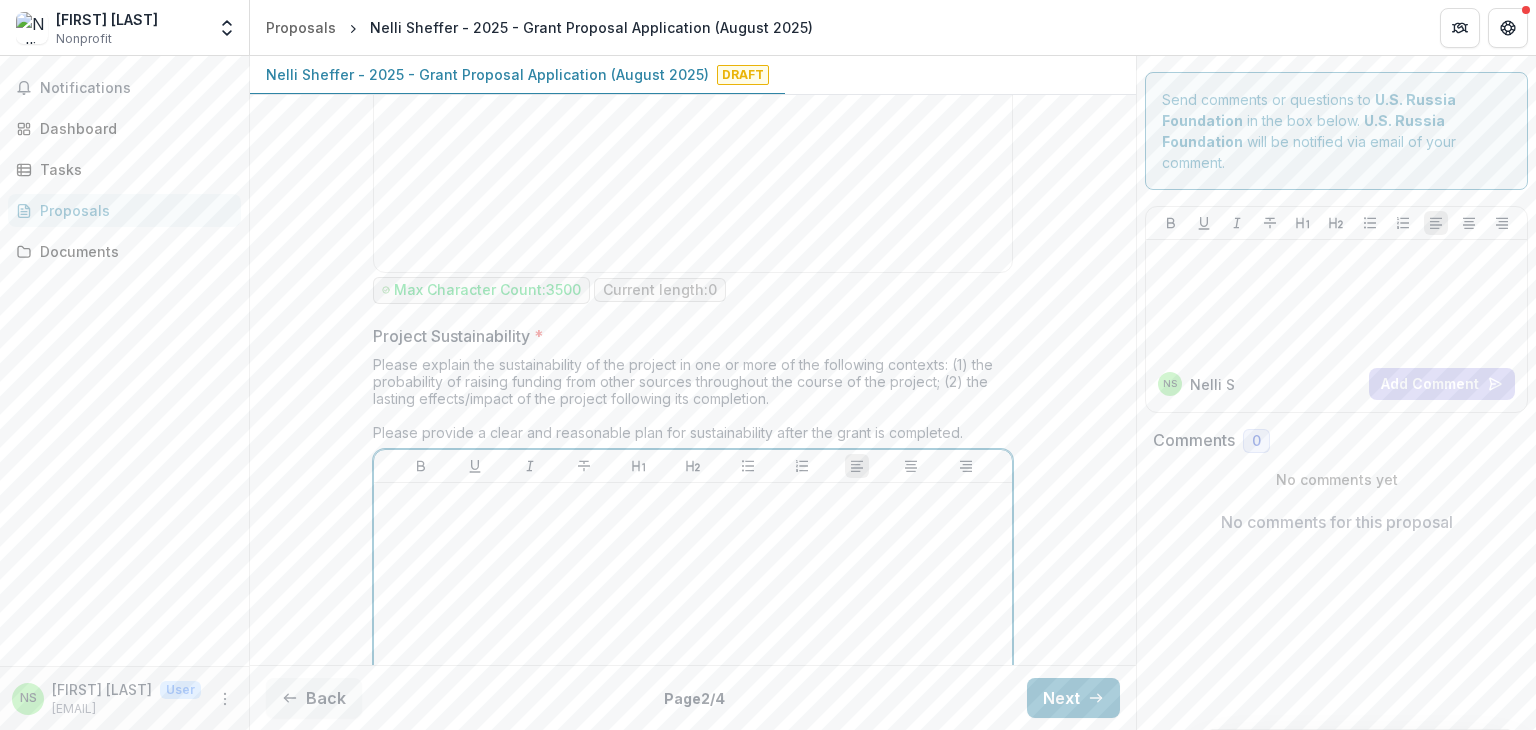 click at bounding box center [693, 641] 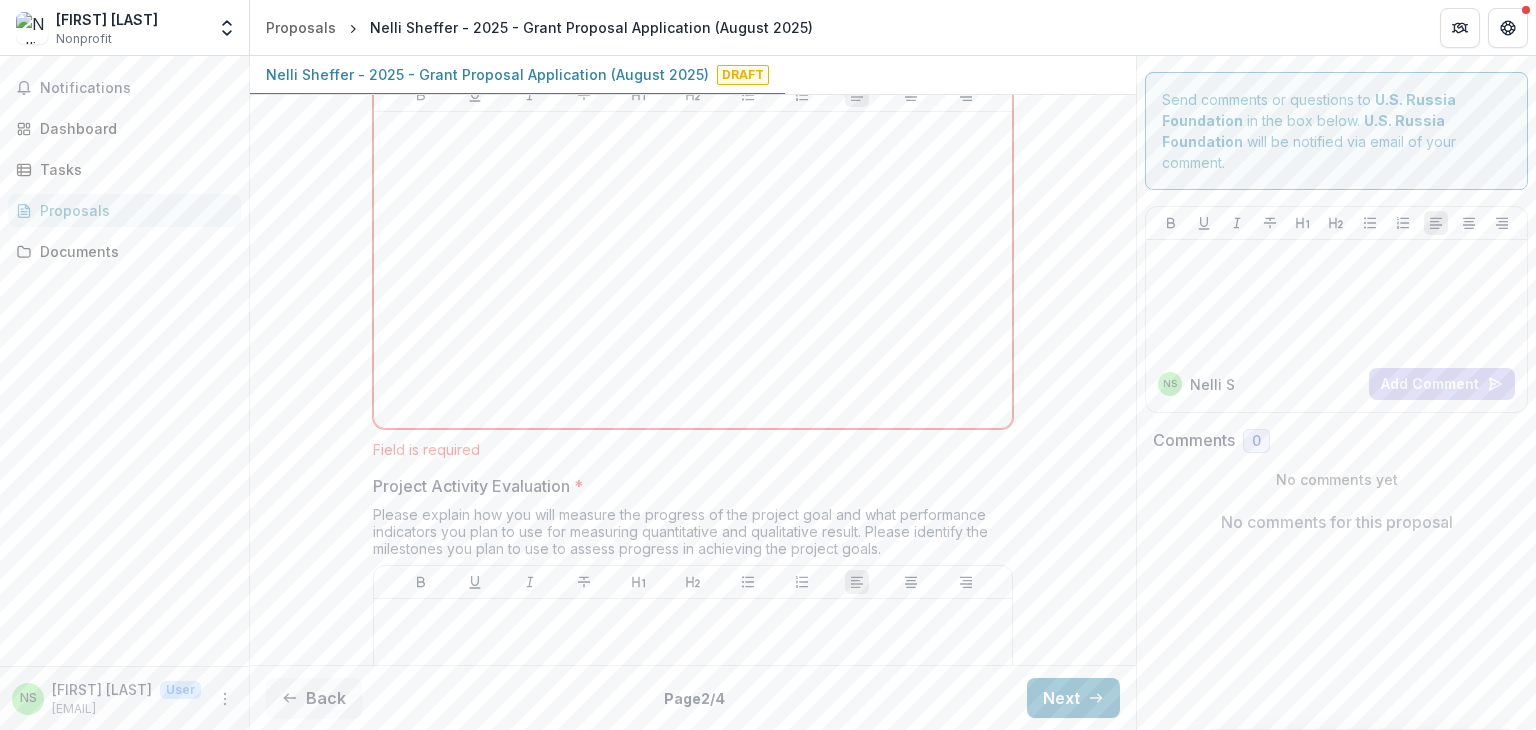 scroll, scrollTop: 1530, scrollLeft: 0, axis: vertical 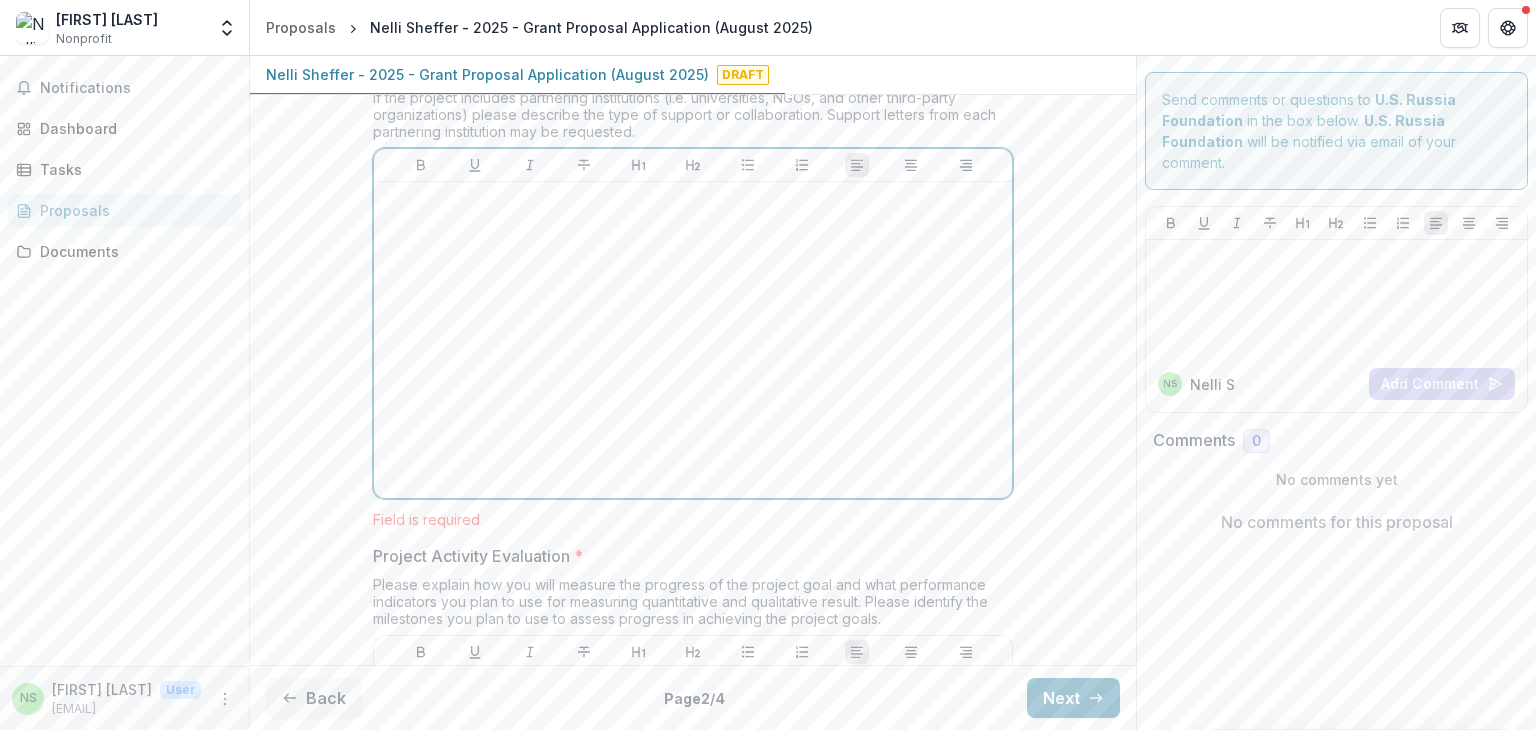 click at bounding box center (693, 340) 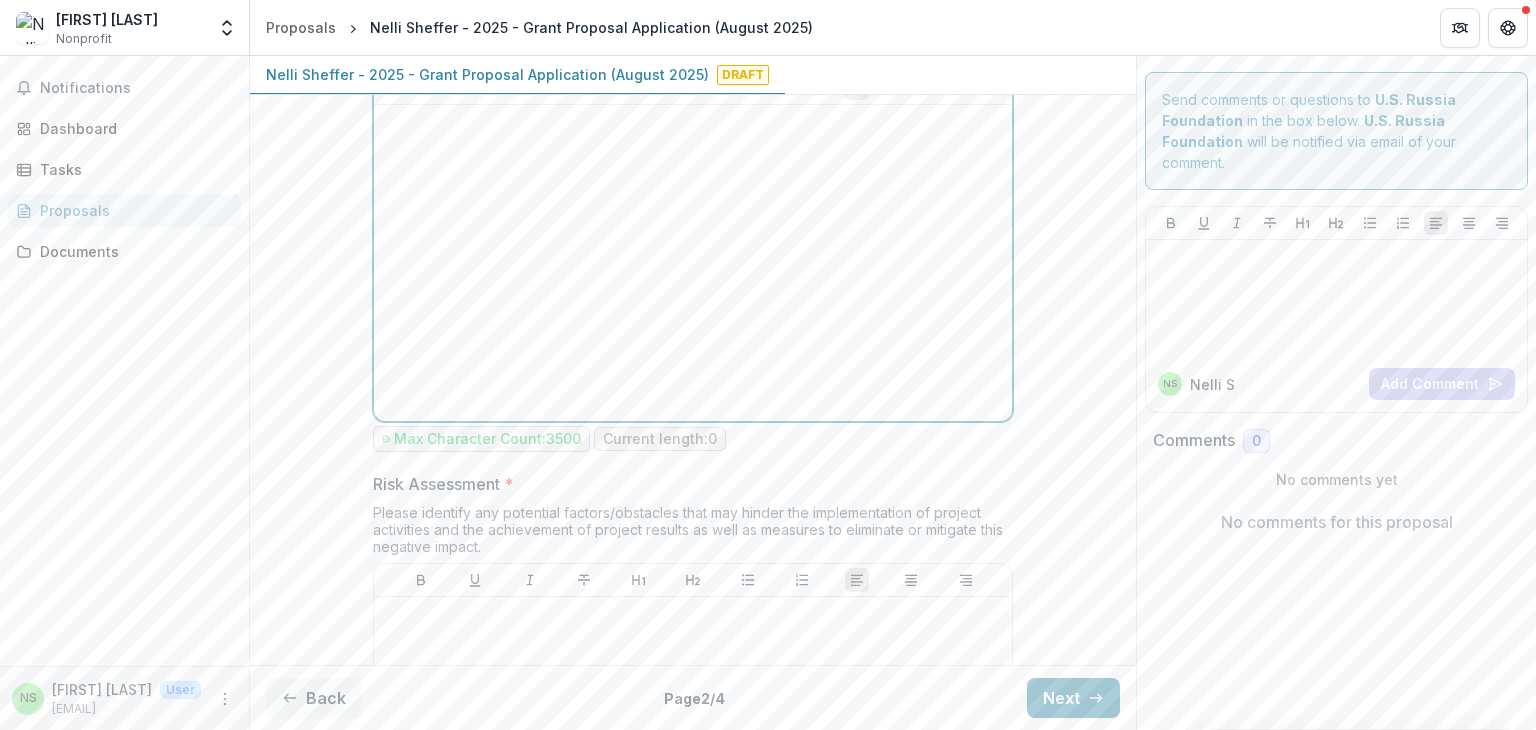 click at bounding box center [693, 263] 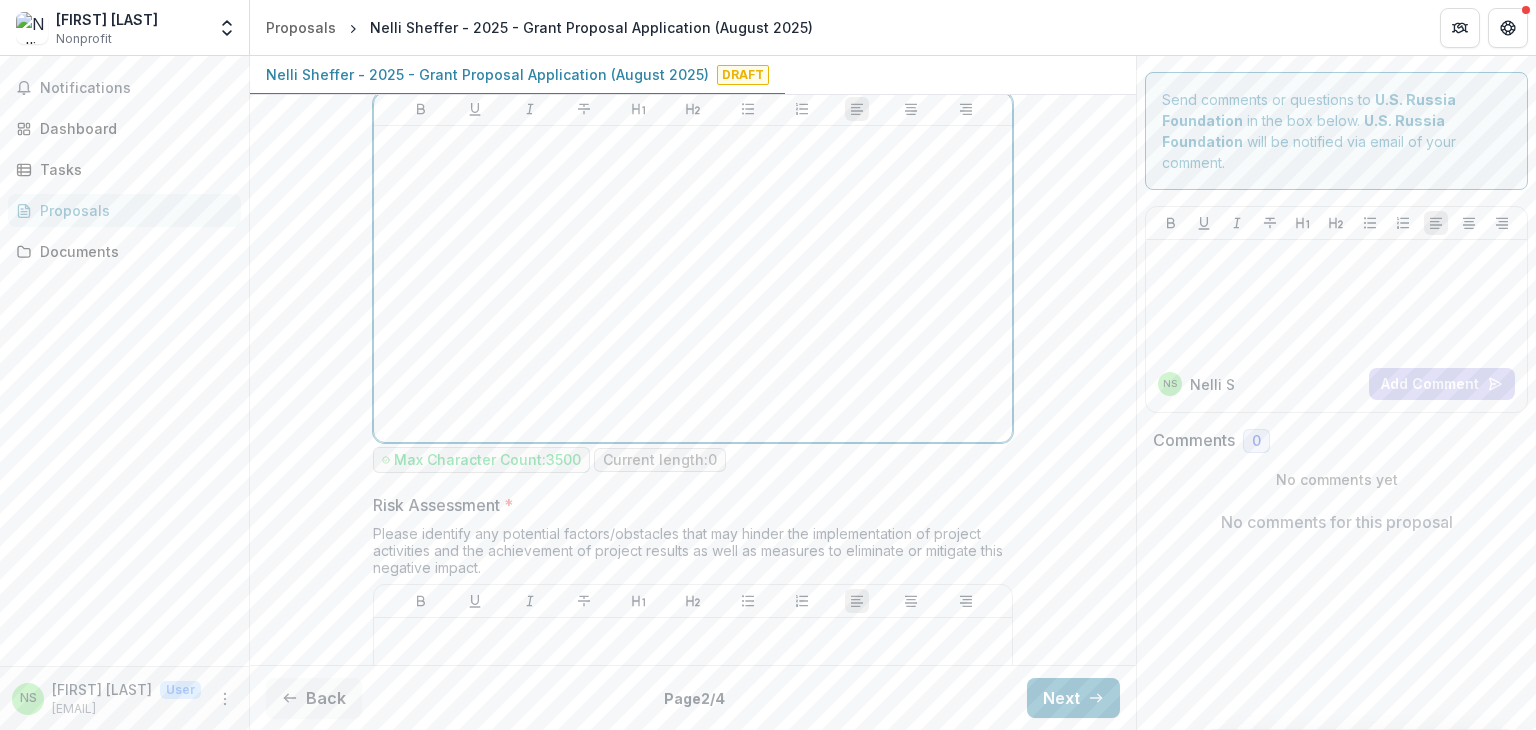type 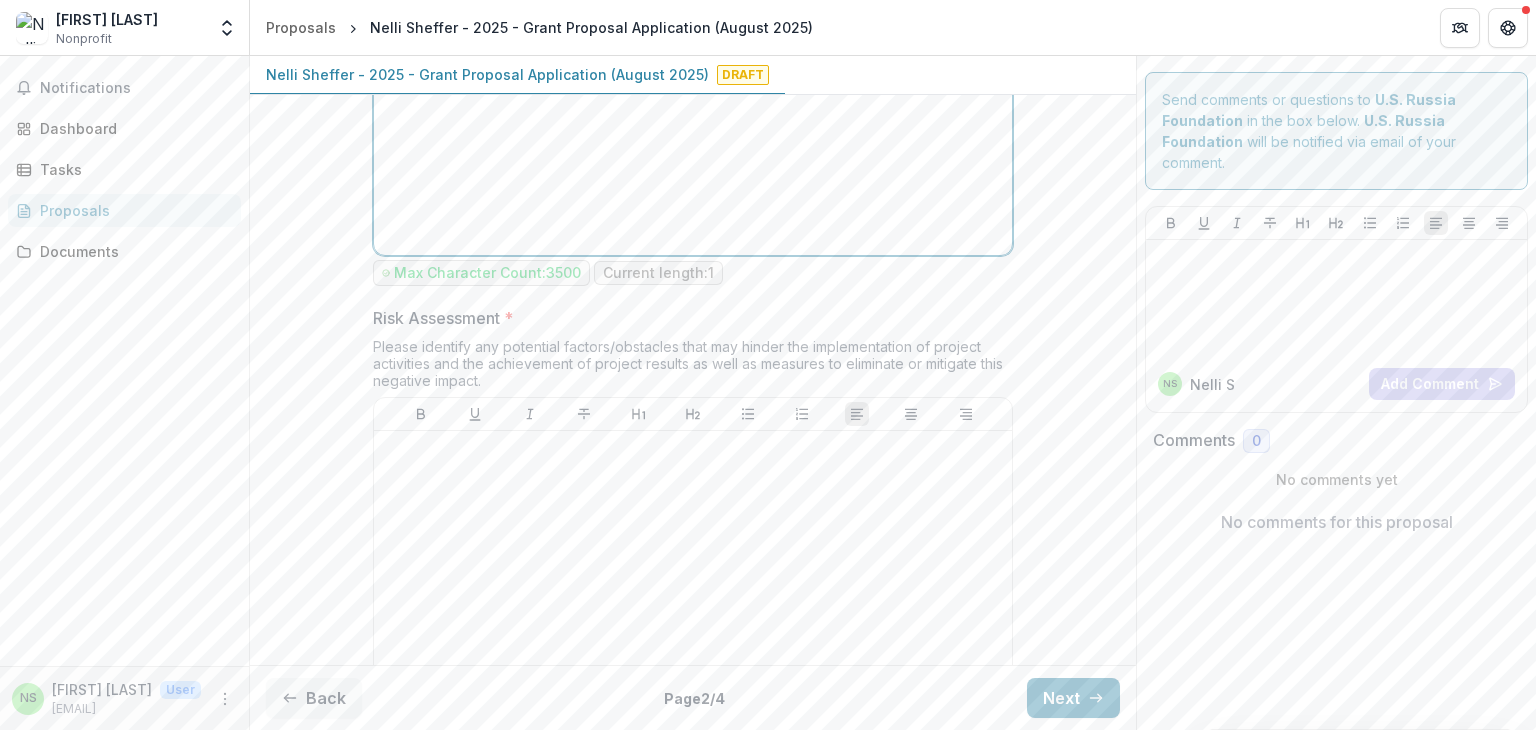 scroll, scrollTop: 2320, scrollLeft: 0, axis: vertical 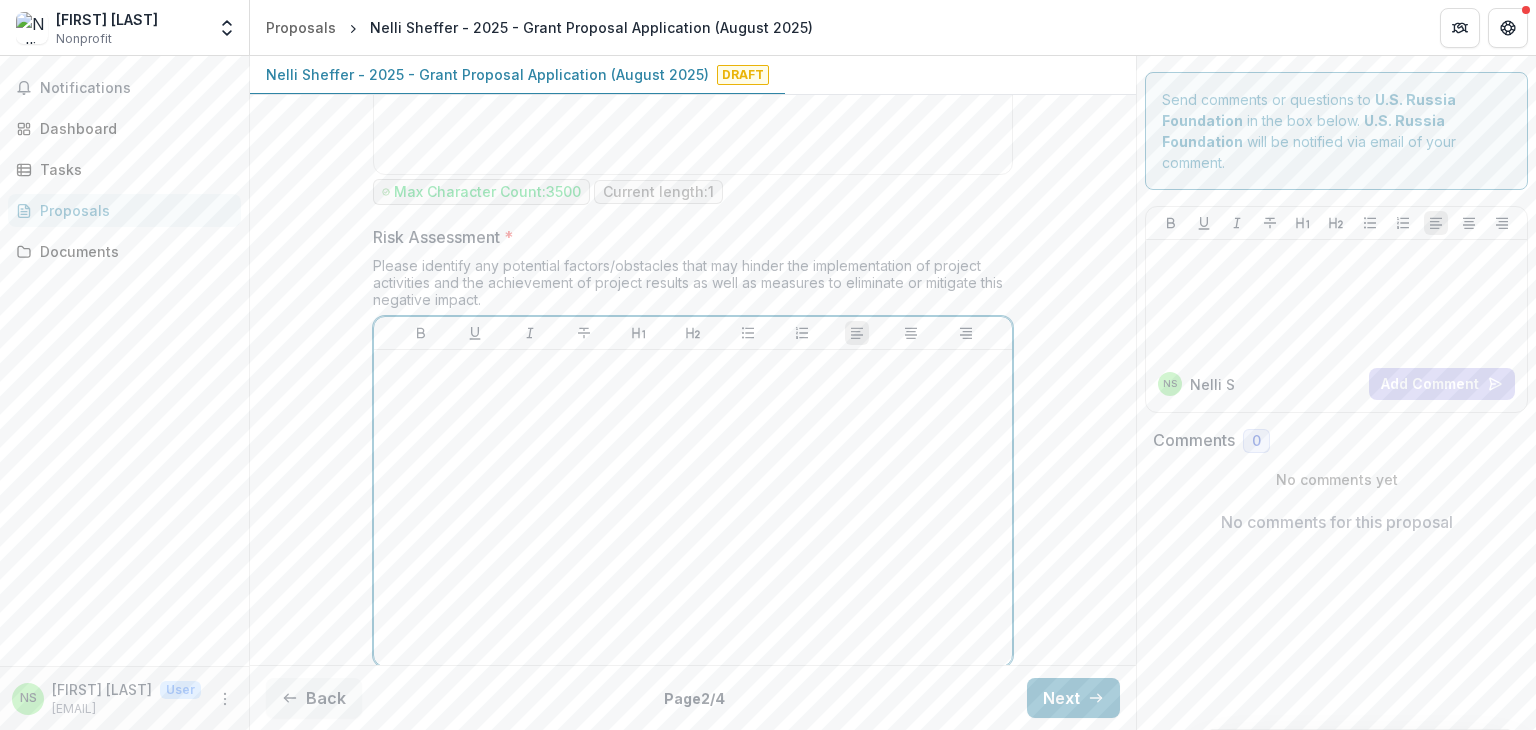 click at bounding box center (693, 508) 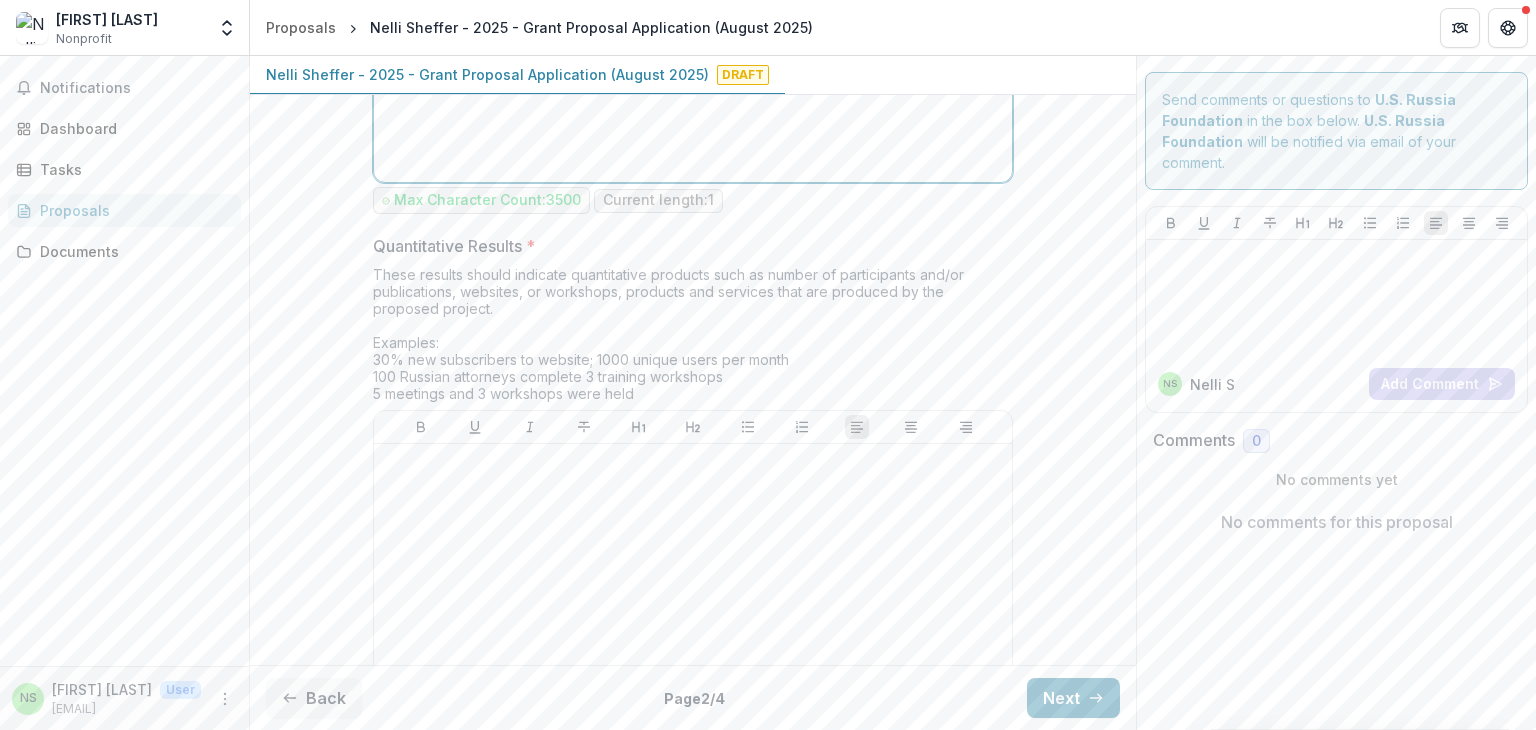 scroll, scrollTop: 2828, scrollLeft: 0, axis: vertical 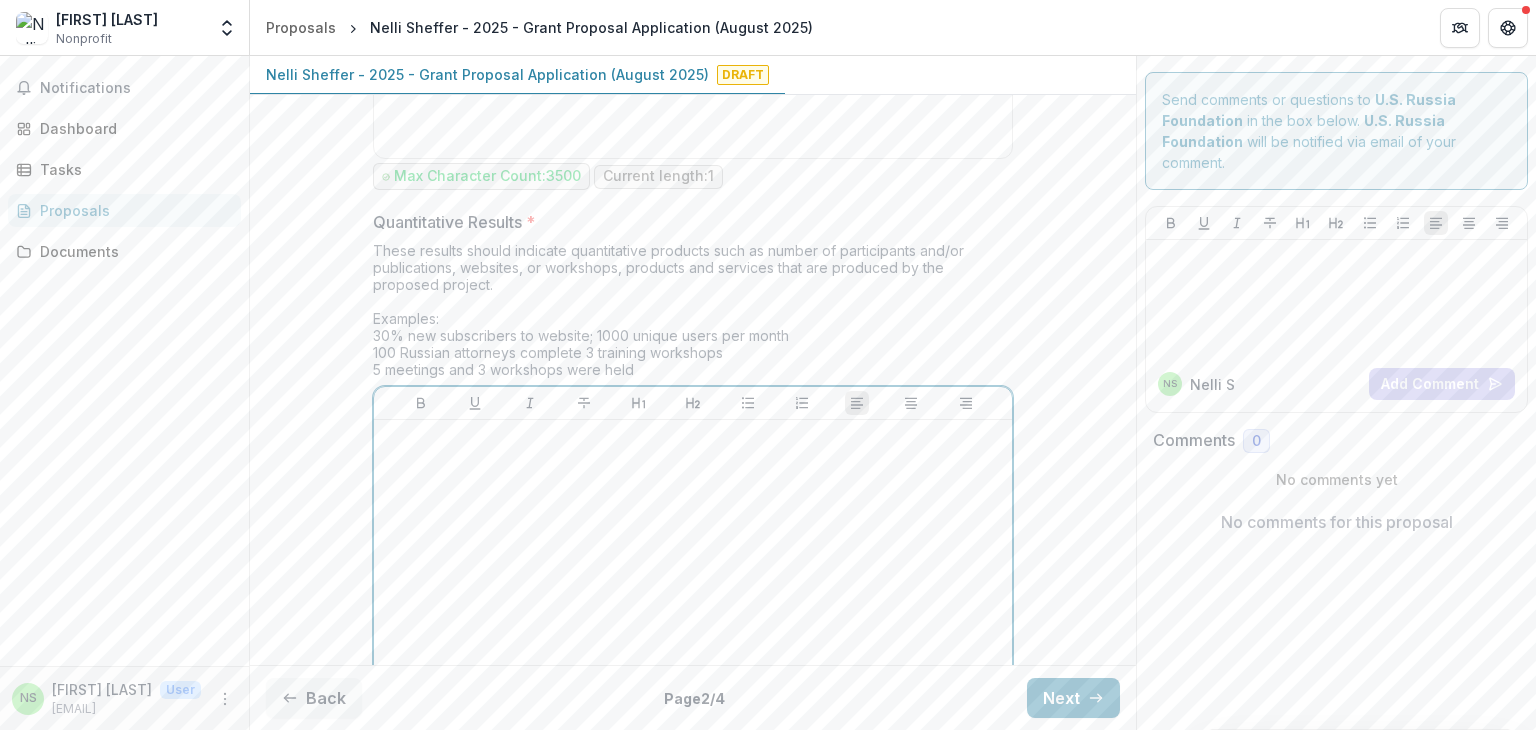 click at bounding box center [693, 578] 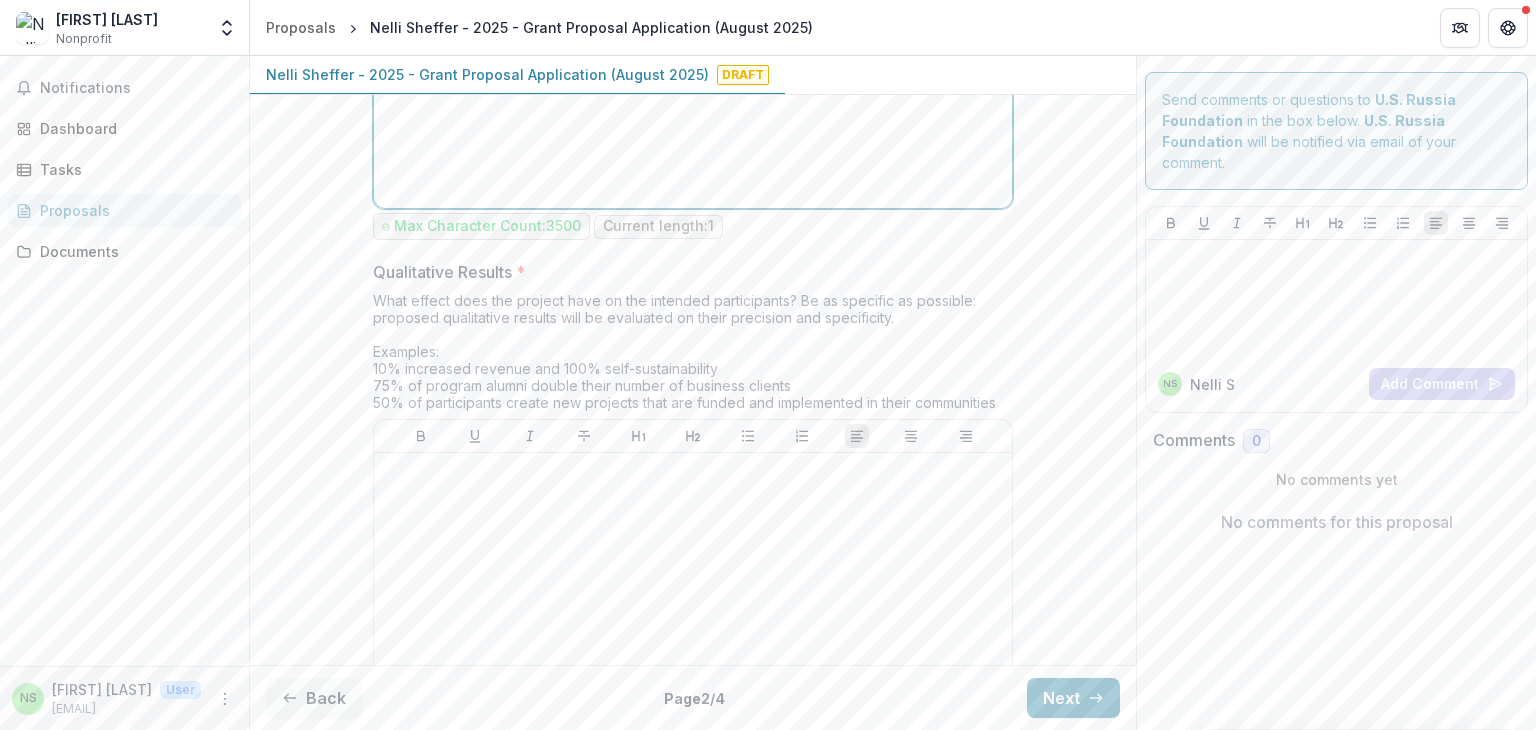 scroll, scrollTop: 3387, scrollLeft: 0, axis: vertical 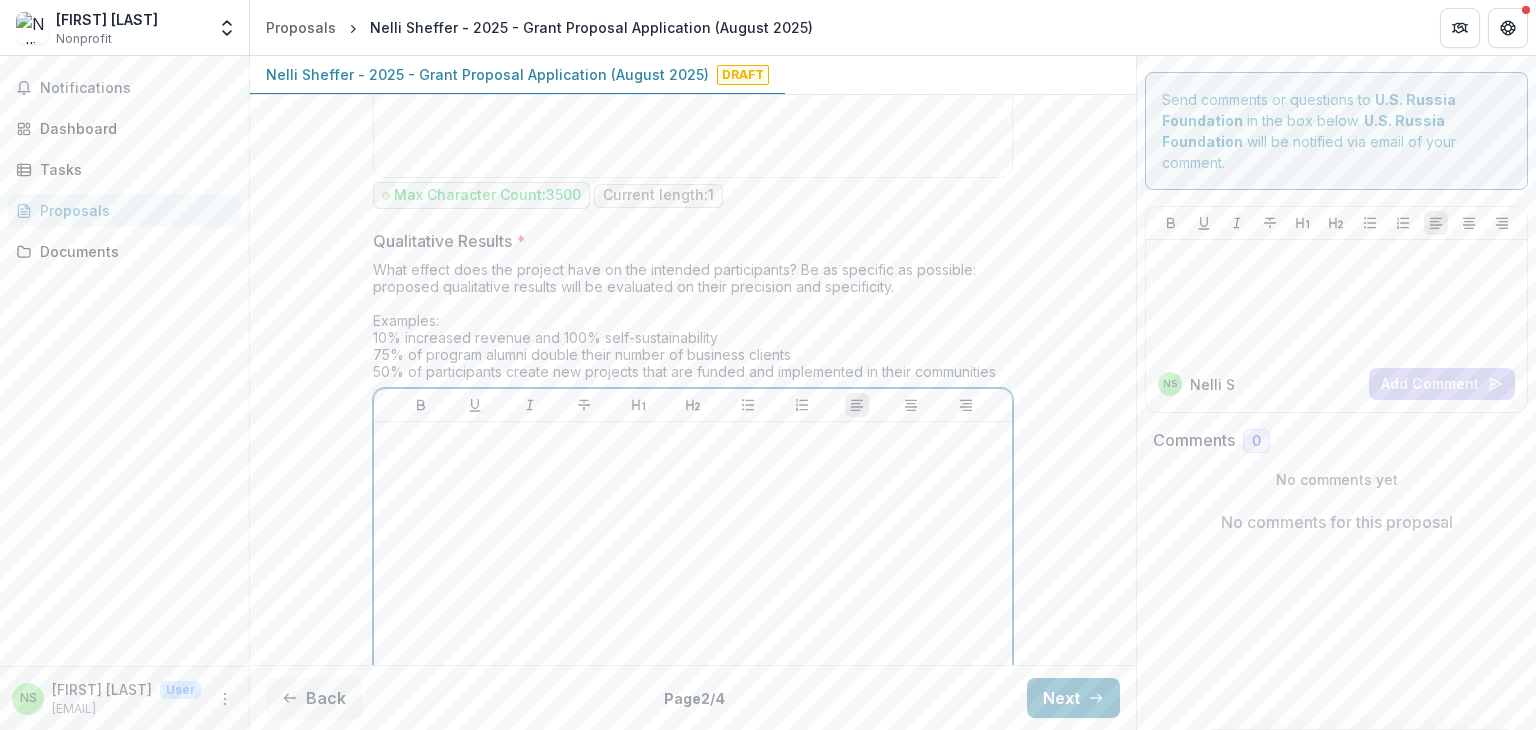 click at bounding box center (693, 580) 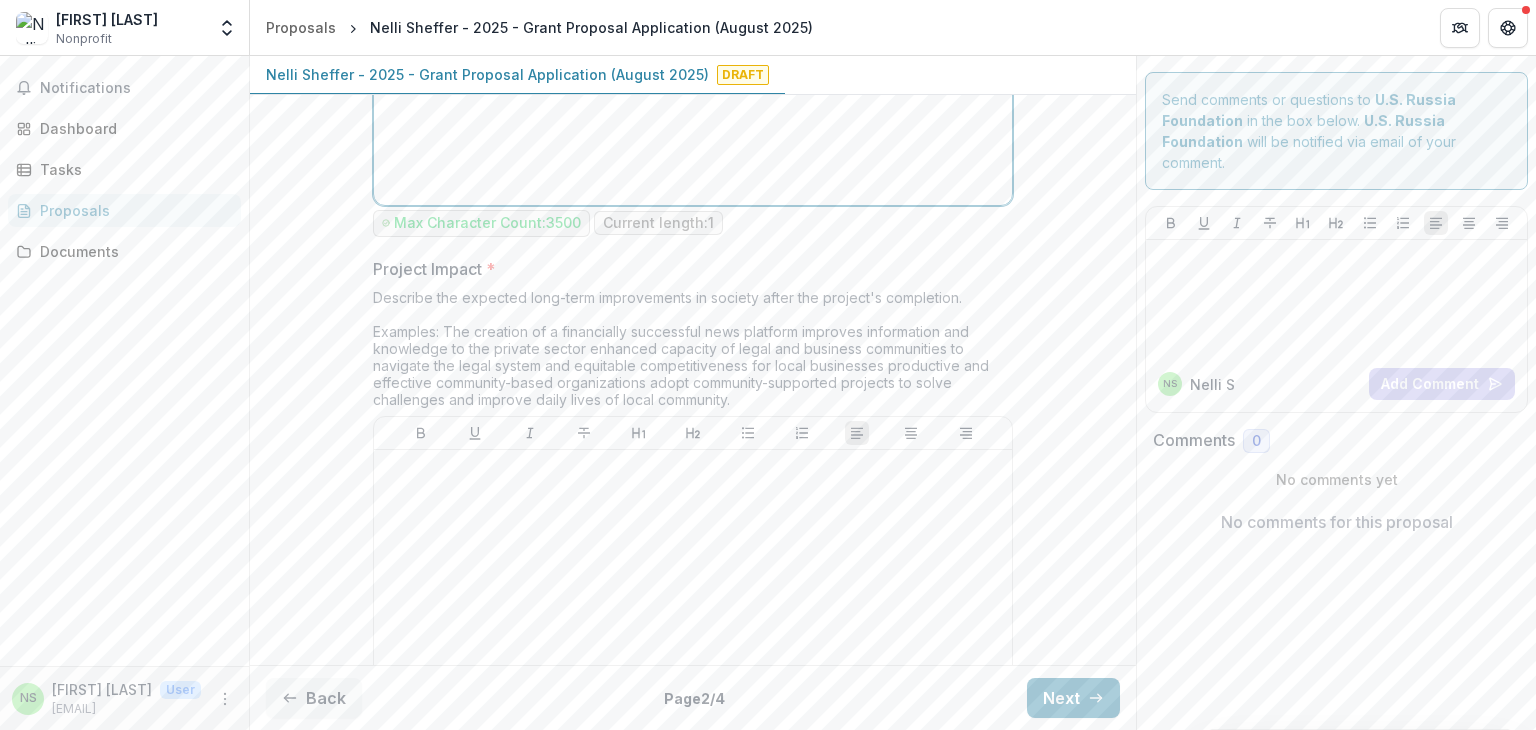 scroll, scrollTop: 3939, scrollLeft: 0, axis: vertical 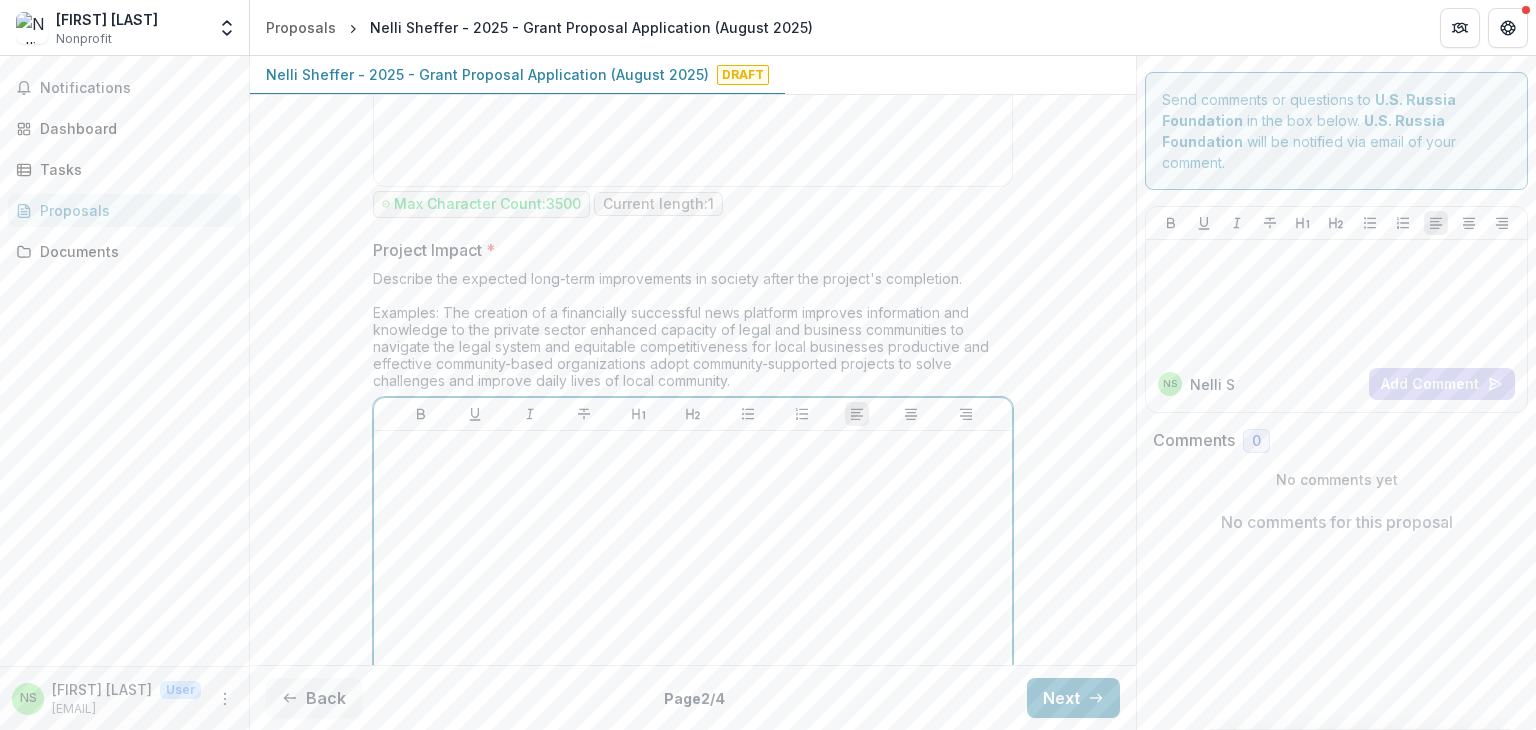 click at bounding box center [693, 589] 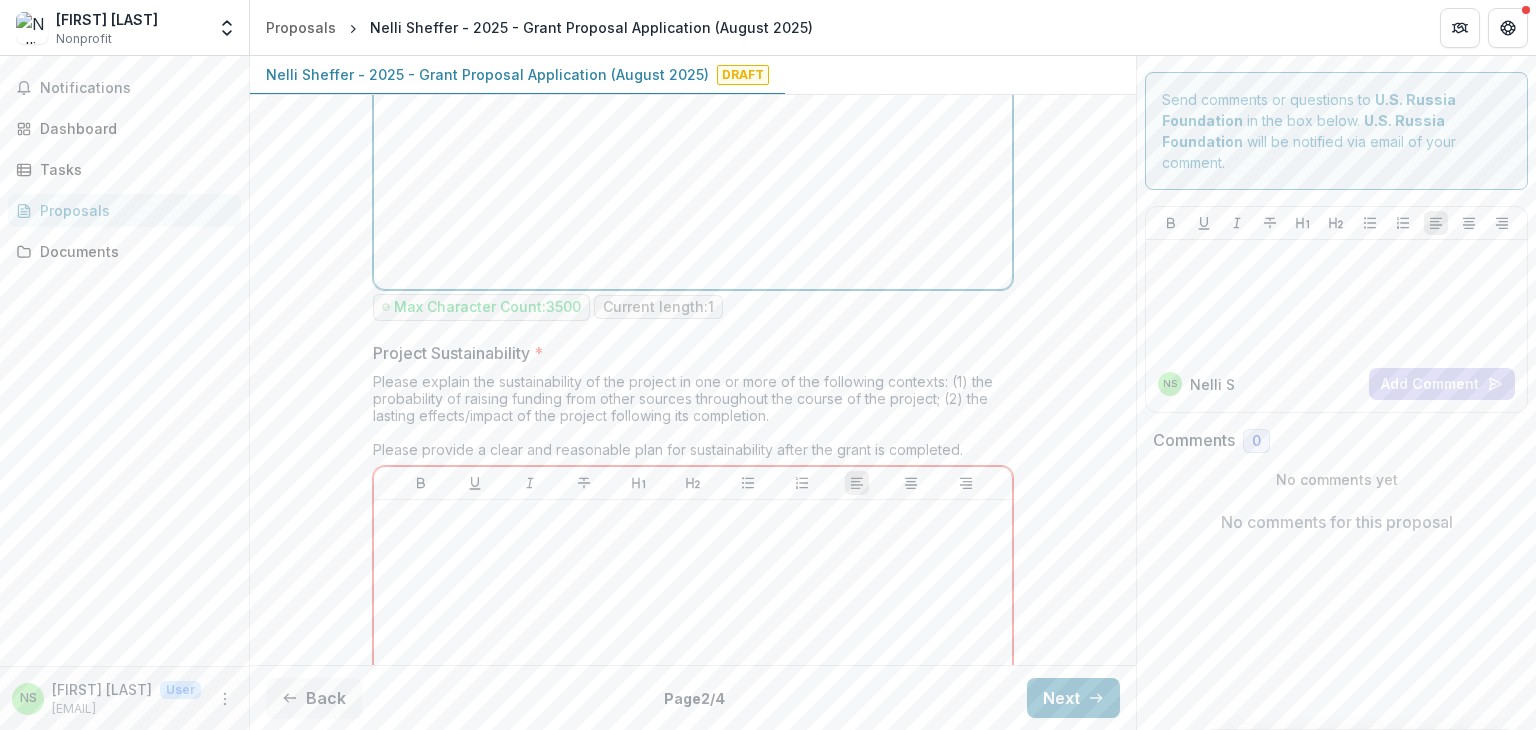 scroll, scrollTop: 4541, scrollLeft: 0, axis: vertical 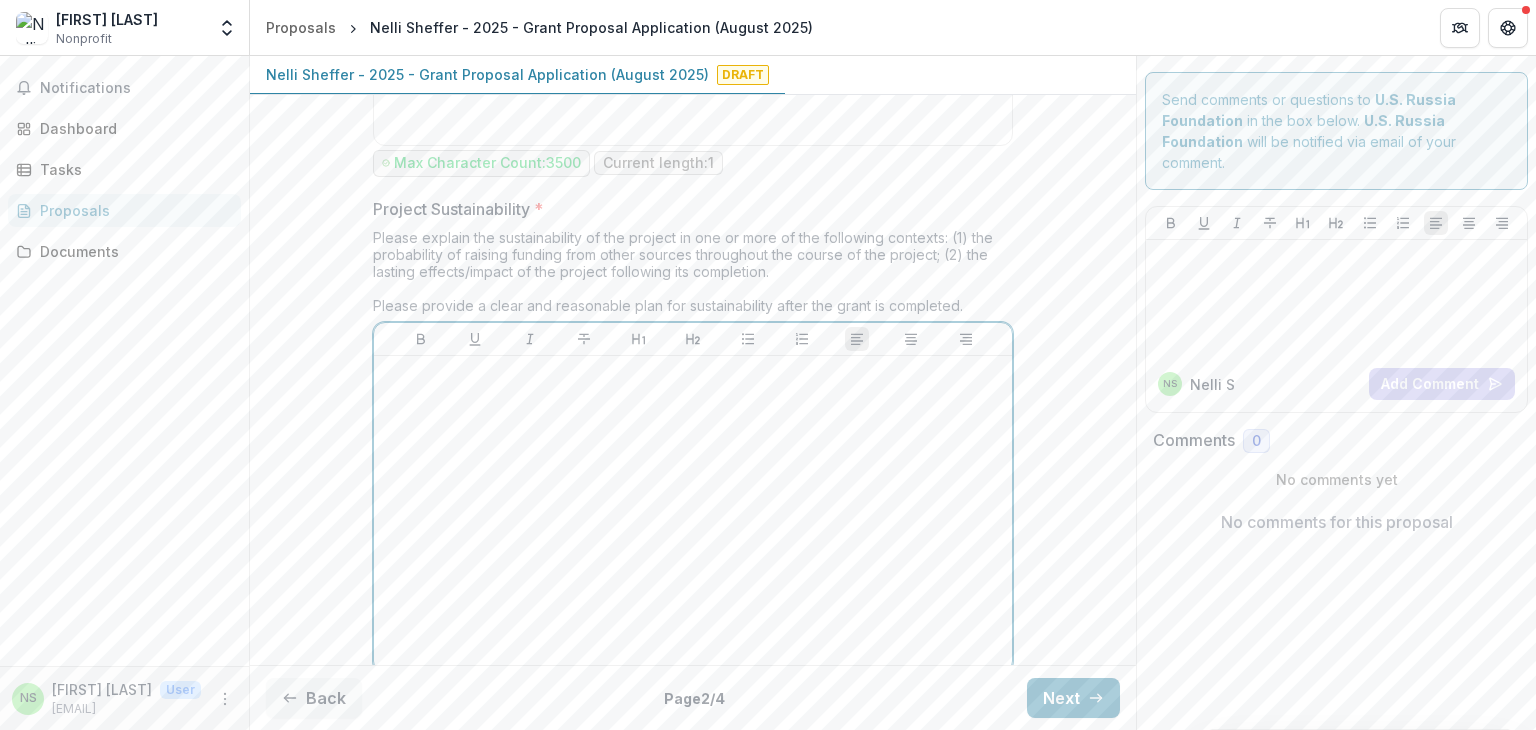 click at bounding box center [693, 514] 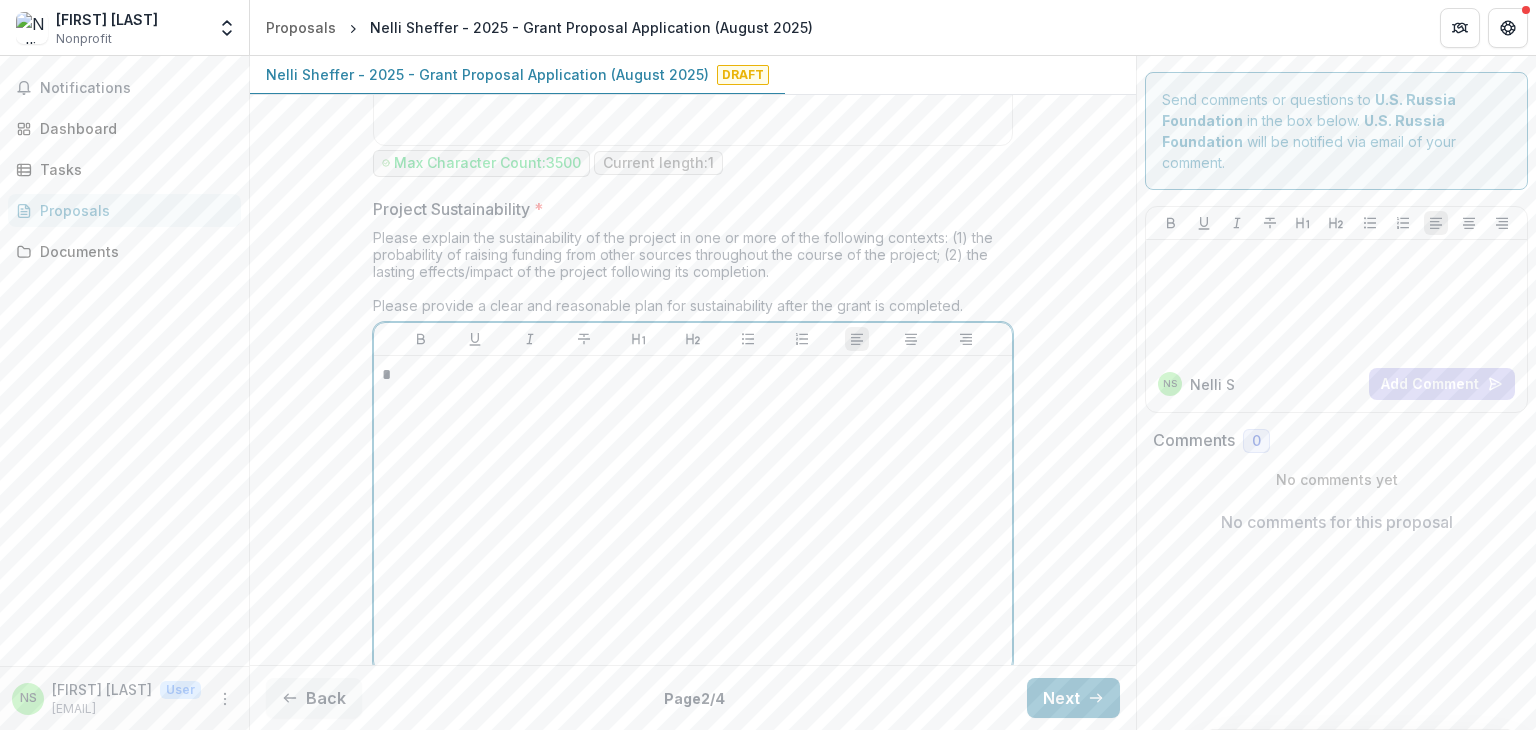 scroll, scrollTop: 3952, scrollLeft: 0, axis: vertical 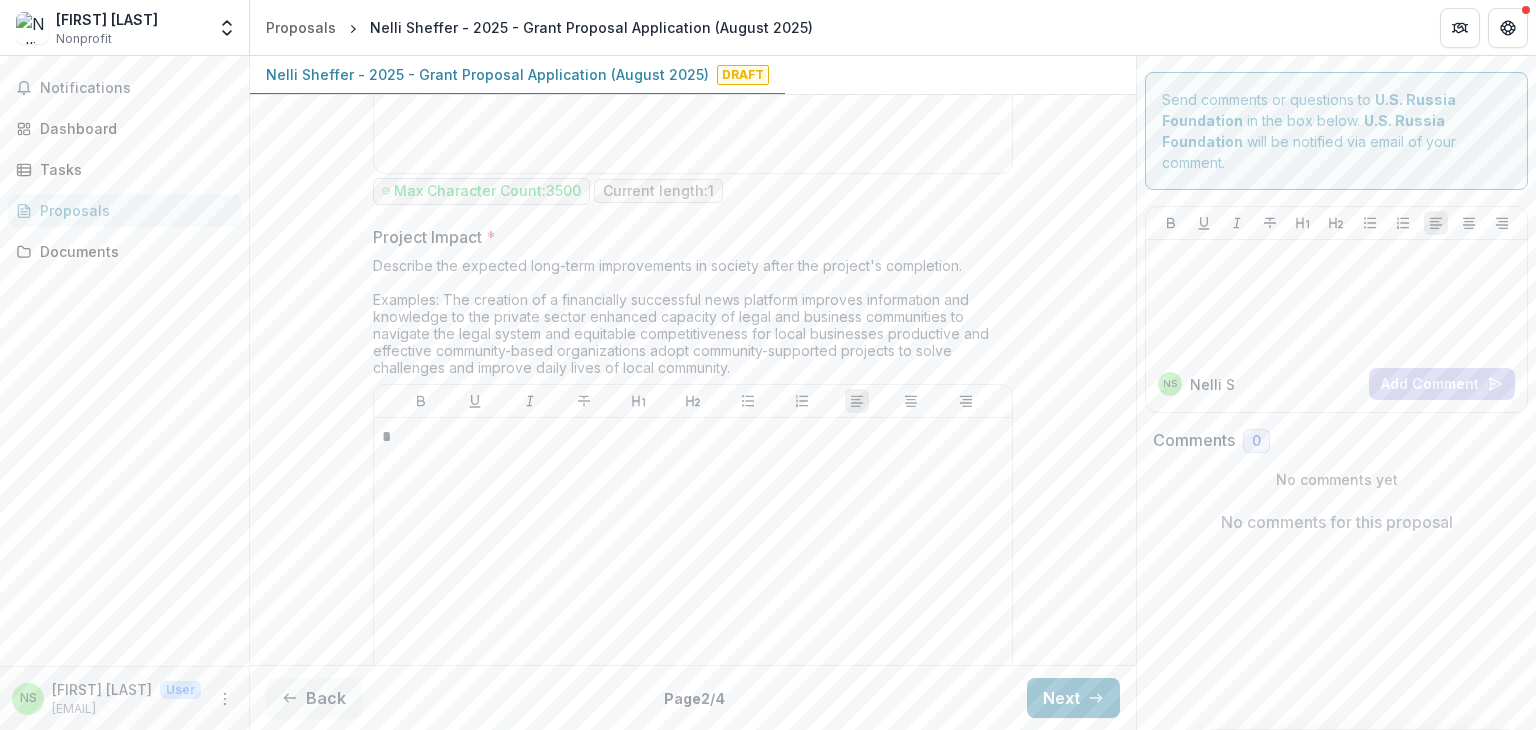click on "Send comments or questions to   U.S. Russia Foundation   in the box below.   U.S. Russia Foundation   will be notified via email of your comment. NS Nelli S Add Comment Comments 0 No comments yet No comments for this proposal" at bounding box center (1336, 393) 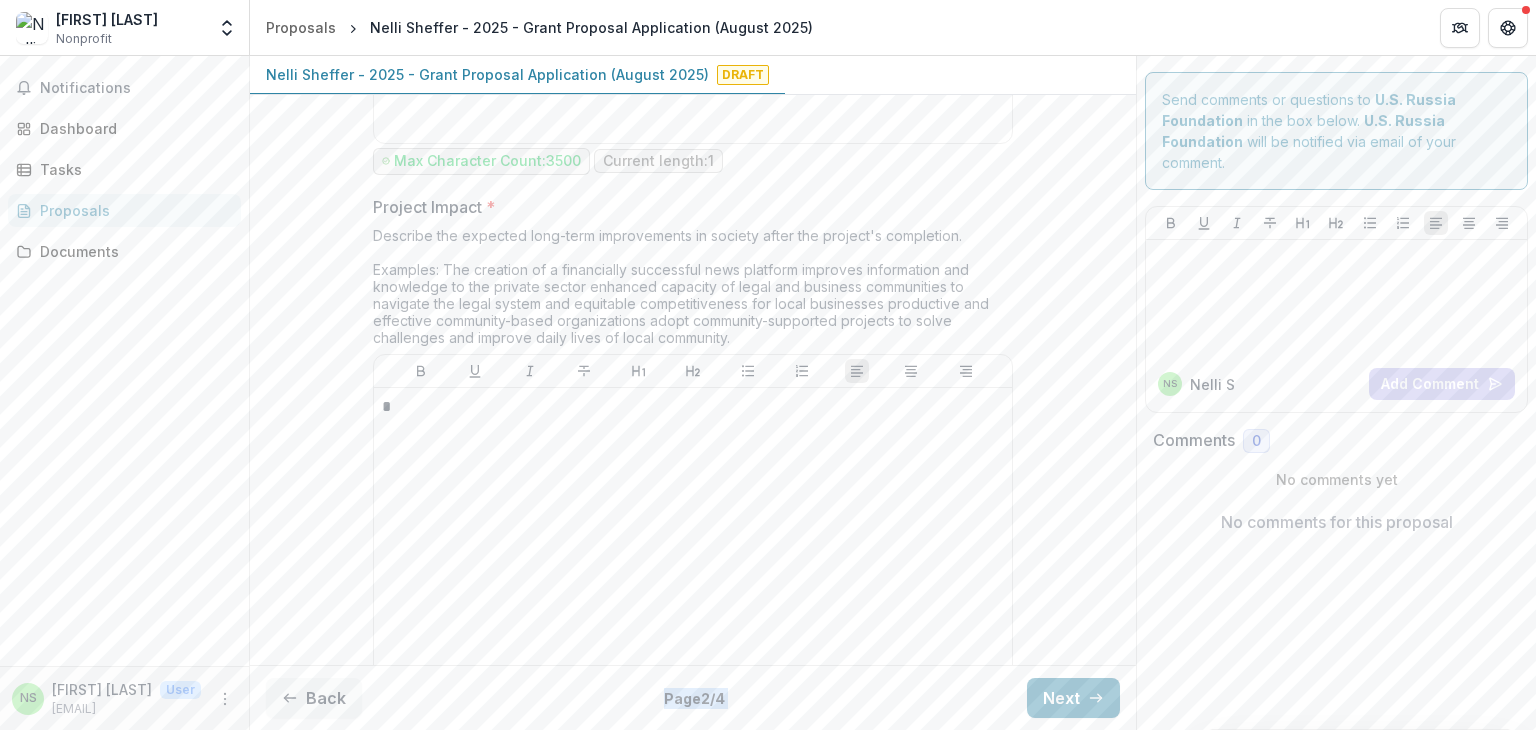 drag, startPoint x: 1135, startPoint y: 629, endPoint x: 1124, endPoint y: 719, distance: 90.66973 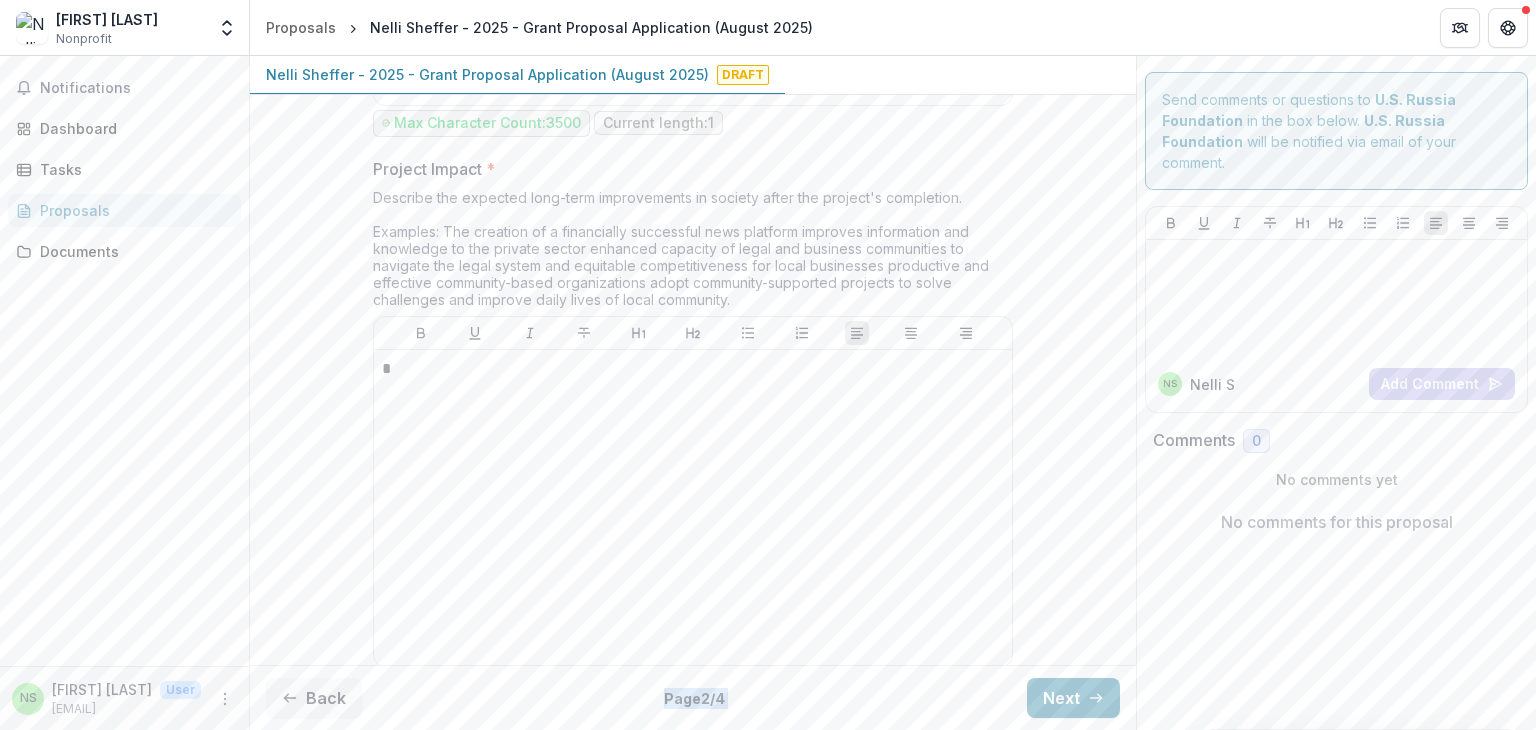 scroll, scrollTop: 4588, scrollLeft: 0, axis: vertical 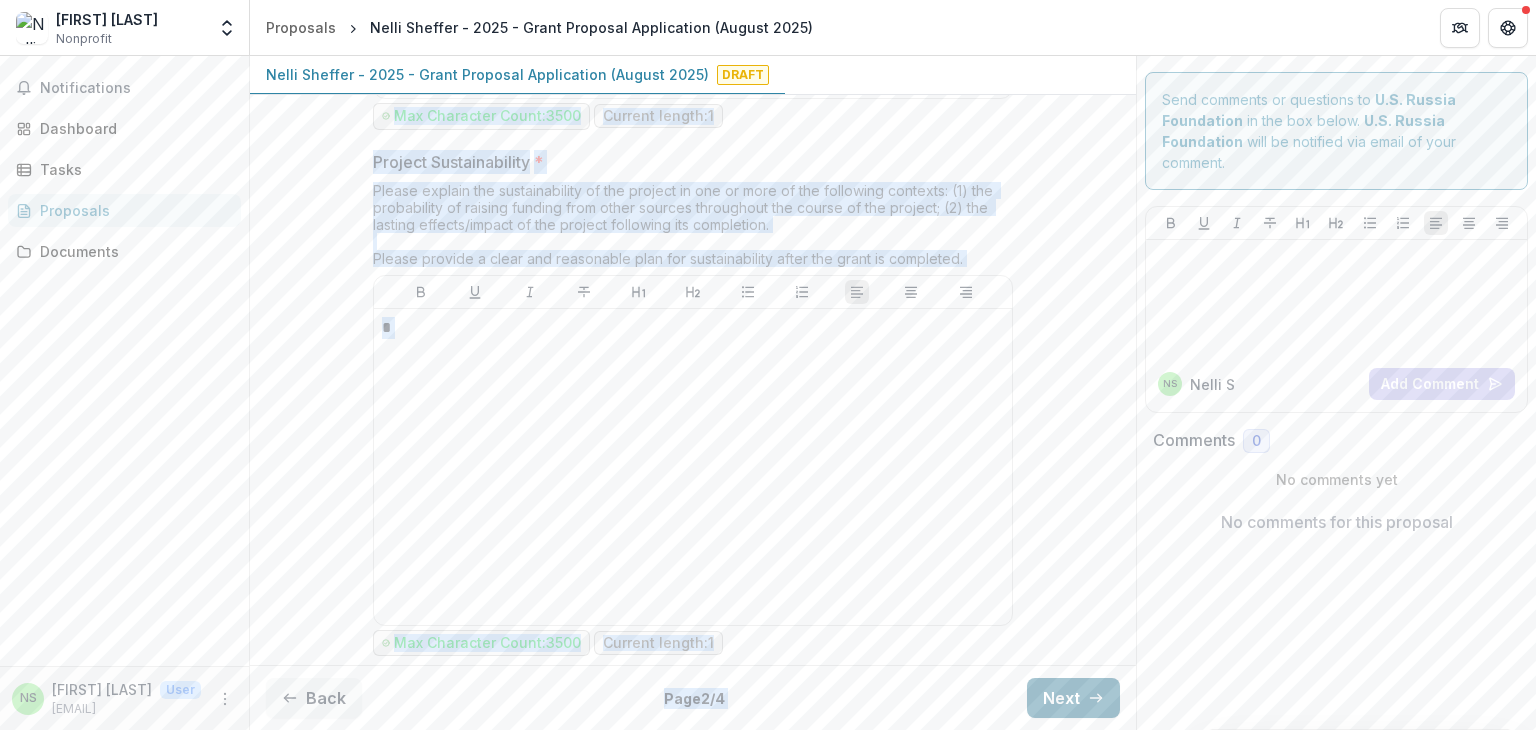 click on "Next" at bounding box center (1073, 698) 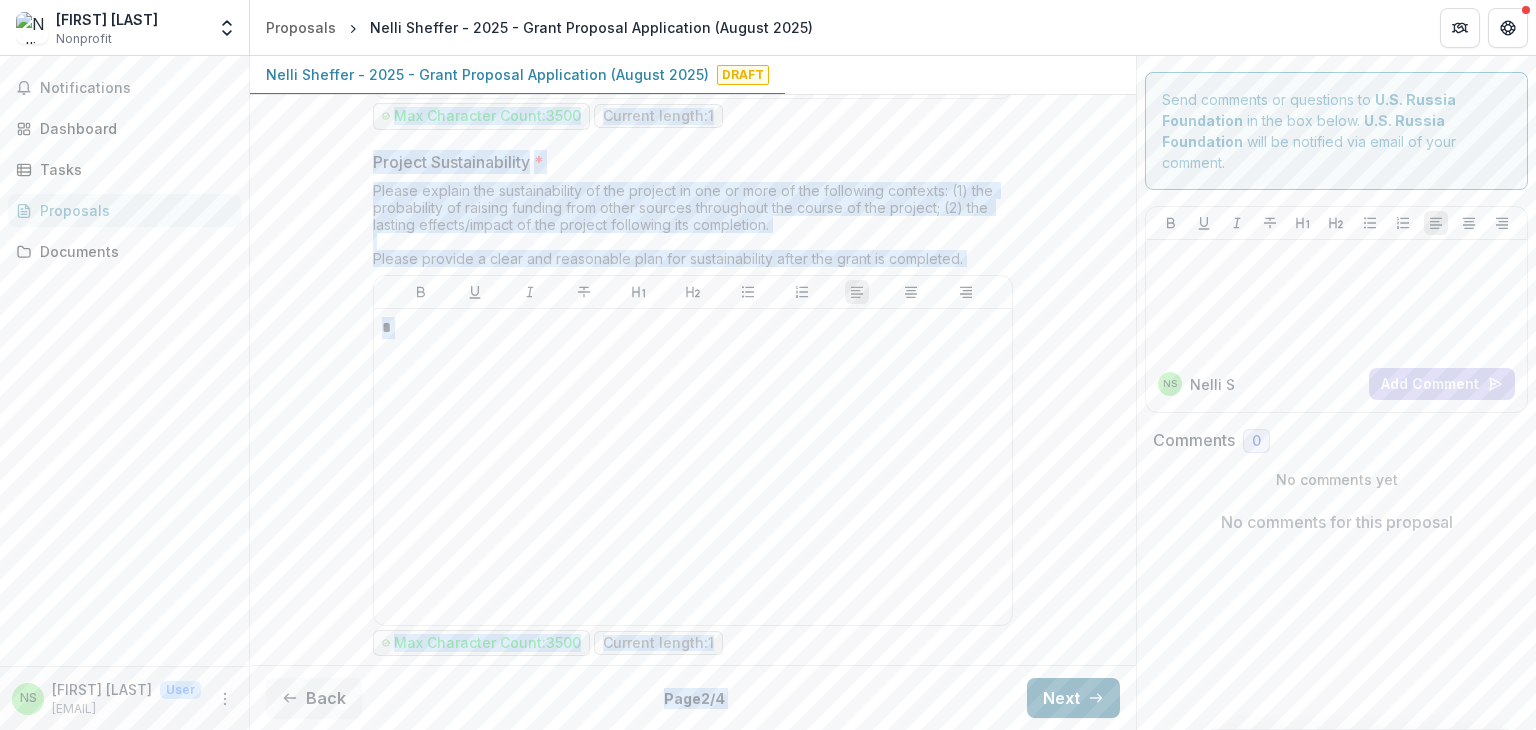 scroll, scrollTop: 0, scrollLeft: 0, axis: both 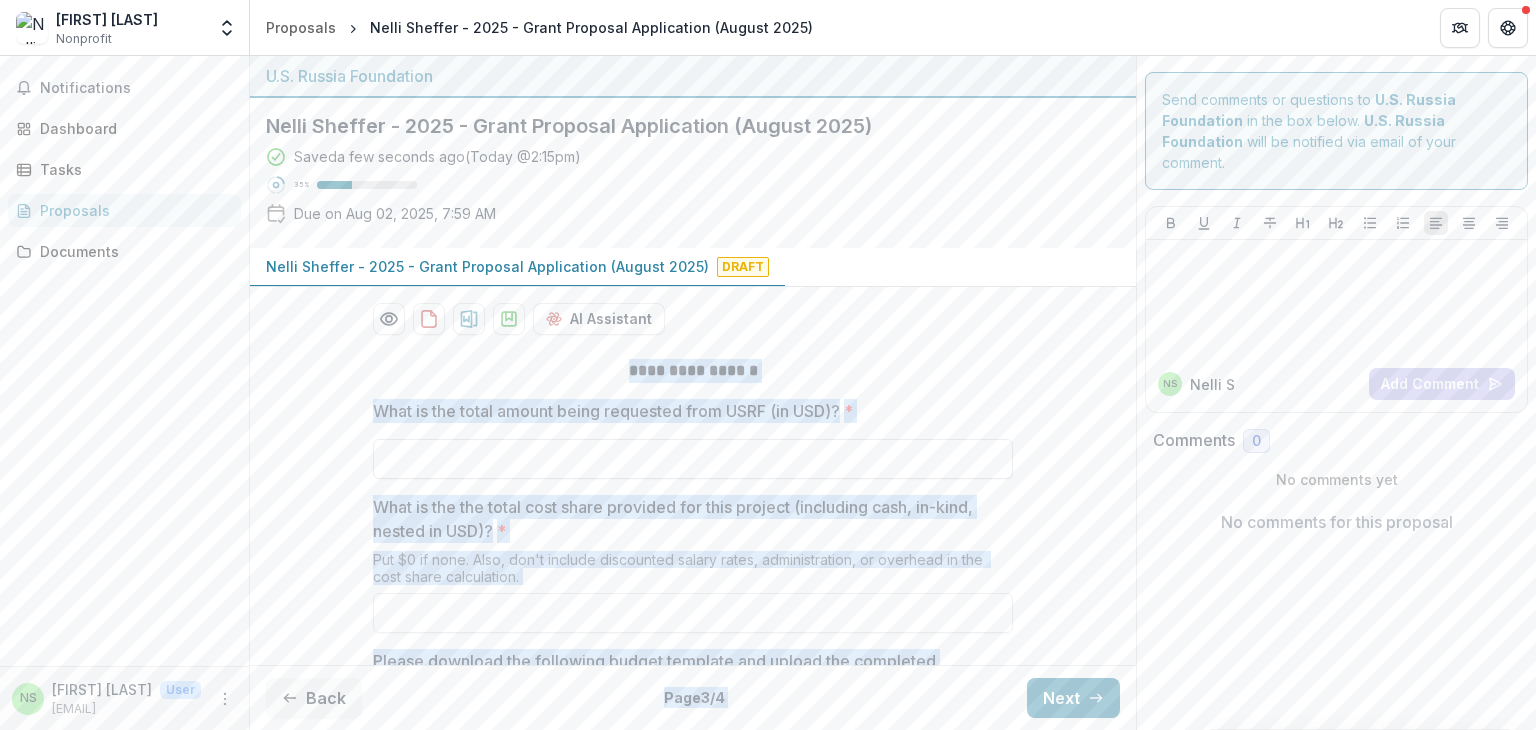click on "What is the total amount being requested from USRF (in USD)? *" at bounding box center (693, 459) 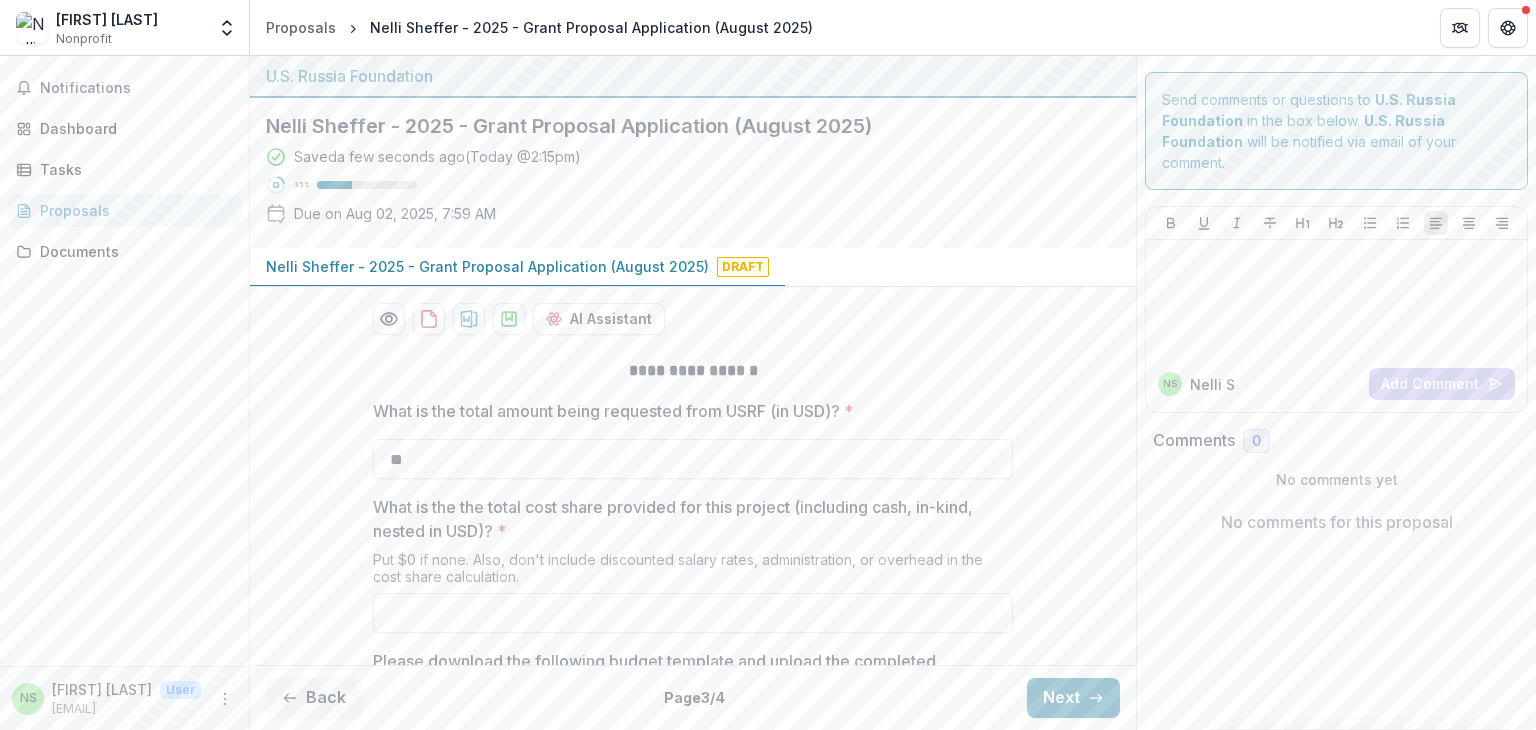 click on "What is the total amount being requested from USRF (in USD)? *" at bounding box center (687, 411) 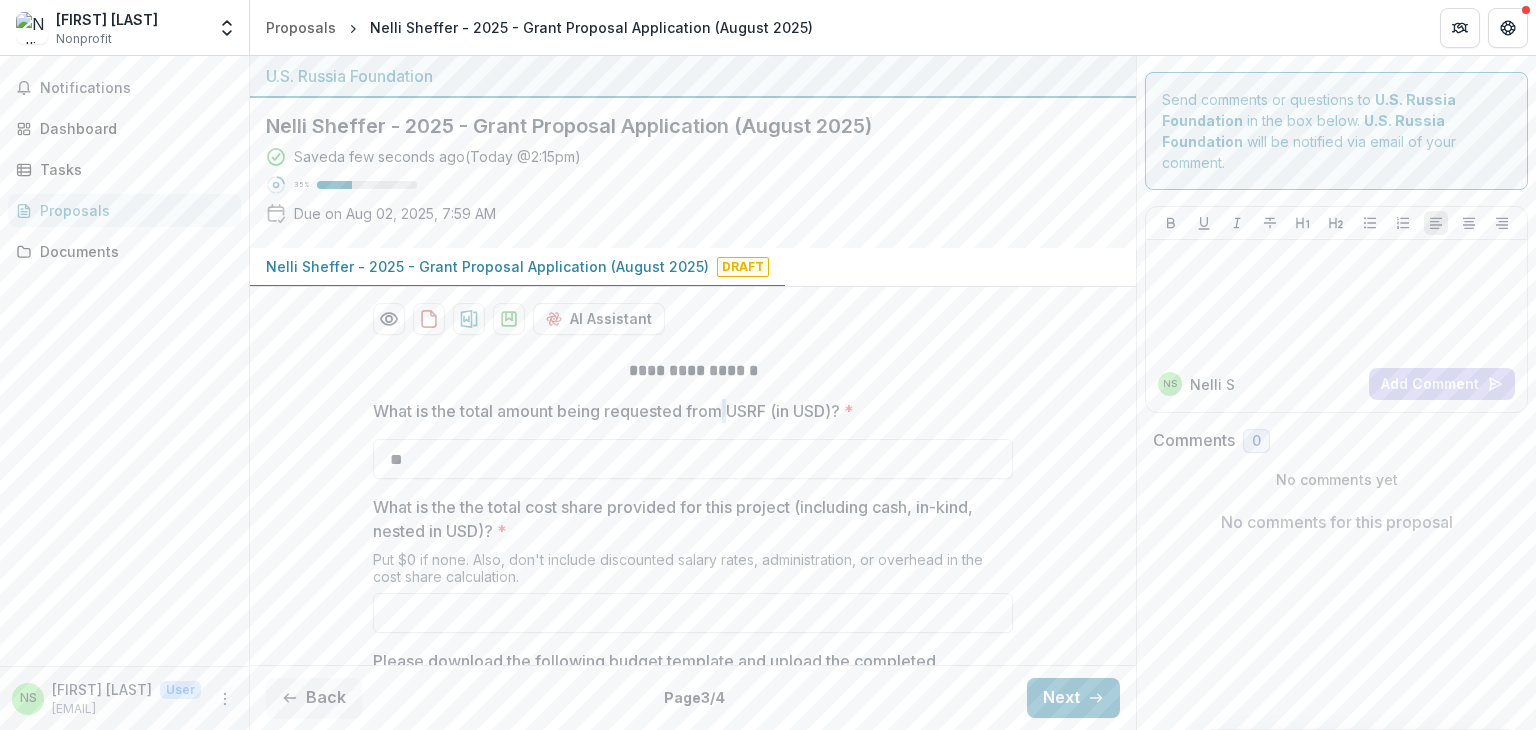click on "What is the total amount being requested from USRF (in USD)? *" at bounding box center [687, 411] 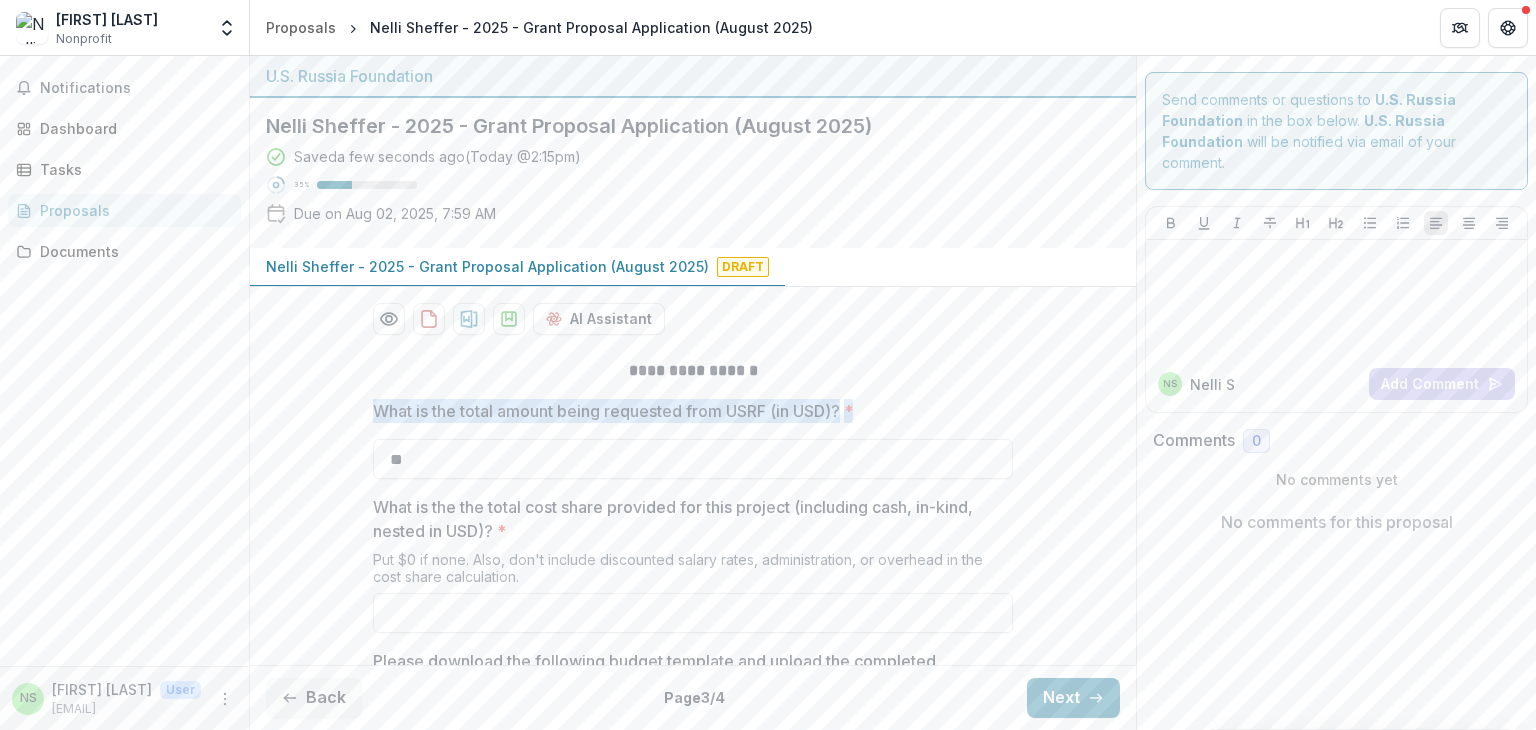 click on "What is the total amount being requested from USRF (in USD)? *" at bounding box center [687, 411] 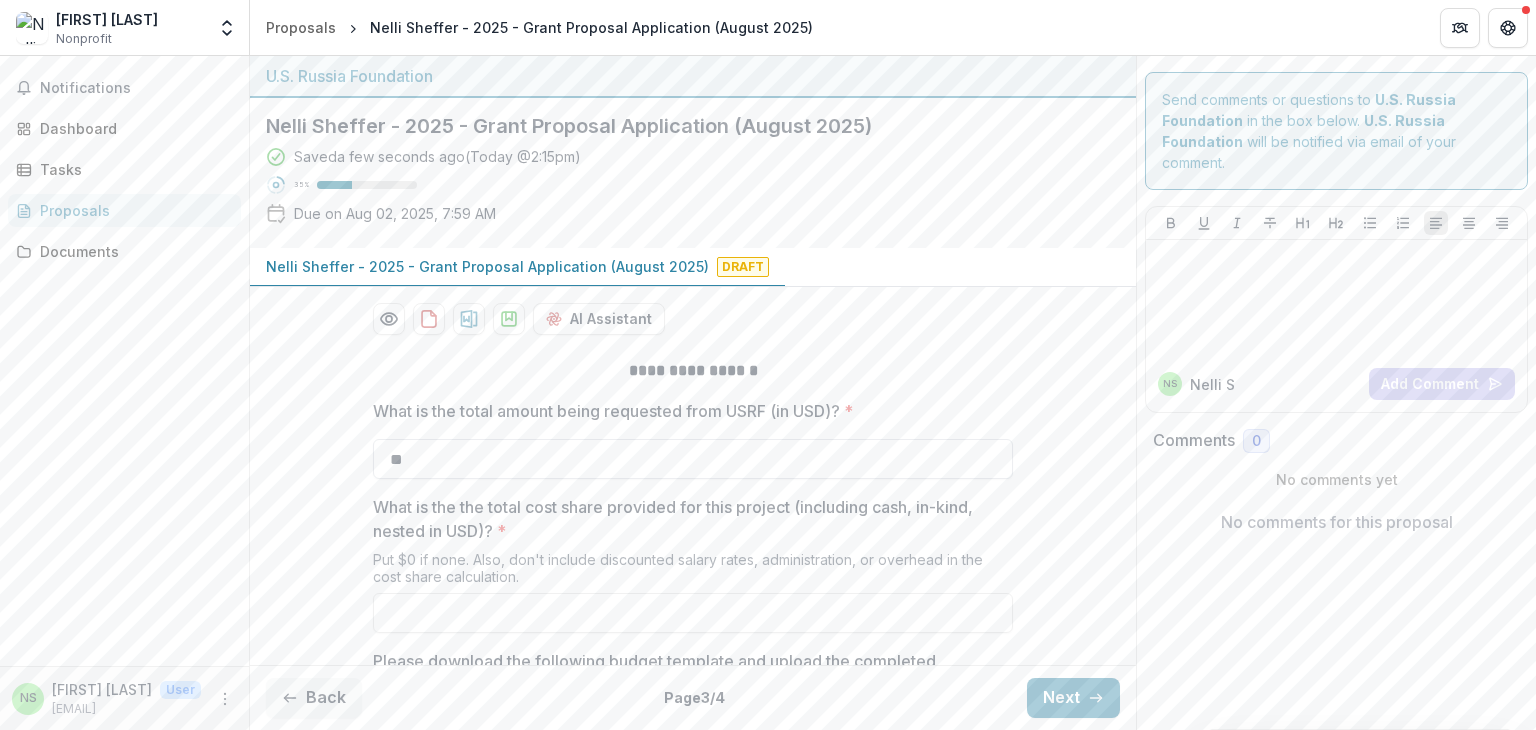 click on "**" at bounding box center (693, 459) 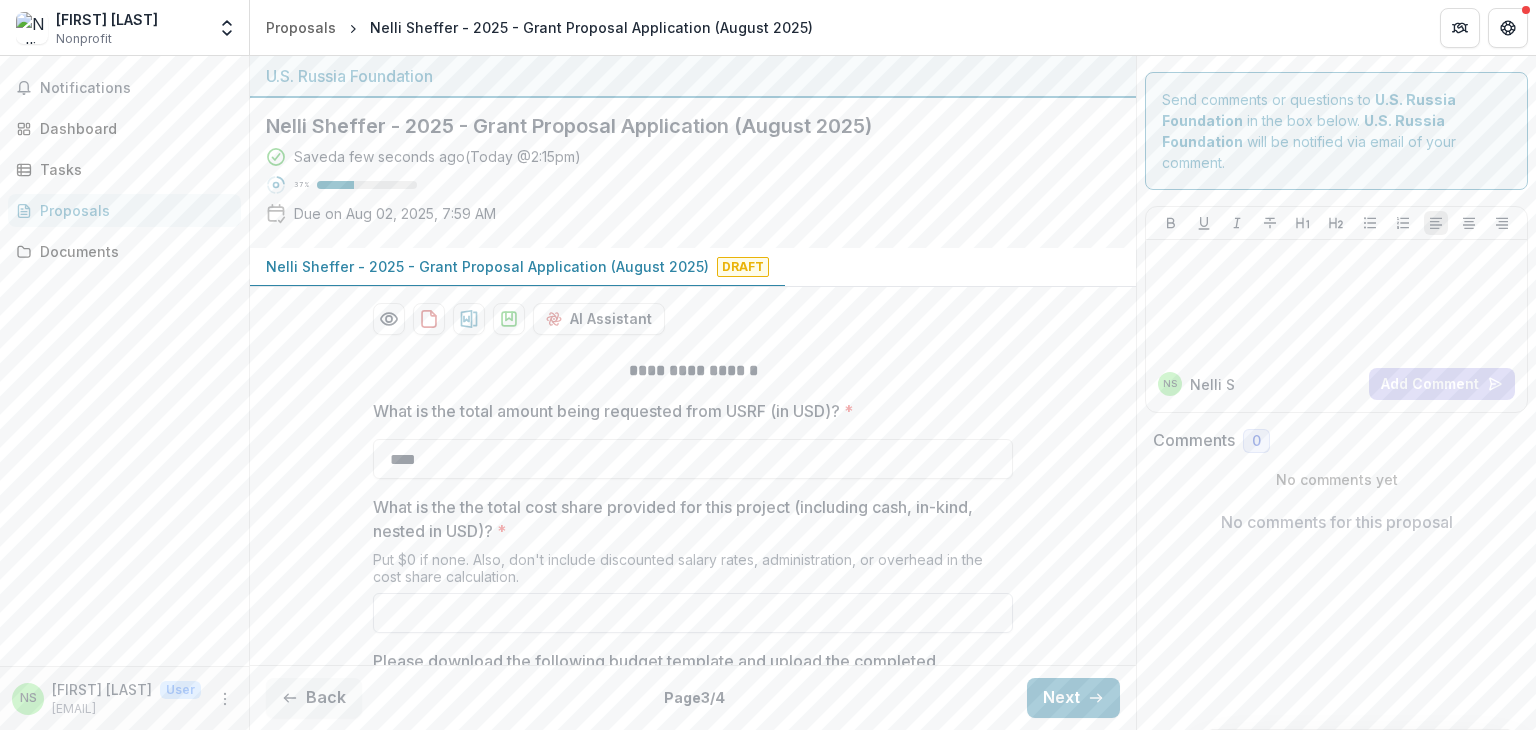 type on "****" 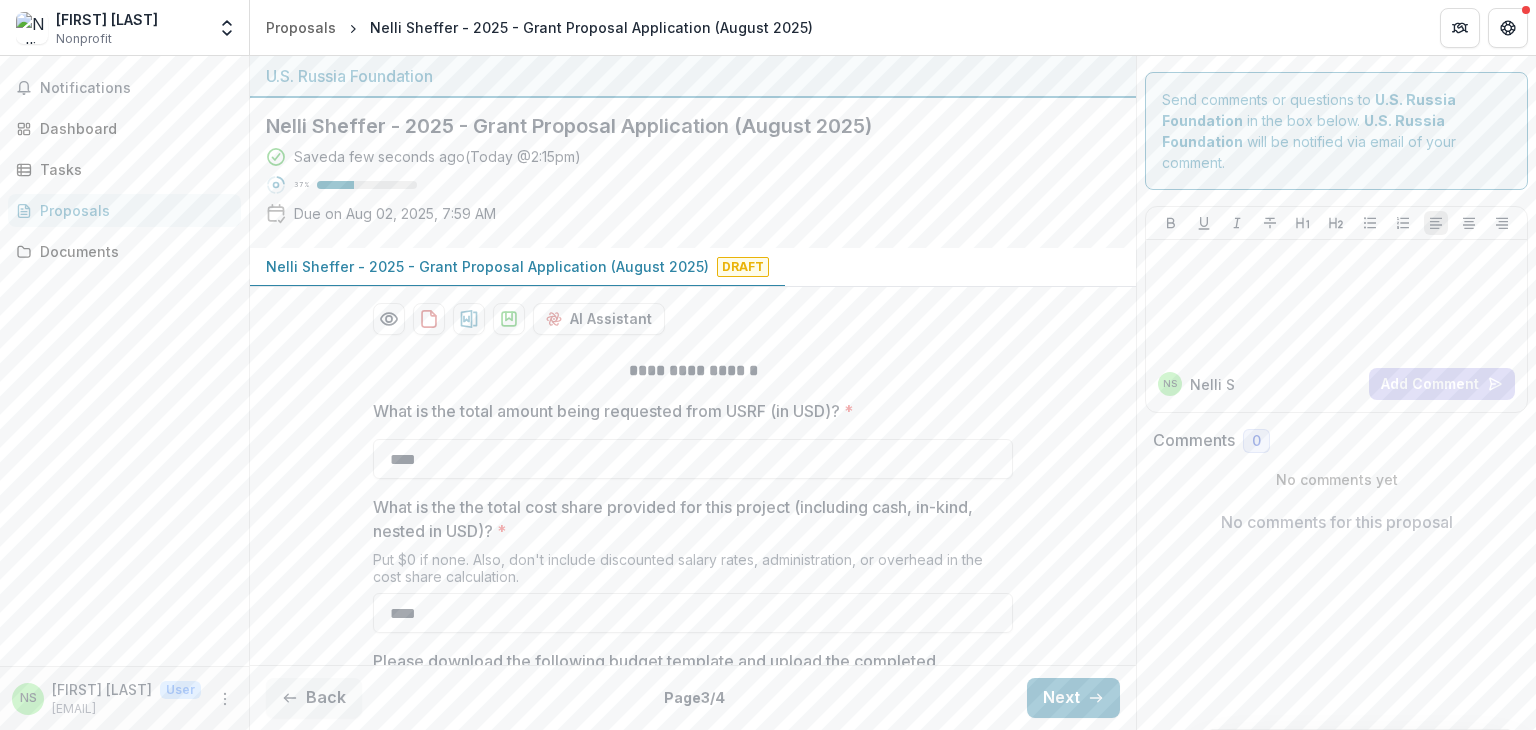 type on "****" 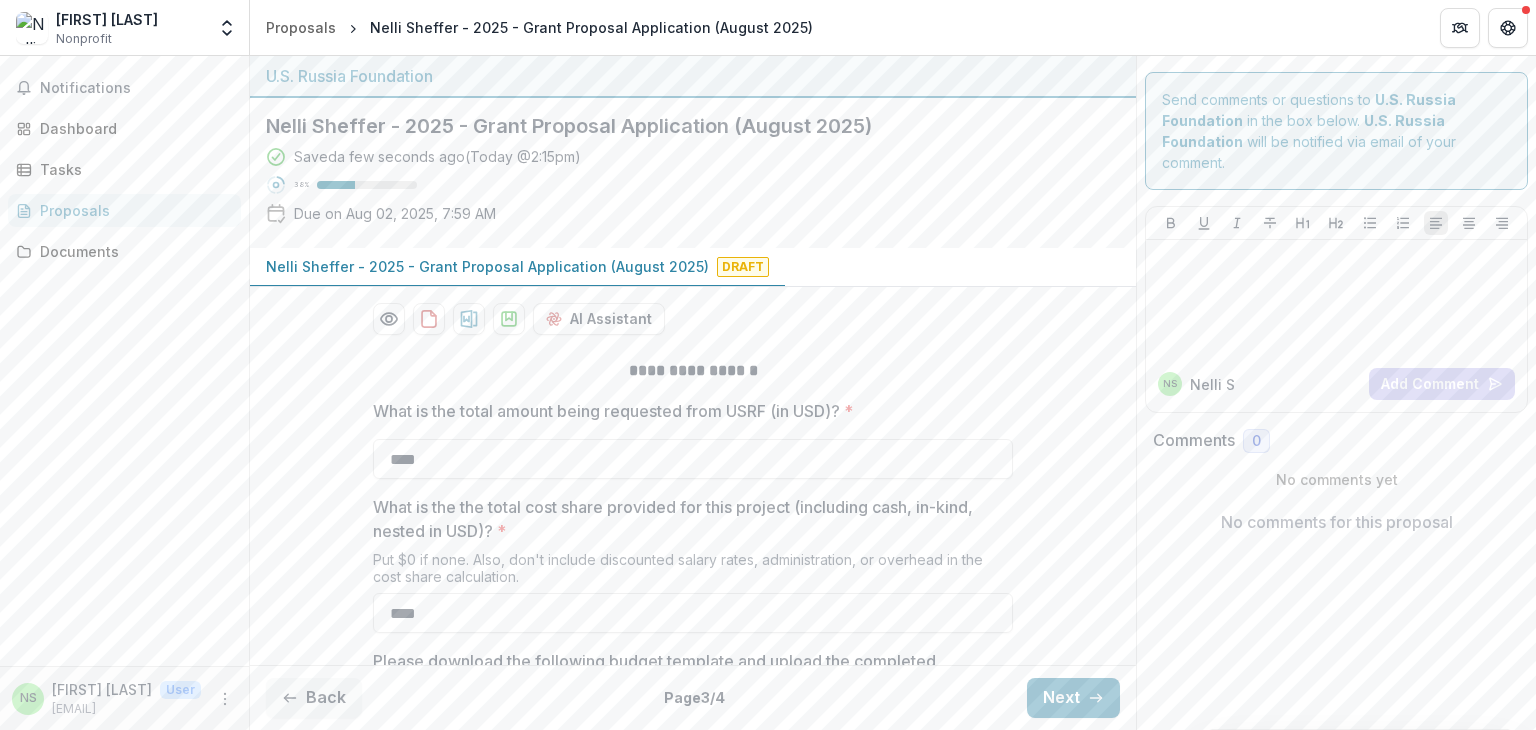 click on "What is the the total cost share provided for this project (including cash, in-kind, nested in USD)? *" at bounding box center [687, 519] 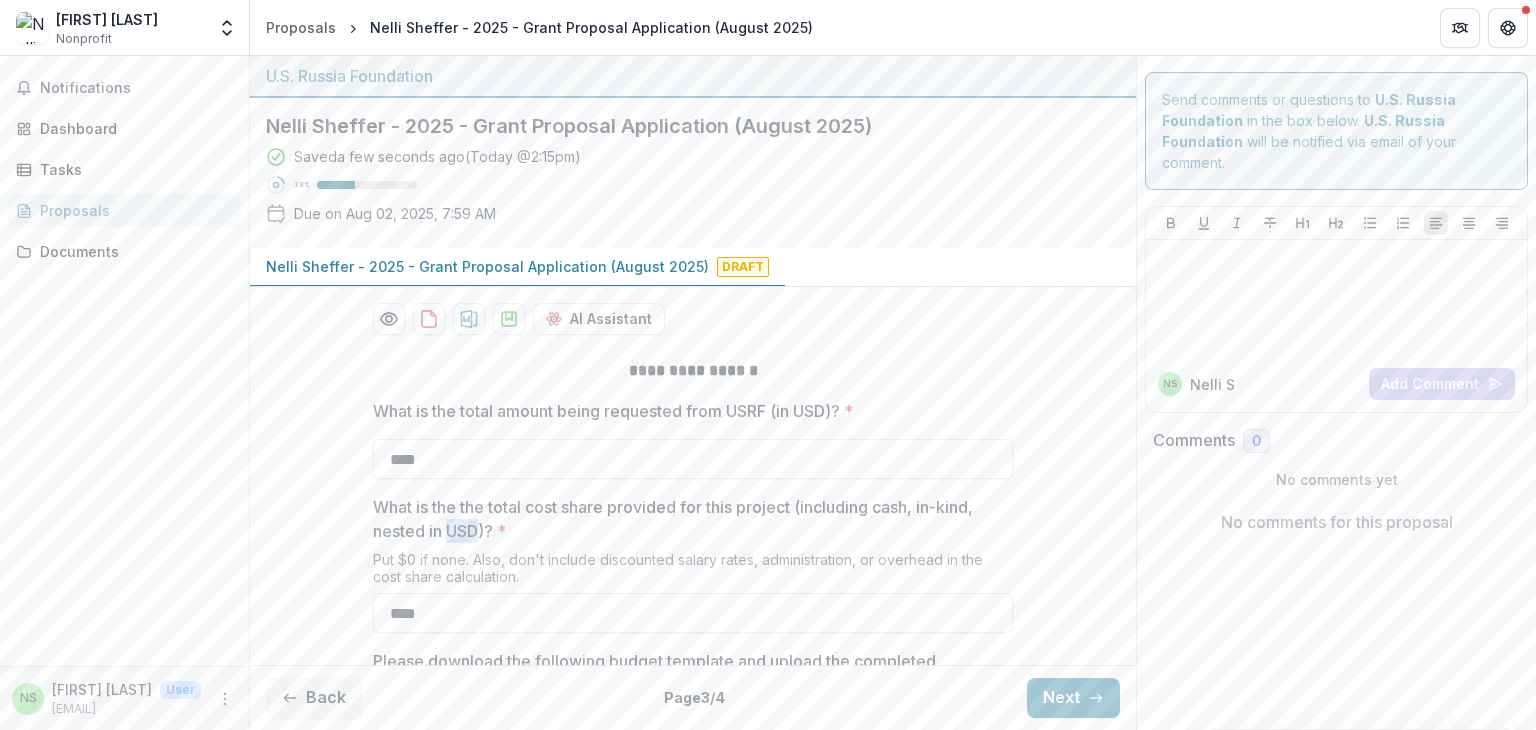 click on "What is the the total cost share provided for this project (including cash, in-kind, nested in USD)? *" at bounding box center [687, 519] 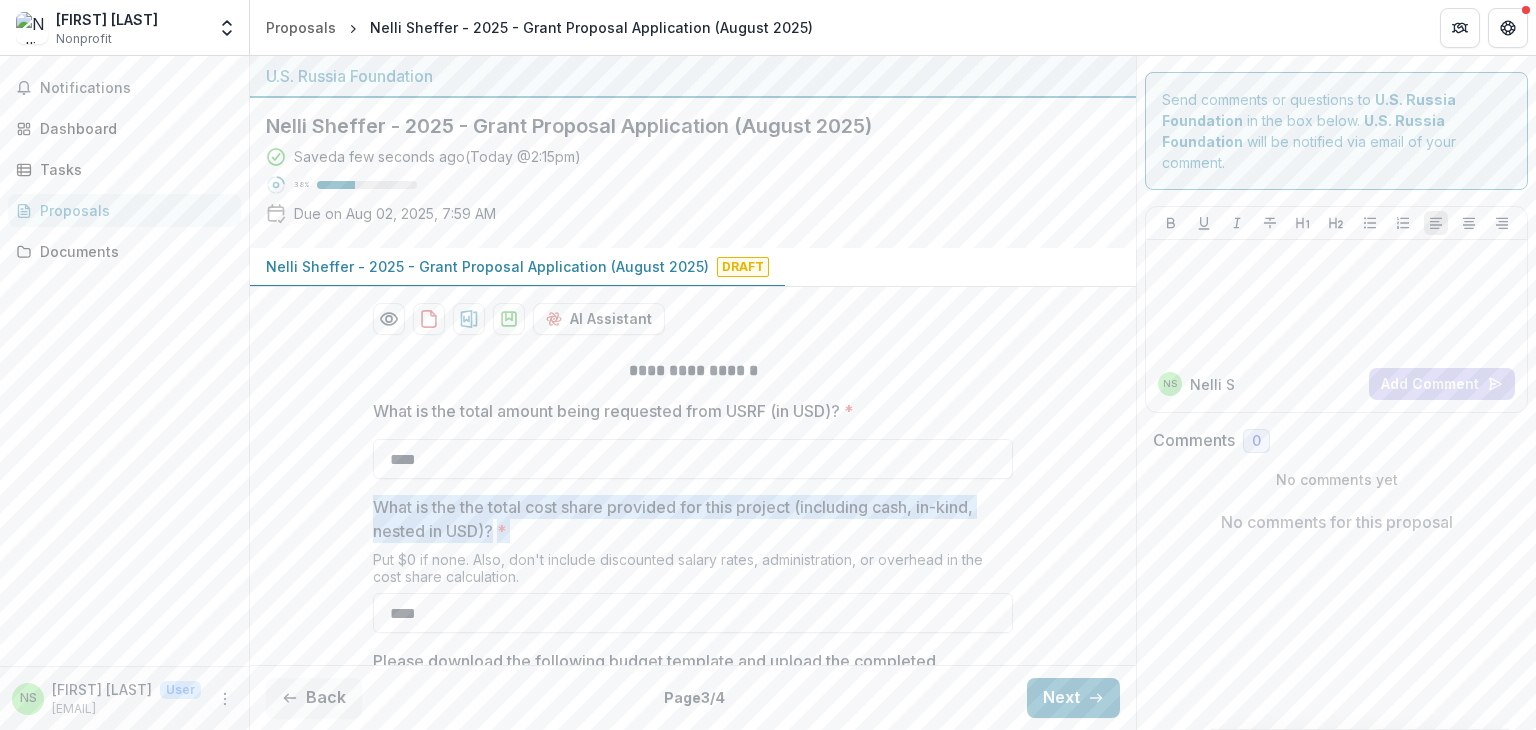 click on "What is the the total cost share provided for this project (including cash, in-kind, nested in USD)? *" at bounding box center (687, 519) 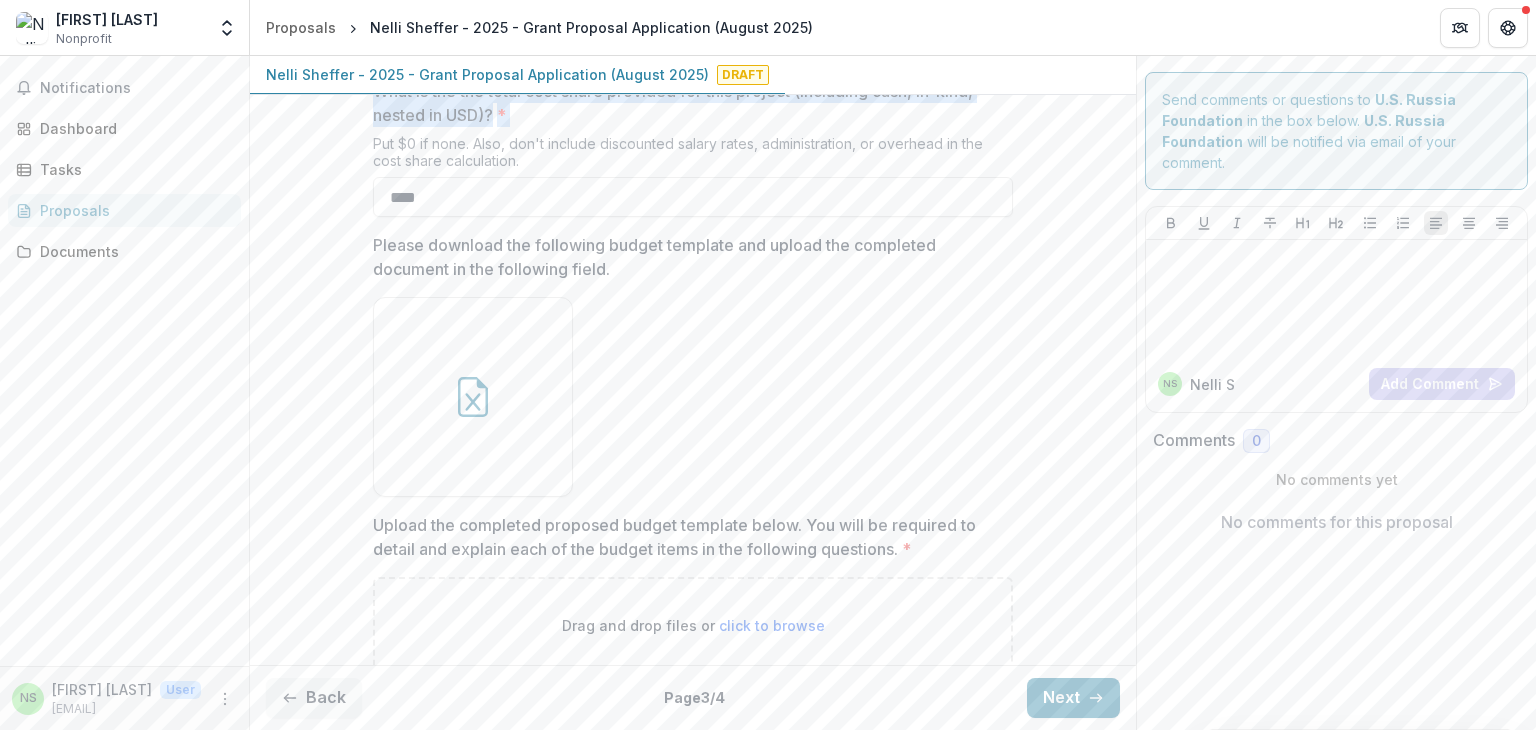 scroll, scrollTop: 421, scrollLeft: 0, axis: vertical 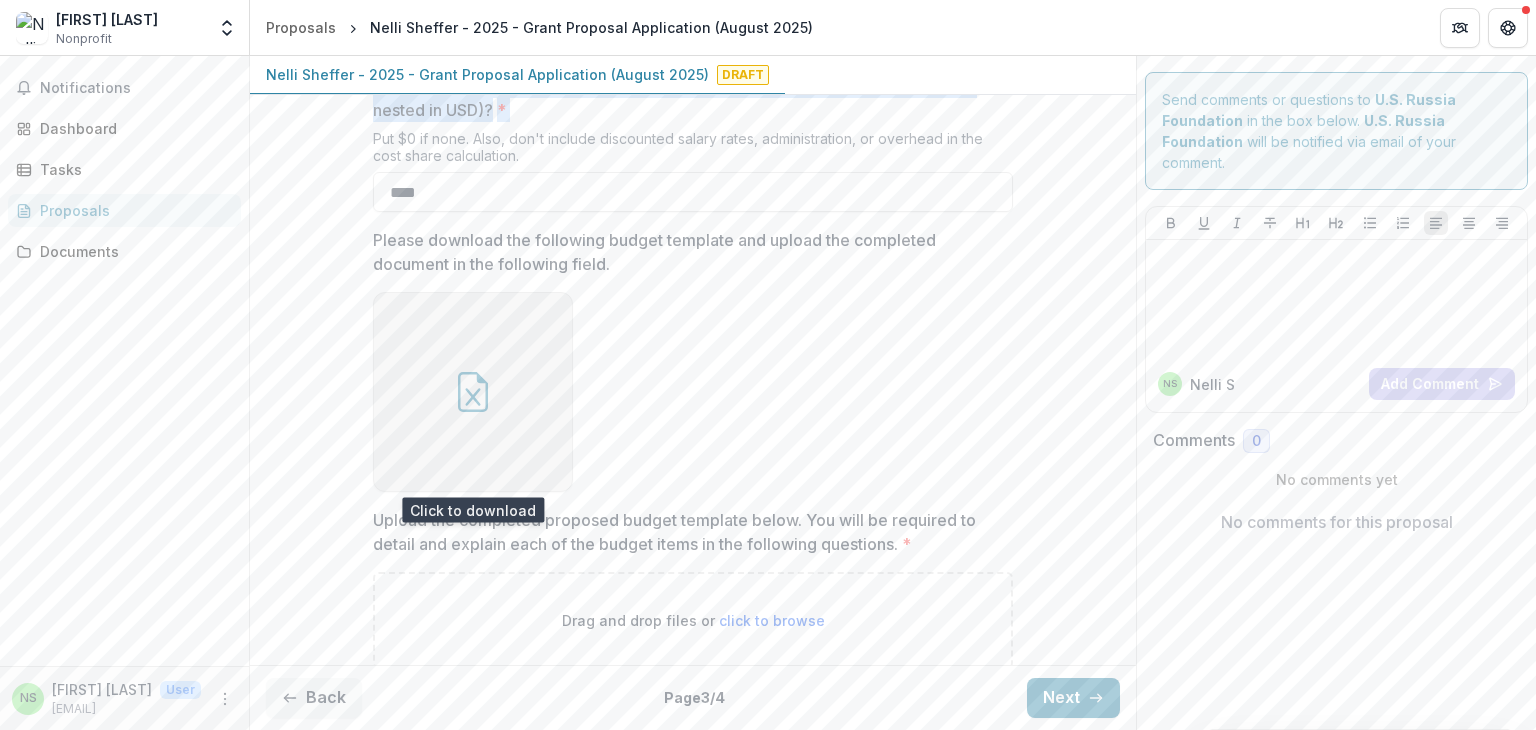 click at bounding box center [473, 392] 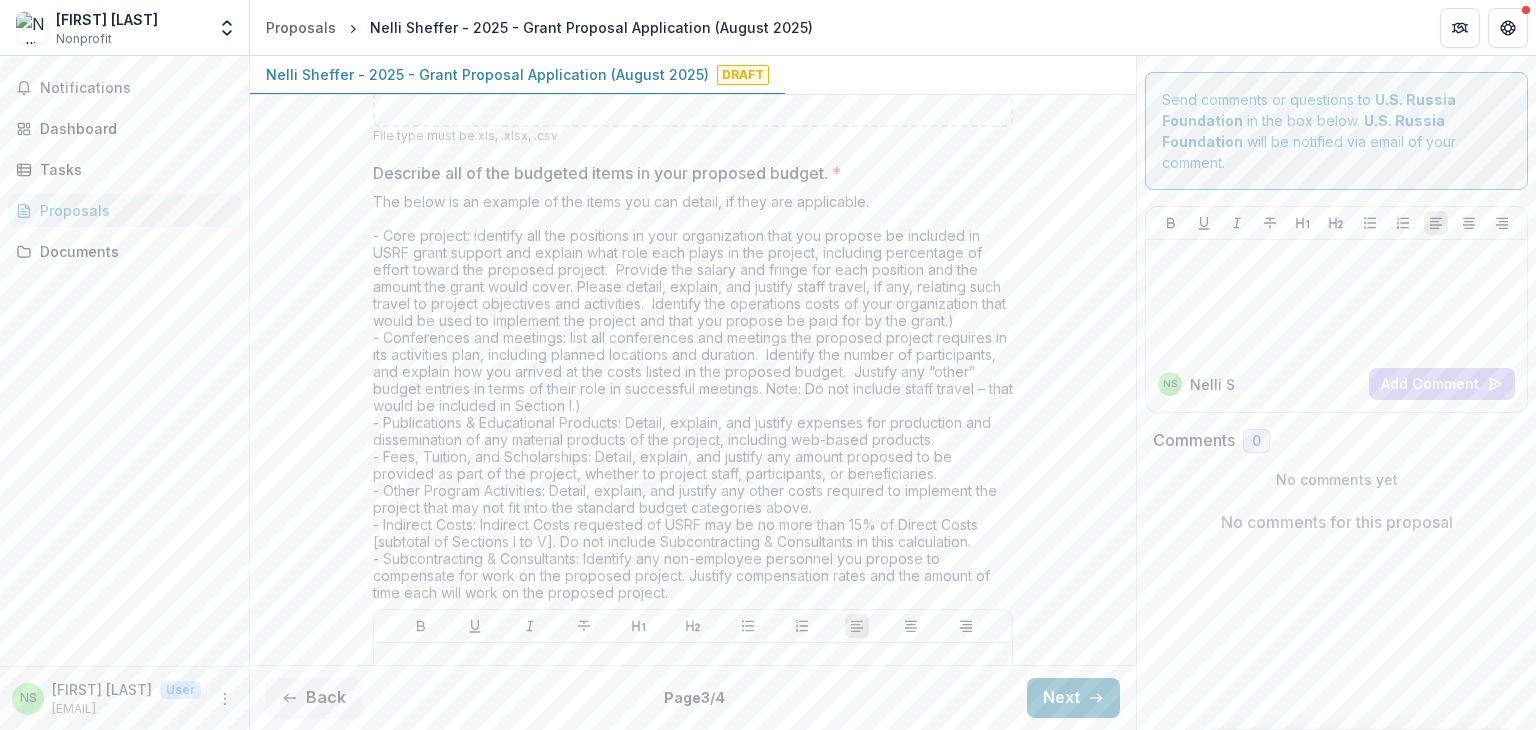 scroll, scrollTop: 971, scrollLeft: 0, axis: vertical 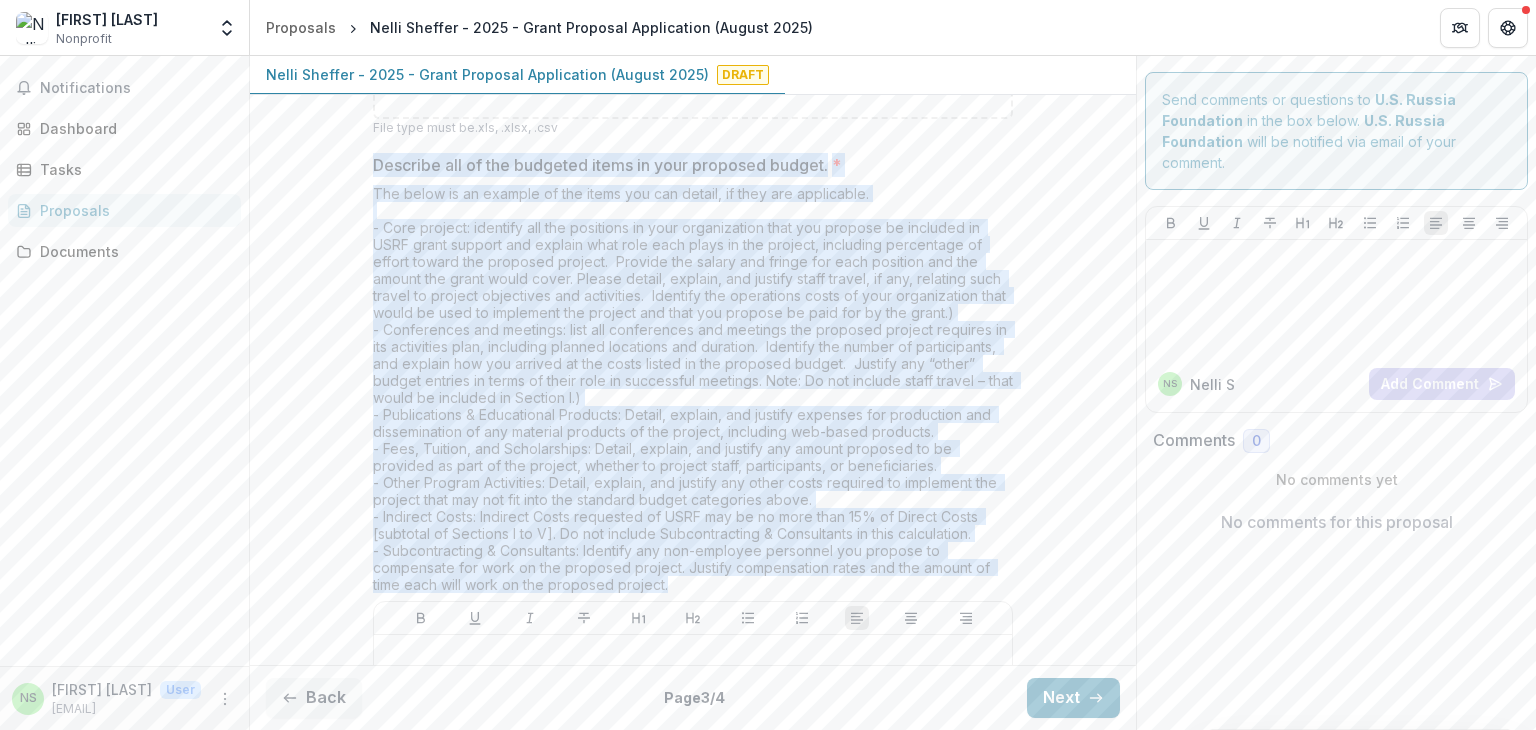 drag, startPoint x: 370, startPoint y: 158, endPoint x: 664, endPoint y: 582, distance: 515.95734 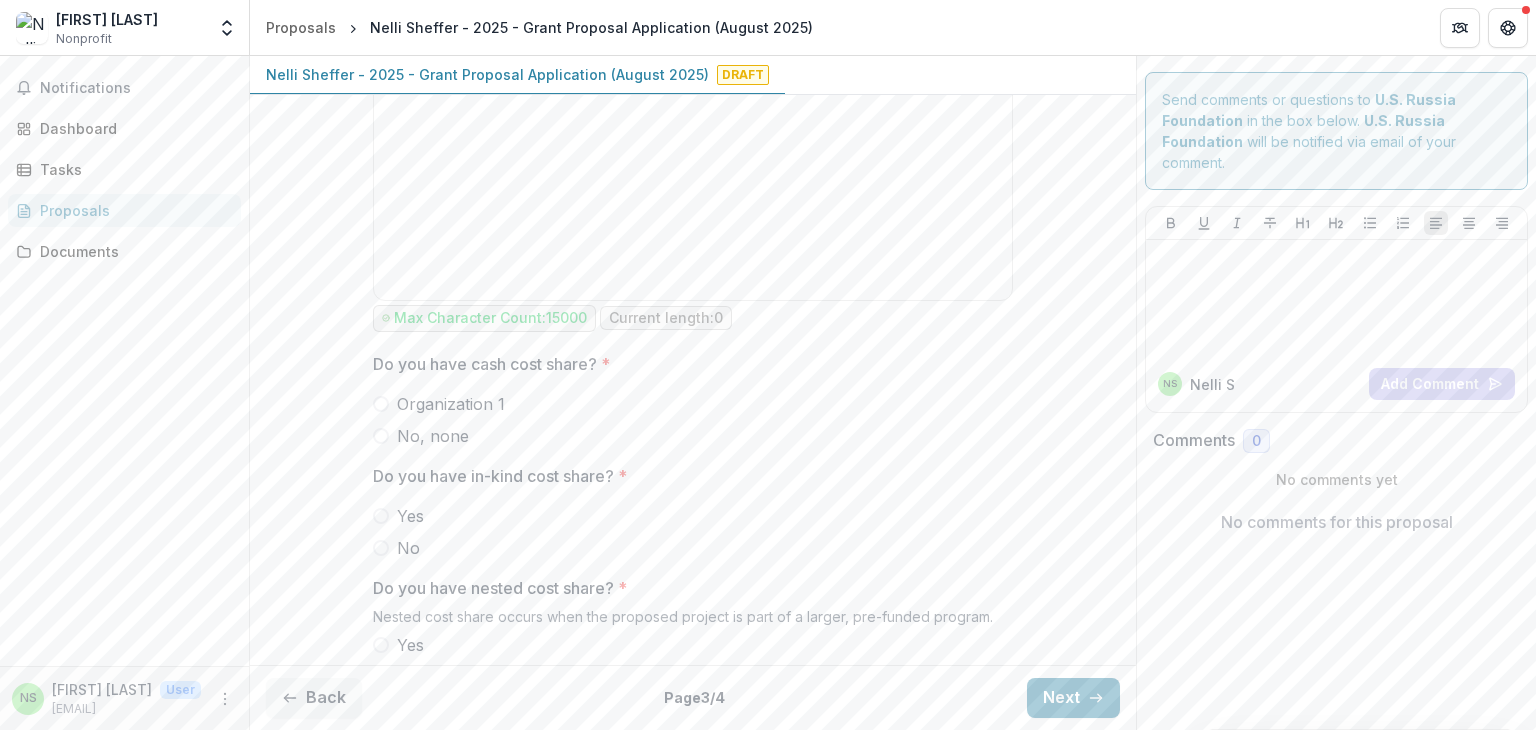 scroll, scrollTop: 1661, scrollLeft: 0, axis: vertical 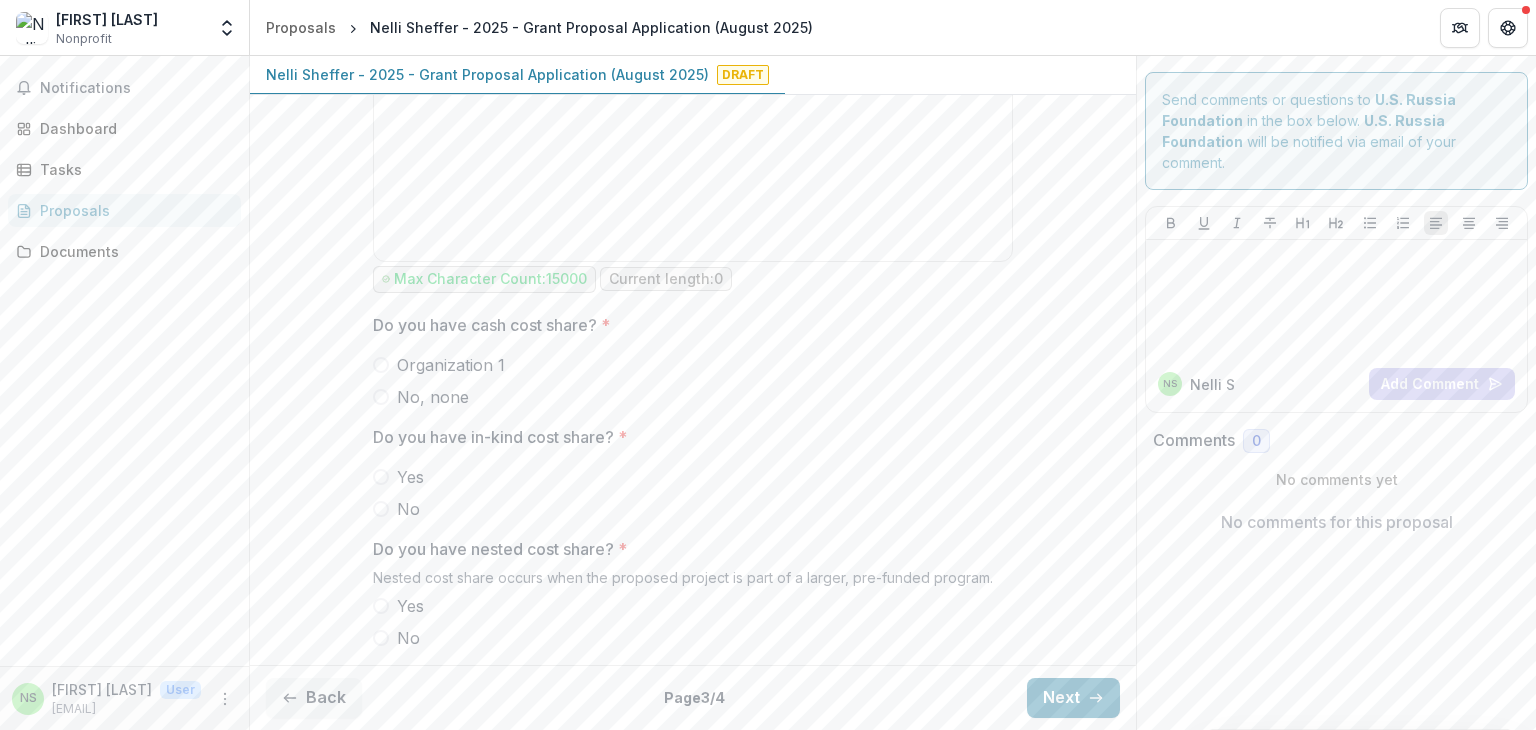 click at bounding box center (381, 365) 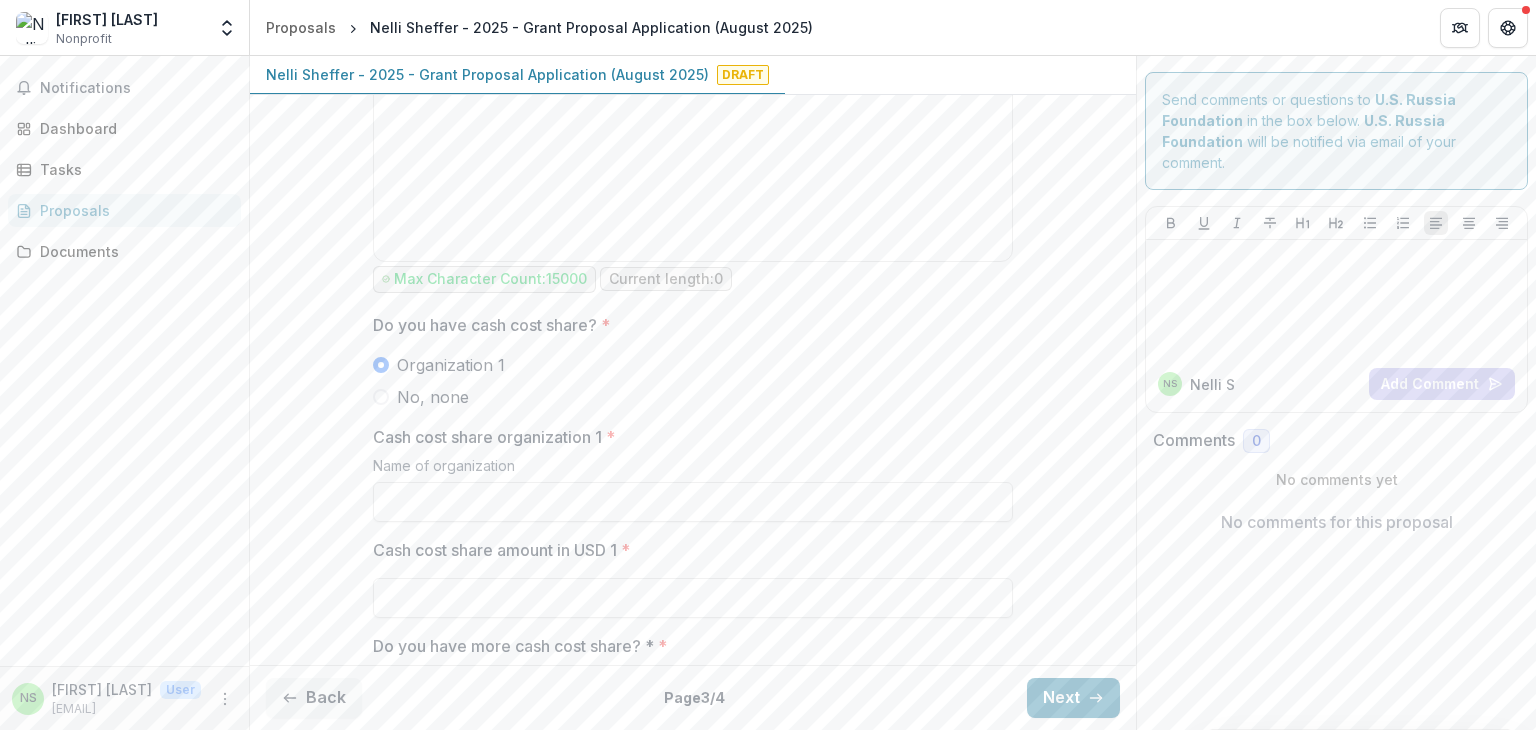 click on "No, none" at bounding box center (693, 397) 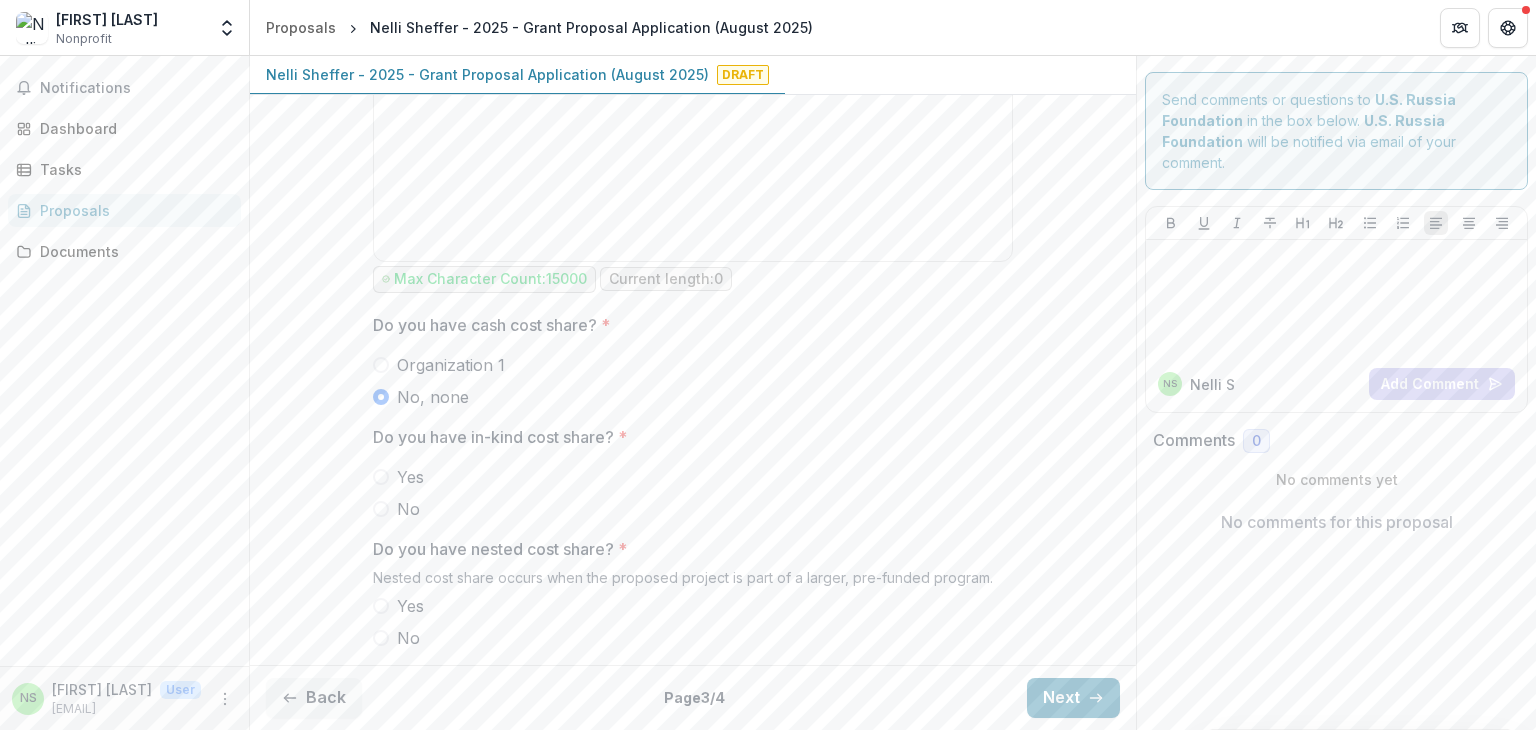click on "No" at bounding box center [693, 509] 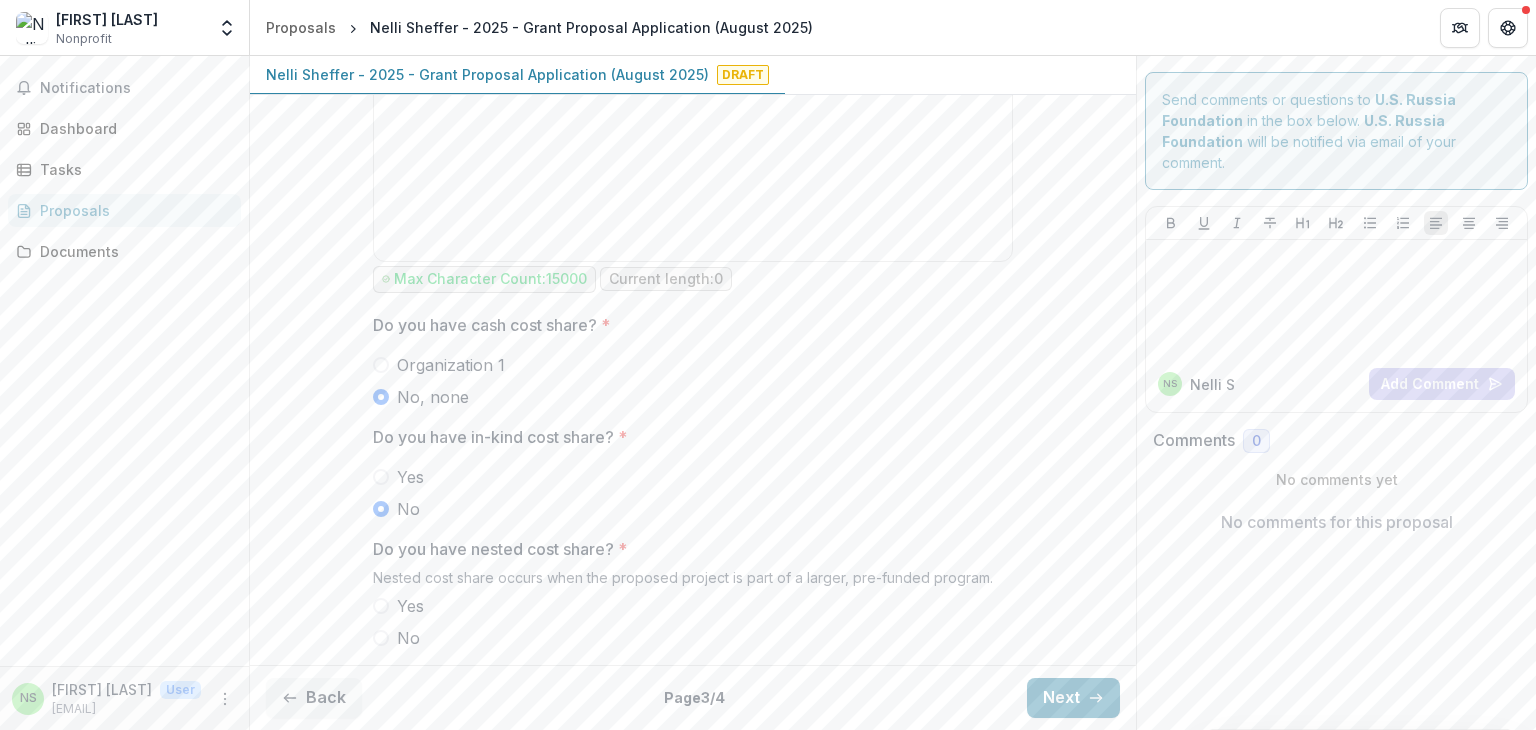 click on "No" at bounding box center (693, 638) 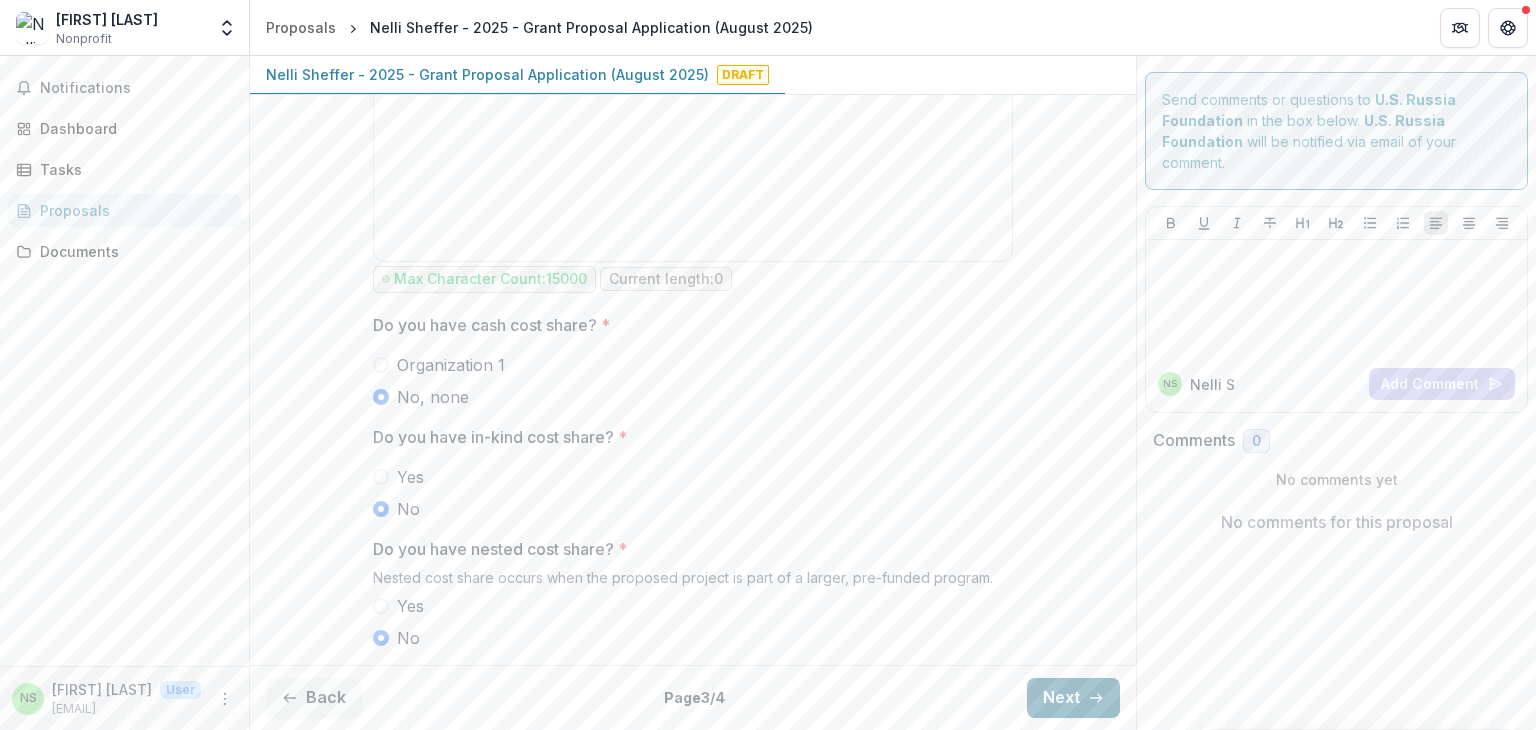 click on "Next" at bounding box center [1073, 698] 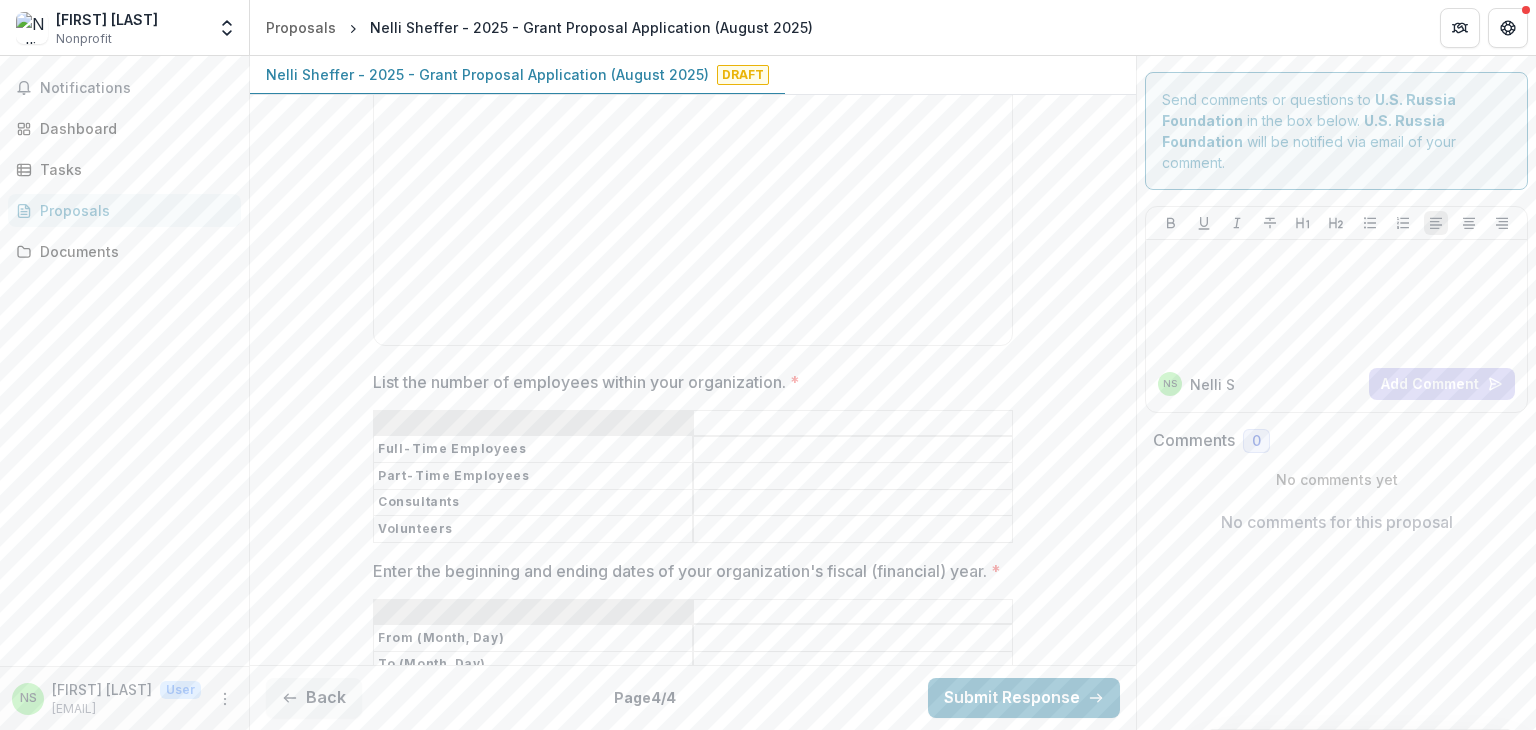 scroll, scrollTop: 0, scrollLeft: 0, axis: both 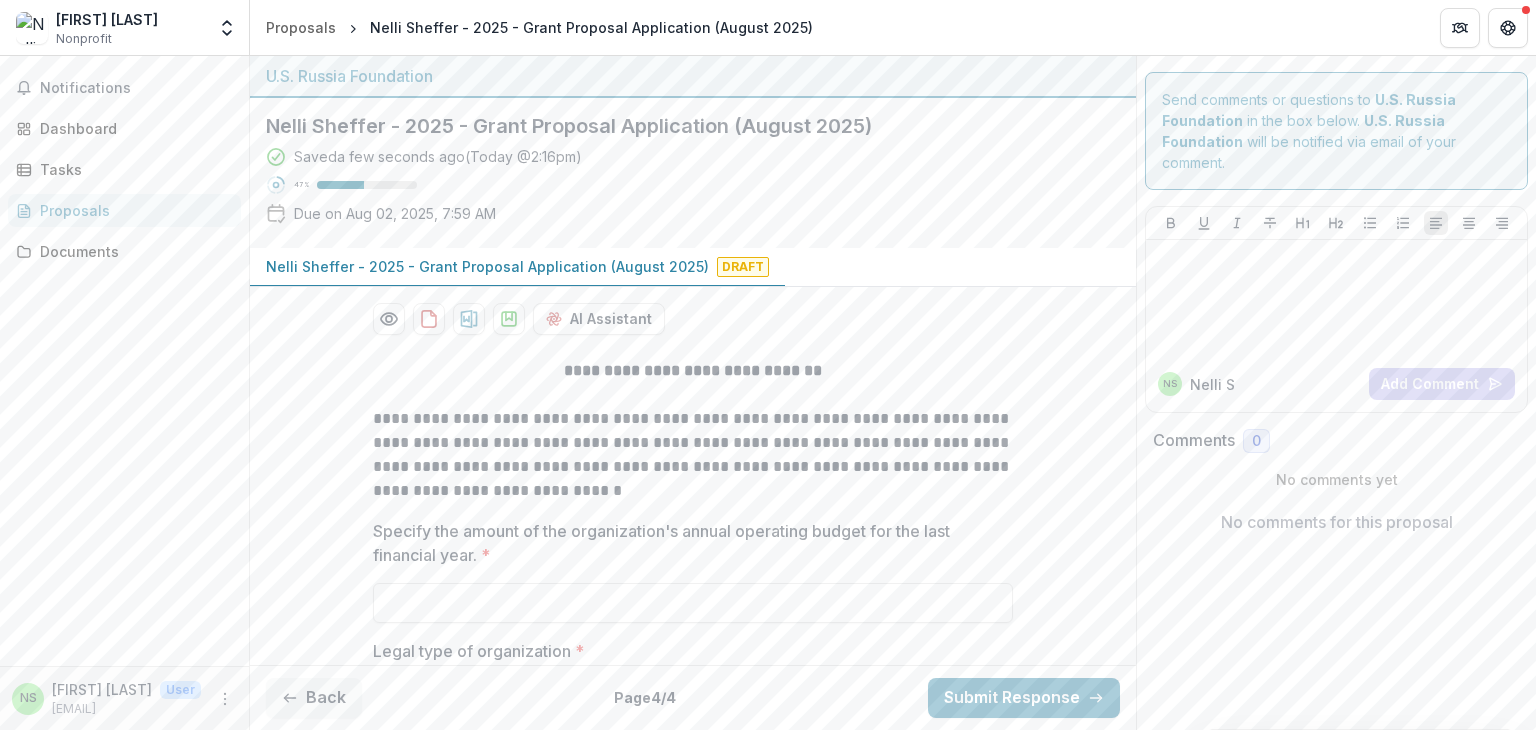 click on "**********" at bounding box center [693, 3308] 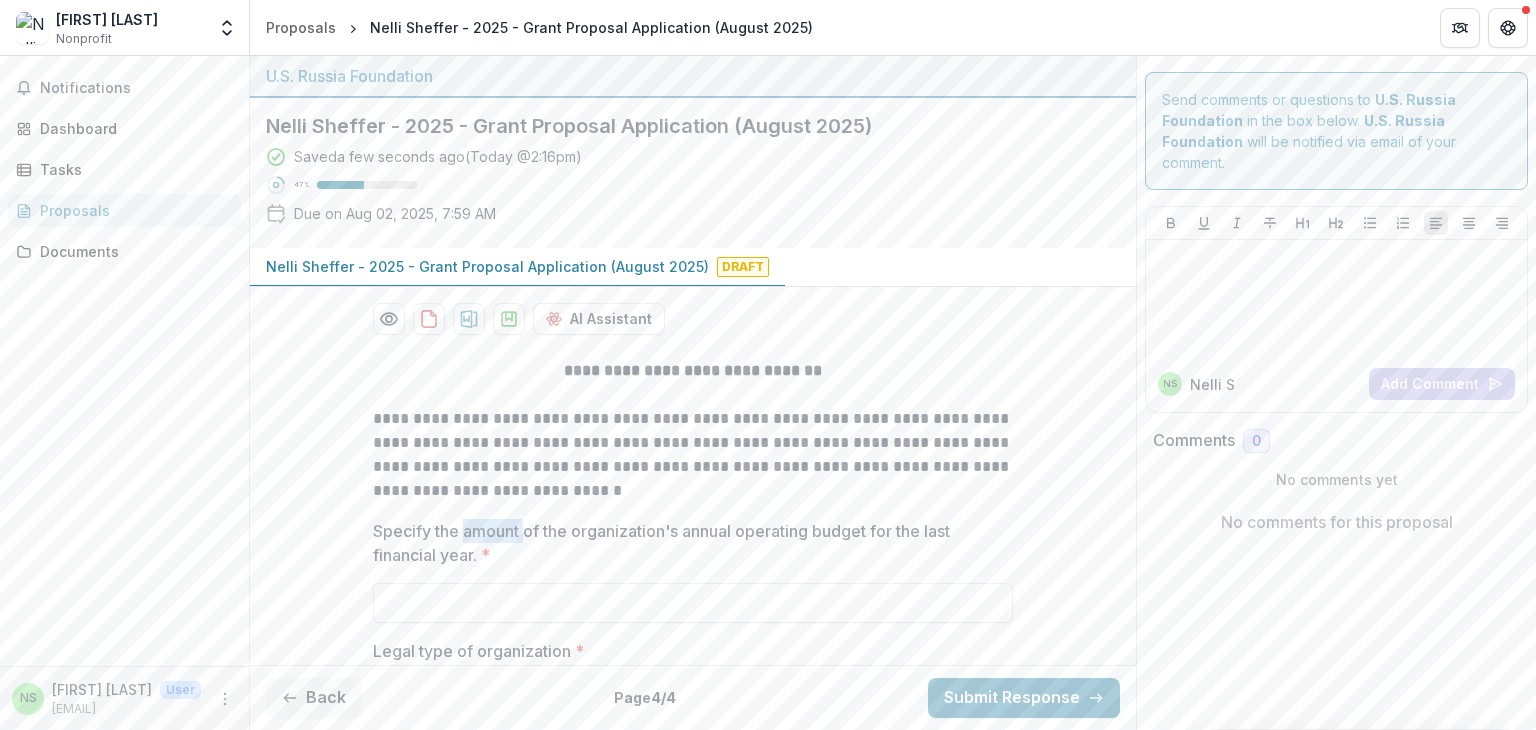 click on "**********" at bounding box center (693, 3308) 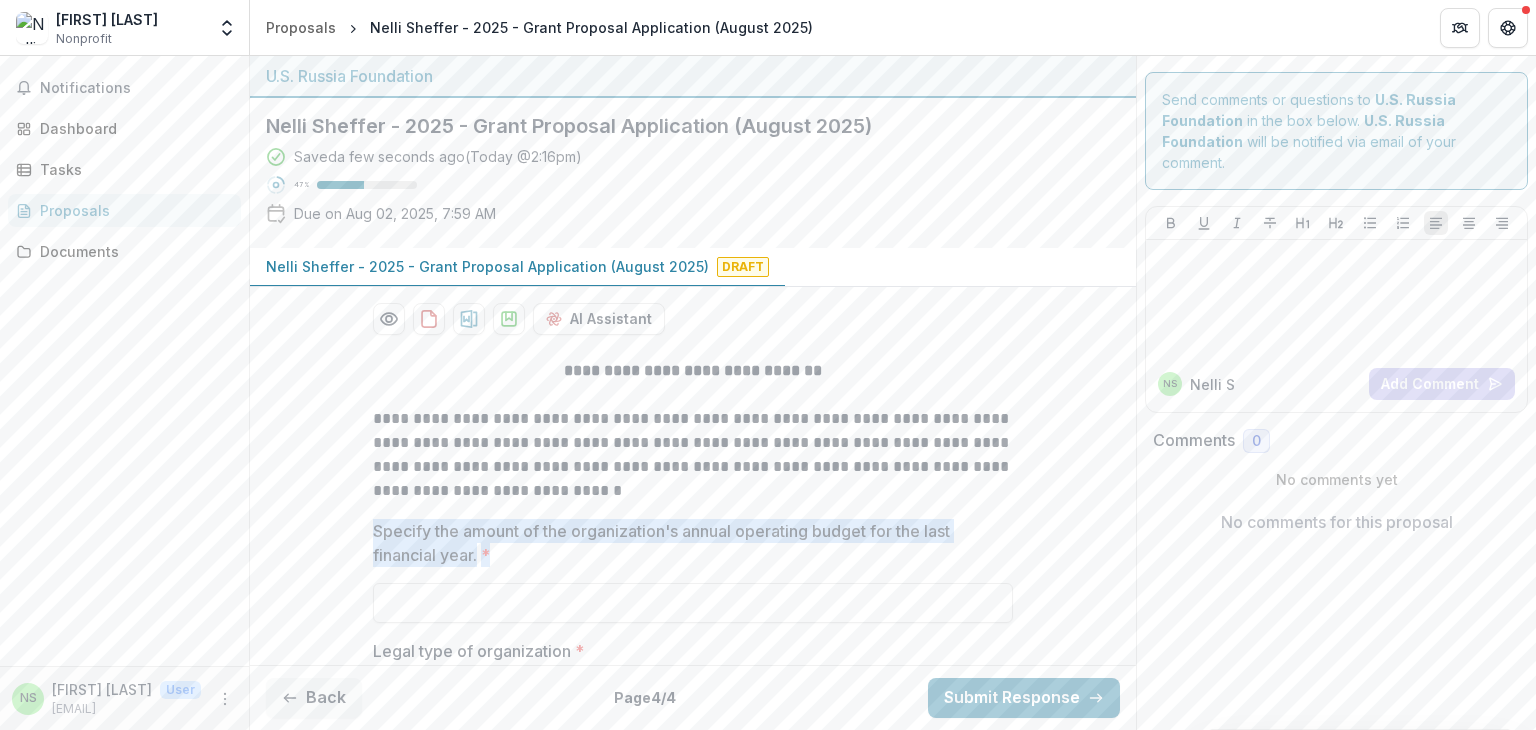 click on "**********" at bounding box center (693, 3308) 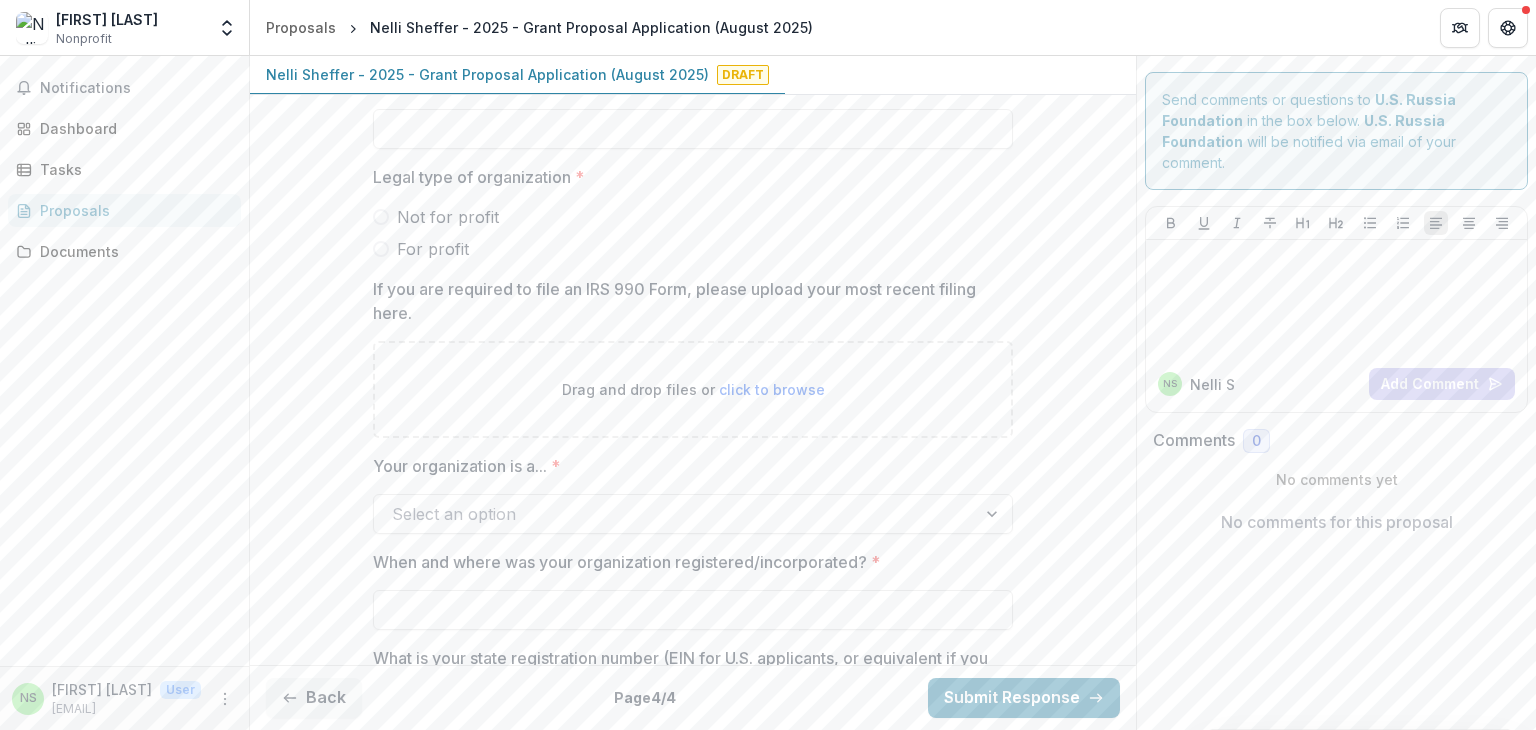 scroll, scrollTop: 542, scrollLeft: 0, axis: vertical 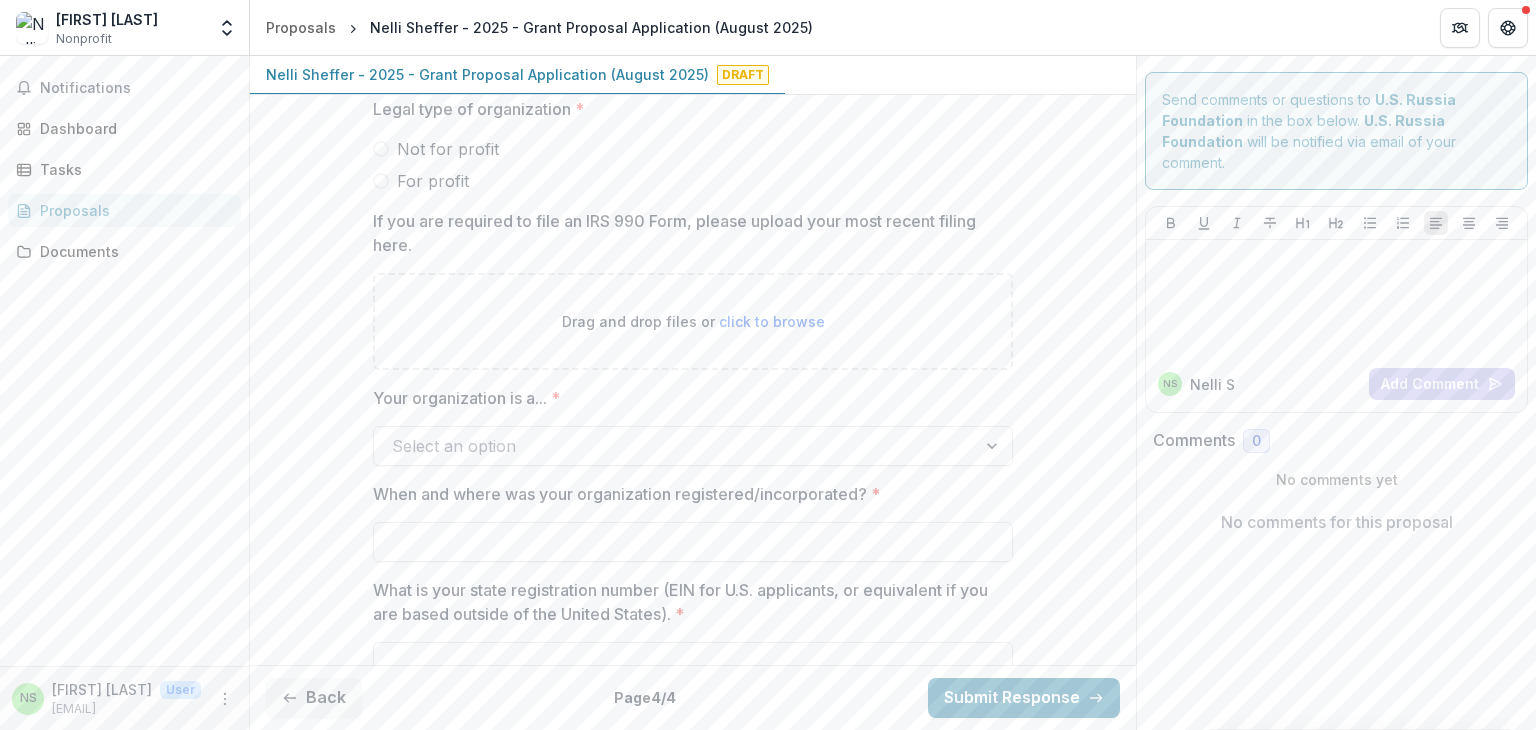 click on "Not for profit" at bounding box center (448, 149) 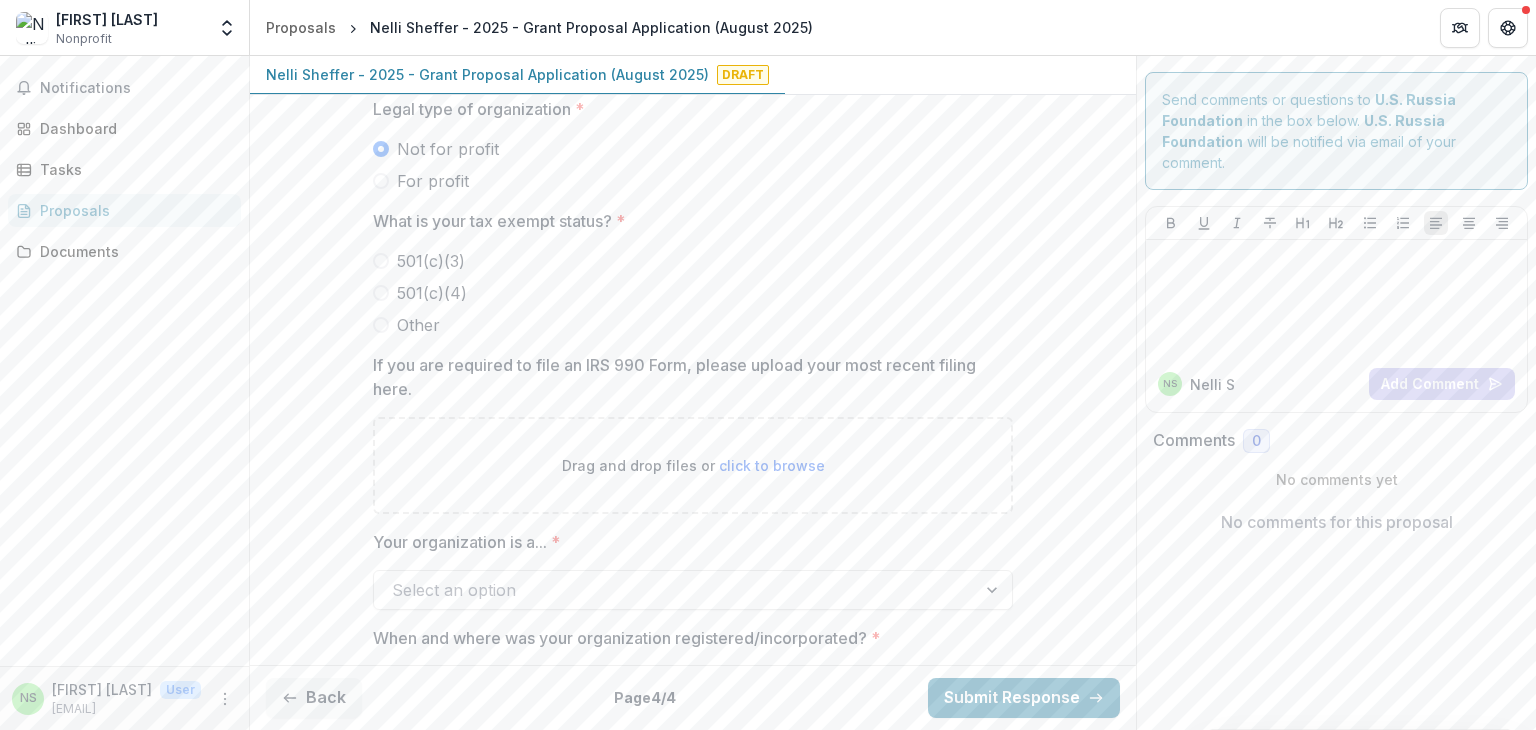 click on "Legal type of organization *" at bounding box center [687, 109] 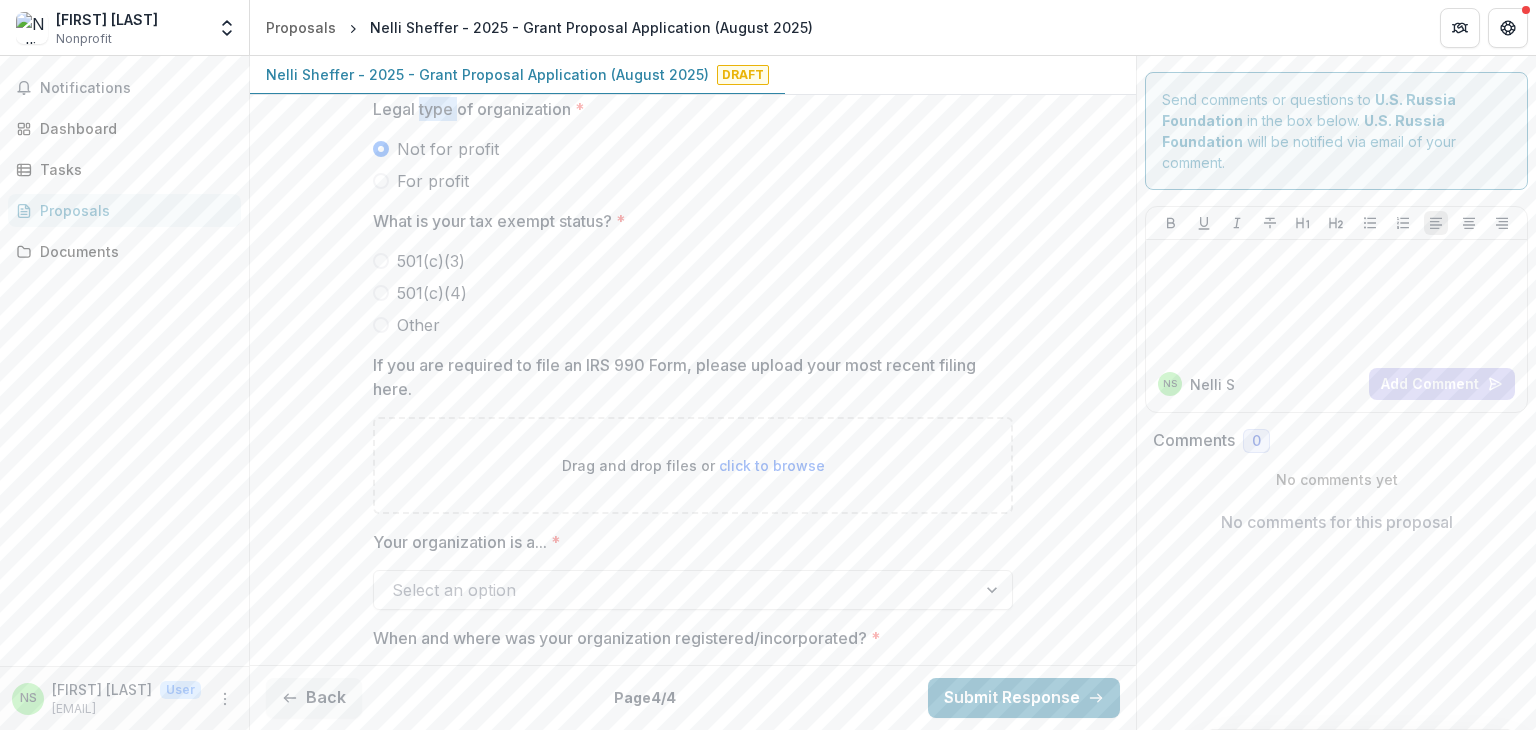 click on "Legal type of organization *" at bounding box center [687, 109] 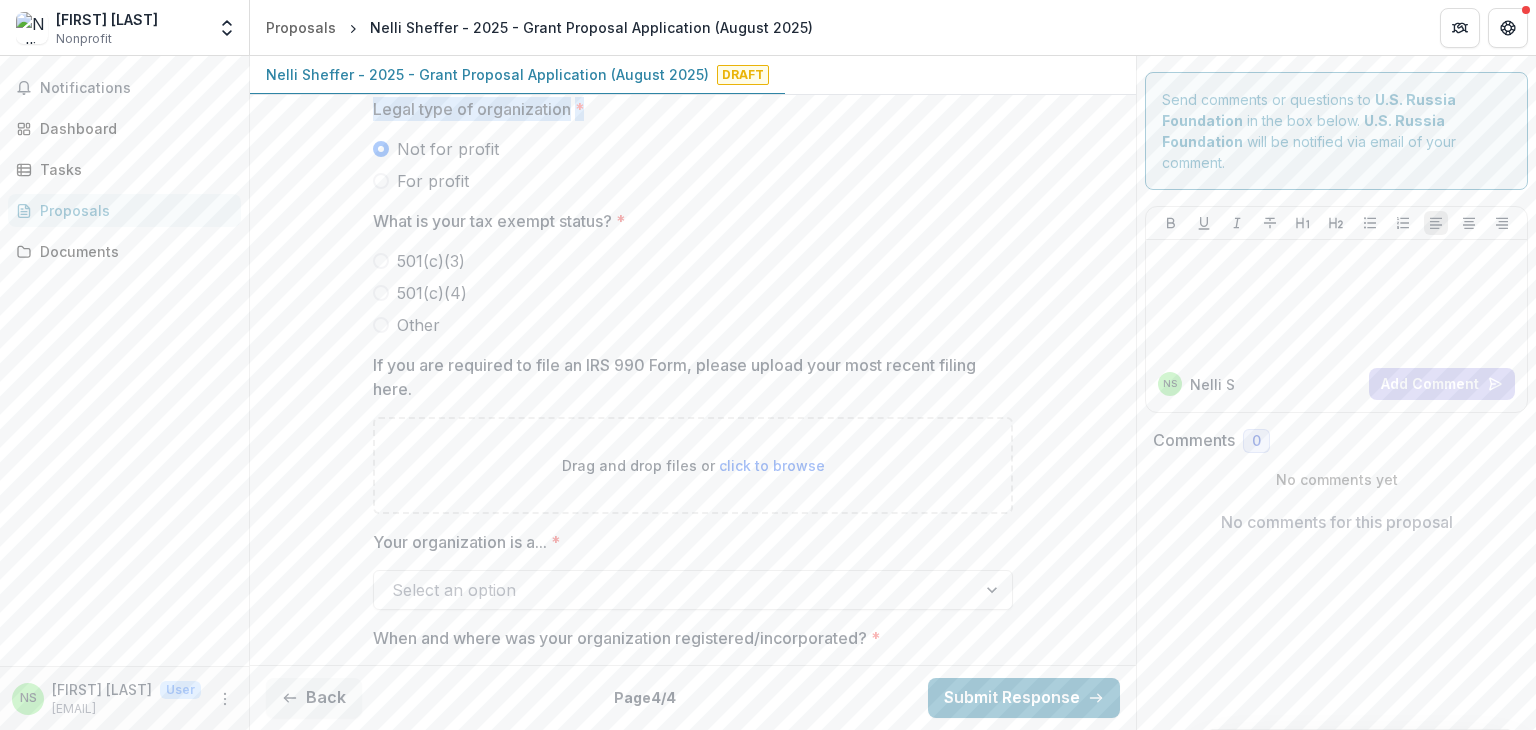 click on "Legal type of organization *" at bounding box center (687, 109) 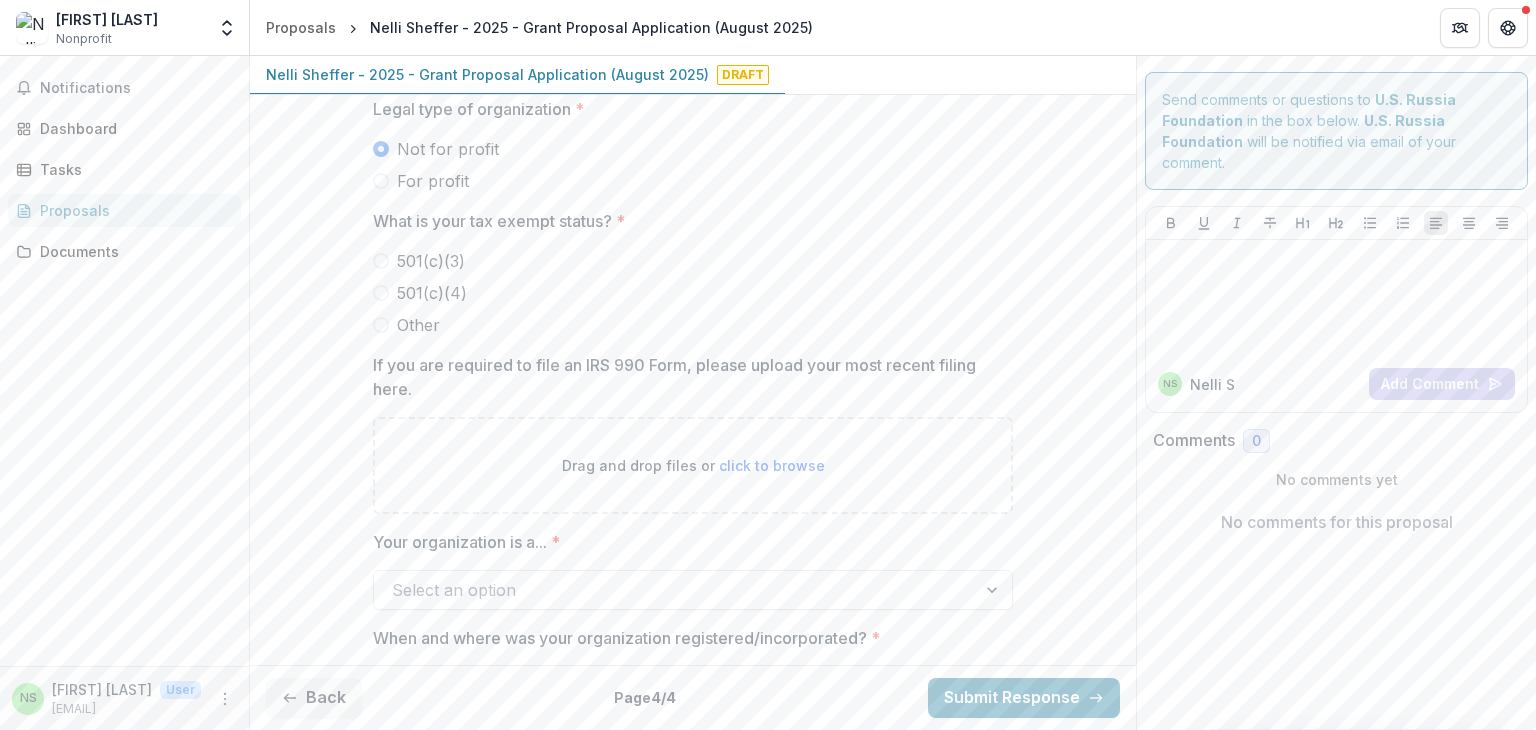 click on "Other" at bounding box center [693, 325] 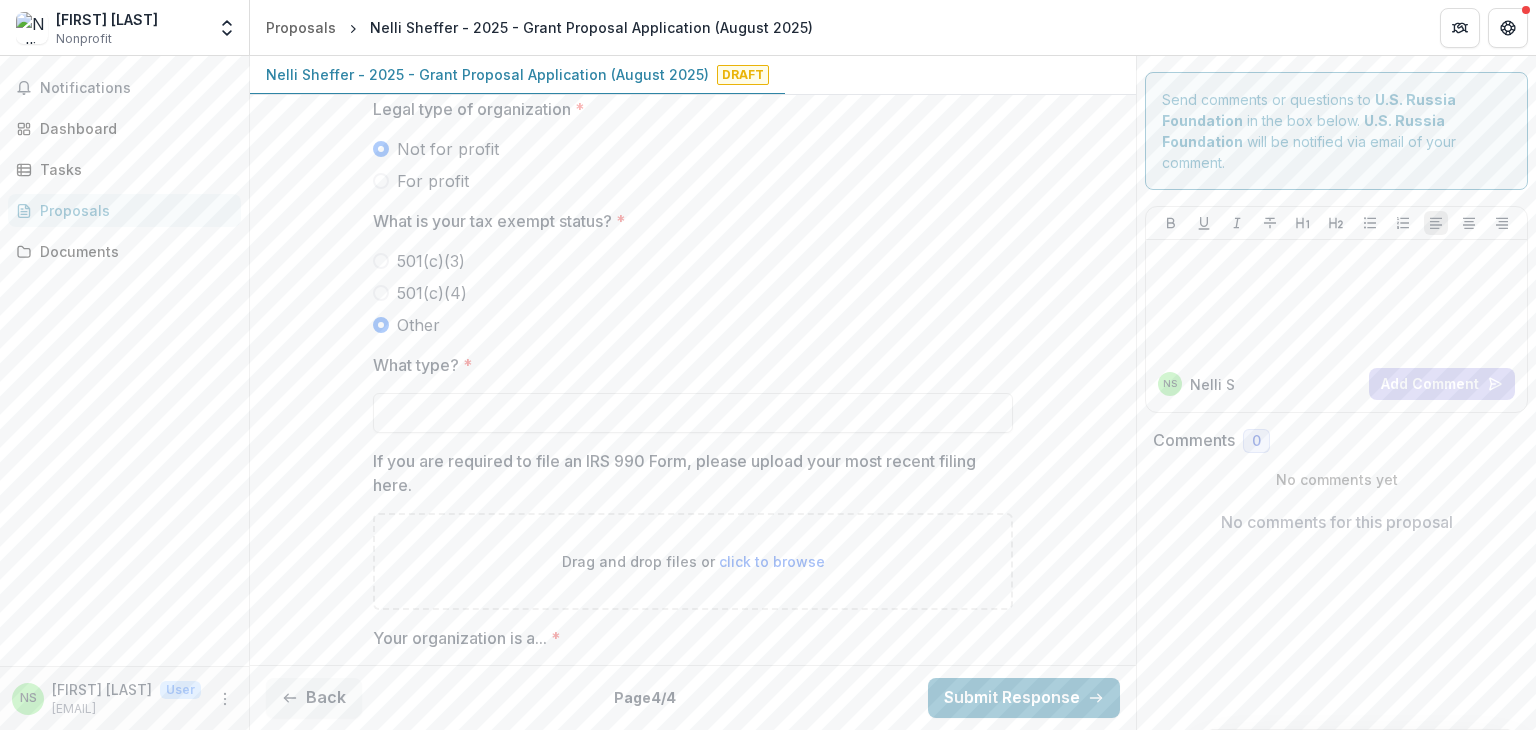 click on "If you are required to file an IRS 990 Form, please upload your most recent filing here." at bounding box center (687, 473) 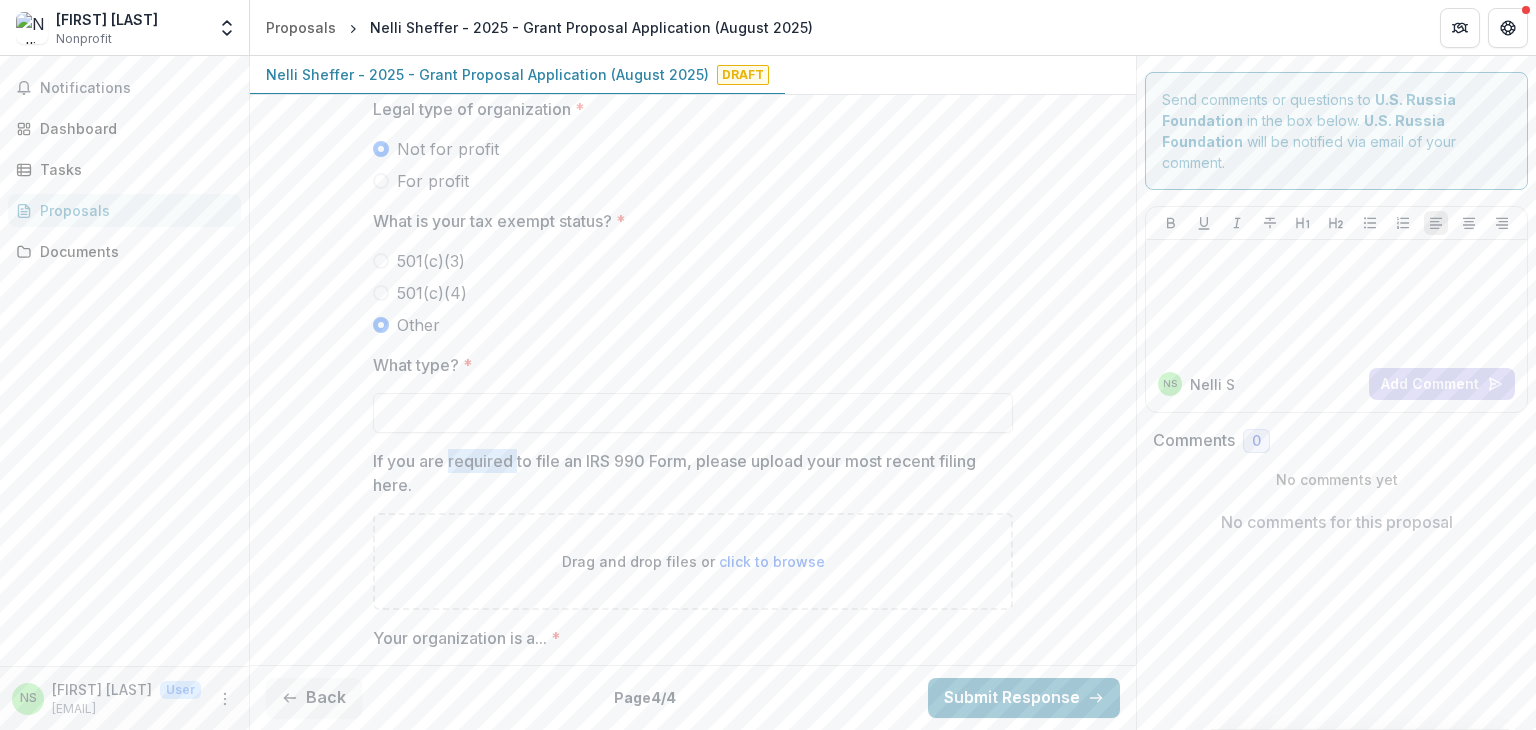 click on "If you are required to file an IRS 990 Form, please upload your most recent filing here." at bounding box center (687, 473) 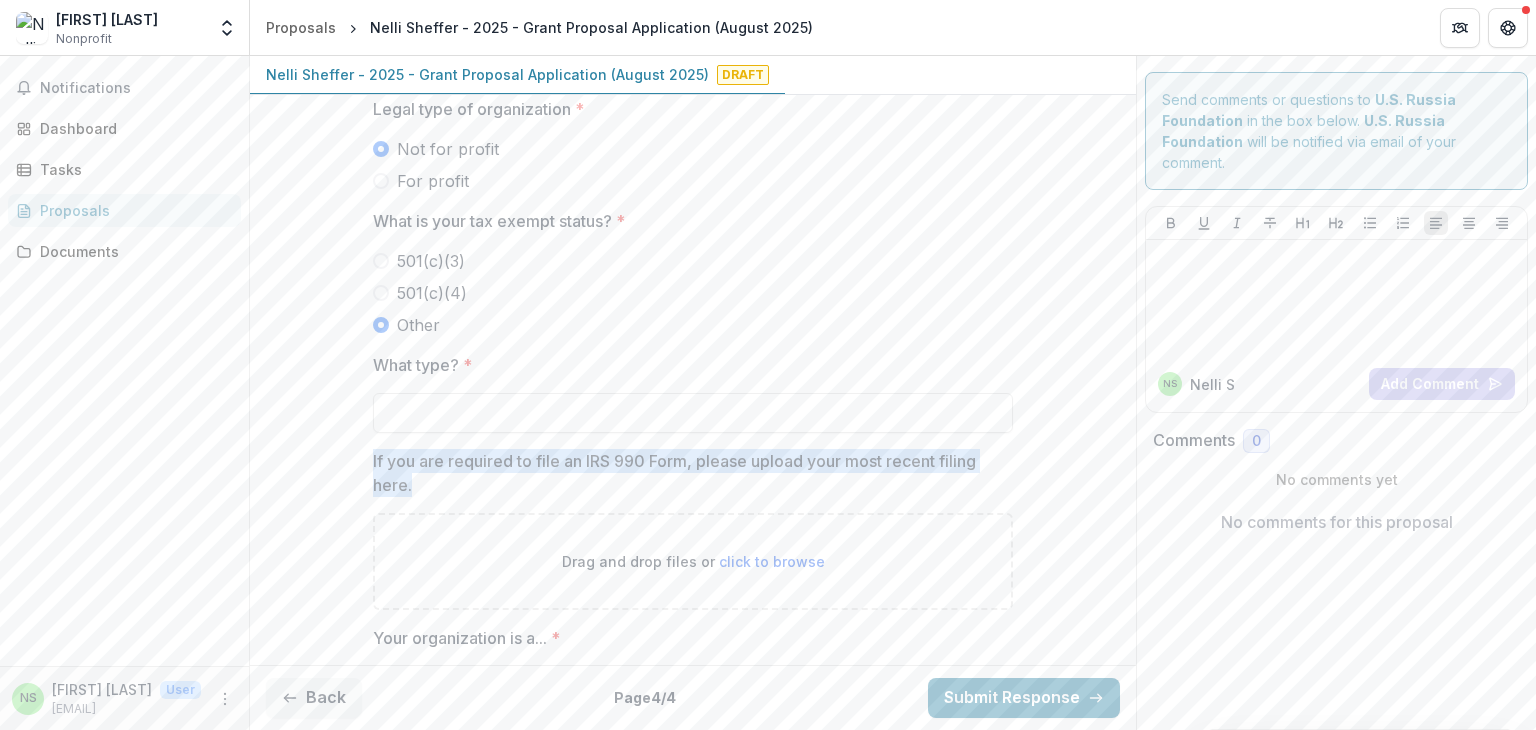 click on "If you are required to file an IRS 990 Form, please upload your most recent filing here." at bounding box center [687, 473] 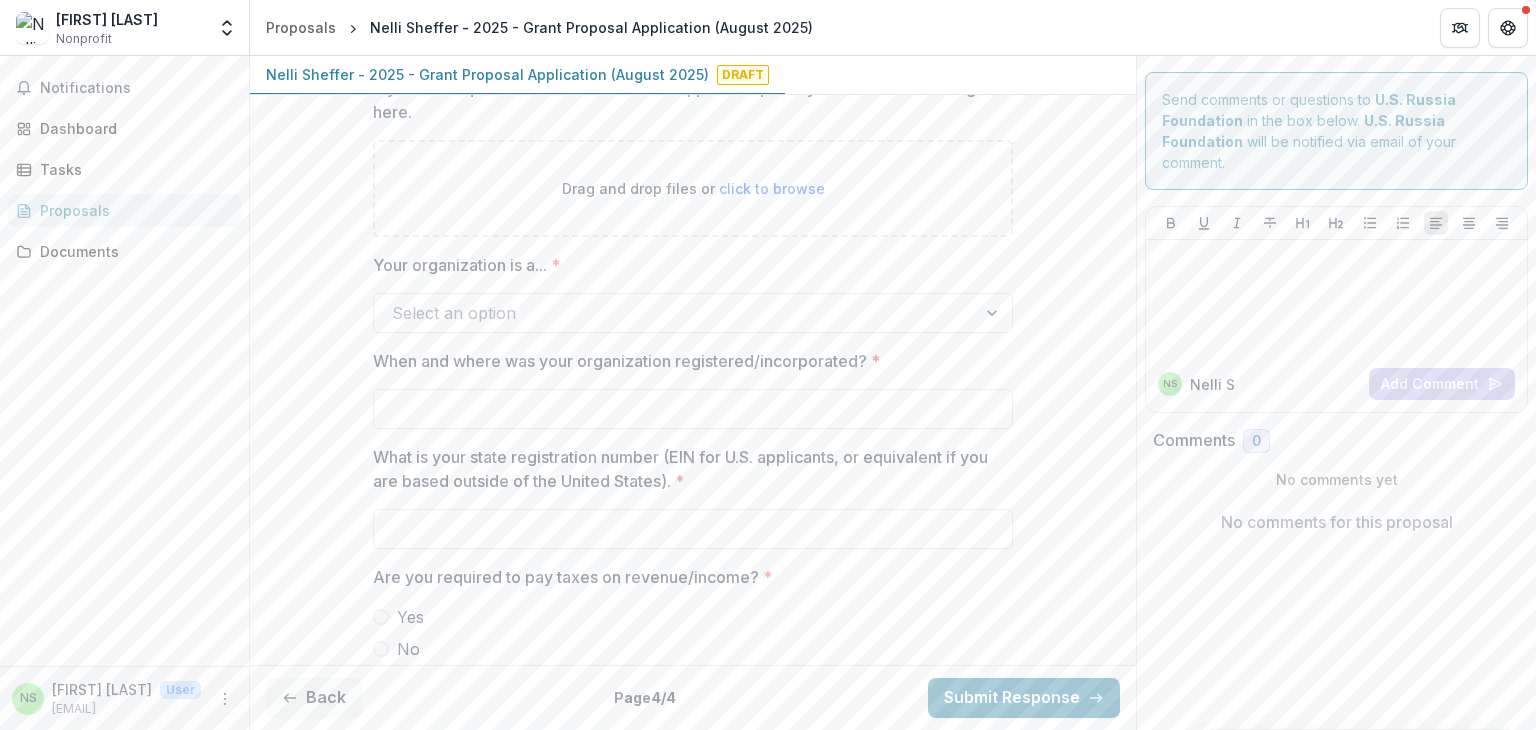 scroll, scrollTop: 930, scrollLeft: 0, axis: vertical 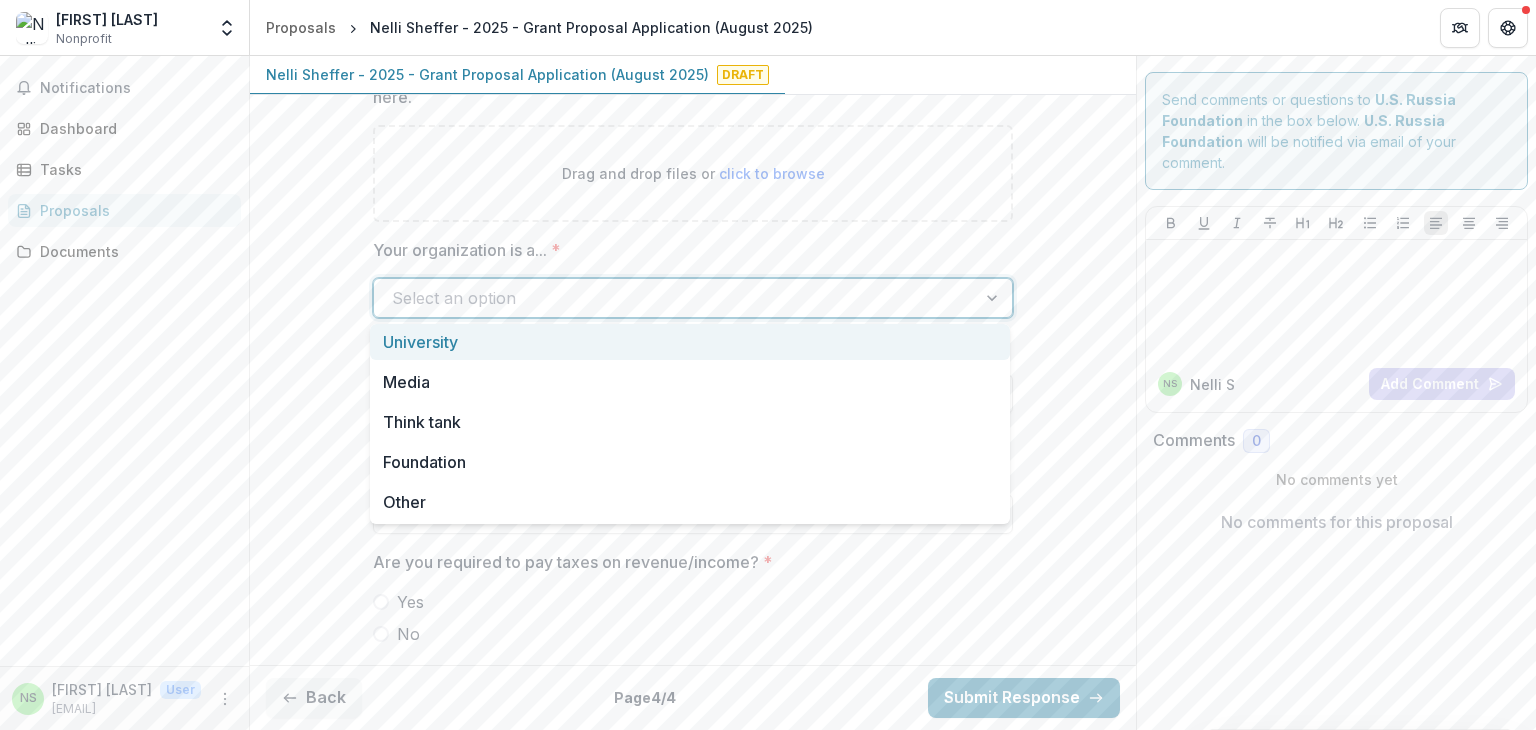 click at bounding box center (675, 298) 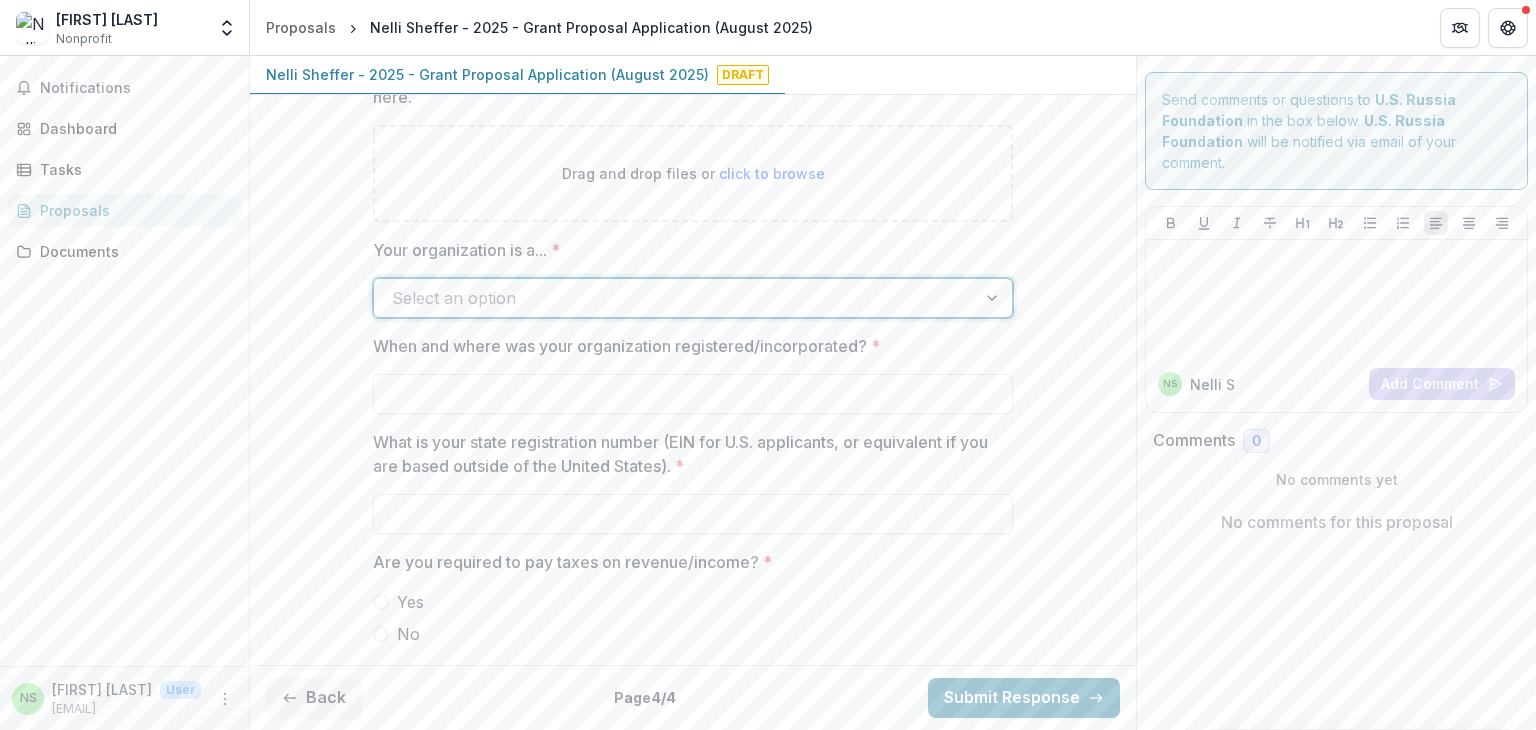 click at bounding box center (675, 298) 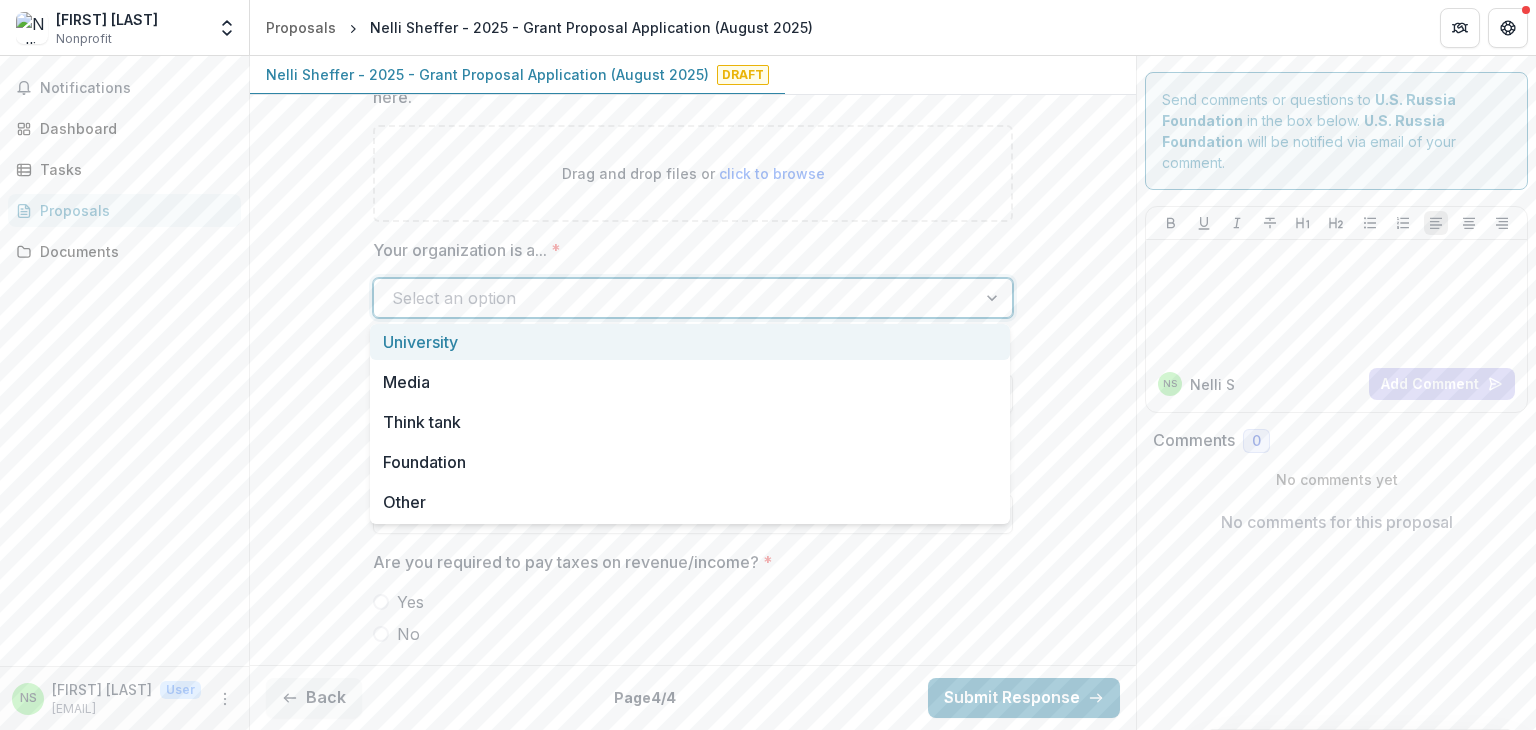 click at bounding box center [675, 298] 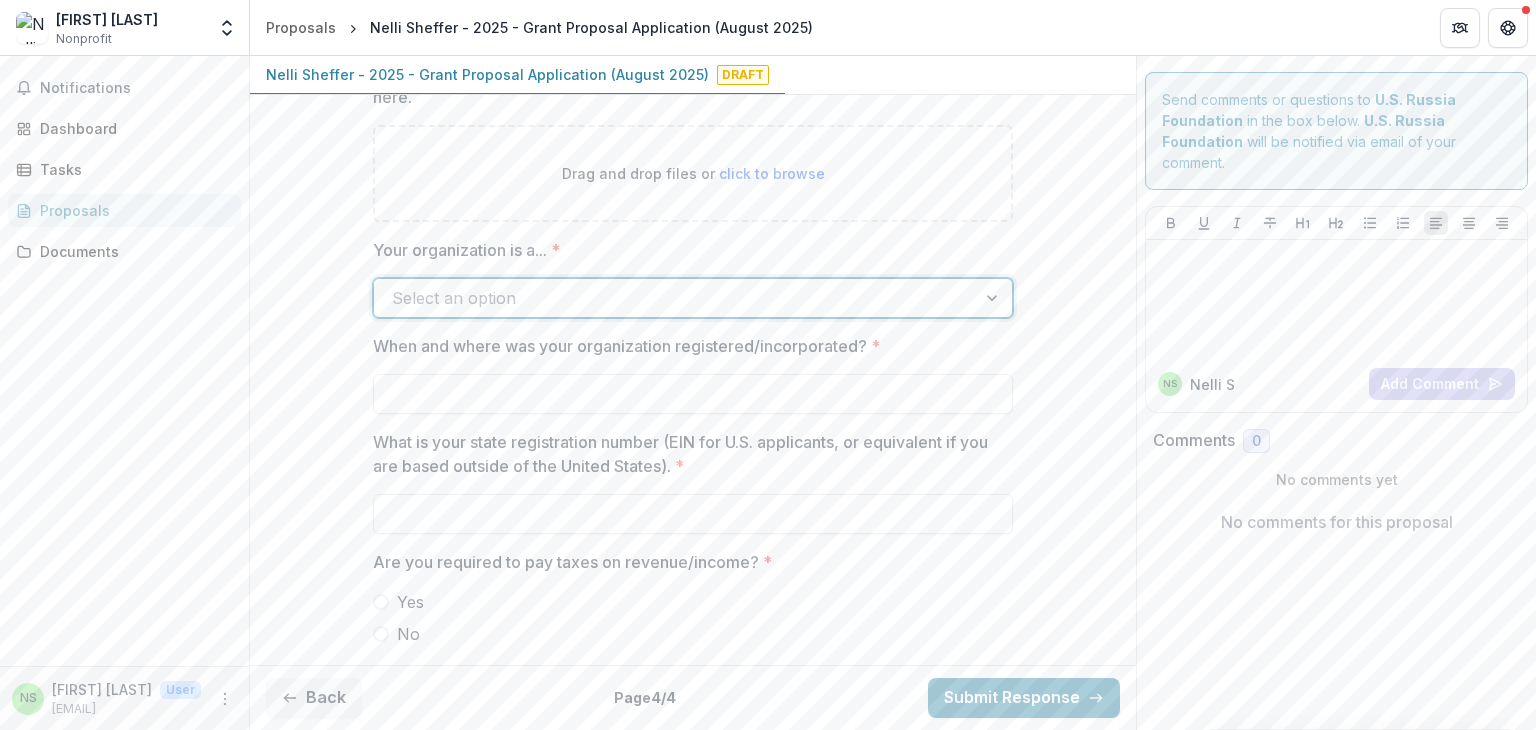 click on "When and where was your organization registered/incorporated? *" at bounding box center [687, 346] 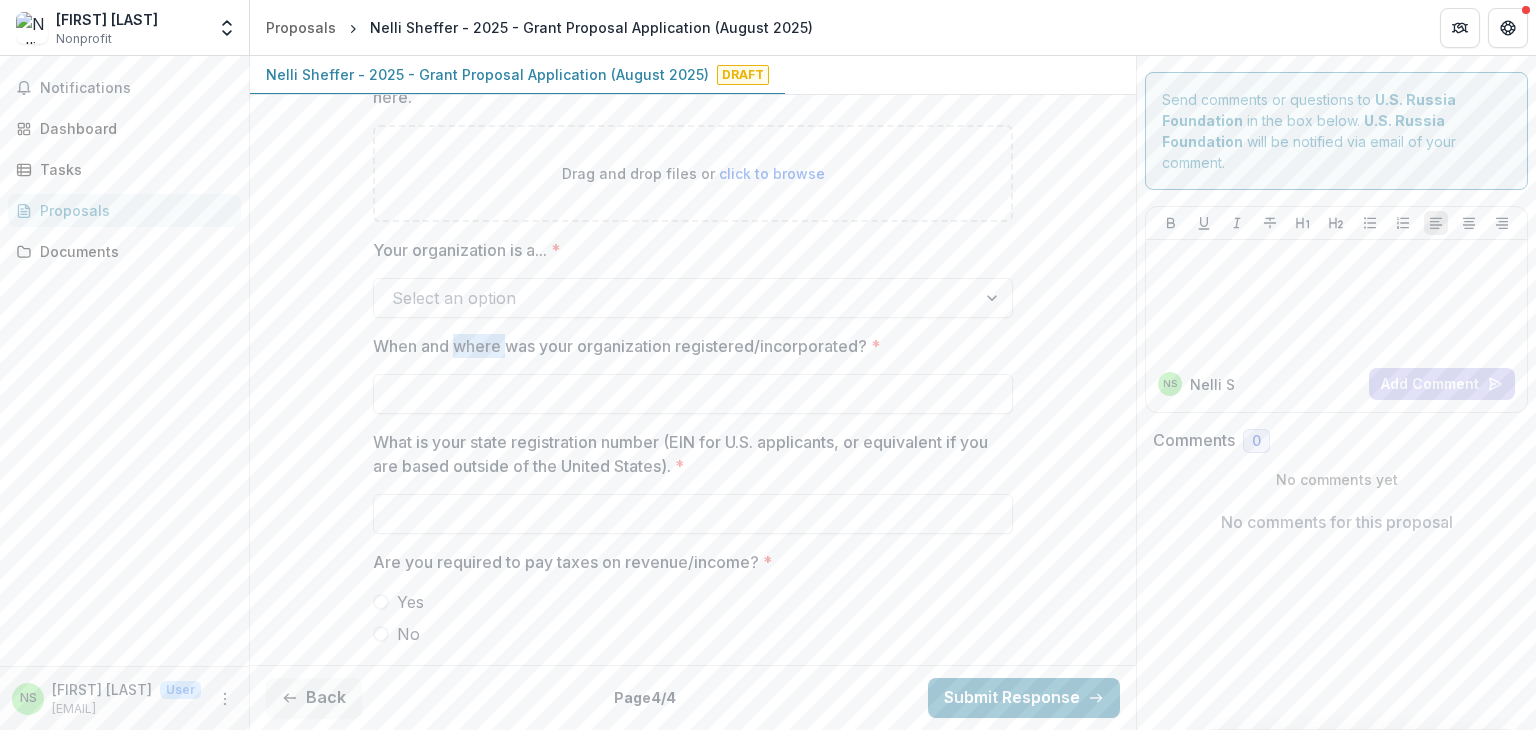 click on "When and where was your organization registered/incorporated? *" at bounding box center (687, 346) 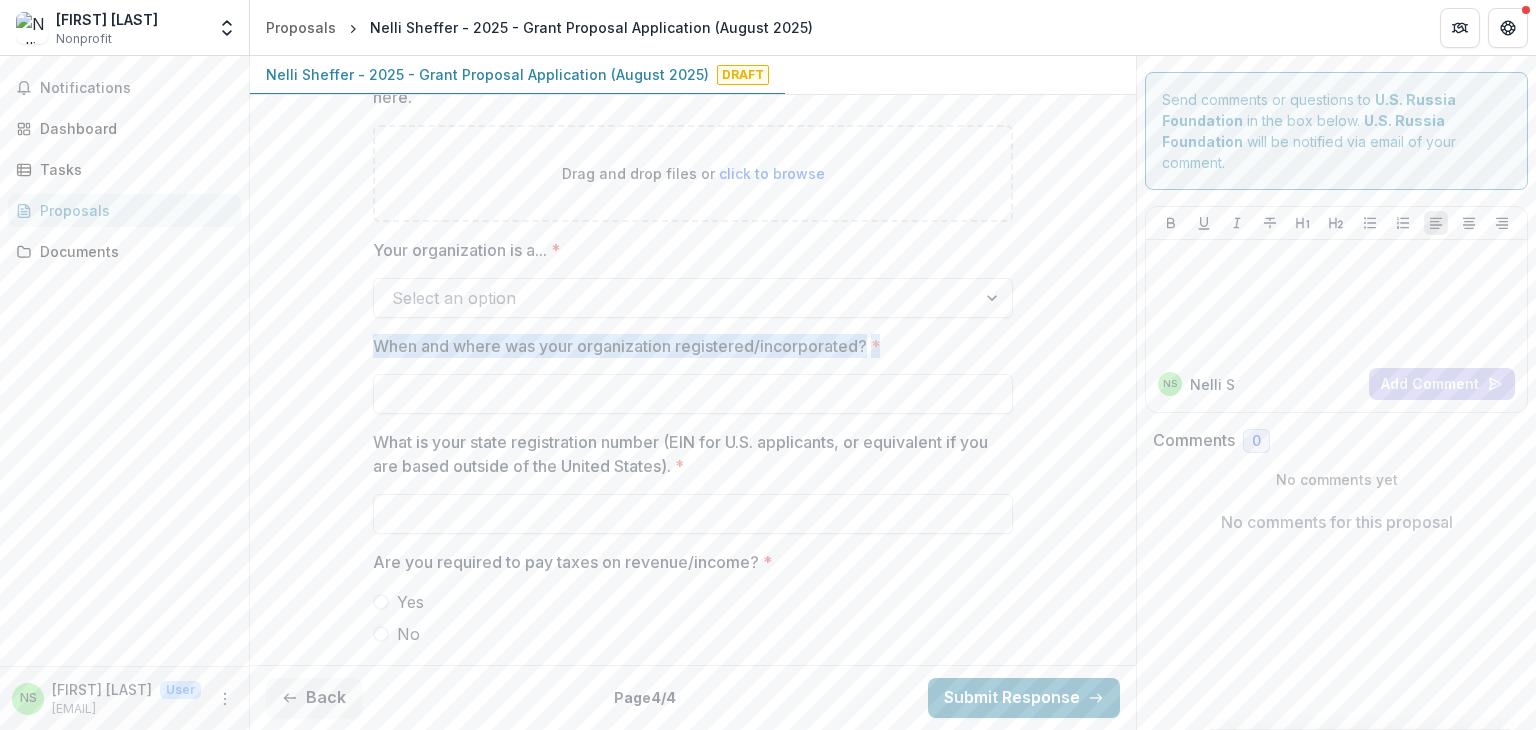 click on "When and where was your organization registered/incorporated? *" at bounding box center [687, 346] 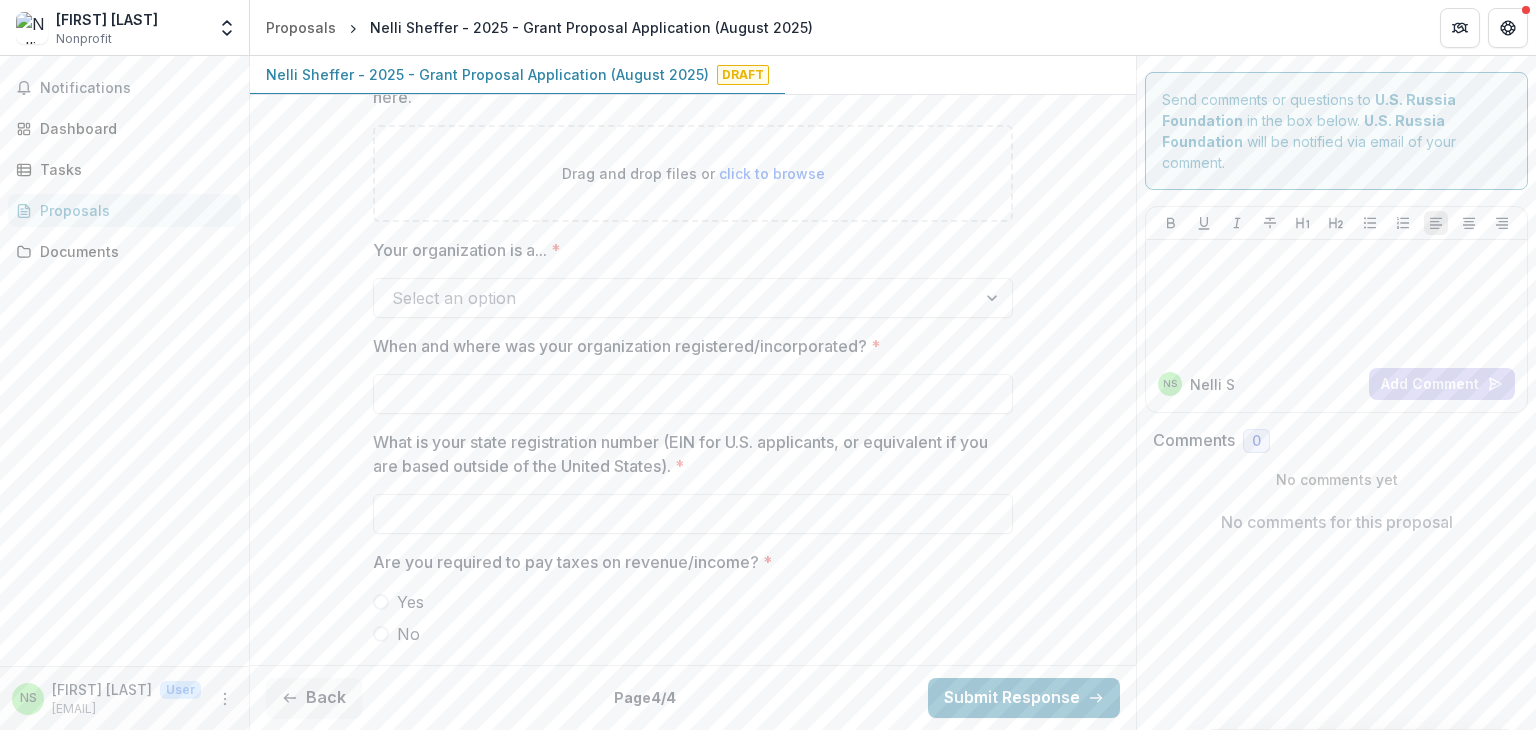 click on "What is your state registration number (EIN for U.S. applicants, or equivalent if you are based outside of the United States). *" at bounding box center [687, 454] 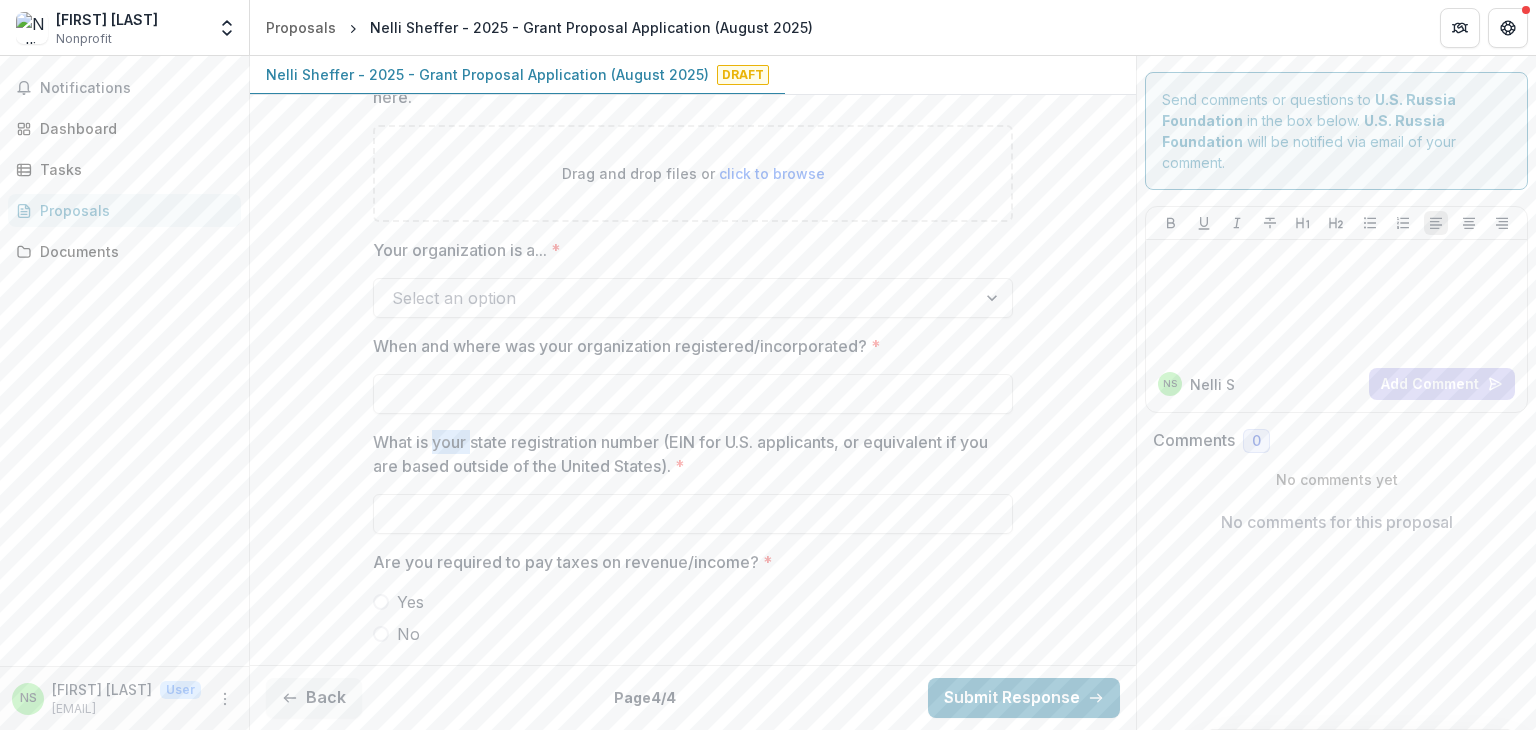 click on "What is your state registration number (EIN for U.S. applicants, or equivalent if you are based outside of the United States). *" at bounding box center [687, 454] 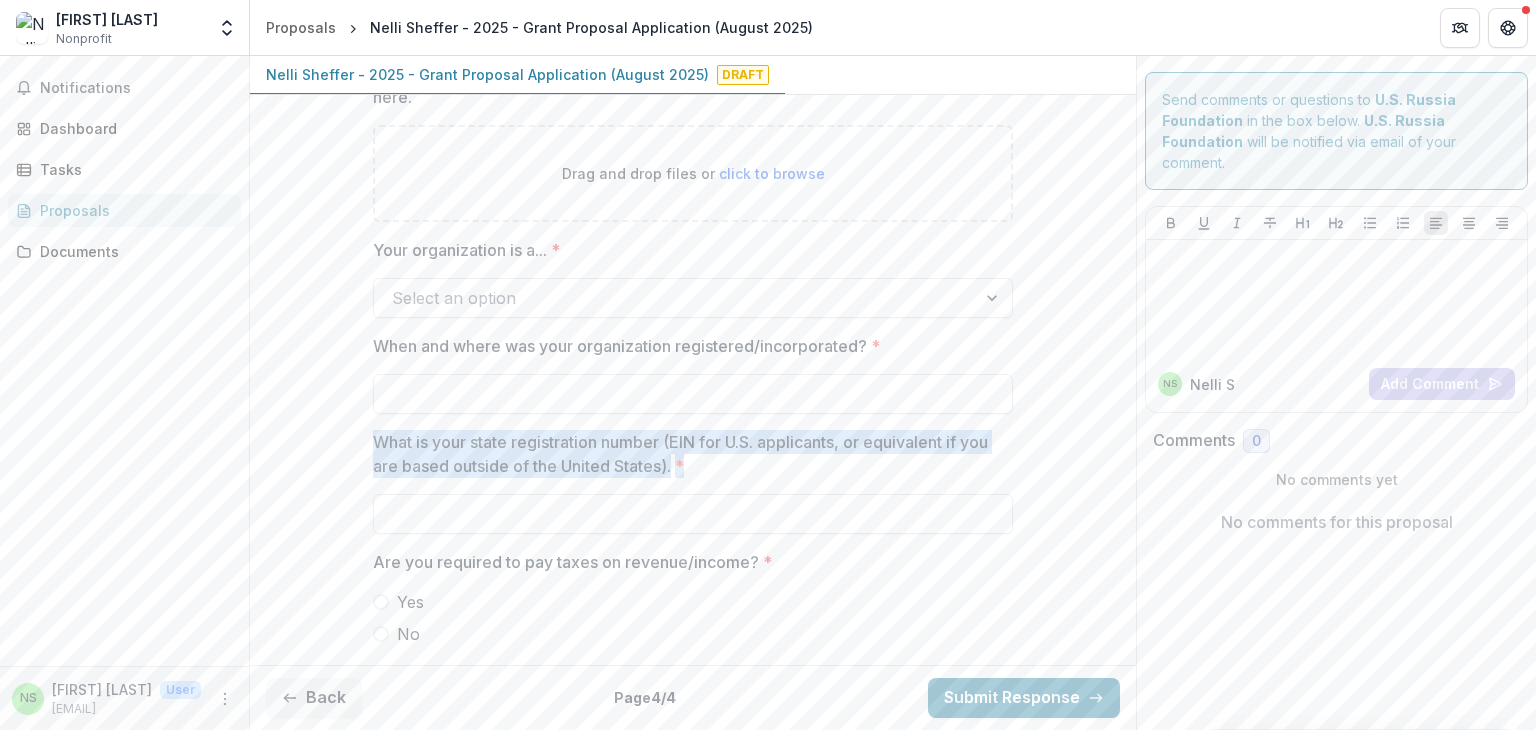 click on "What is your state registration number (EIN for U.S. applicants, or equivalent if you are based outside of the United States). *" at bounding box center (687, 454) 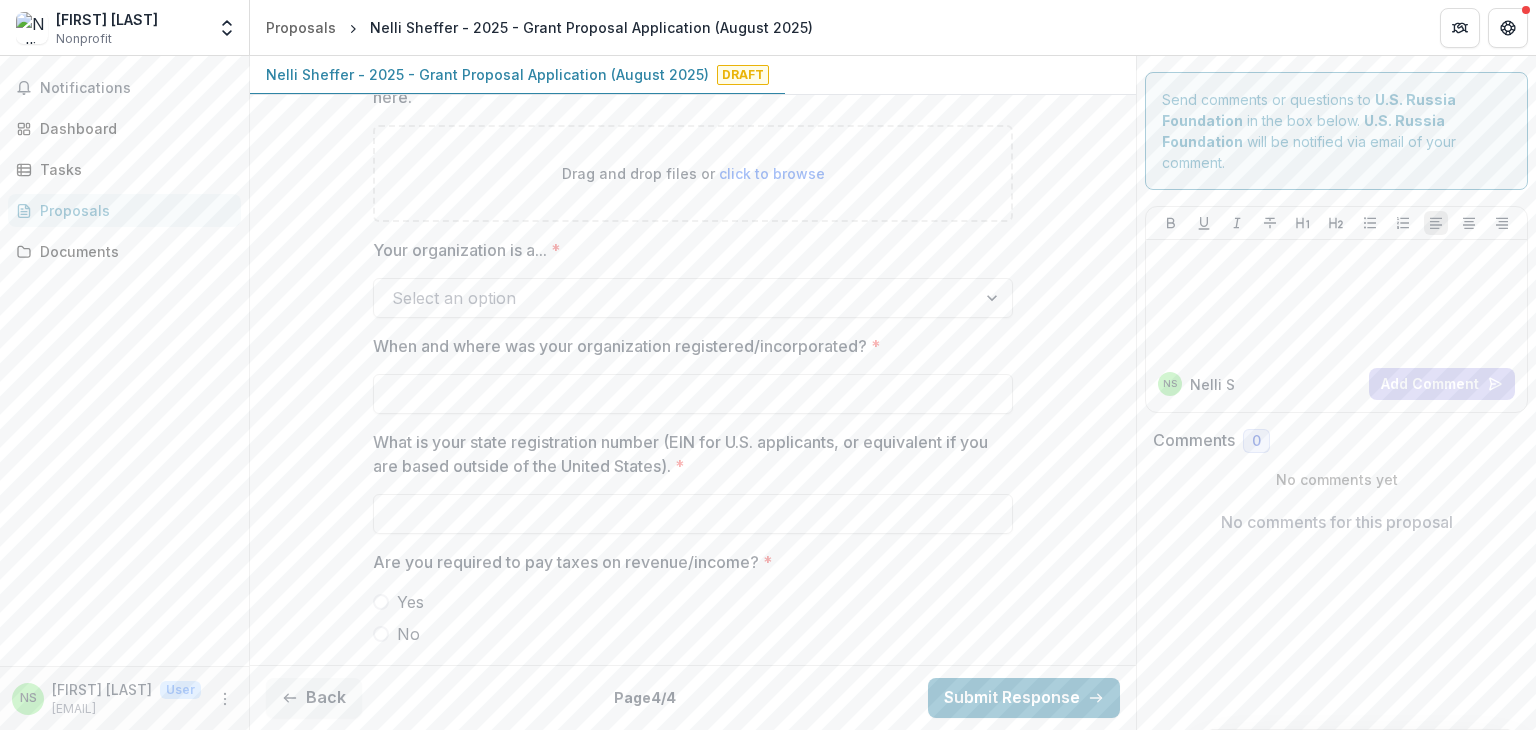 click on "Are you required to pay taxes on revenue/income? *" at bounding box center (687, 562) 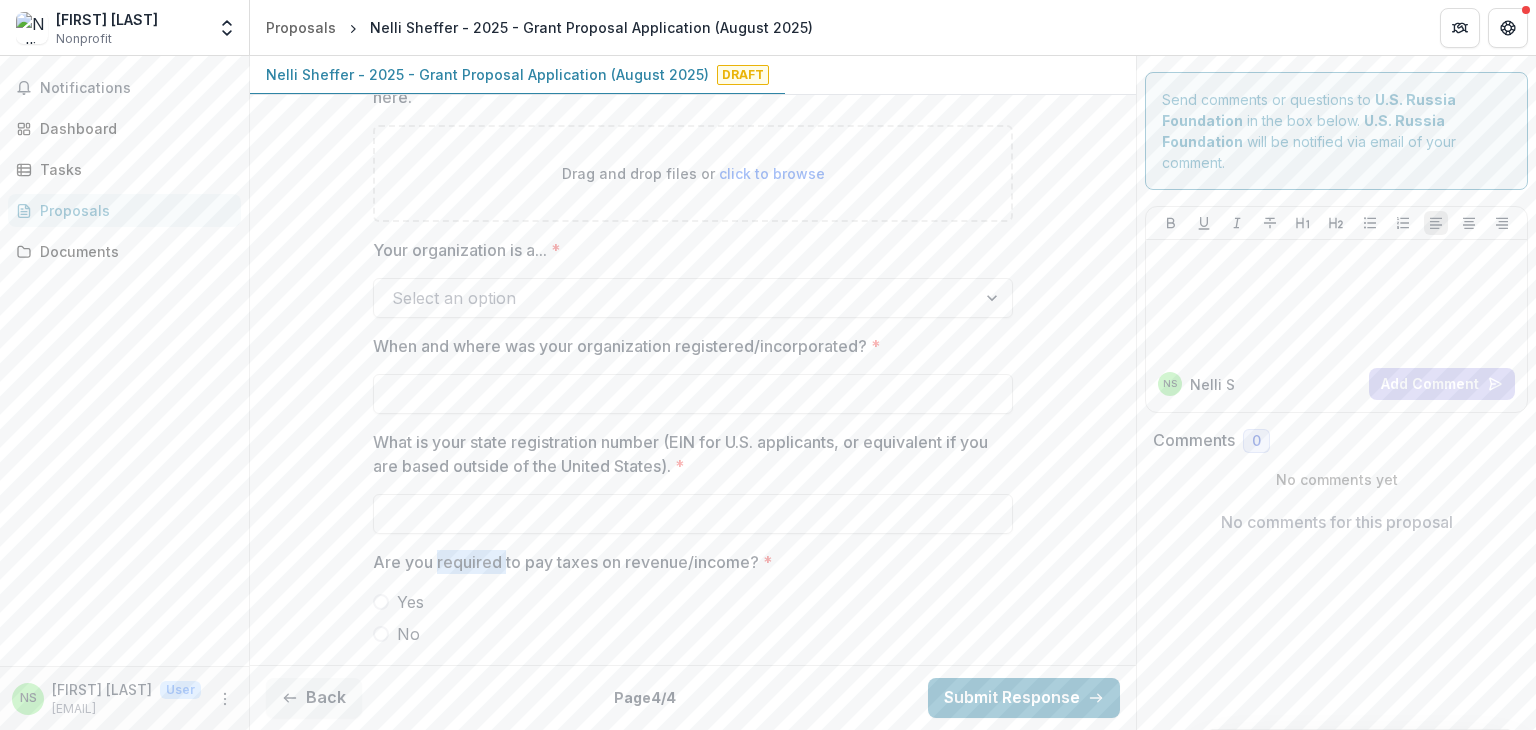 click on "Are you required to pay taxes on revenue/income? *" at bounding box center (687, 562) 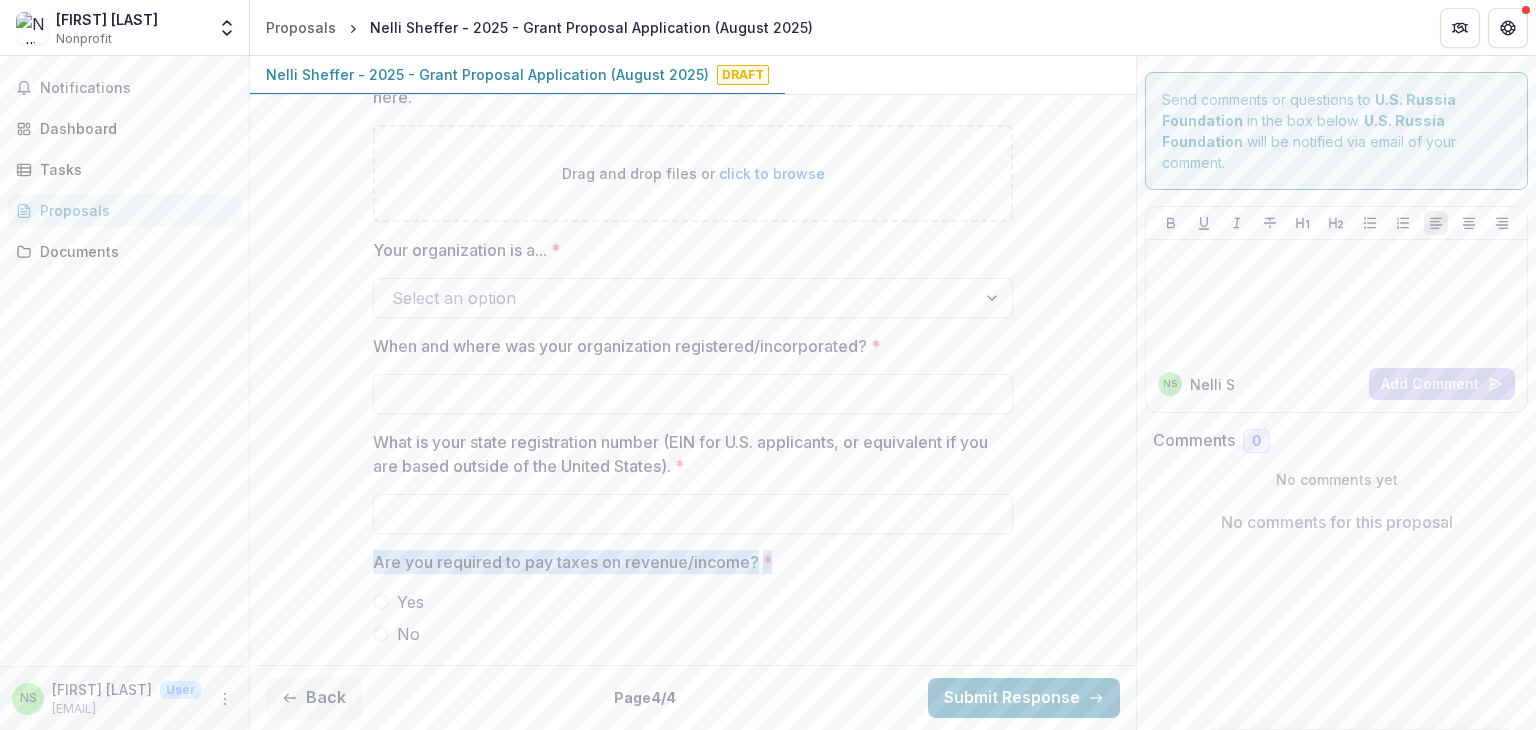 click on "Are you required to pay taxes on revenue/income? *" at bounding box center [687, 562] 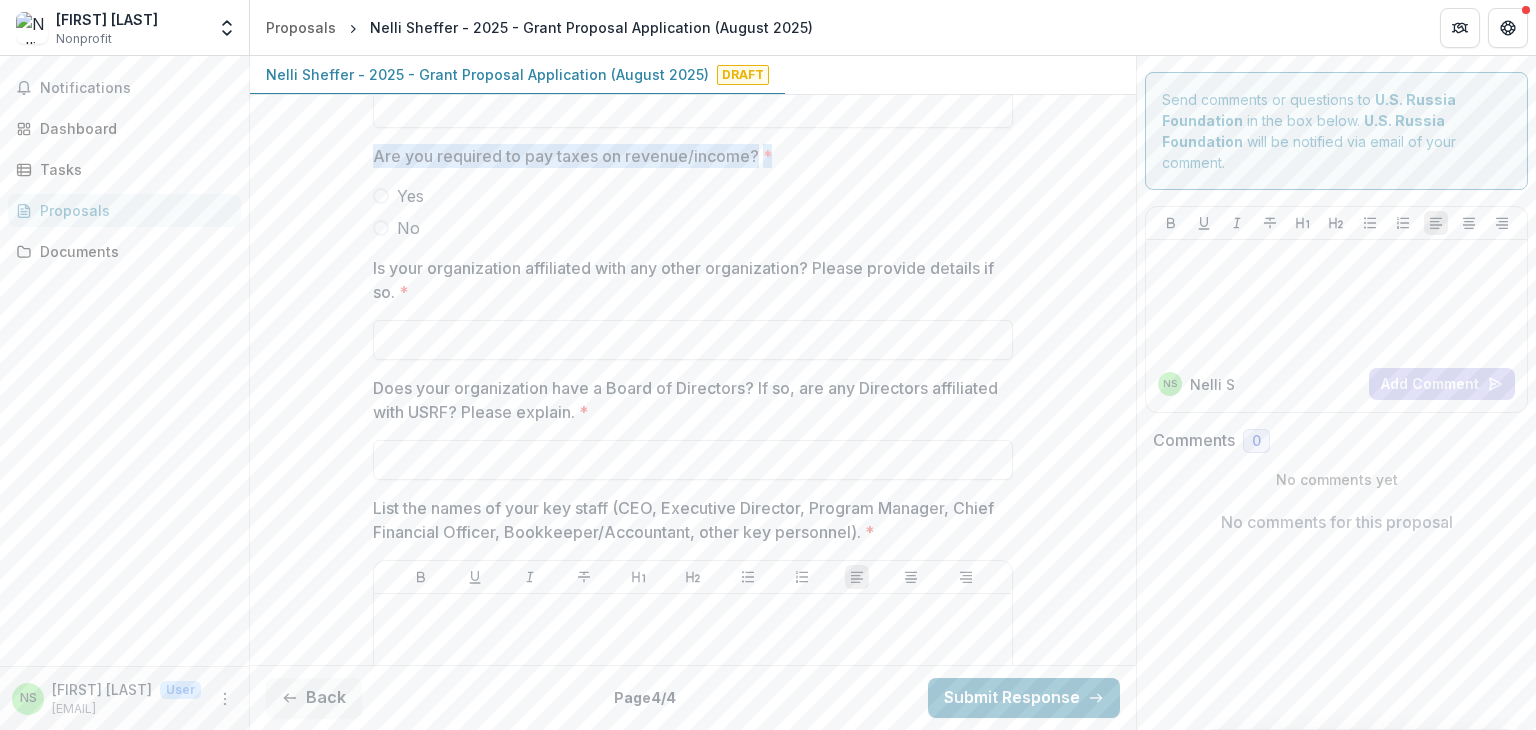 scroll, scrollTop: 1384, scrollLeft: 0, axis: vertical 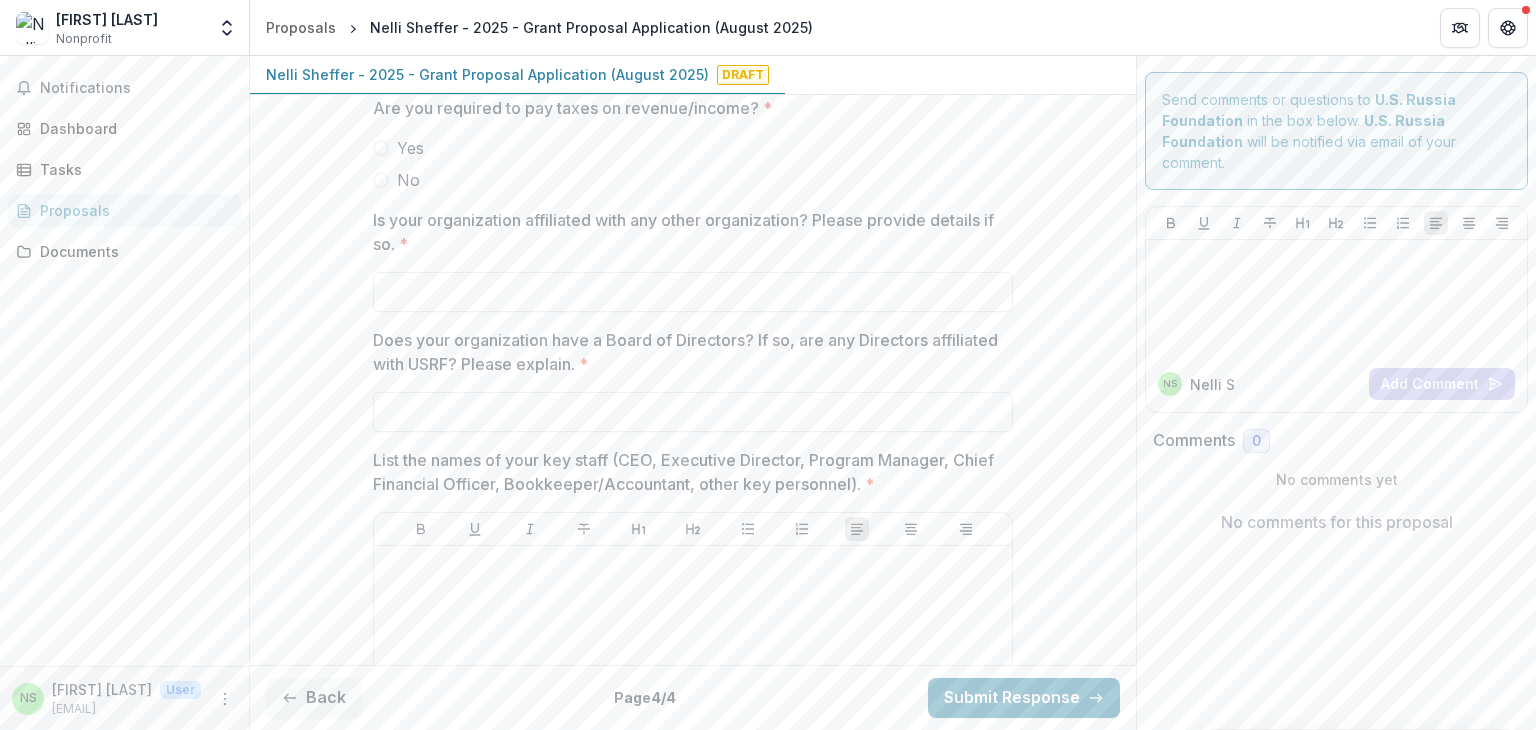 click on "Is your organization affiliated with any other organization? Please provide details if so. *" at bounding box center [687, 232] 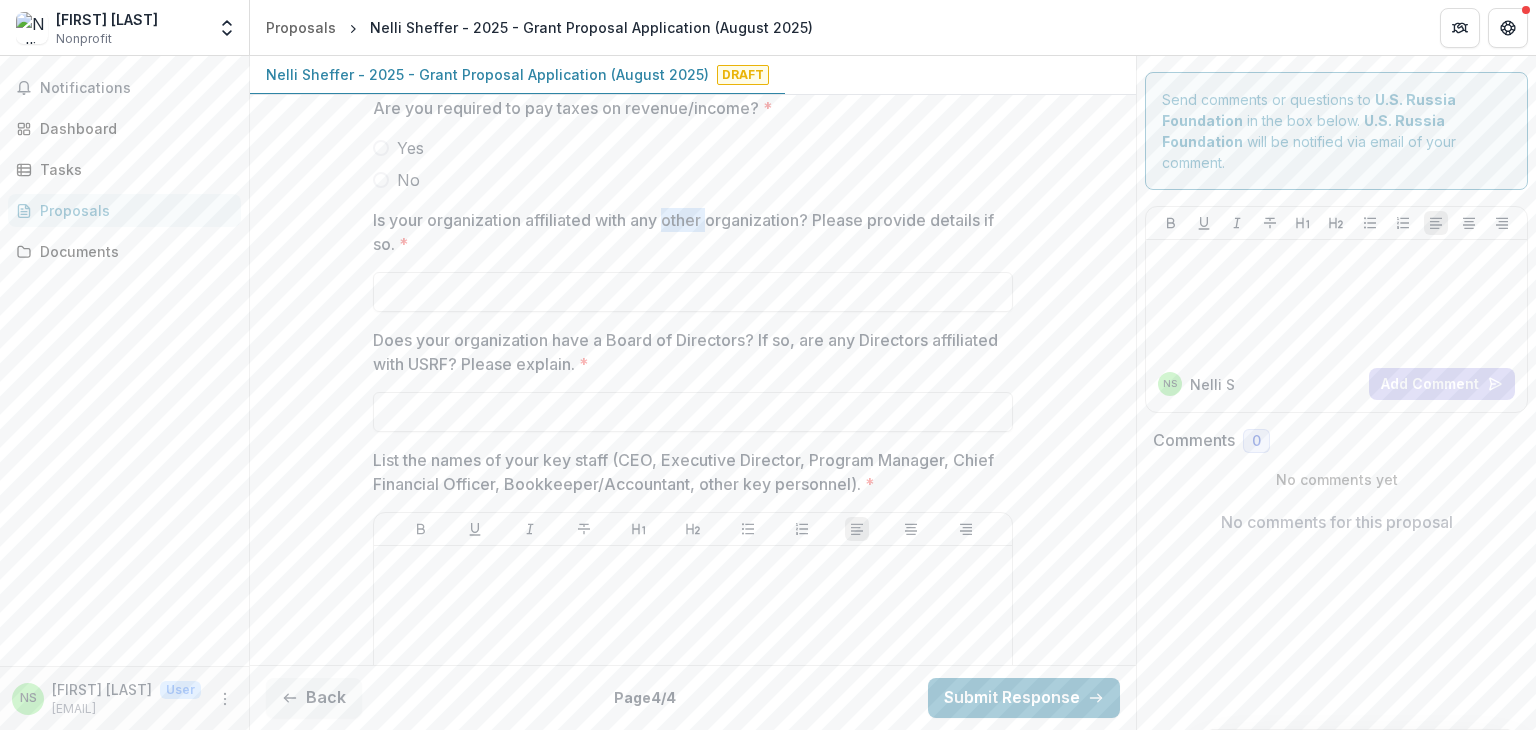 click on "Is your organization affiliated with any other organization? Please provide details if so. *" at bounding box center (687, 232) 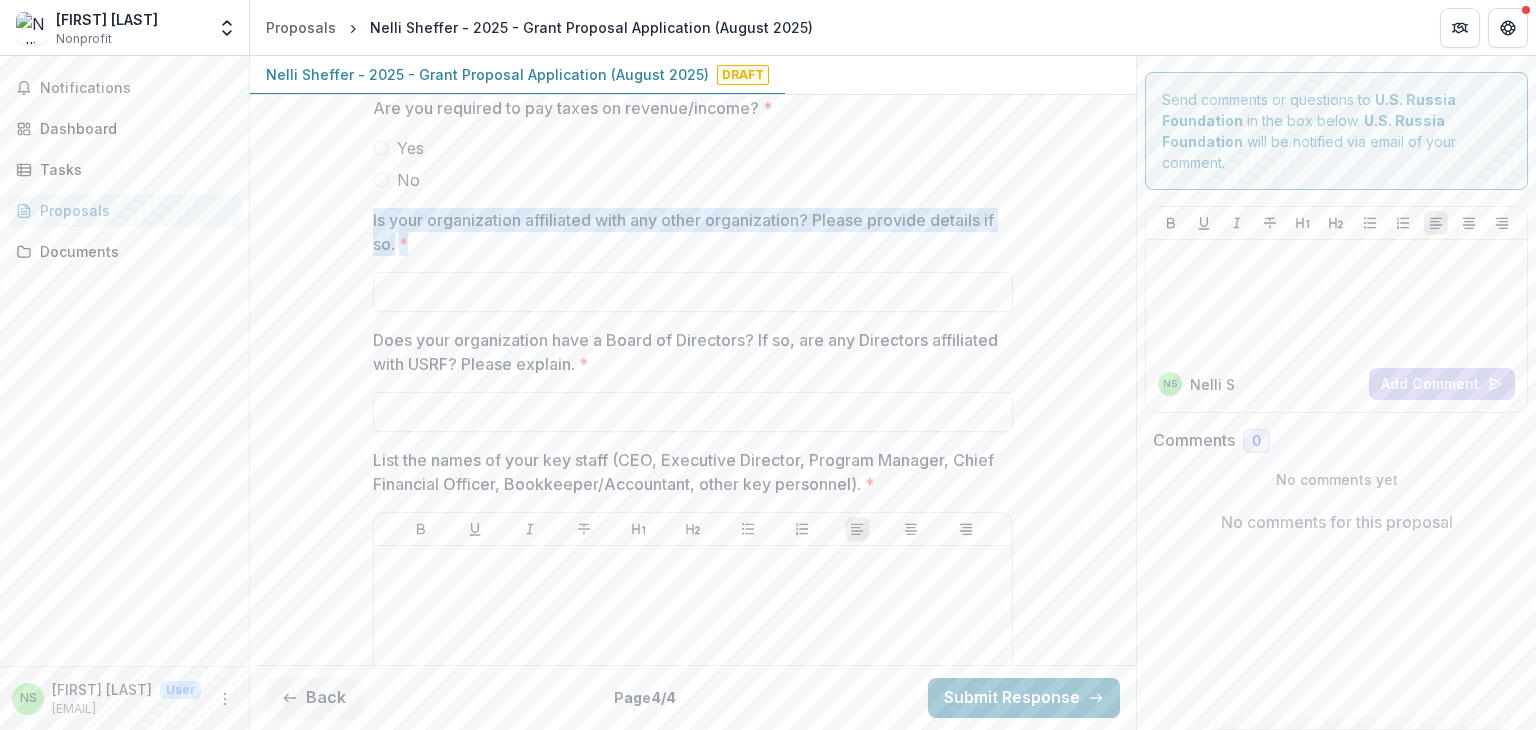 click on "Is your organization affiliated with any other organization? Please provide details if so. *" at bounding box center (687, 232) 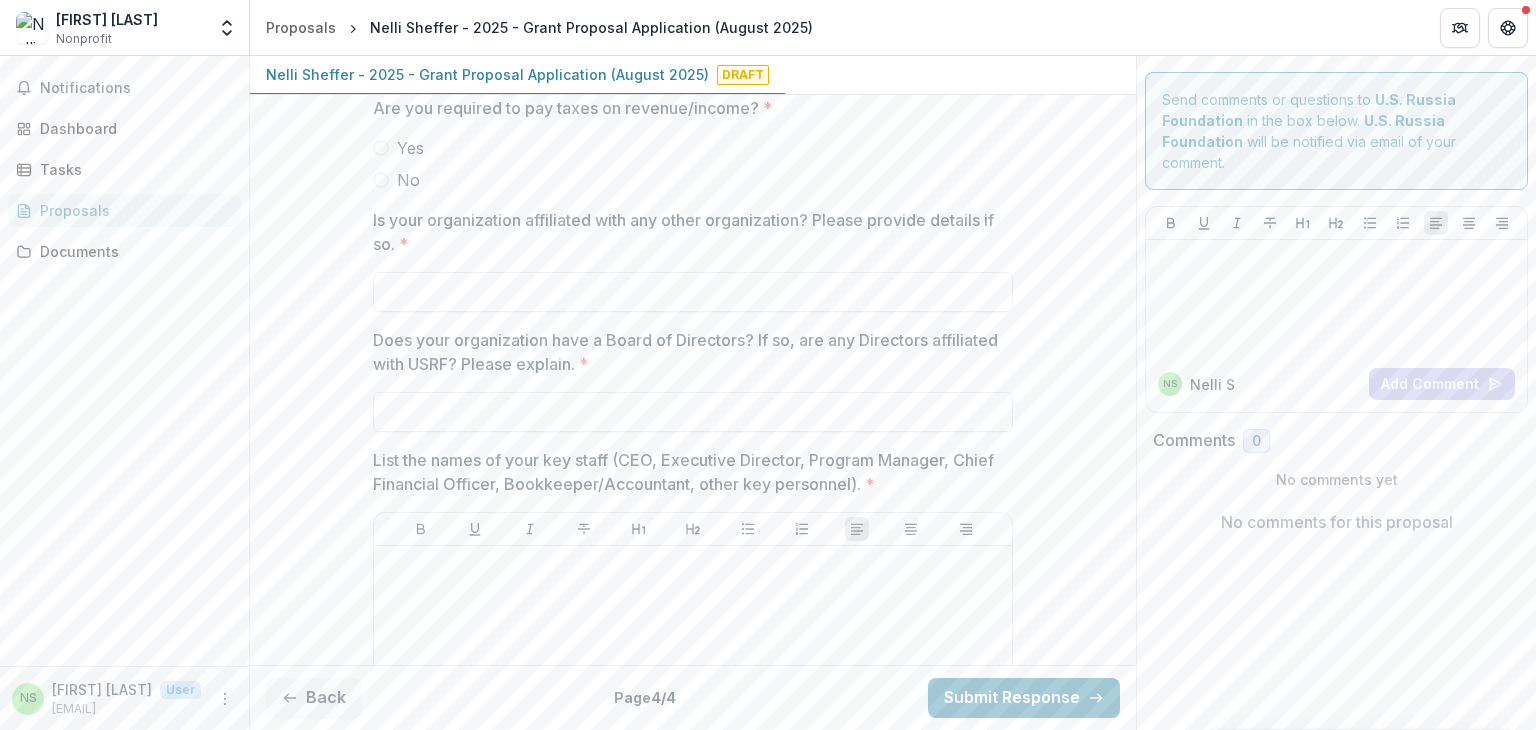 click on "Does your organization have a Board of Directors? If so, are any Directors affiliated with USRF? Please explain. *" at bounding box center [687, 352] 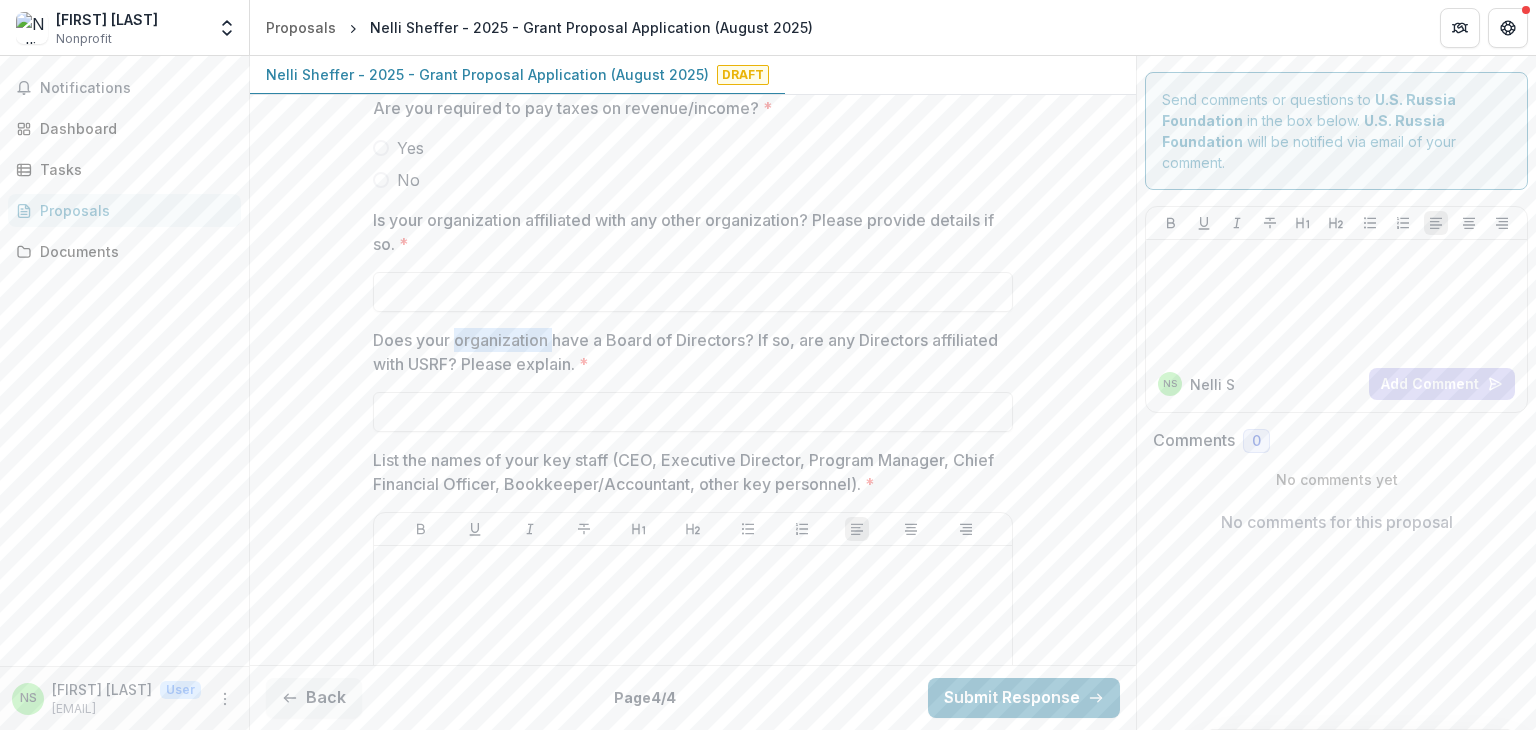 click on "Does your organization have a Board of Directors? If so, are any Directors affiliated with USRF? Please explain. *" at bounding box center [687, 352] 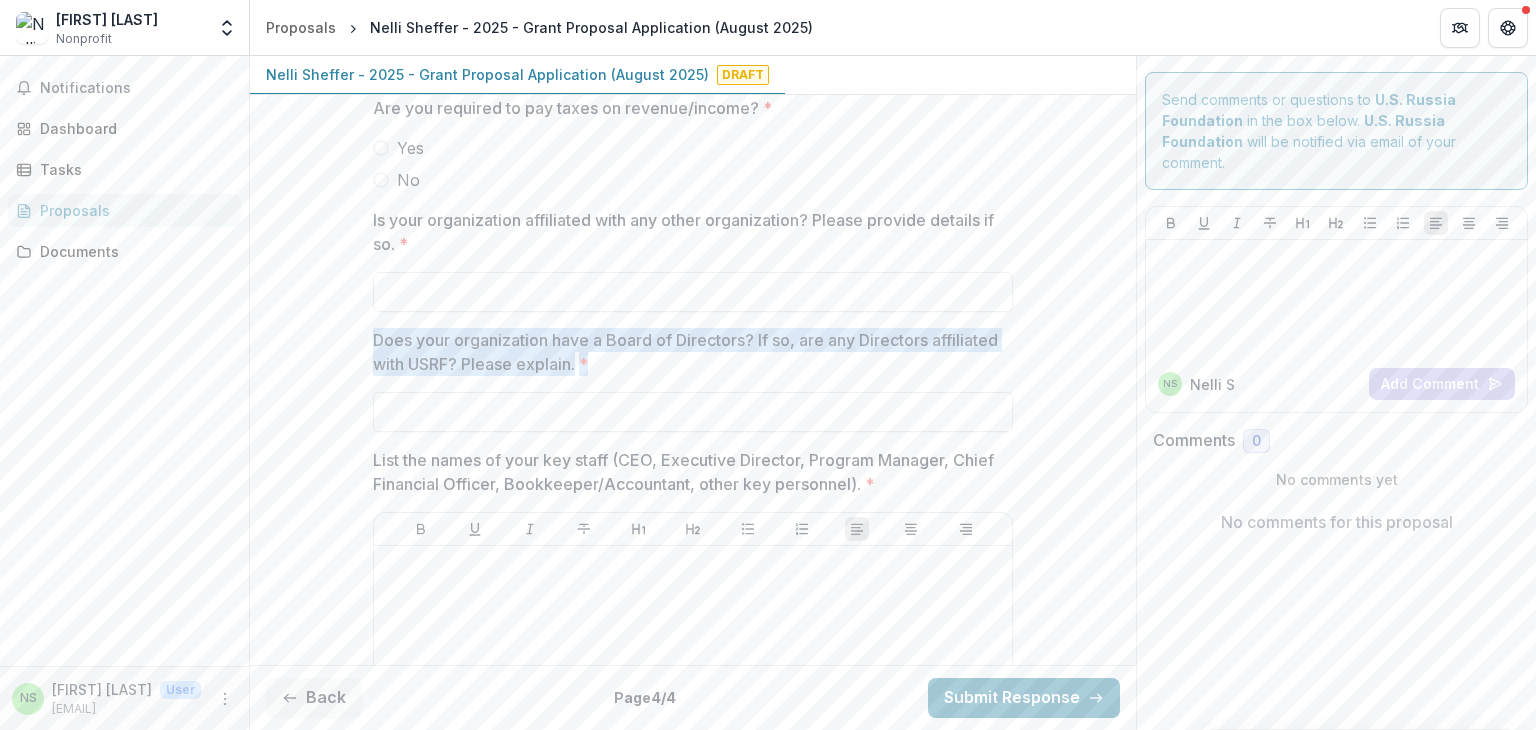 click on "Does your organization have a Board of Directors? If so, are any Directors affiliated with USRF? Please explain. *" at bounding box center (687, 352) 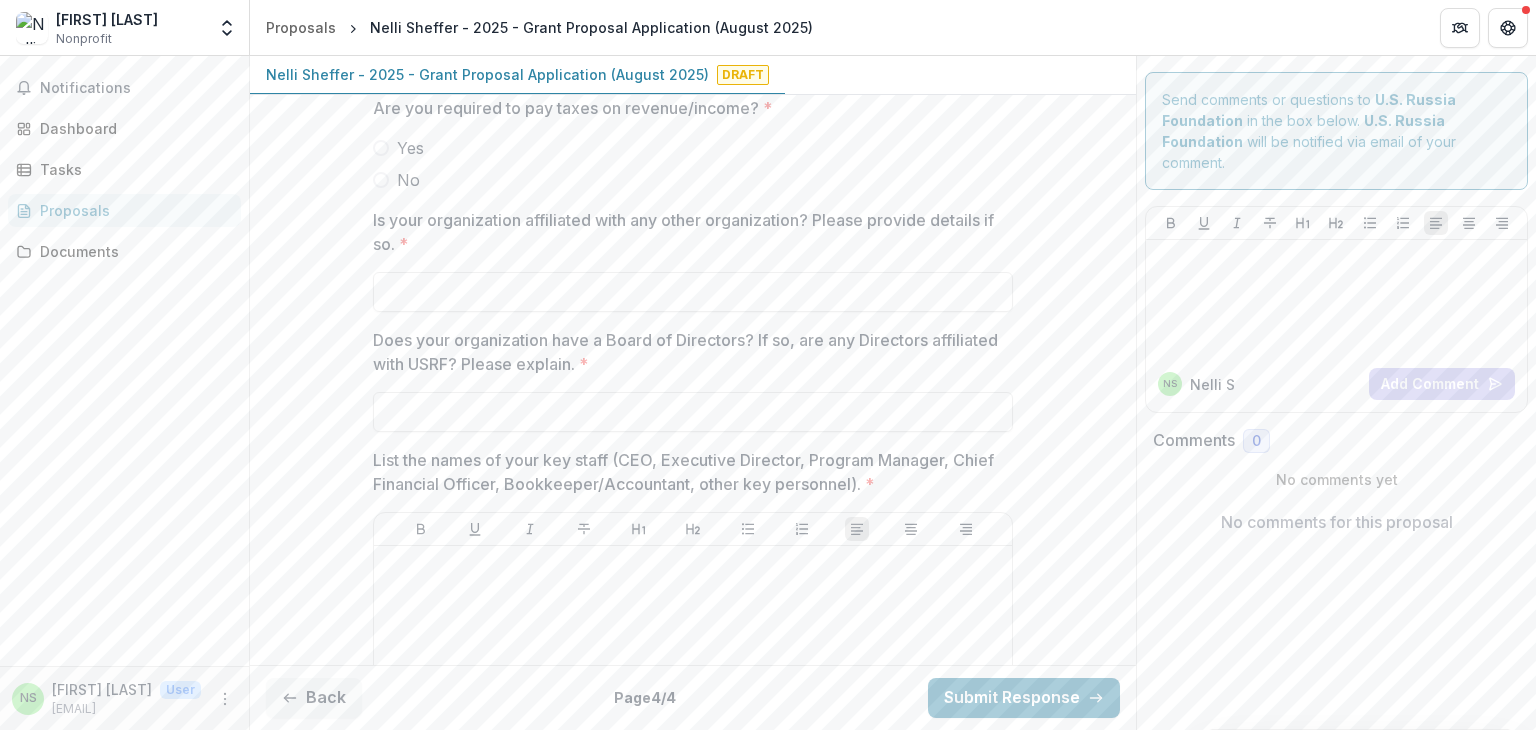 click on "List the names of your key staff (CEO, Executive Director, Program Manager, Chief Financial Officer, Bookkeeper/Accountant, other key personnel). *" at bounding box center (687, 472) 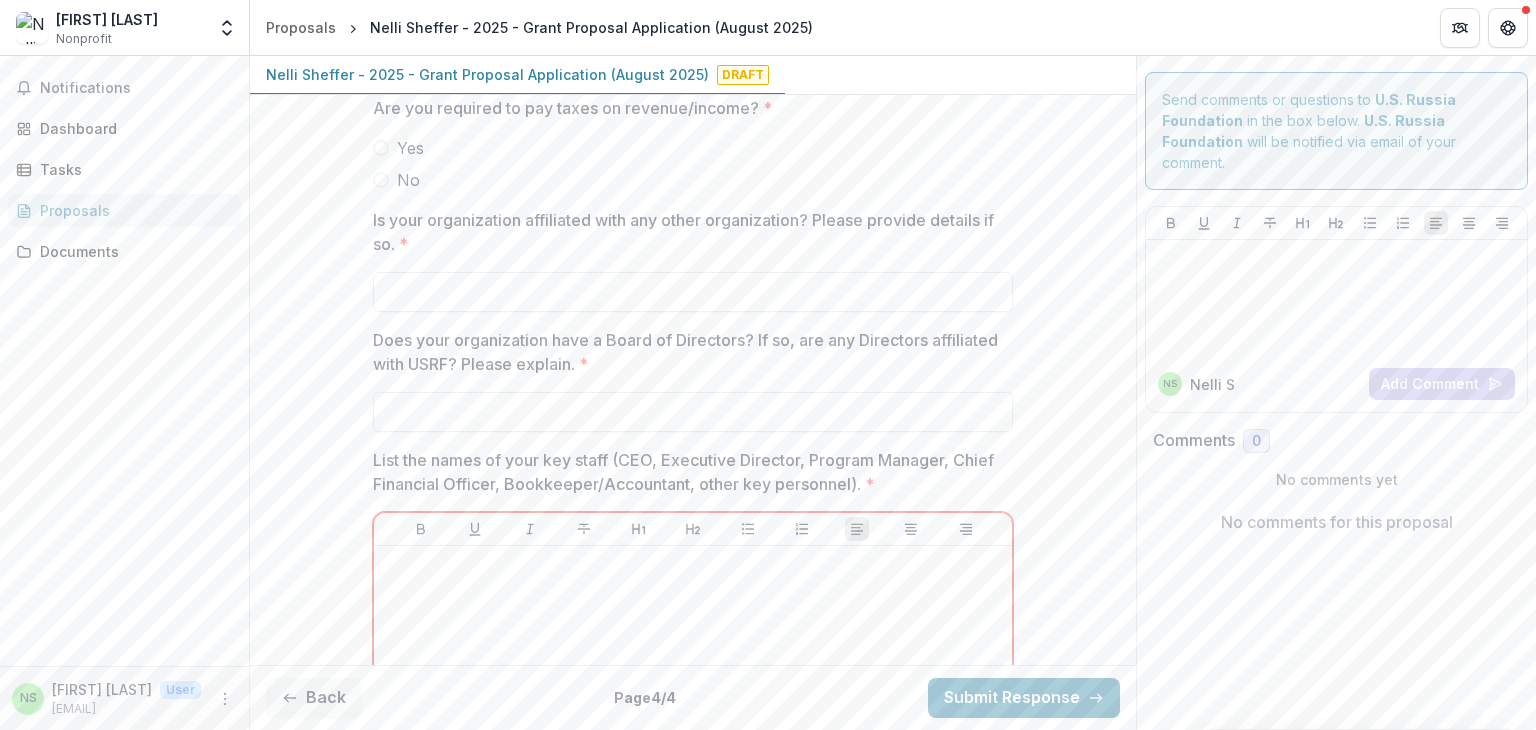click on "List the names of your key staff (CEO, Executive Director, Program Manager, Chief Financial Officer, Bookkeeper/Accountant, other key personnel). *" at bounding box center [687, 472] 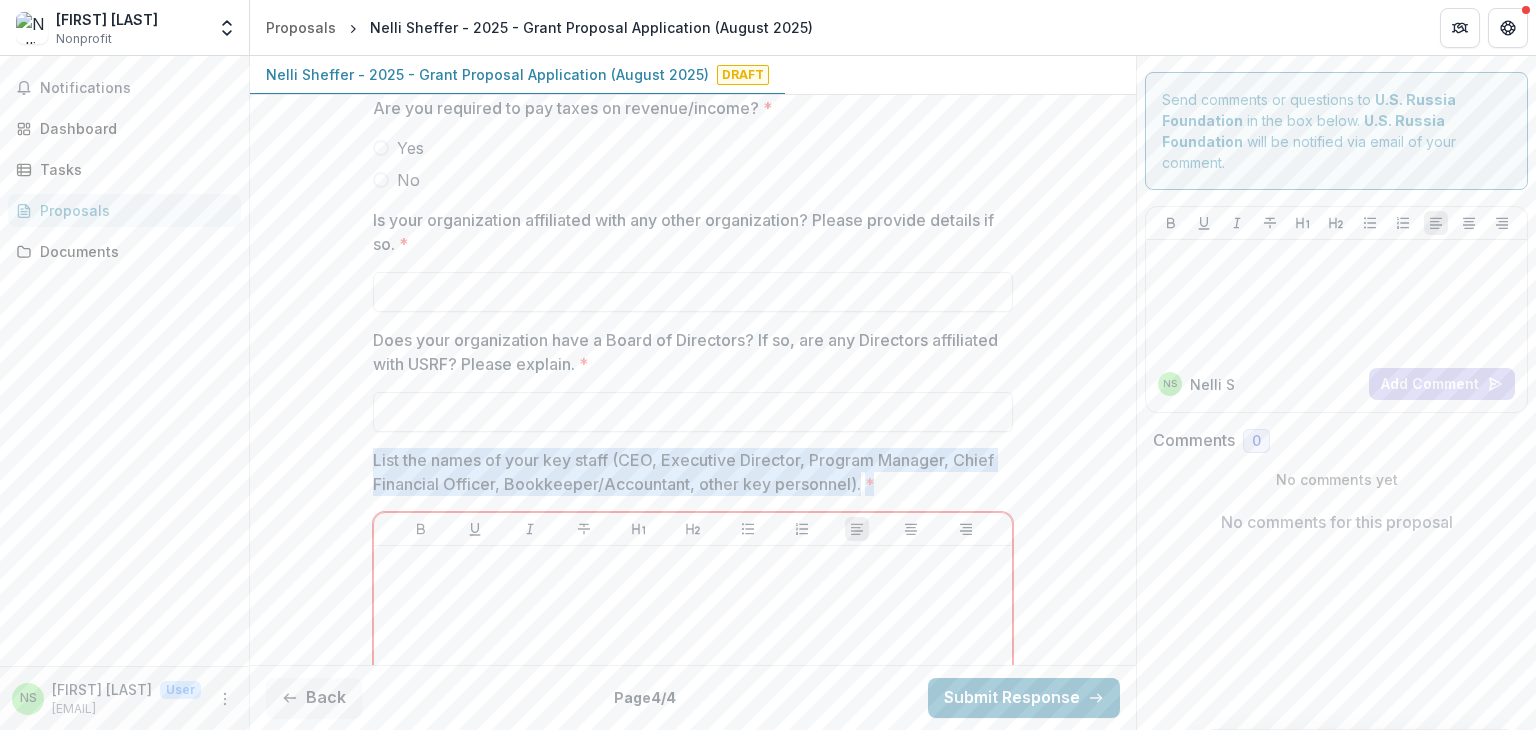 click on "List the names of your key staff (CEO, Executive Director, Program Manager, Chief Financial Officer, Bookkeeper/Accountant, other key personnel). *" at bounding box center [687, 472] 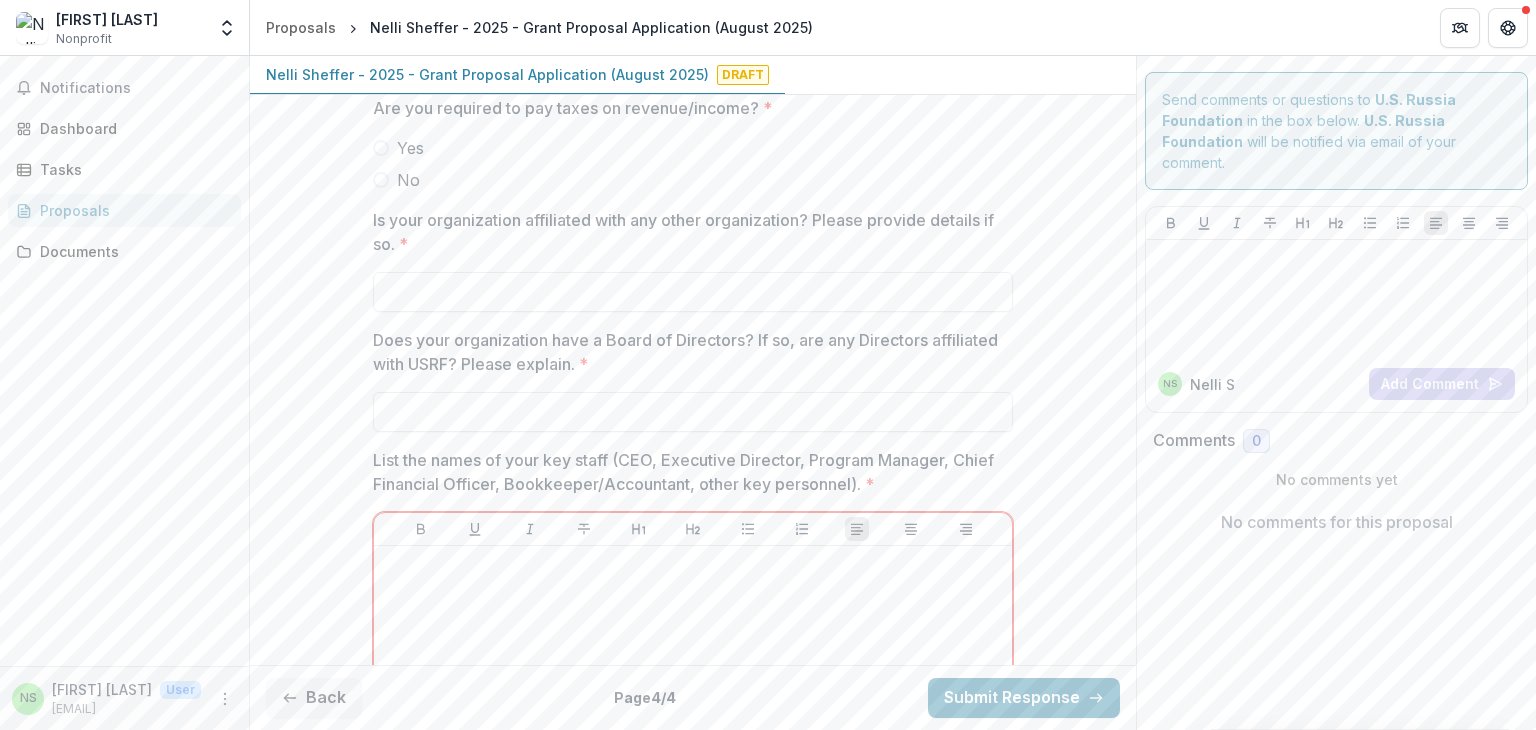click on "List the names of your key staff (CEO, Executive Director, Program Manager, Chief Financial Officer, Bookkeeper/Accountant, other key personnel). *" at bounding box center (687, 472) 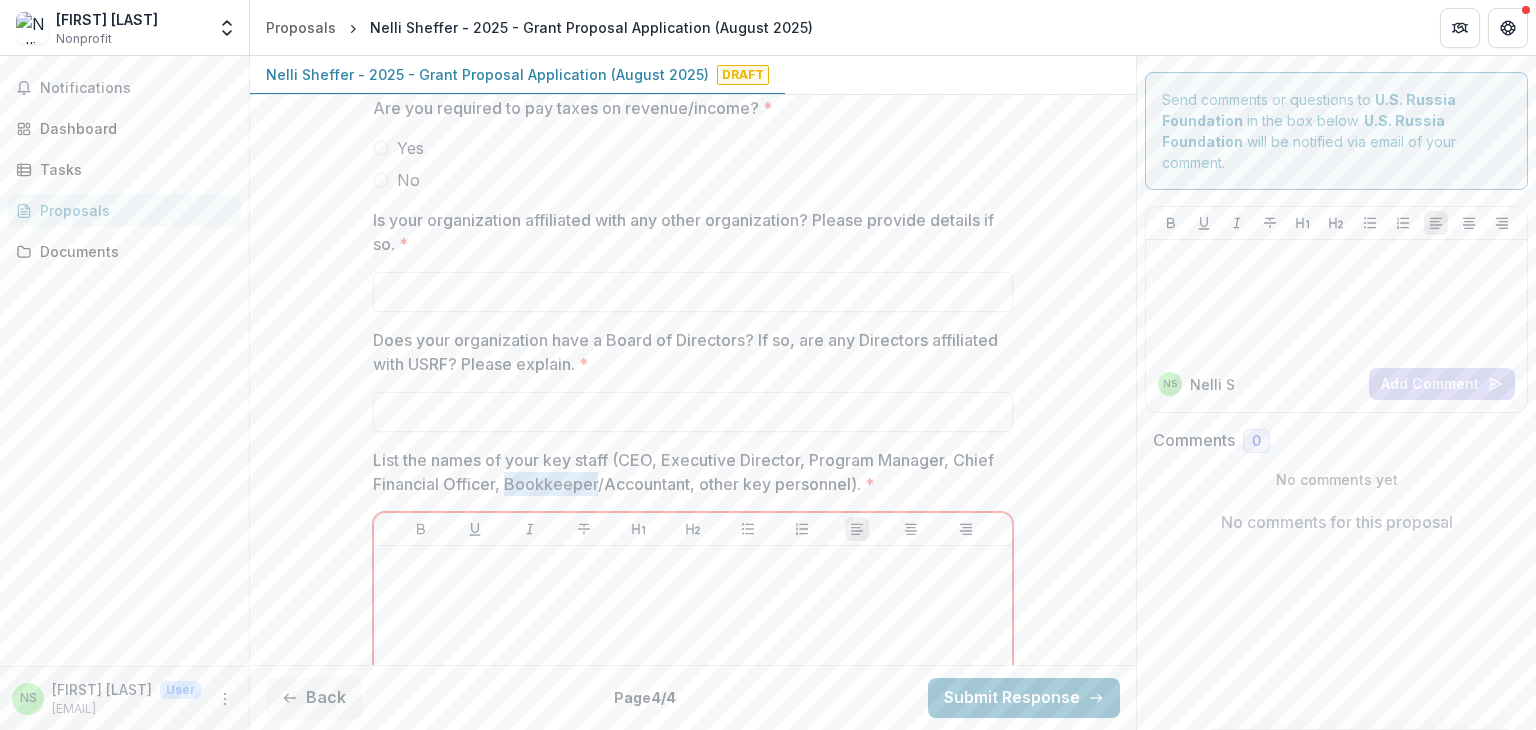 click on "List the names of your key staff (CEO, Executive Director, Program Manager, Chief Financial Officer, Bookkeeper/Accountant, other key personnel). *" at bounding box center [687, 472] 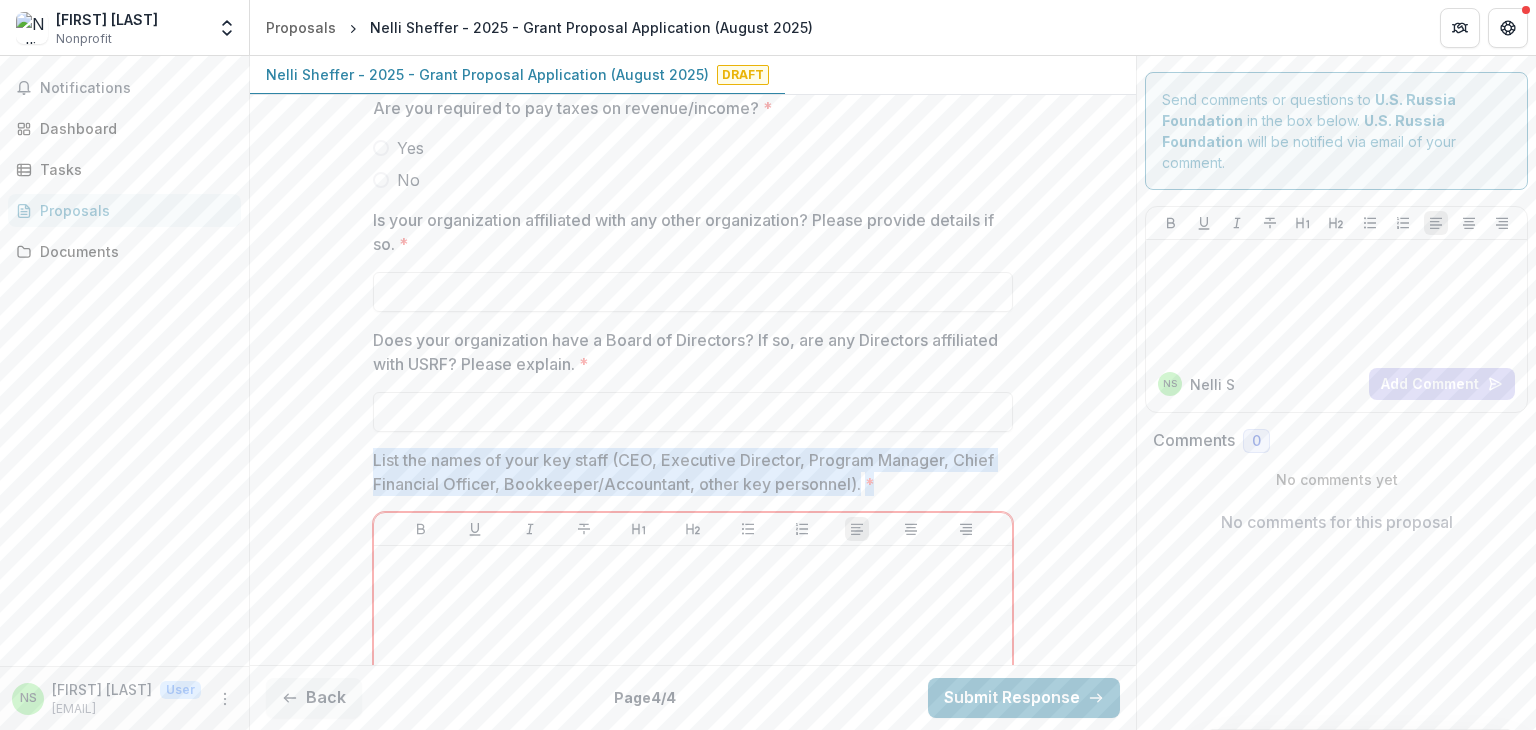 click on "List the names of your key staff (CEO, Executive Director, Program Manager, Chief Financial Officer, Bookkeeper/Accountant, other key personnel). *" at bounding box center (687, 472) 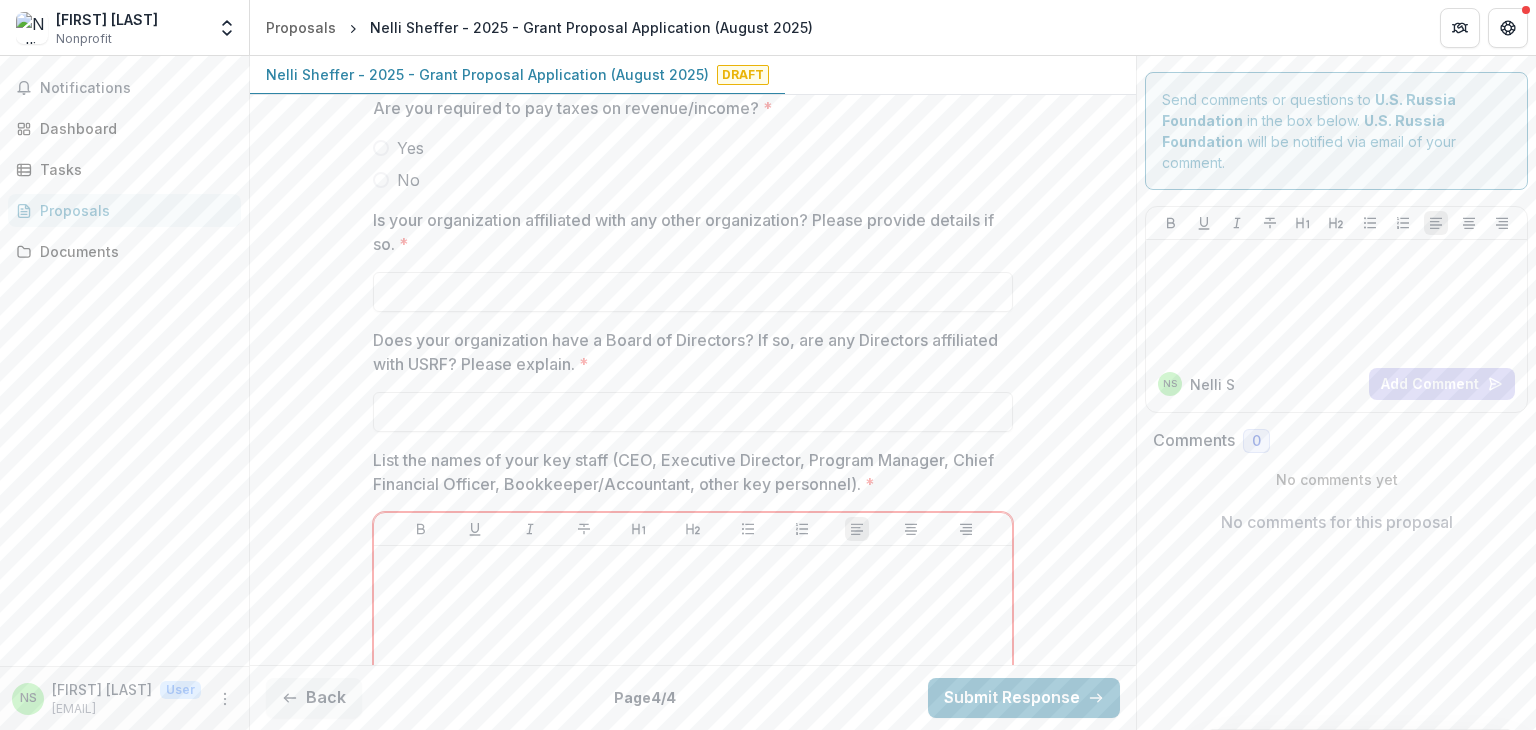 click on "List the names of your key staff (CEO, Executive Director, Program Manager, Chief Financial Officer, Bookkeeper/Accountant, other key personnel). *" at bounding box center [687, 472] 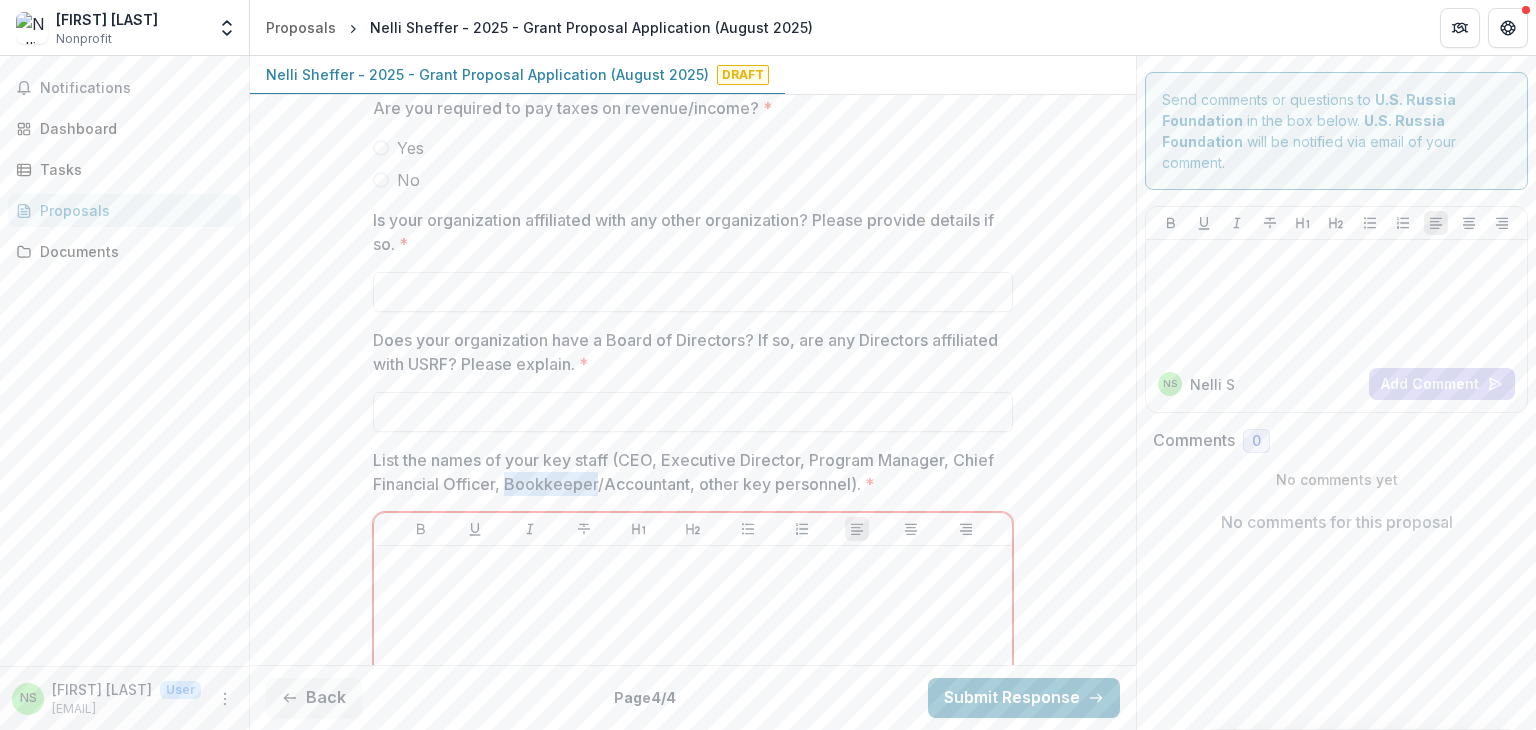 click on "List the names of your key staff (CEO, Executive Director, Program Manager, Chief Financial Officer, Bookkeeper/Accountant, other key personnel). *" at bounding box center (687, 472) 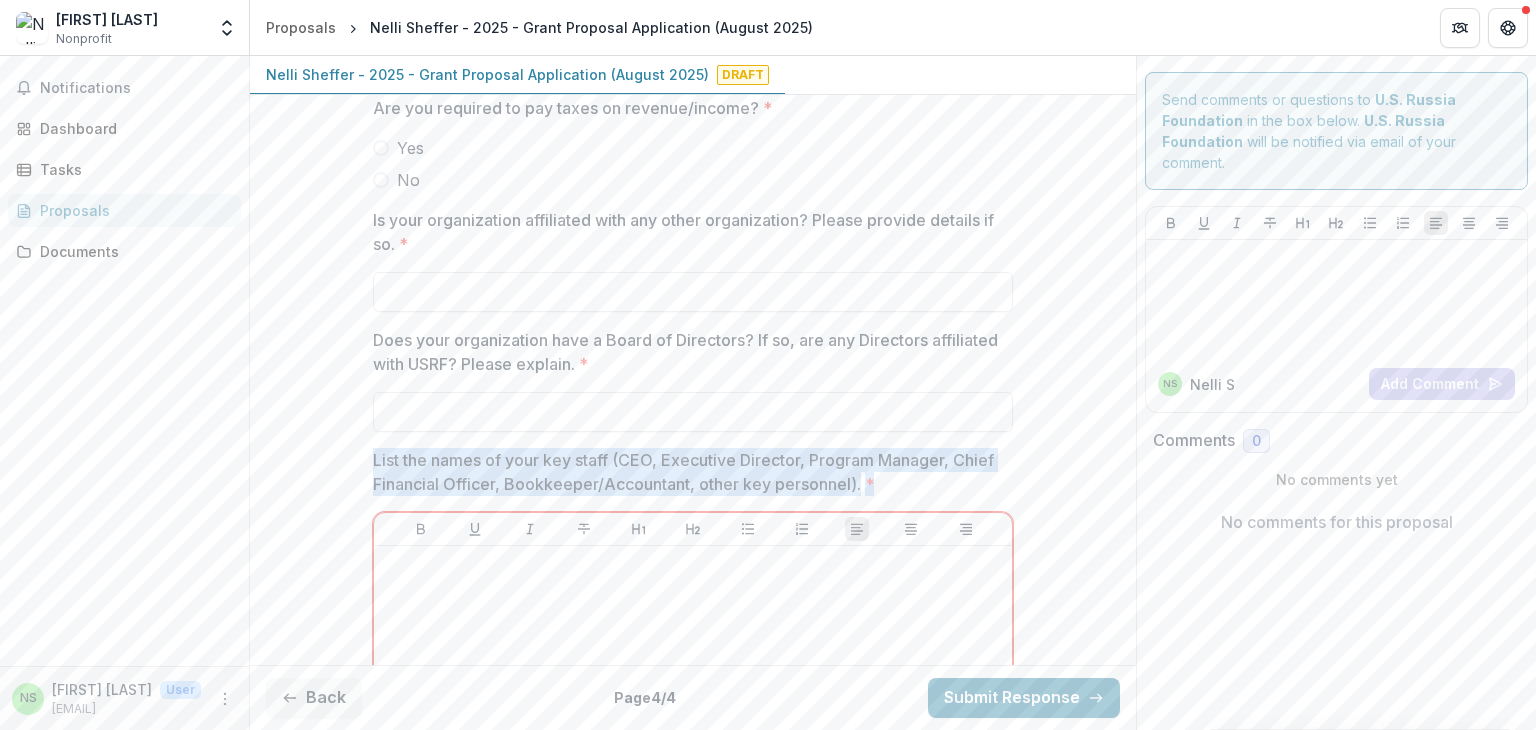 click on "List the names of your key staff (CEO, Executive Director, Program Manager, Chief Financial Officer, Bookkeeper/Accountant, other key personnel). *" at bounding box center (687, 472) 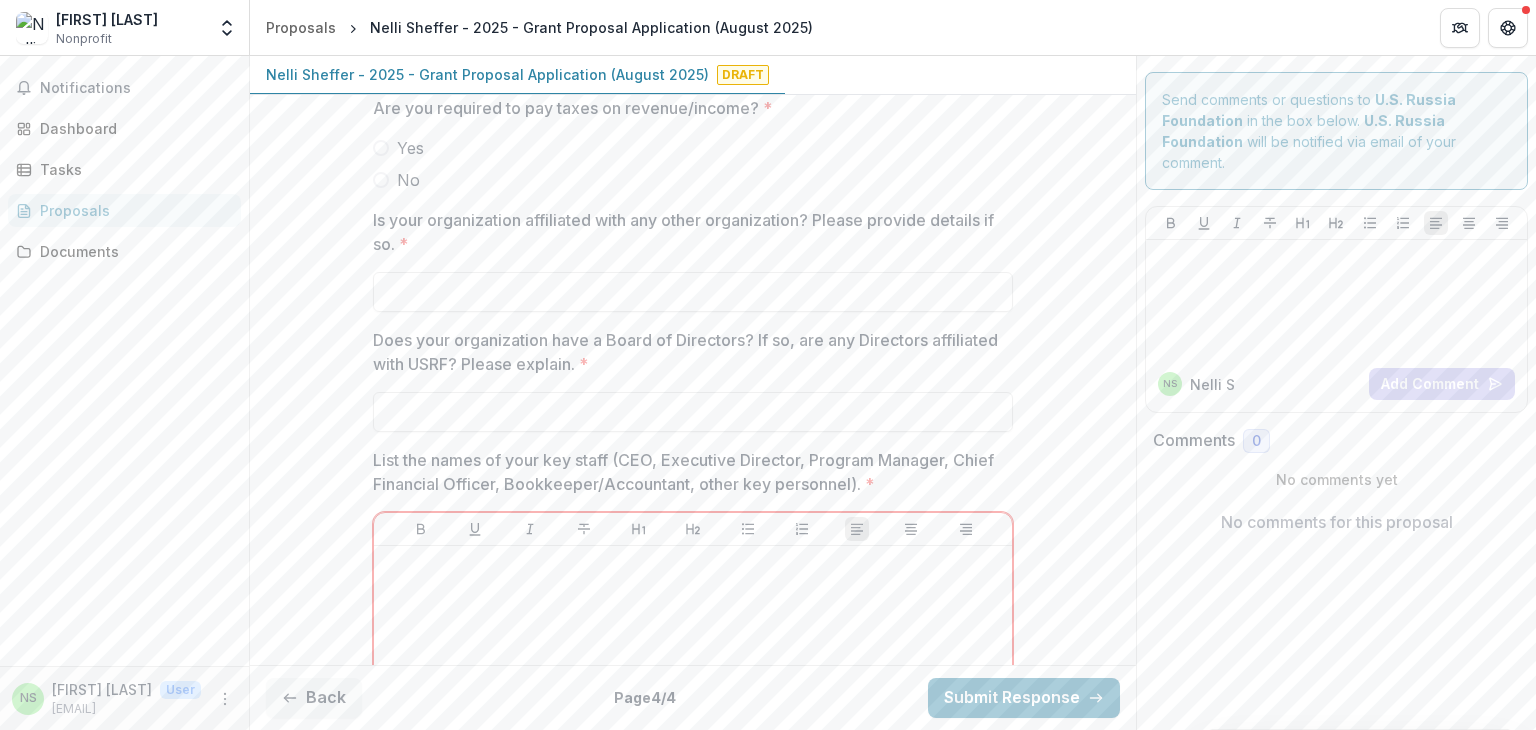 click on "List the names of your key staff (CEO, Executive Director, Program Manager, Chief Financial Officer, Bookkeeper/Accountant, other key personnel). *" at bounding box center (687, 472) 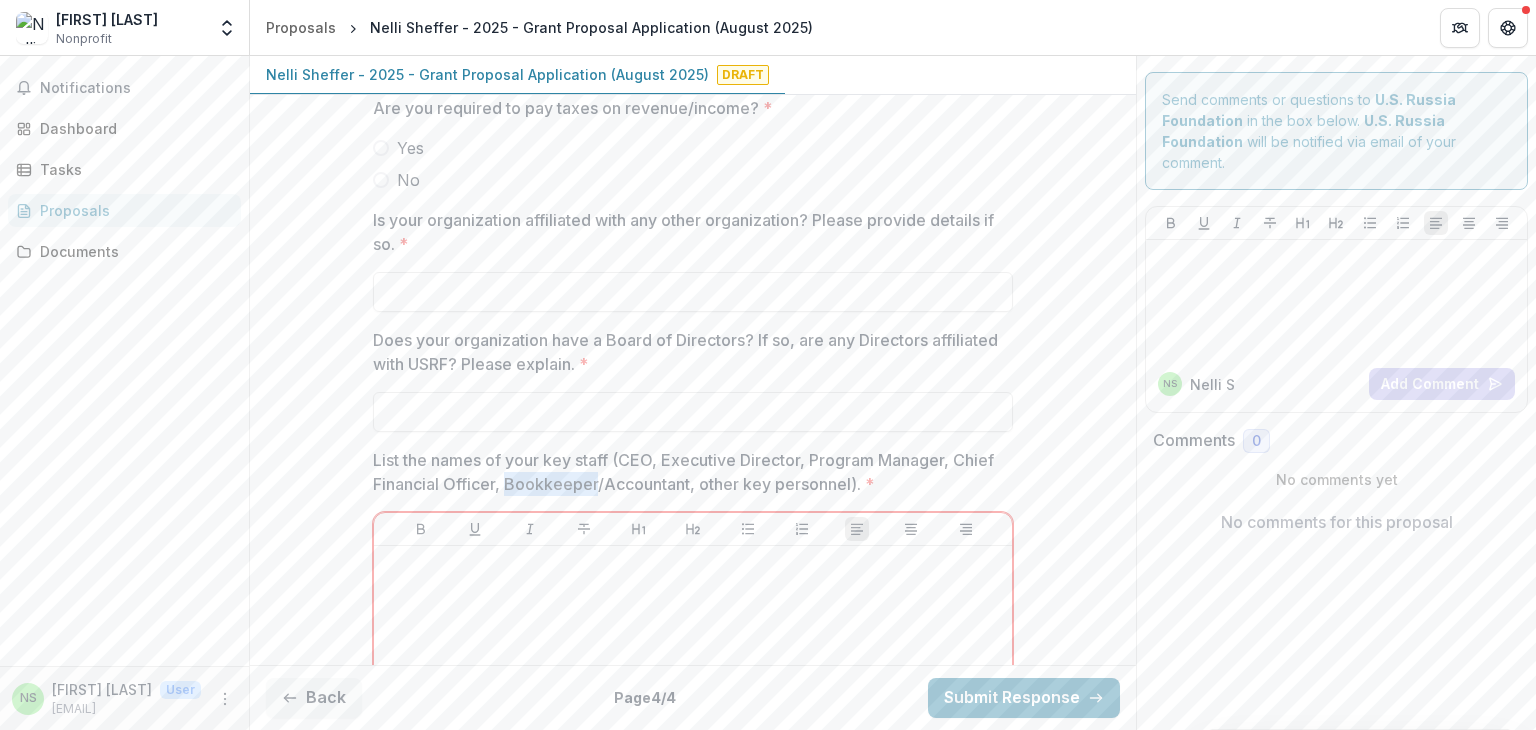 click on "List the names of your key staff (CEO, Executive Director, Program Manager, Chief Financial Officer, Bookkeeper/Accountant, other key personnel). *" at bounding box center (687, 472) 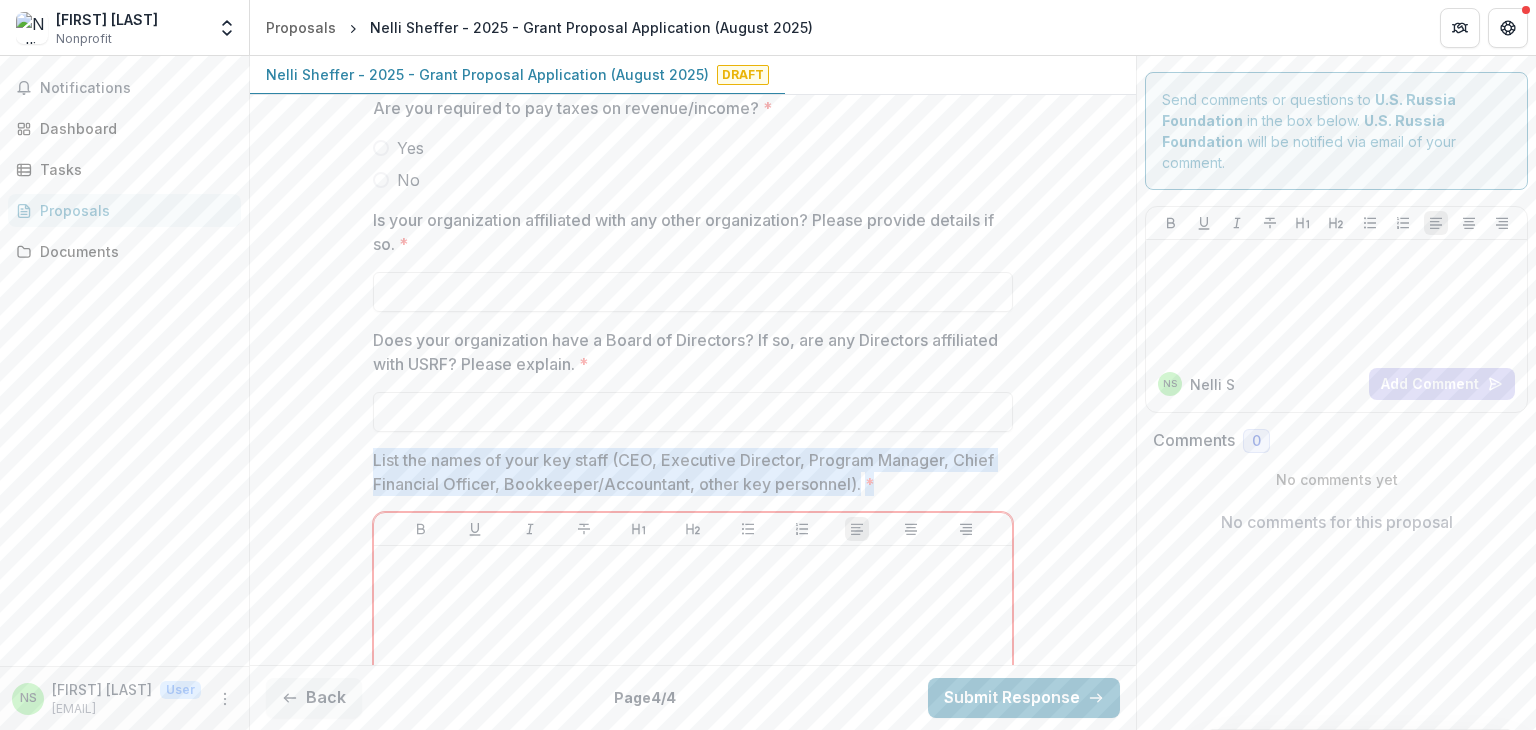click on "List the names of your key staff (CEO, Executive Director, Program Manager, Chief Financial Officer, Bookkeeper/Accountant, other key personnel). *" at bounding box center [687, 472] 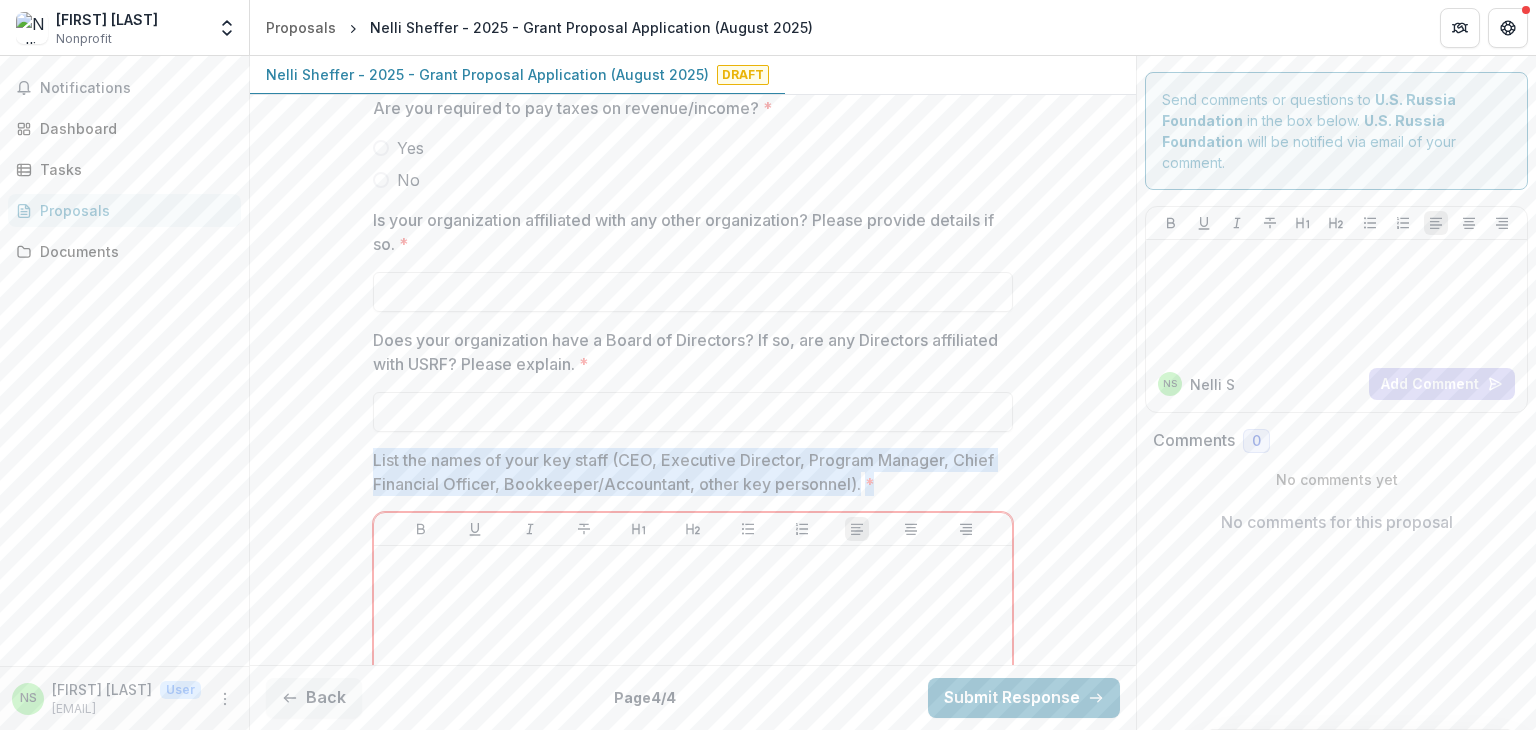 drag, startPoint x: 892, startPoint y: 482, endPoint x: 355, endPoint y: 456, distance: 537.629 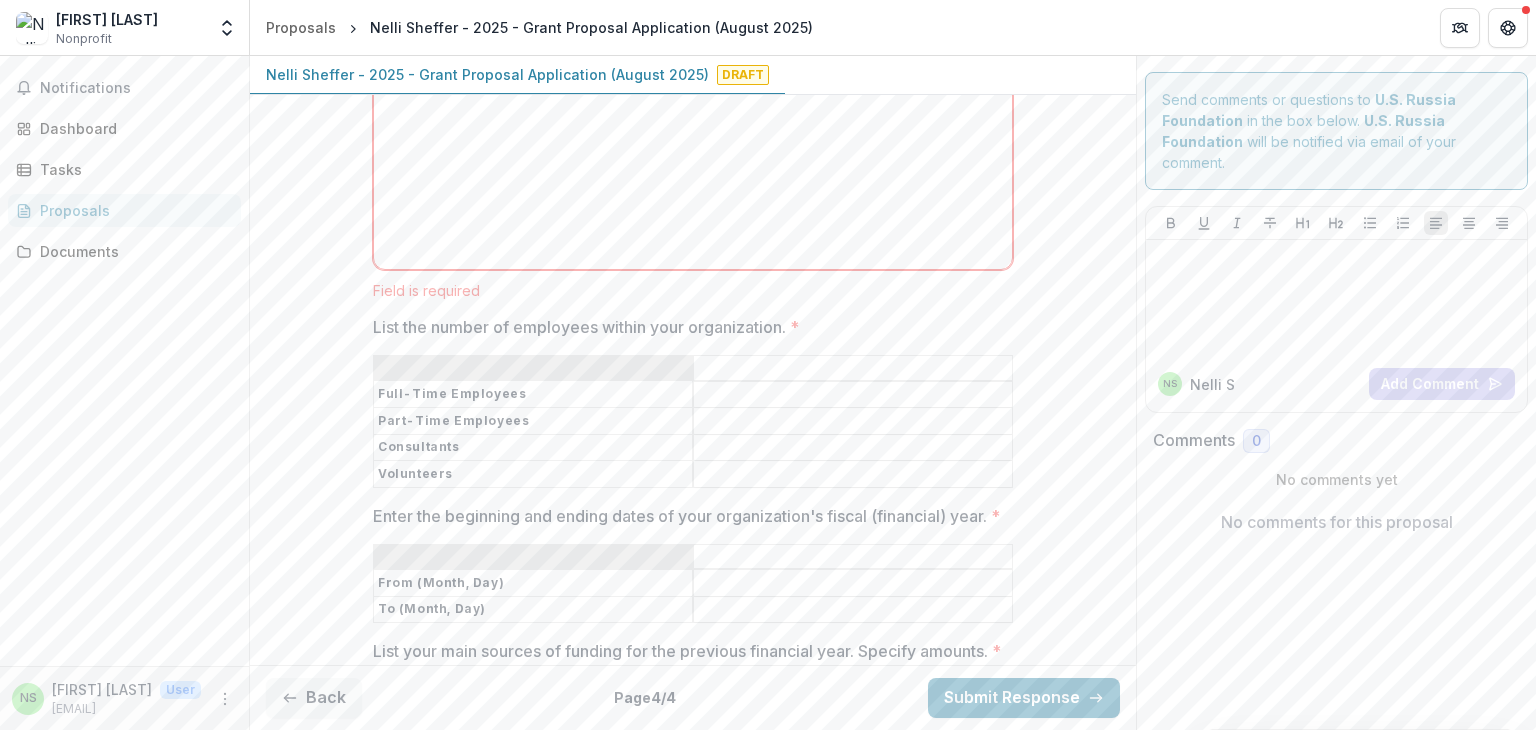 scroll, scrollTop: 1992, scrollLeft: 0, axis: vertical 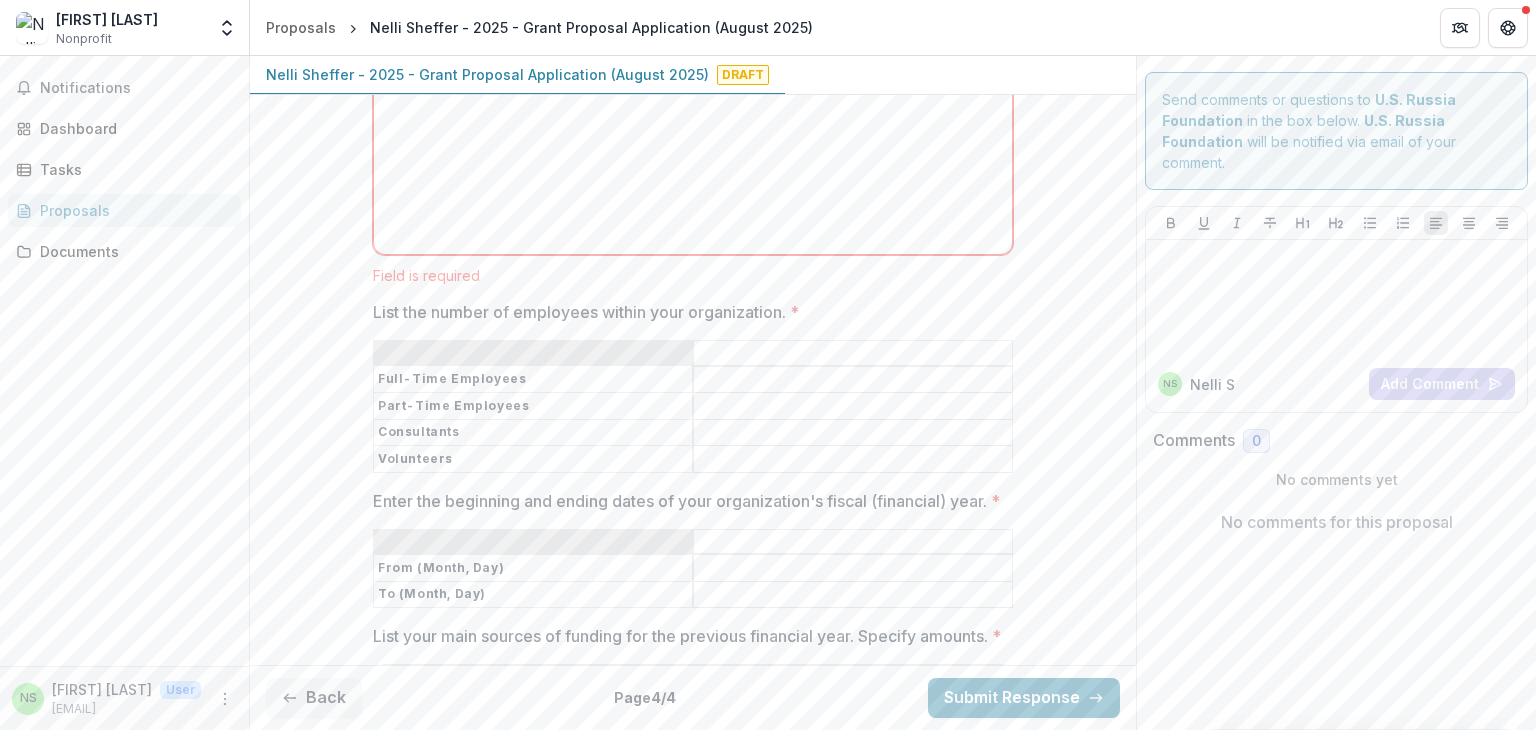 click on "List the number of employees within your organization. *" at bounding box center (687, 312) 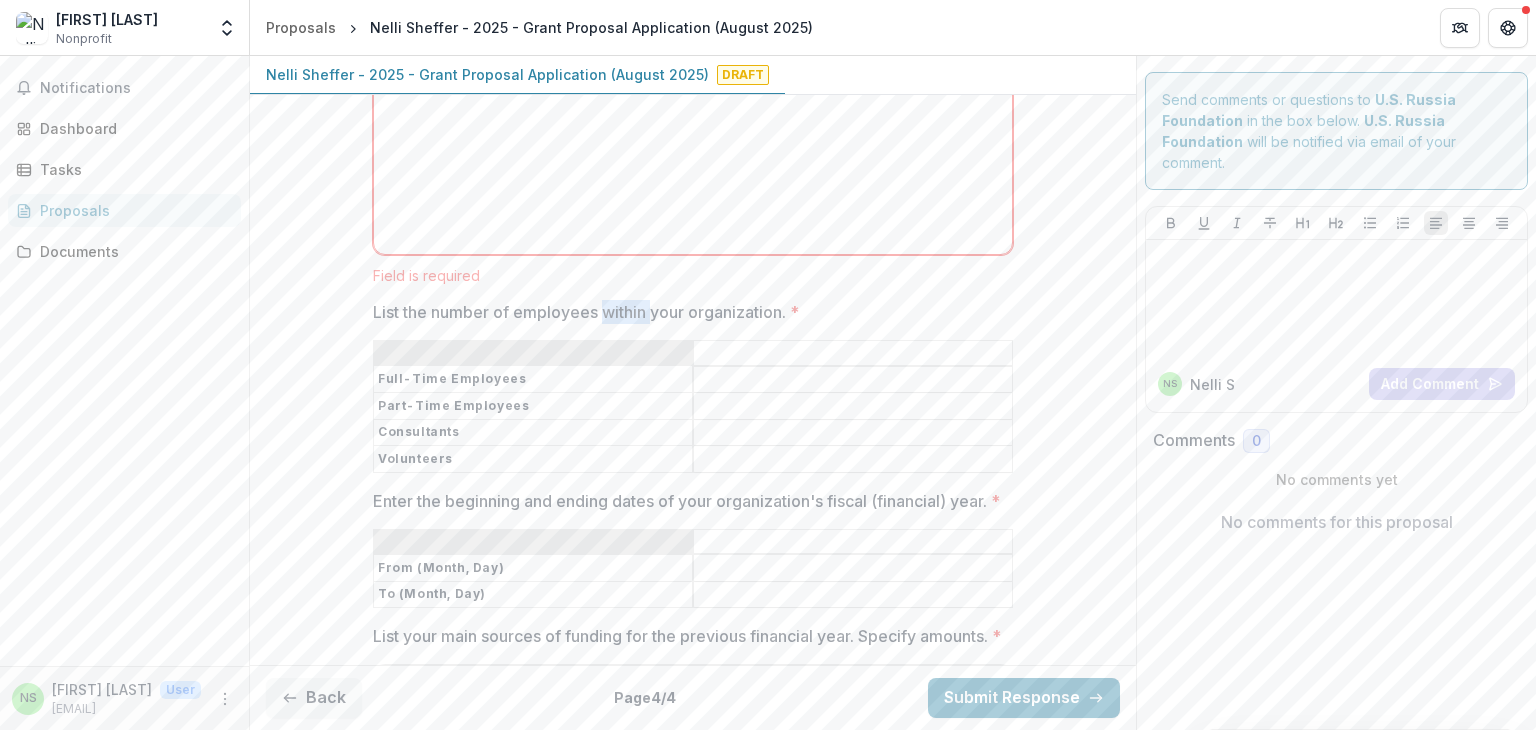 click on "List the number of employees within your organization. *" at bounding box center [687, 312] 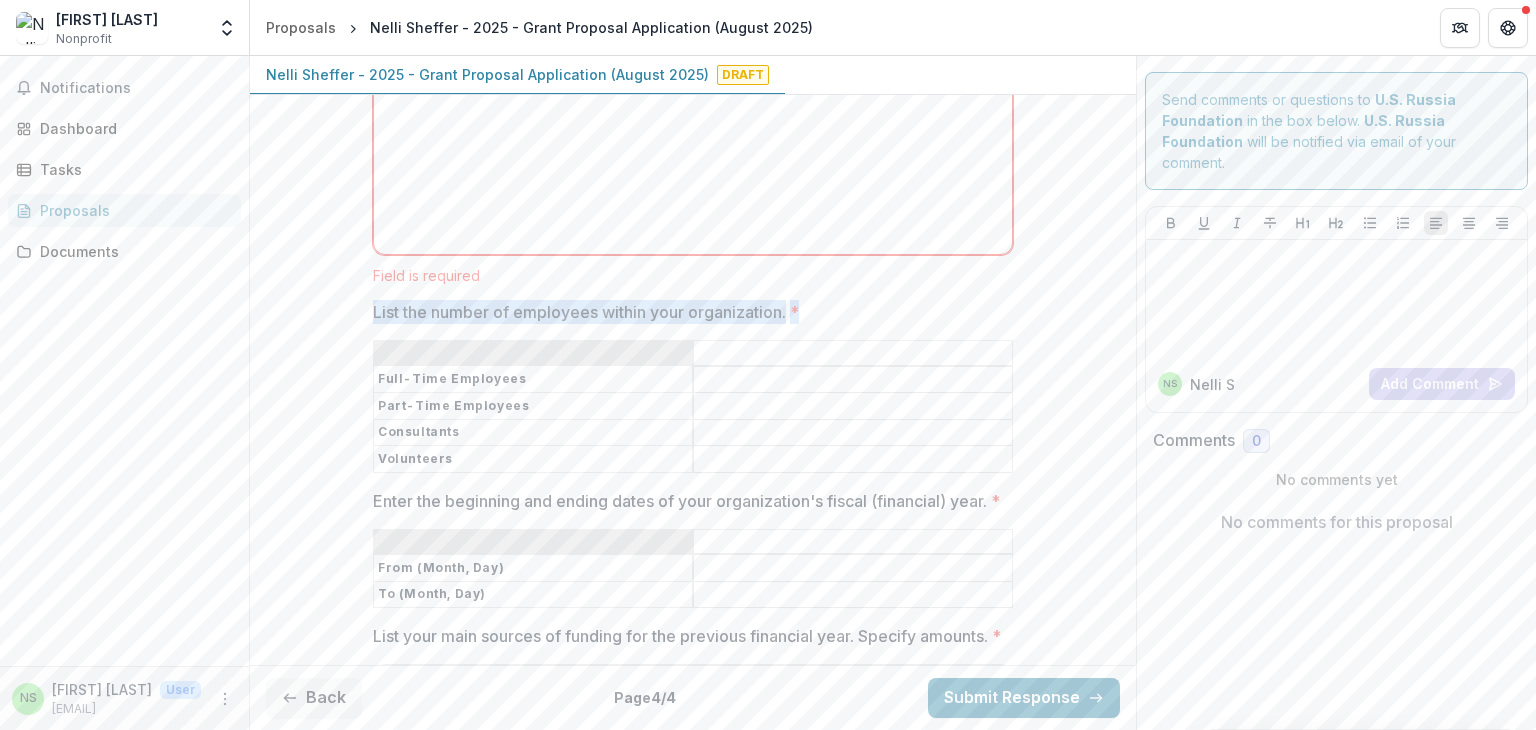 click on "List the number of employees within your organization. *" at bounding box center [687, 312] 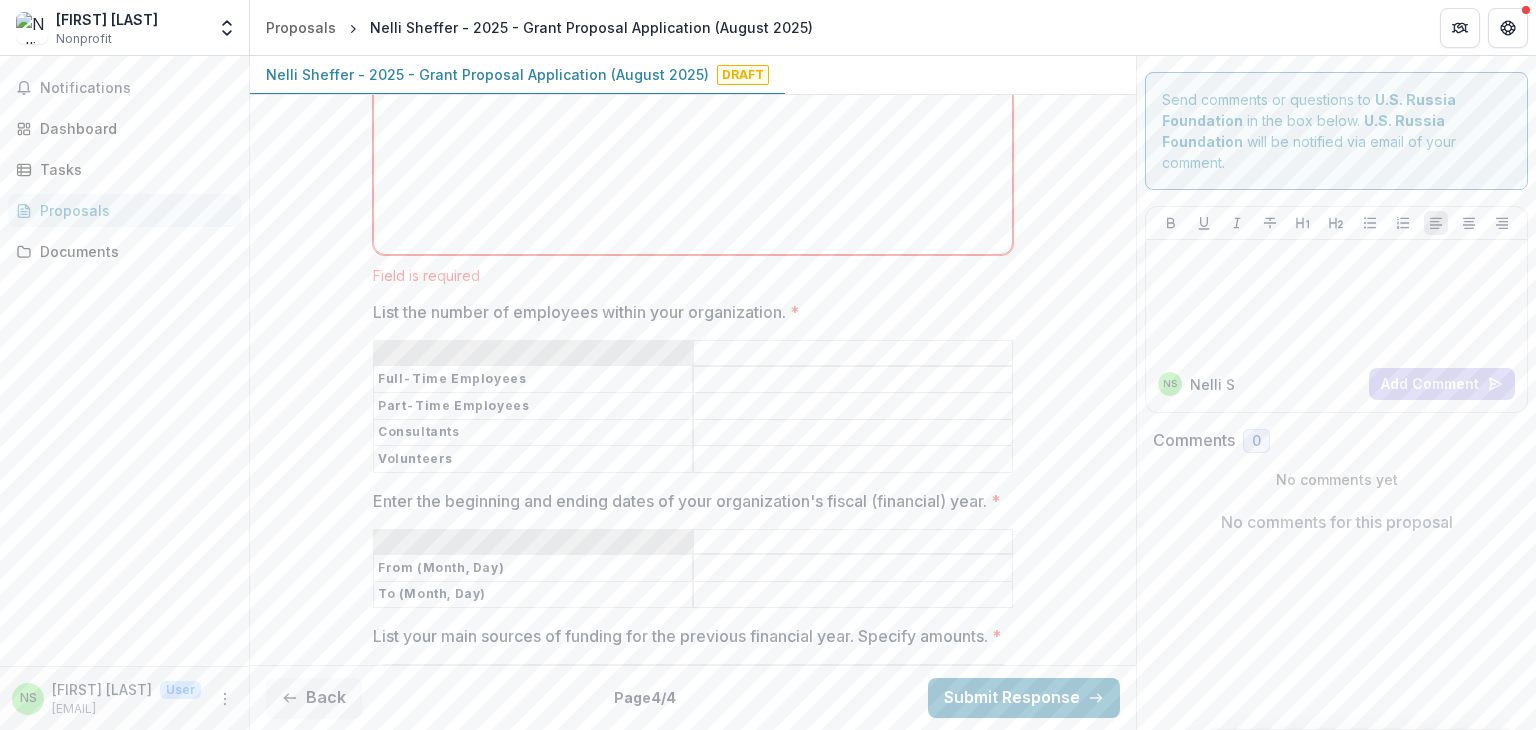click on "Enter the beginning and ending dates of your organization's fiscal (financial) year. *" at bounding box center [687, 501] 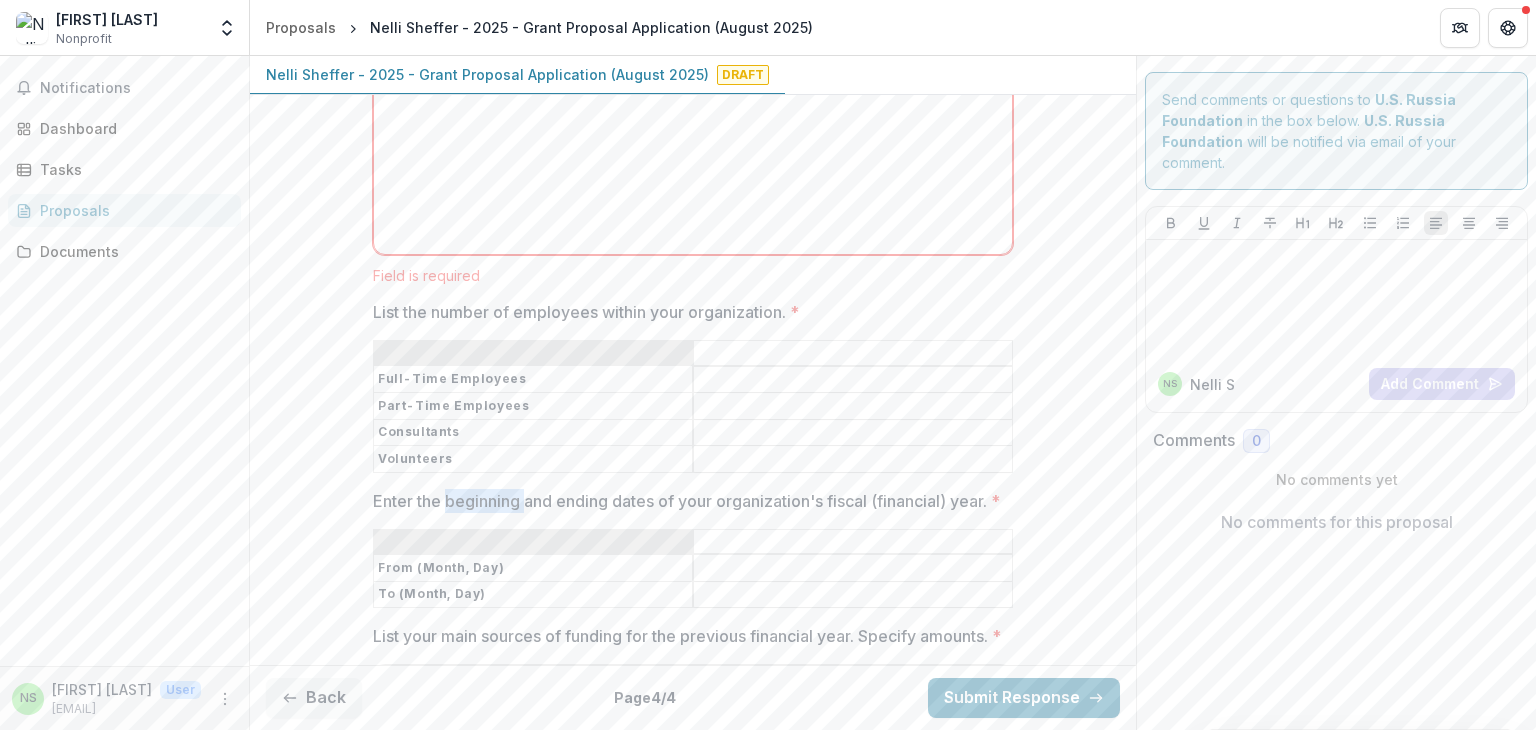 click on "Enter the beginning and ending dates of your organization's fiscal (financial) year. *" at bounding box center (687, 501) 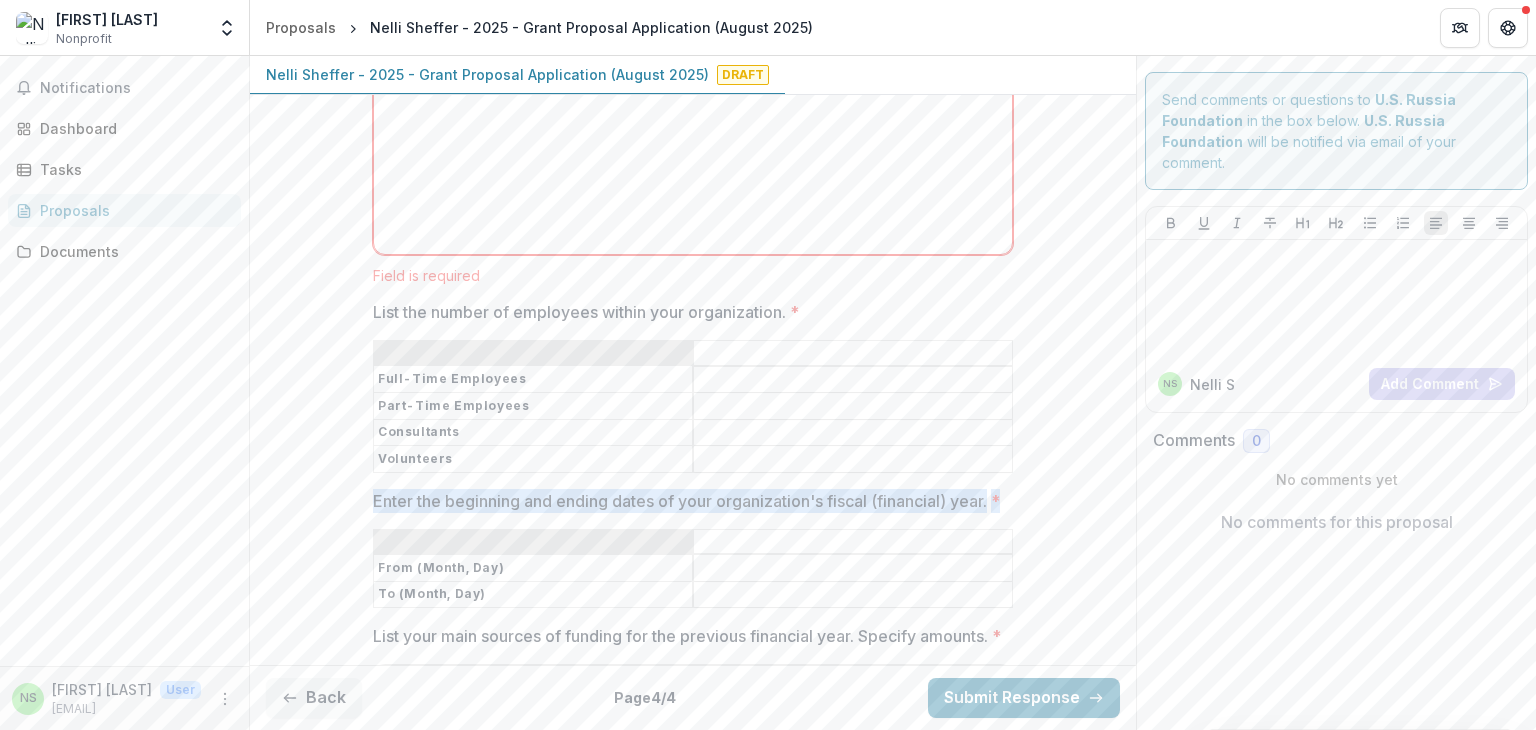 click on "Enter the beginning and ending dates of your organization's fiscal (financial) year. *" at bounding box center (687, 501) 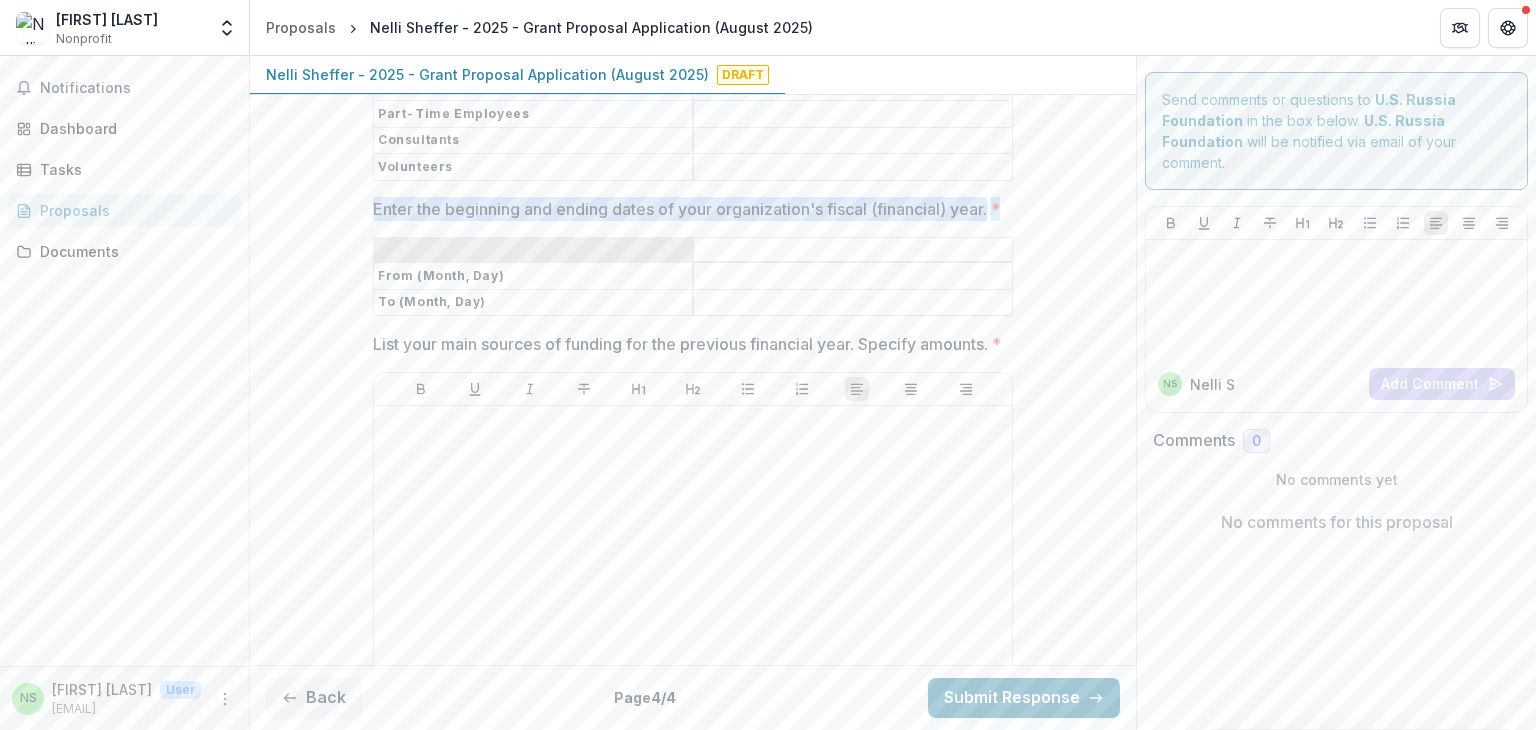 scroll, scrollTop: 2354, scrollLeft: 0, axis: vertical 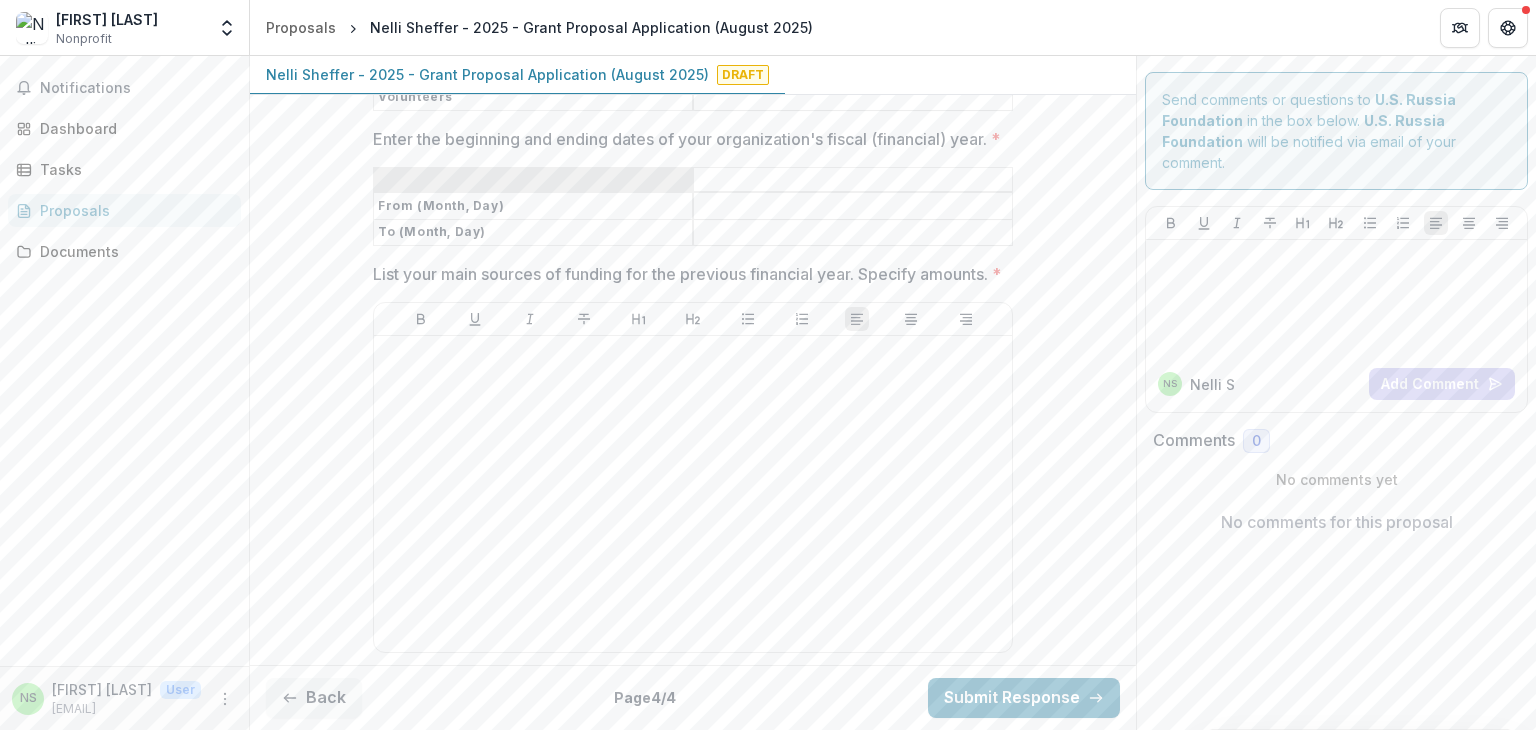 click on "List your main sources of funding for the previous financial year. Specify amounts. *" at bounding box center (687, 274) 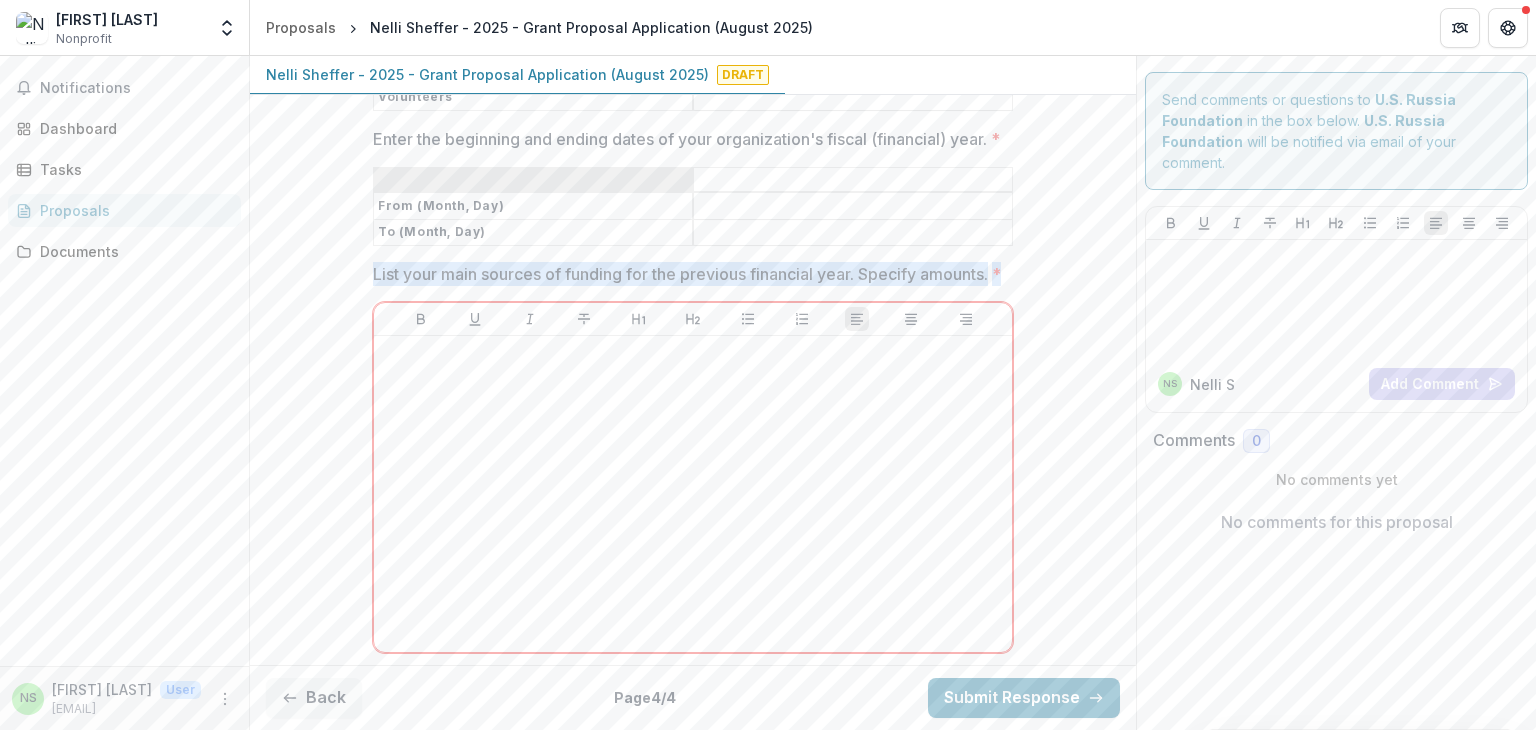 click on "List your main sources of funding for the previous financial year. Specify amounts. *" at bounding box center [687, 274] 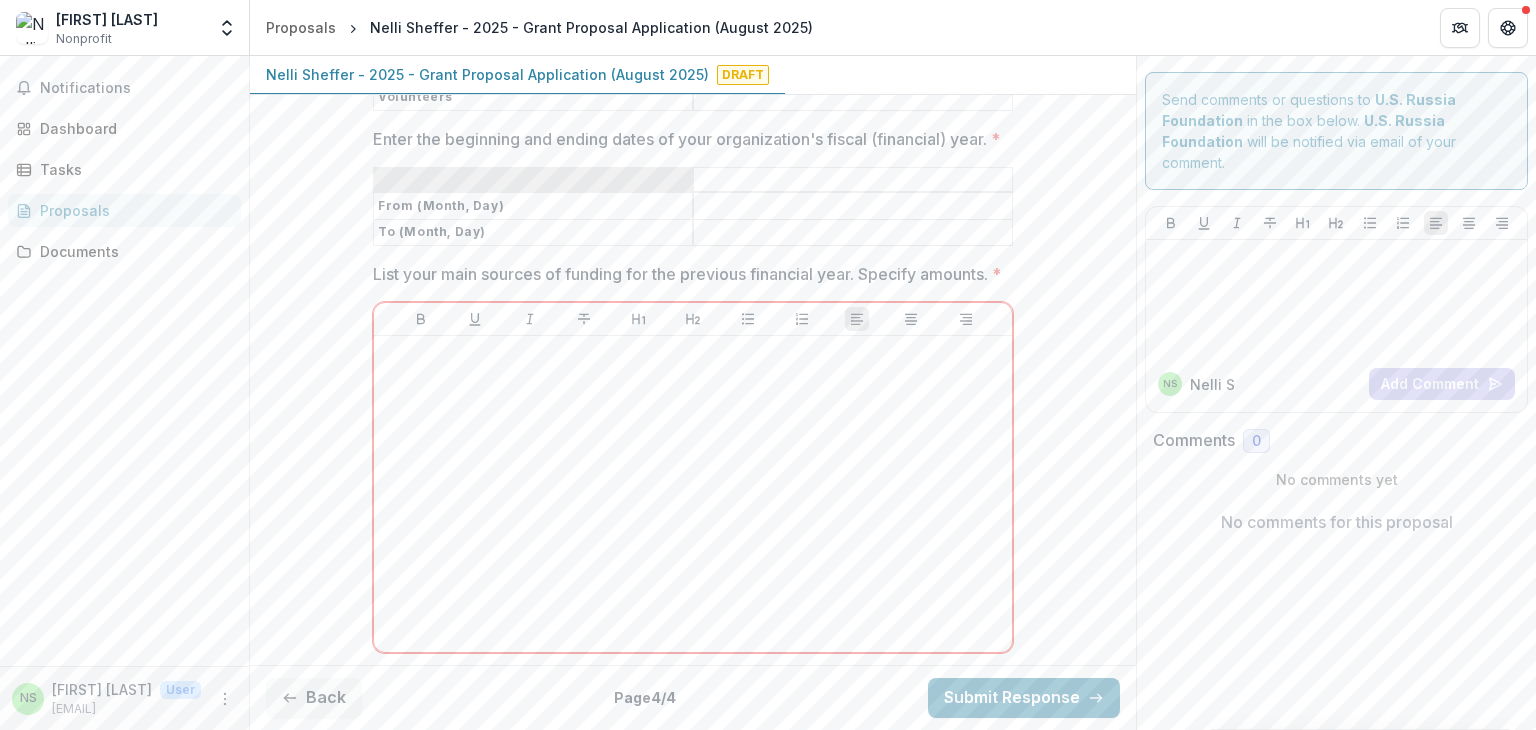click on "List your main sources of funding for the previous financial year. Specify amounts. *" at bounding box center (687, 274) 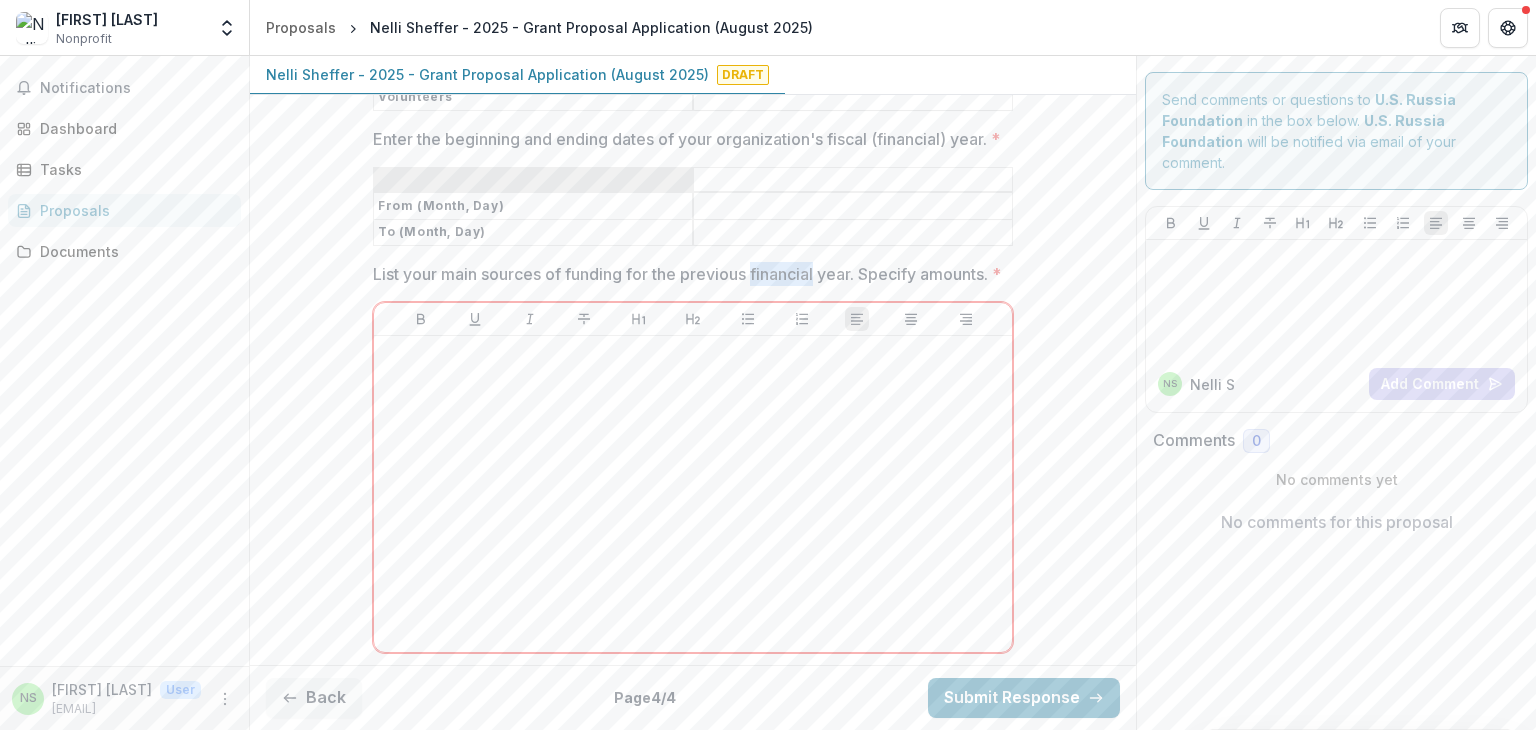 click on "List your main sources of funding for the previous financial year. Specify amounts. *" at bounding box center [687, 274] 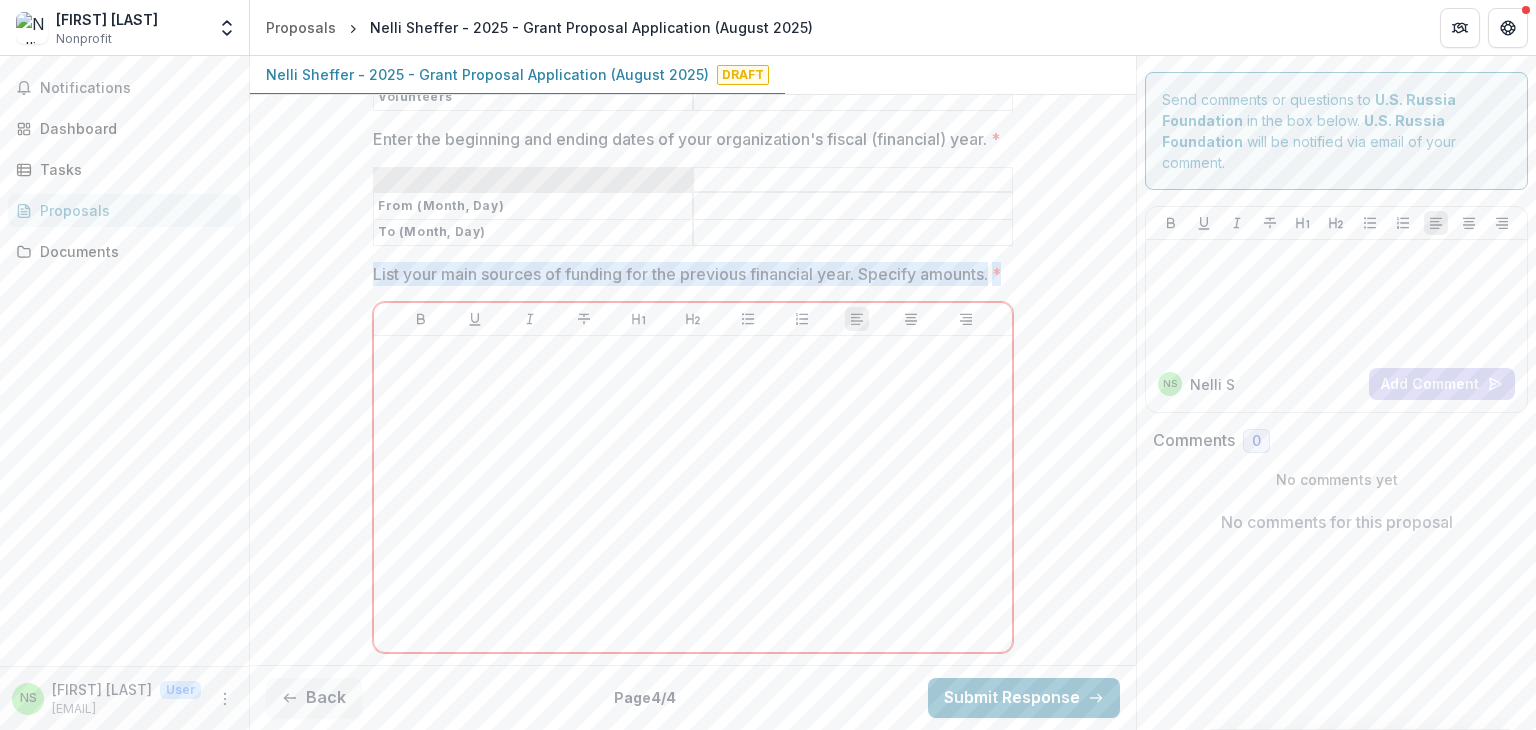click on "List your main sources of funding for the previous financial year. Specify amounts. *" at bounding box center (687, 274) 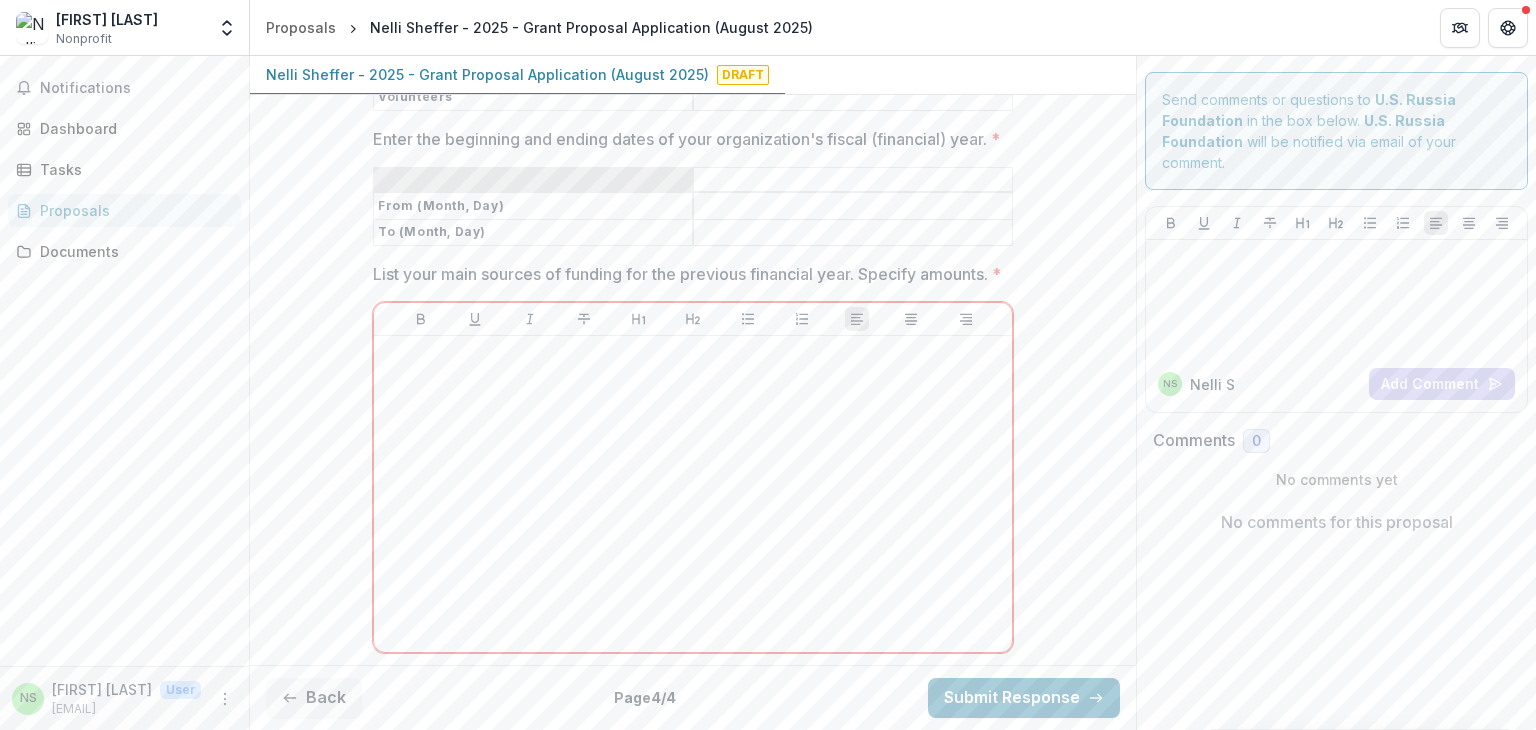 click on "List your main sources of funding for the previous financial year. Specify amounts. *" at bounding box center (687, 274) 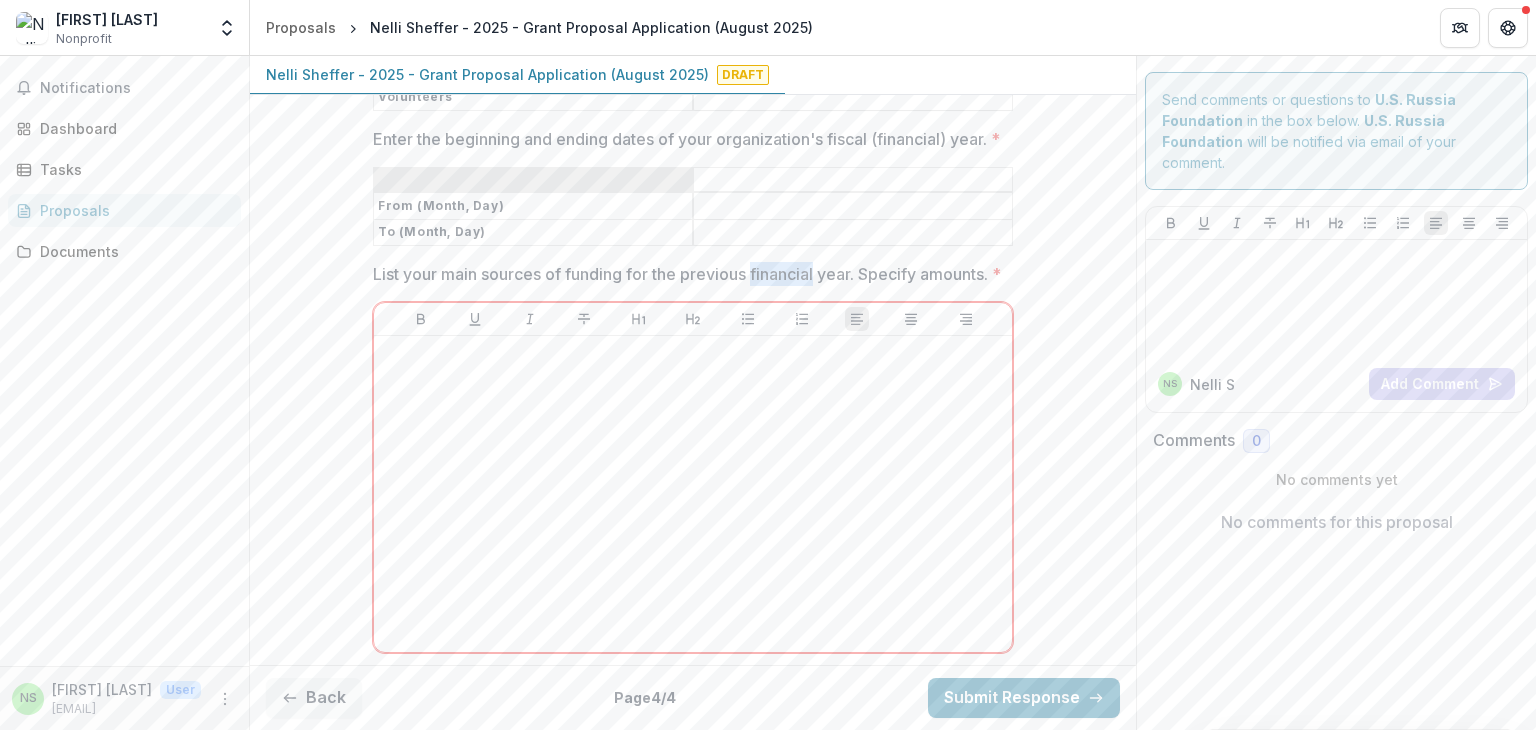click on "List your main sources of funding for the previous financial year. Specify amounts. *" at bounding box center (687, 274) 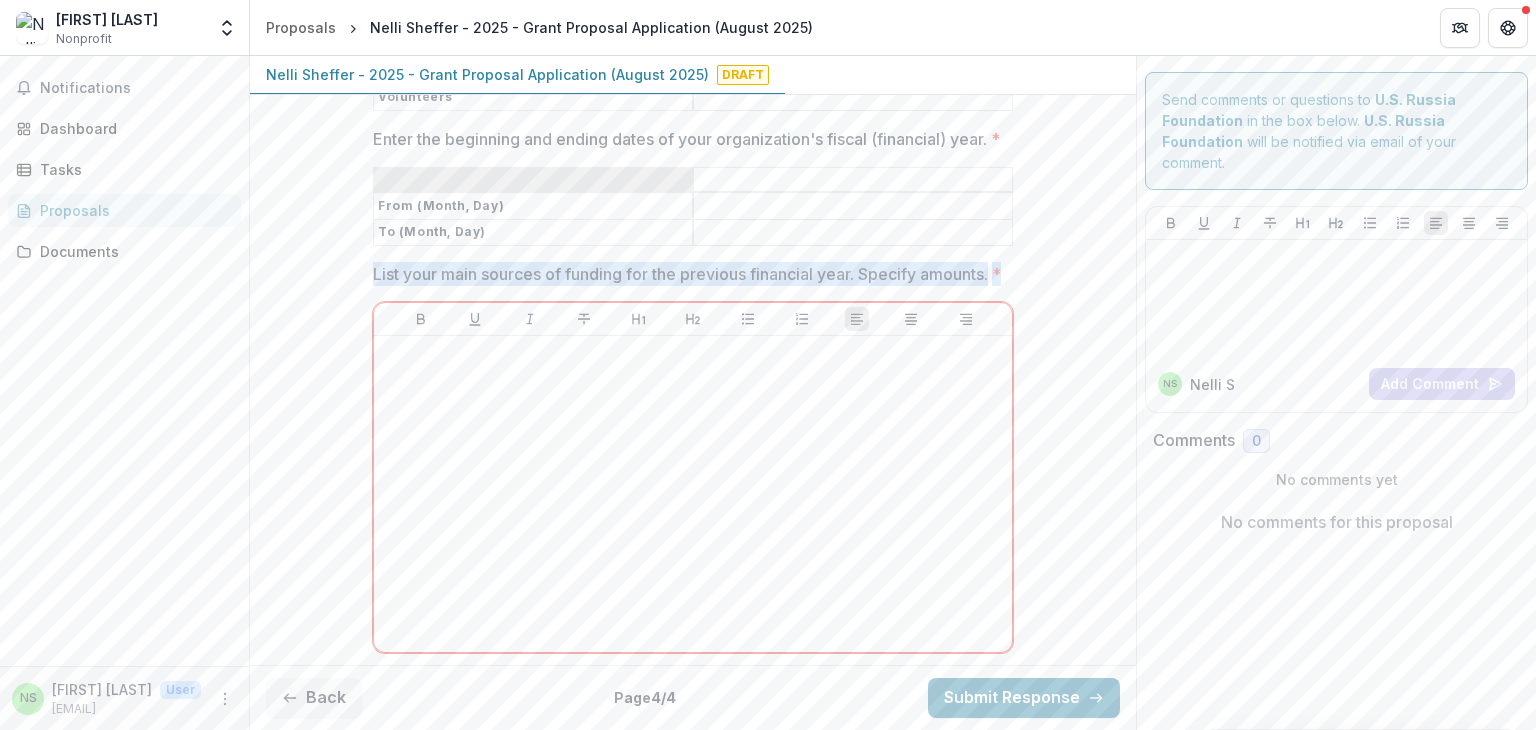 click on "List your main sources of funding for the previous financial year. Specify amounts. *" at bounding box center (687, 274) 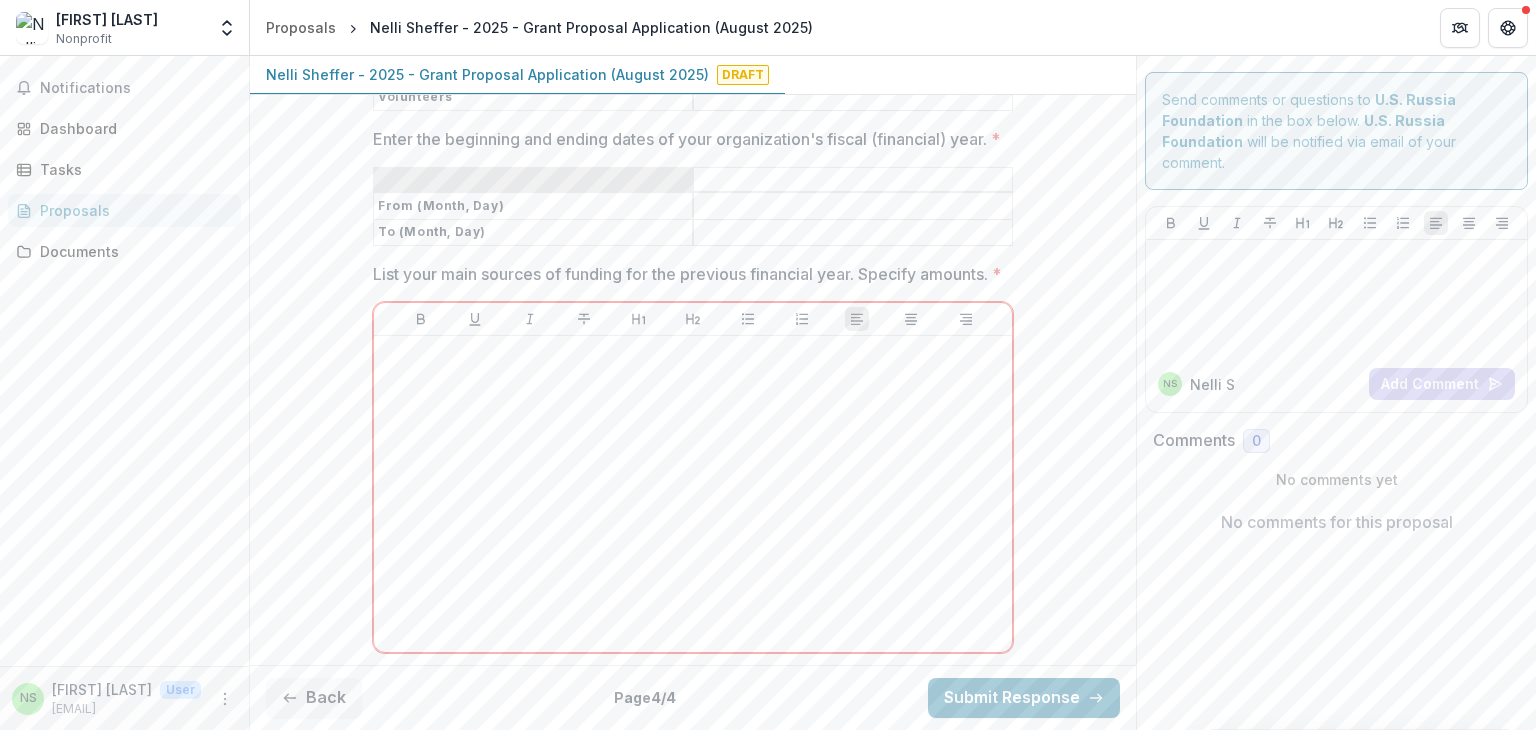 click on "List your main sources of funding for the previous financial year. Specify amounts. *" at bounding box center (687, 274) 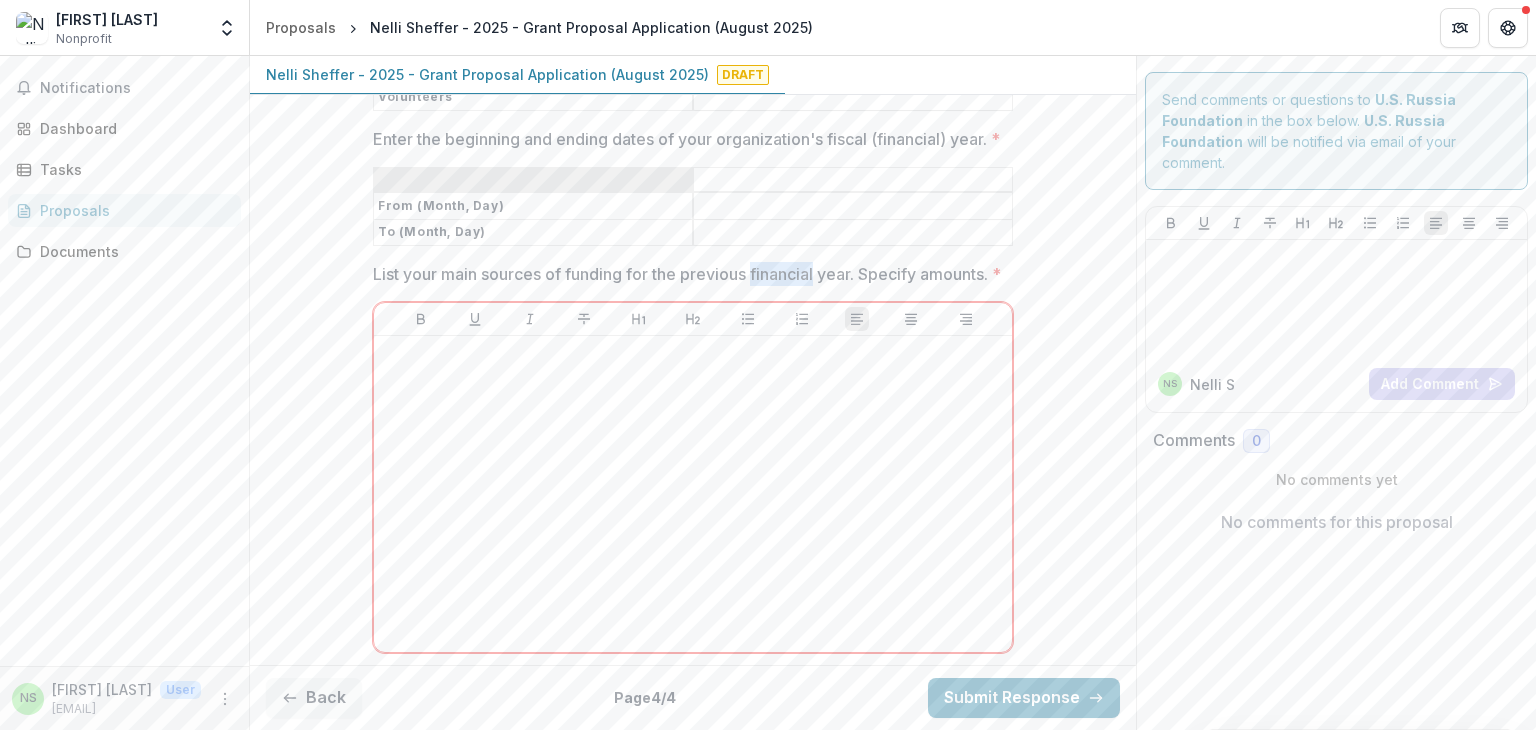 click on "List your main sources of funding for the previous financial year. Specify amounts. *" at bounding box center (687, 274) 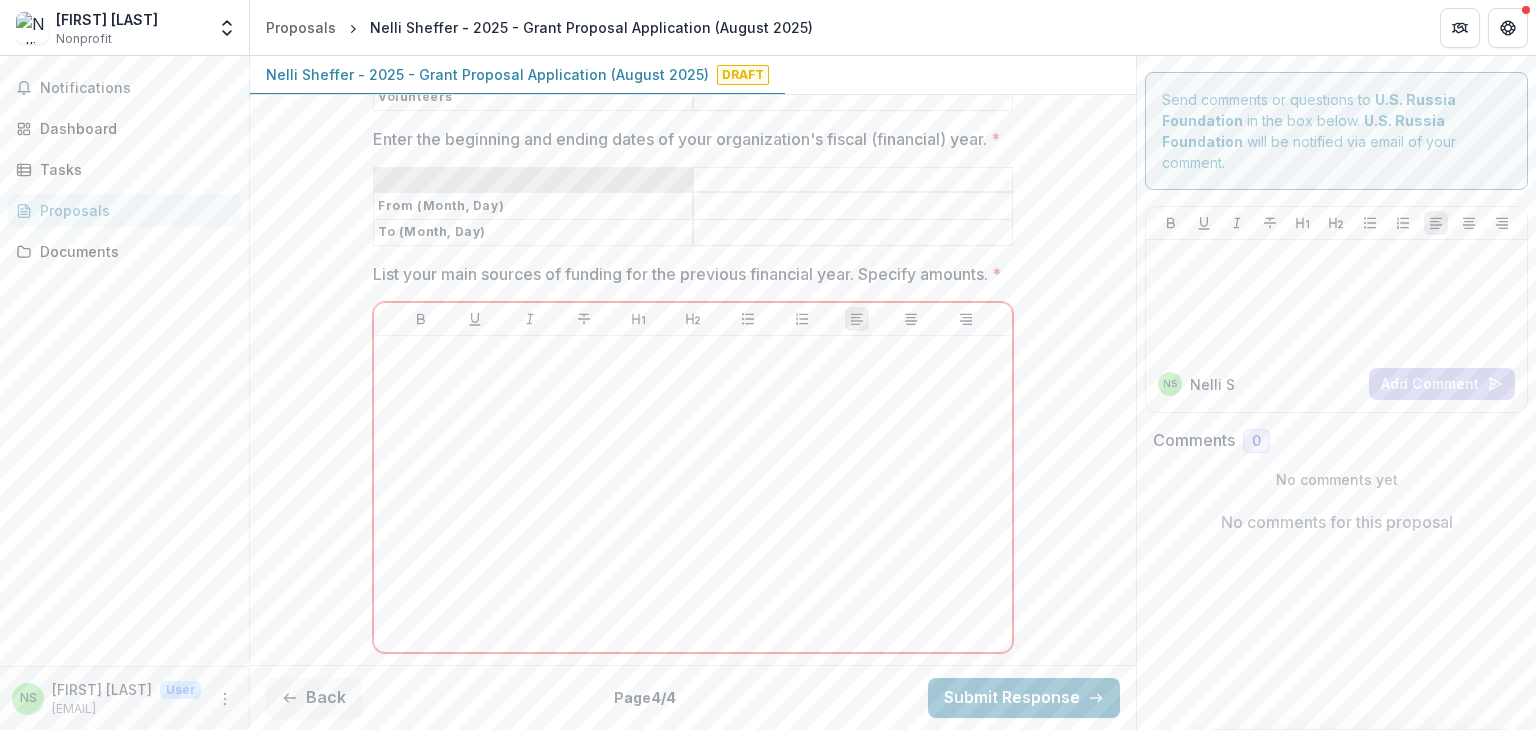 click on "*" at bounding box center [996, 274] 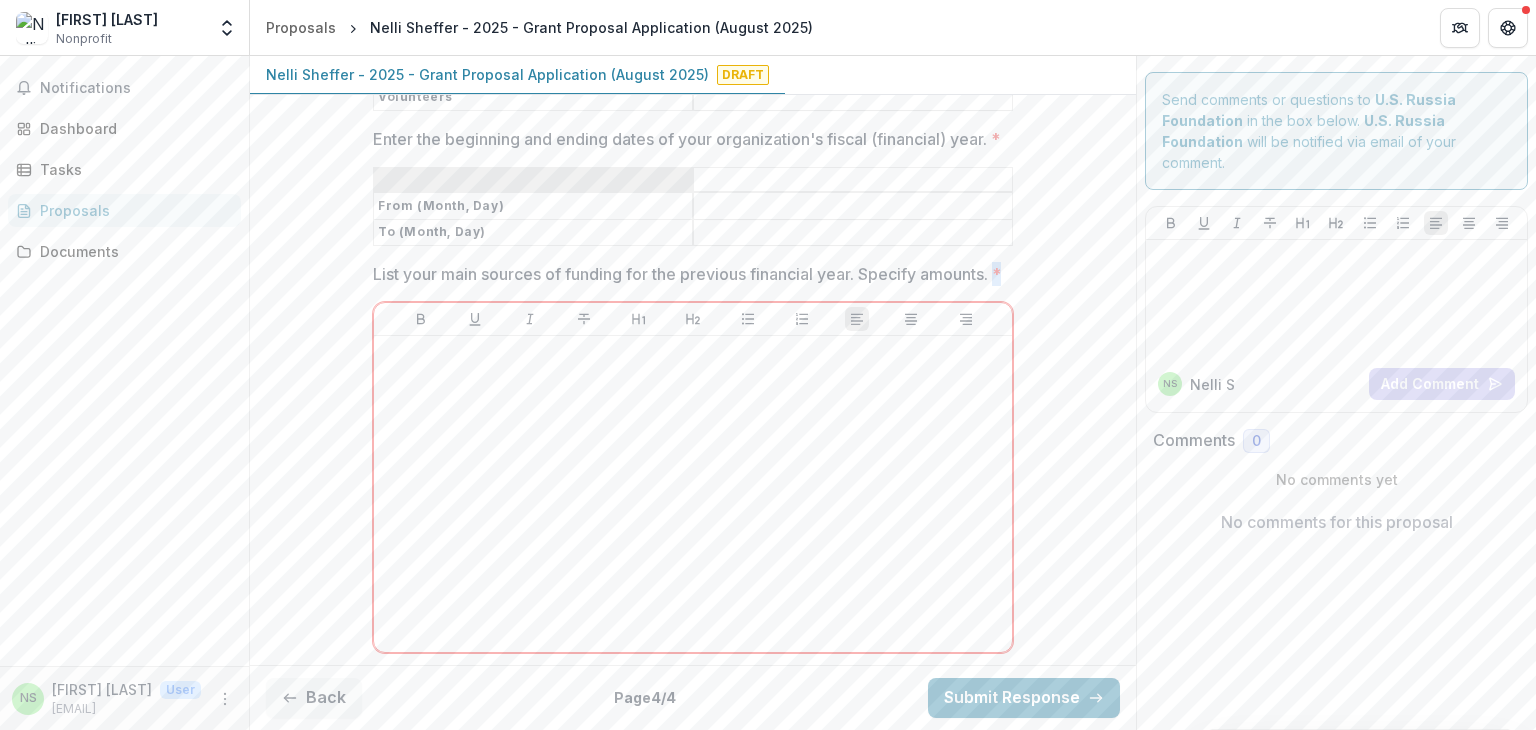 click on "*" at bounding box center [996, 274] 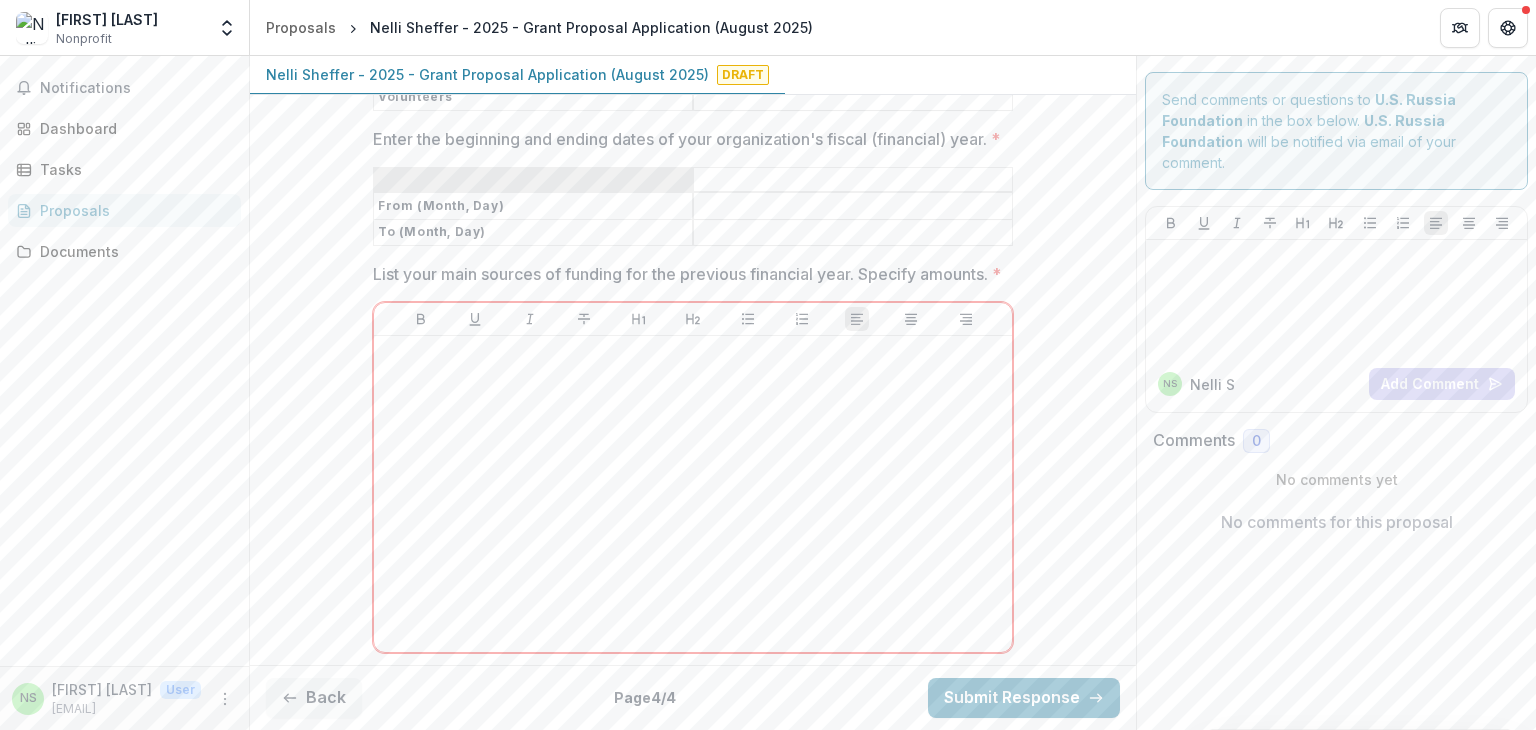 click on "*" at bounding box center (996, 274) 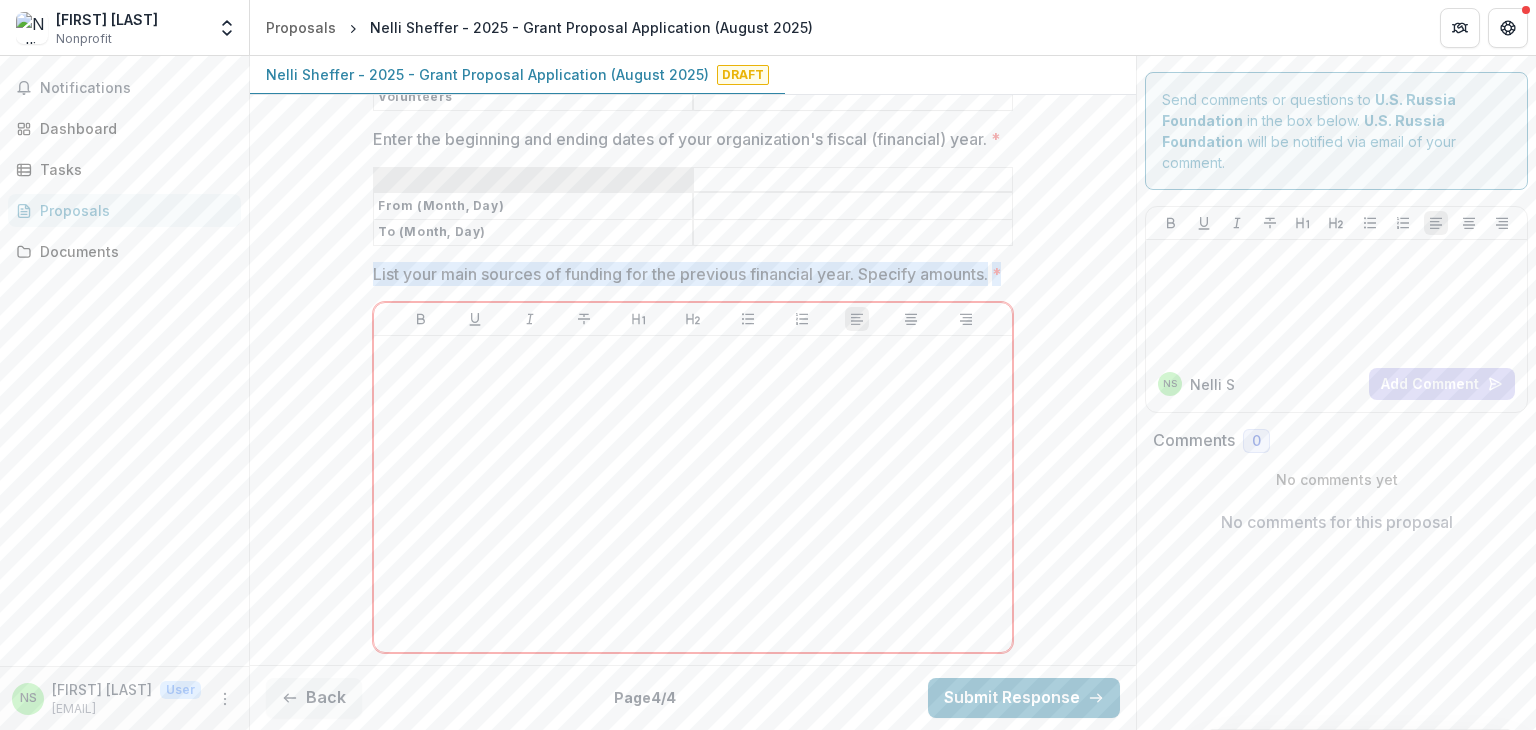 drag, startPoint x: 472, startPoint y: 307, endPoint x: 373, endPoint y: 292, distance: 100.12991 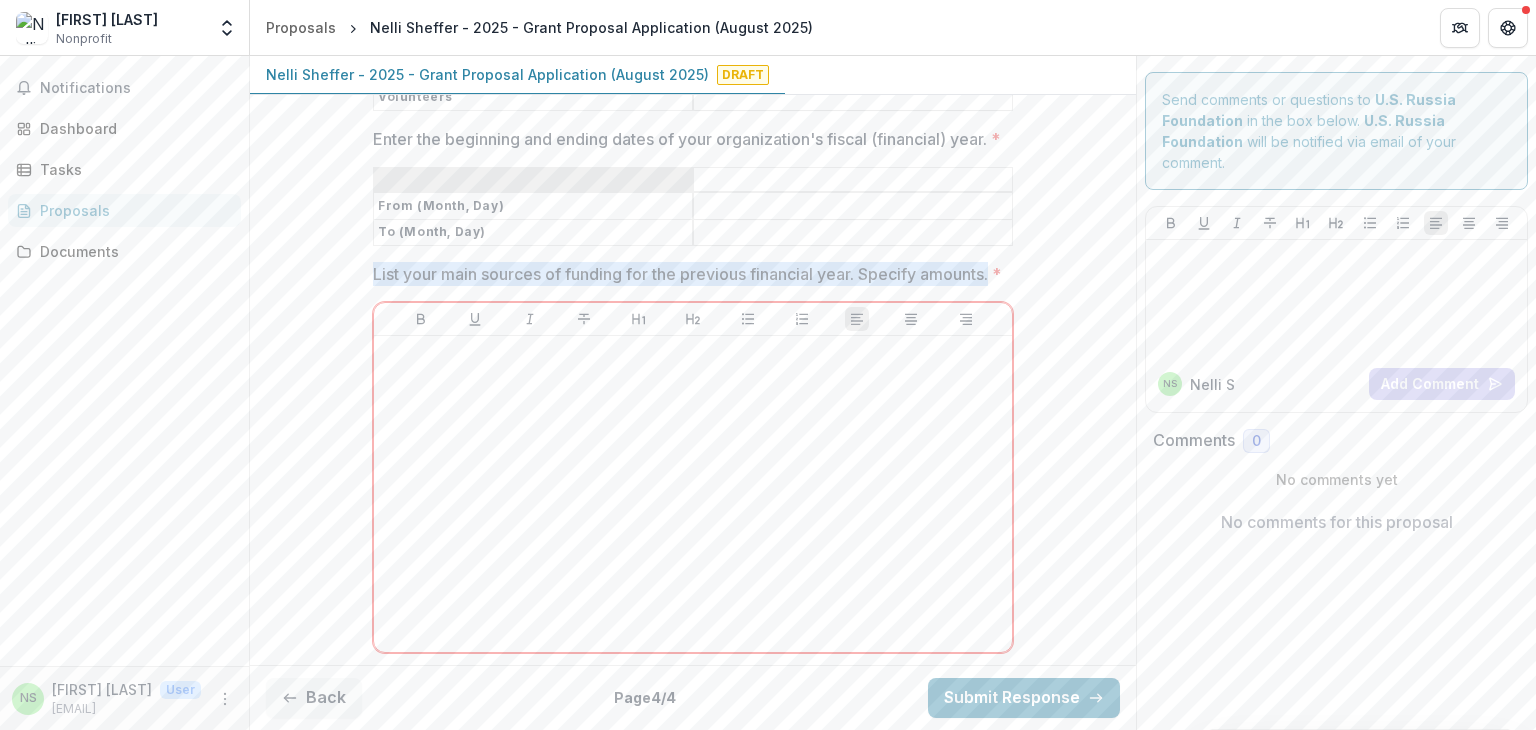 drag, startPoint x: 373, startPoint y: 292, endPoint x: 447, endPoint y: 302, distance: 74.672615 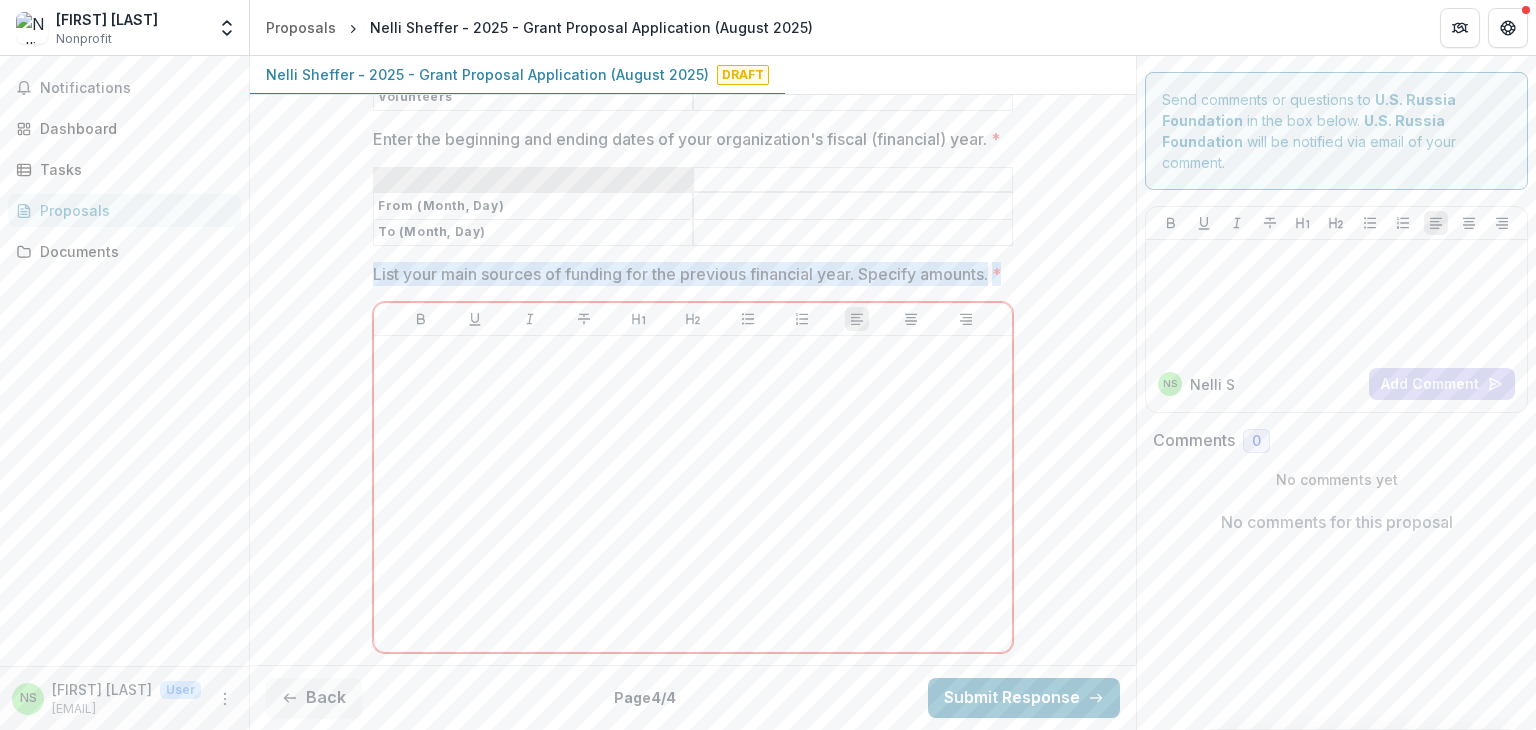 drag, startPoint x: 368, startPoint y: 282, endPoint x: 466, endPoint y: 313, distance: 102.78619 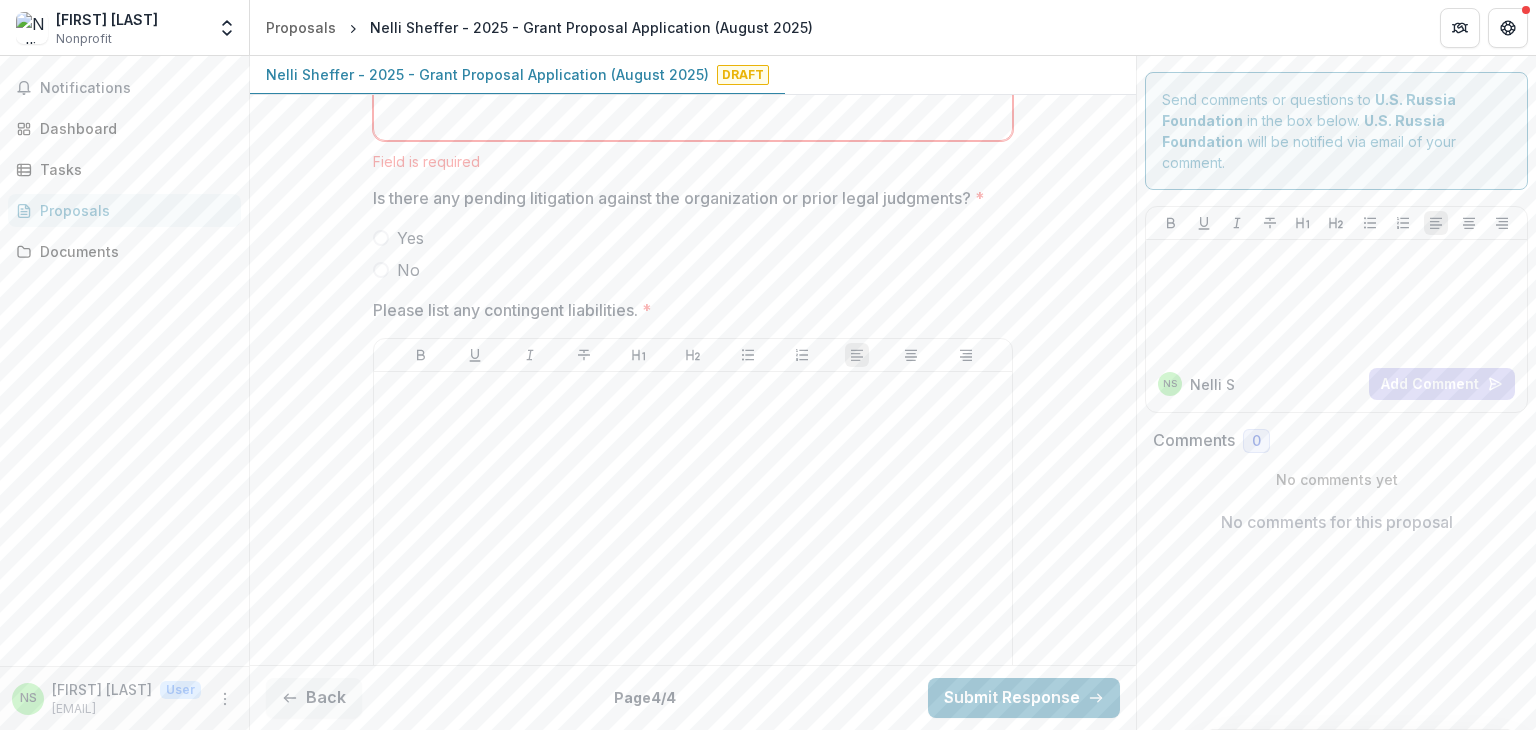 scroll, scrollTop: 2874, scrollLeft: 0, axis: vertical 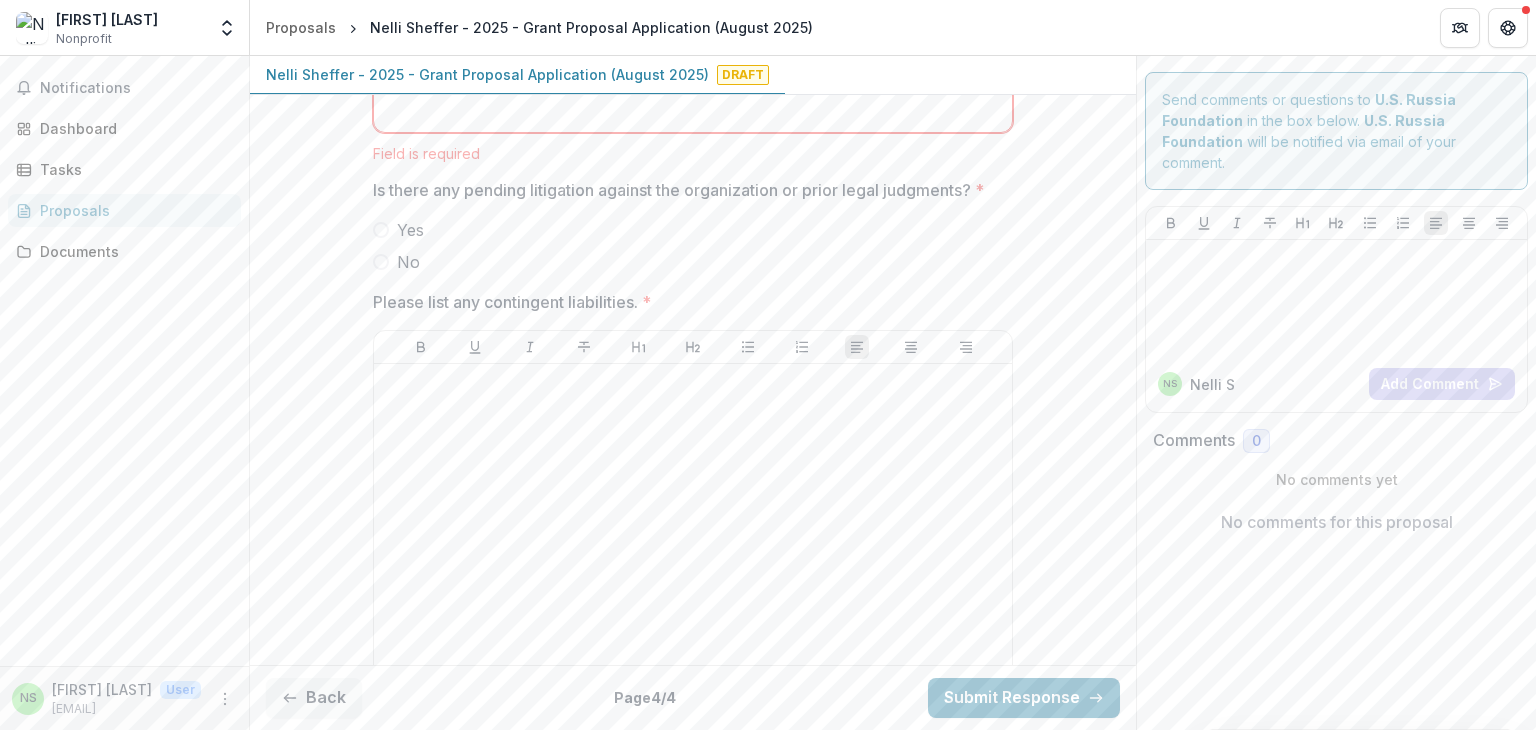 click on "Is there any pending litigation against the organization or prior legal judgments? *" at bounding box center [687, 190] 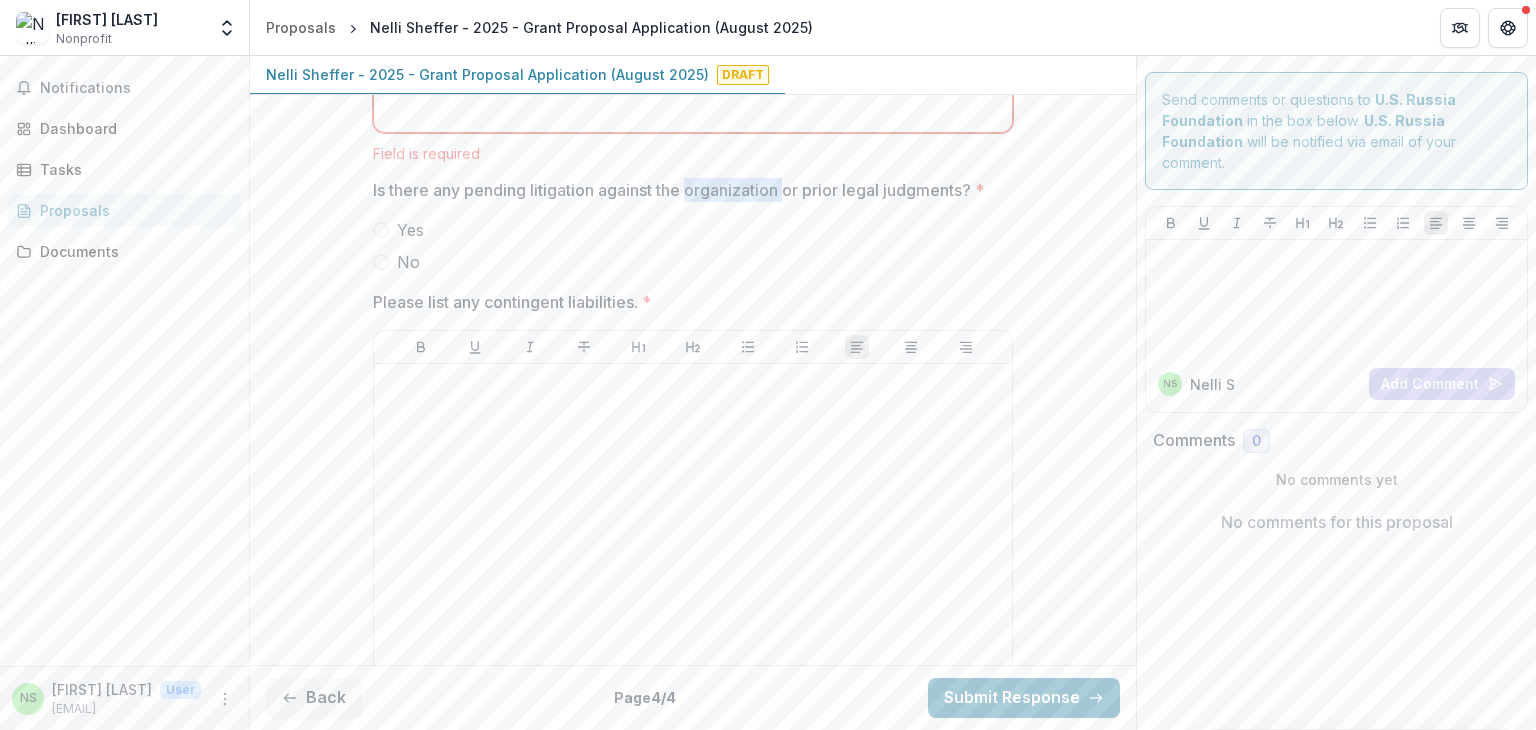 click on "Is there any pending litigation against the organization or prior legal judgments? *" at bounding box center (687, 190) 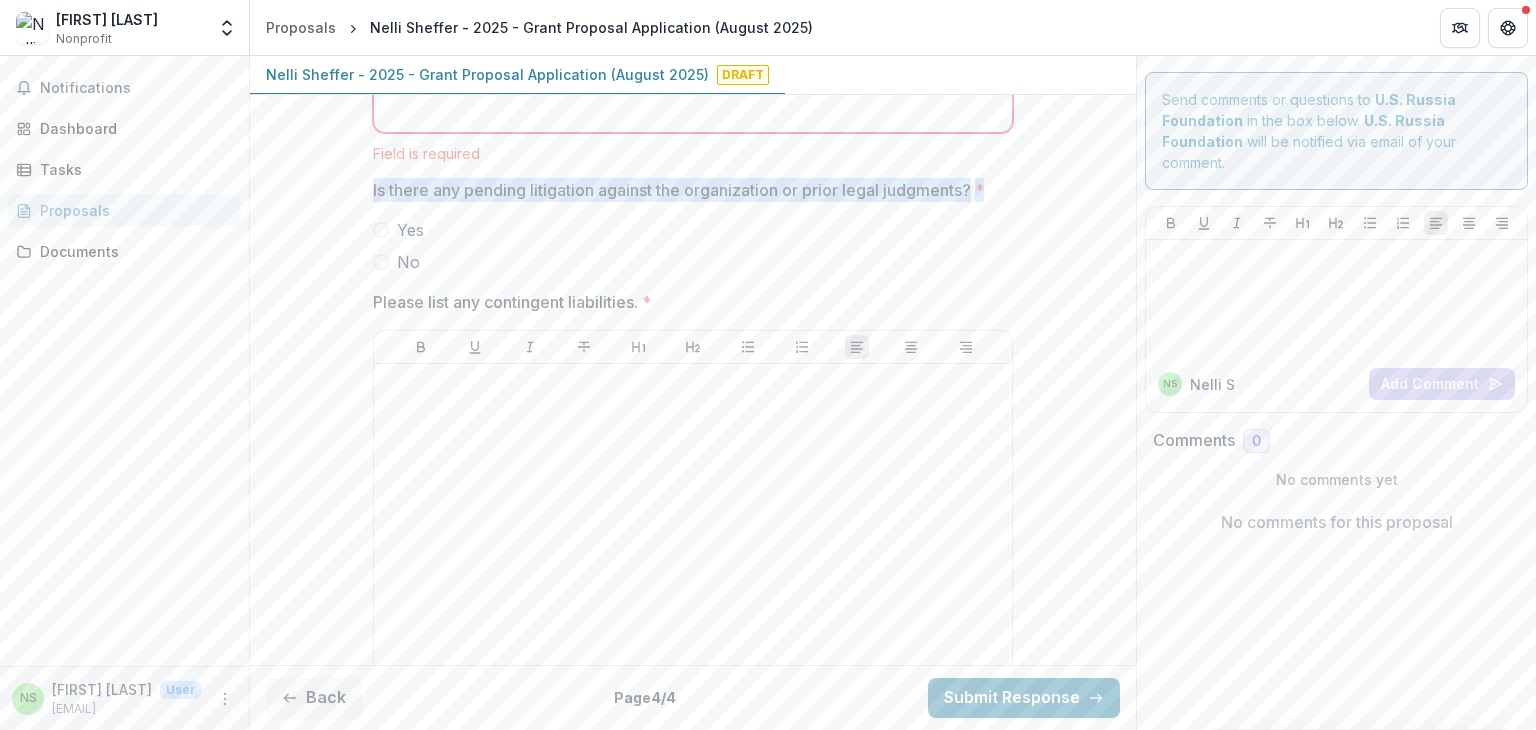 click on "Is there any pending litigation against the organization or prior legal judgments? *" at bounding box center [687, 190] 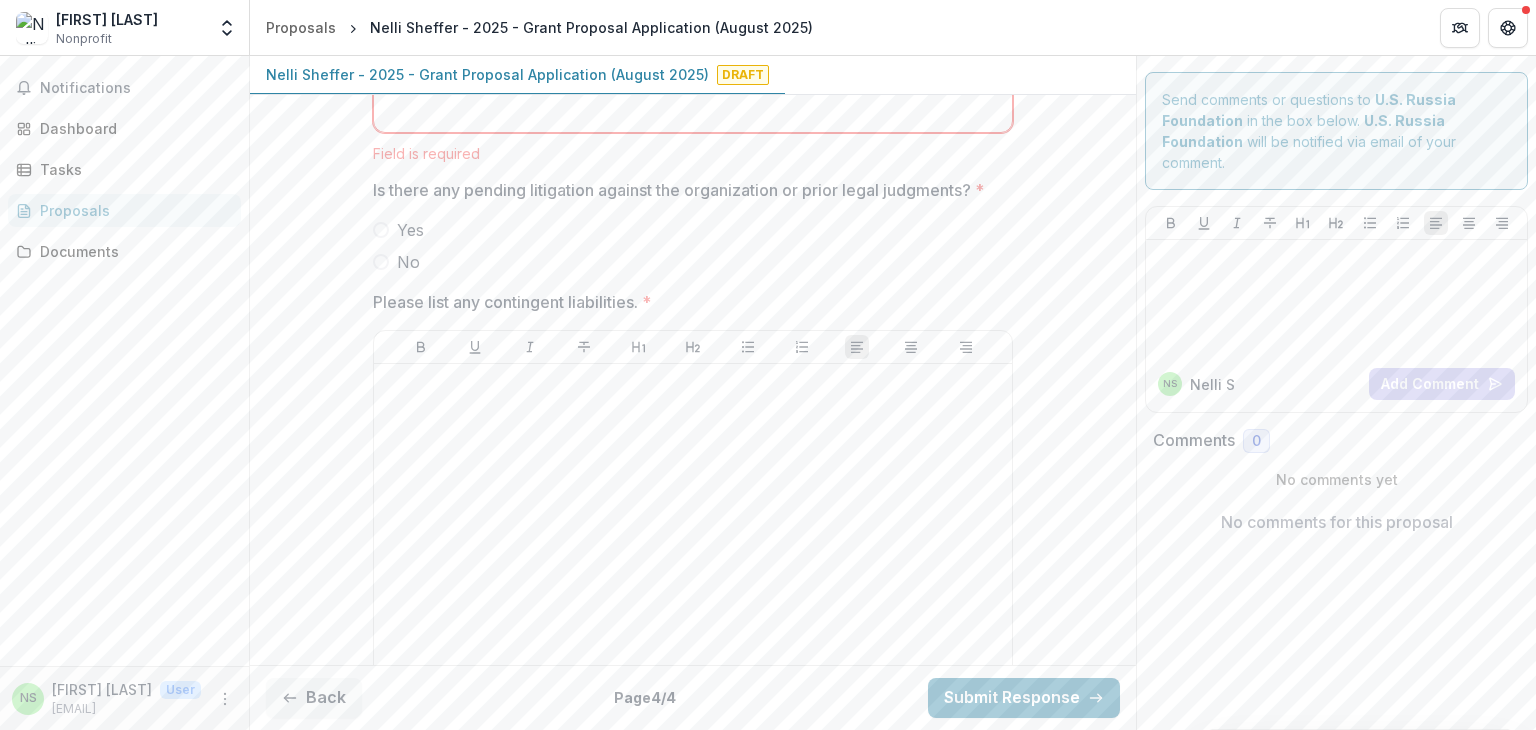 click on "Please list any contingent liabilities. *" at bounding box center (687, 302) 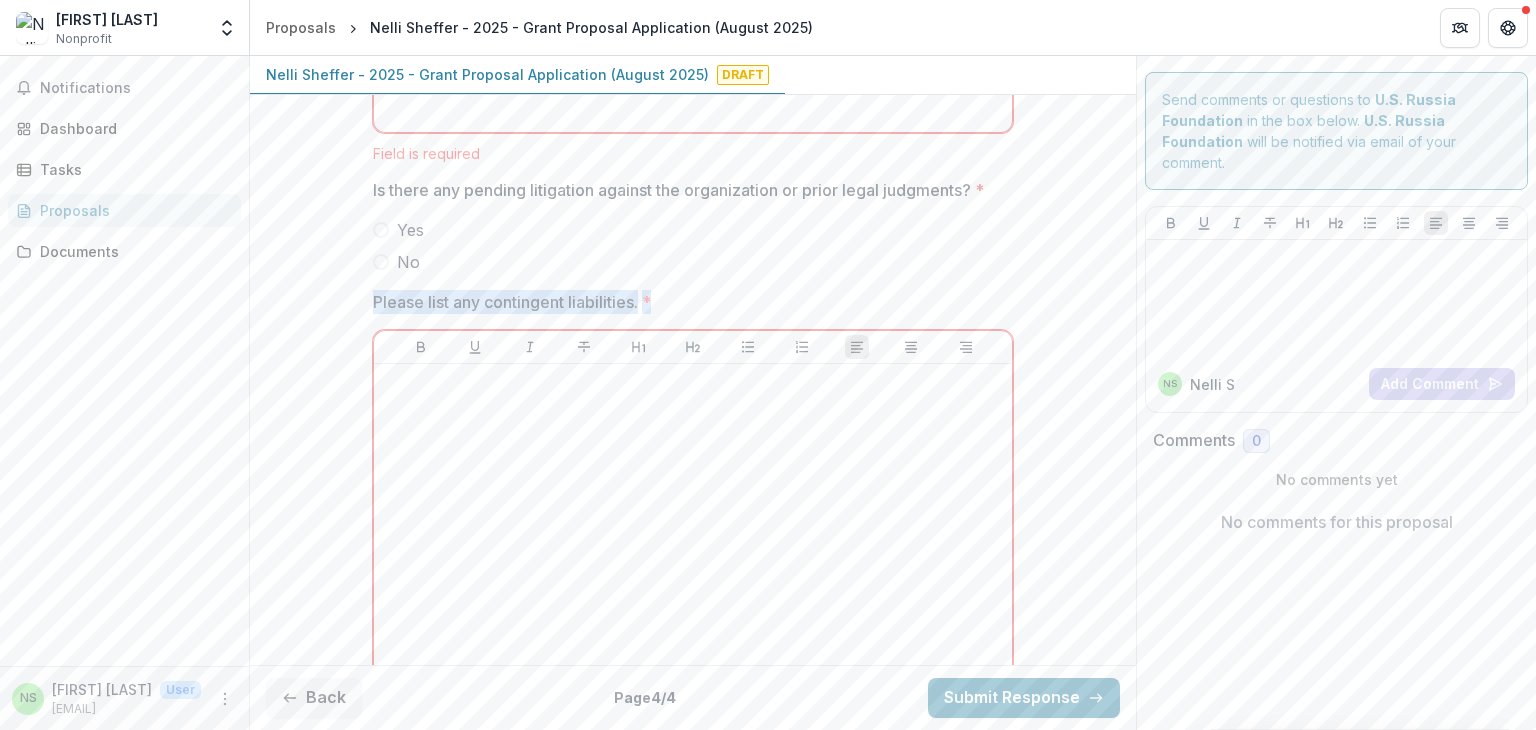 click on "Please list any contingent liabilities. *" at bounding box center (687, 302) 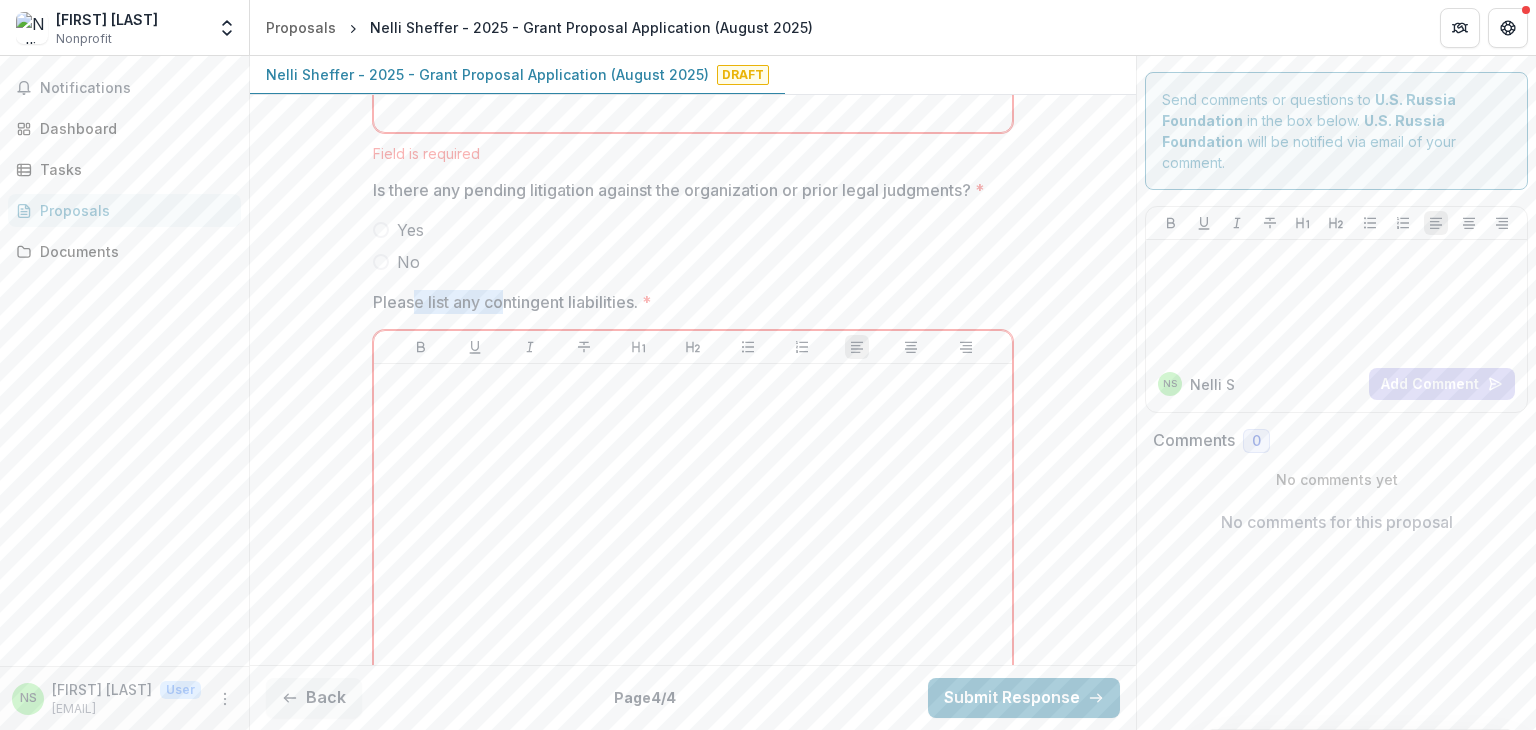 drag, startPoint x: 502, startPoint y: 332, endPoint x: 415, endPoint y: 341, distance: 87.46428 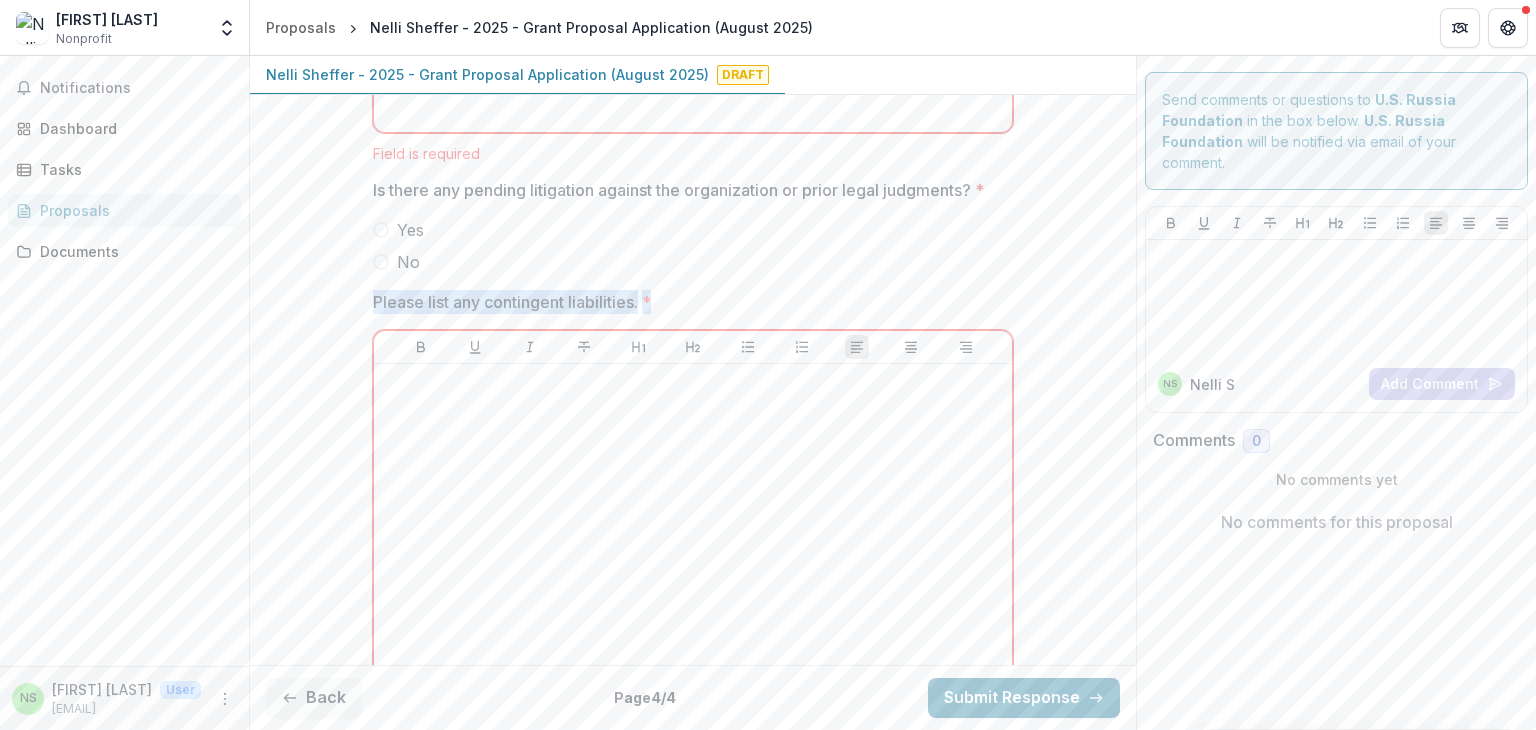 drag, startPoint x: 372, startPoint y: 331, endPoint x: 658, endPoint y: 324, distance: 286.08566 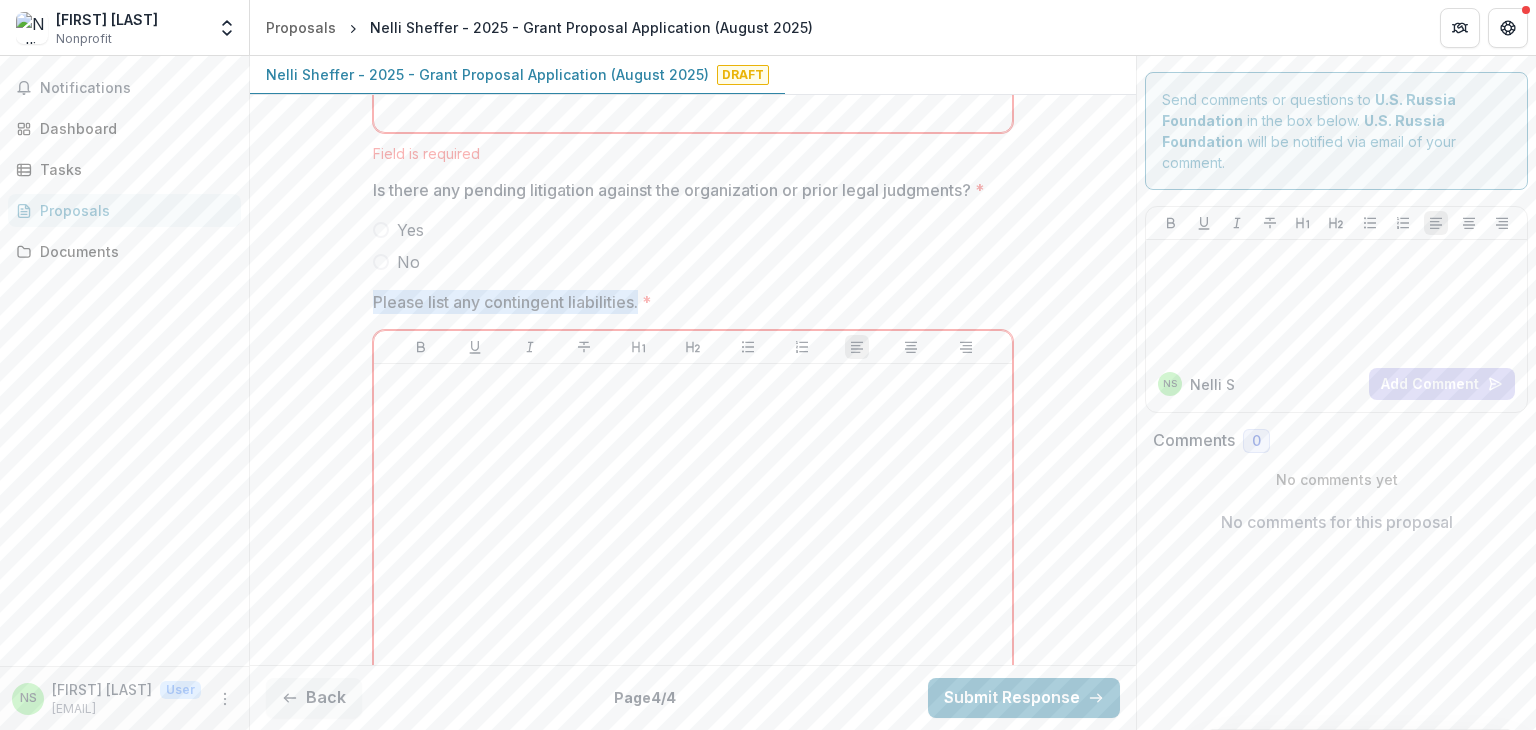 drag, startPoint x: 368, startPoint y: 333, endPoint x: 648, endPoint y: 337, distance: 280.02856 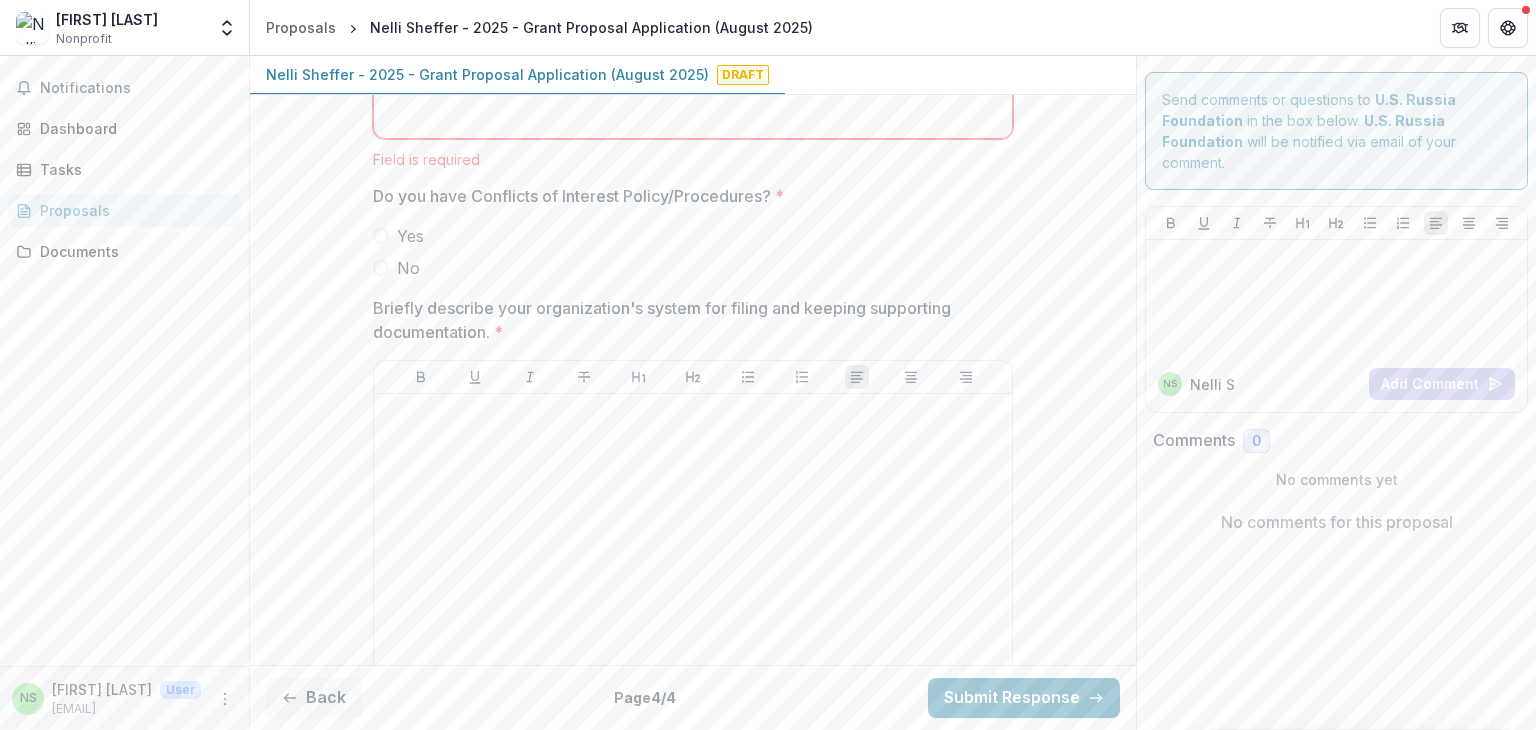 scroll, scrollTop: 3385, scrollLeft: 0, axis: vertical 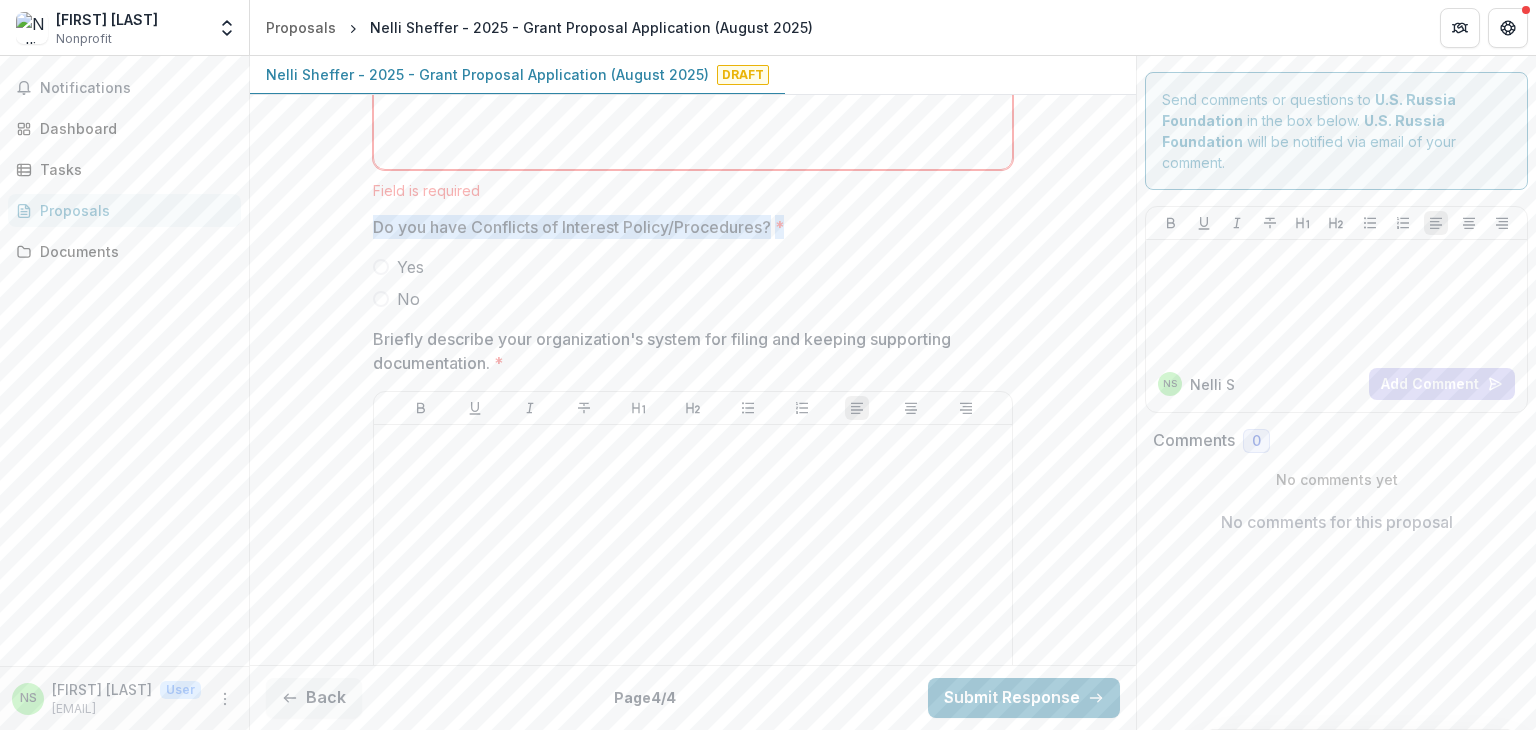 drag, startPoint x: 372, startPoint y: 265, endPoint x: 791, endPoint y: 253, distance: 419.1718 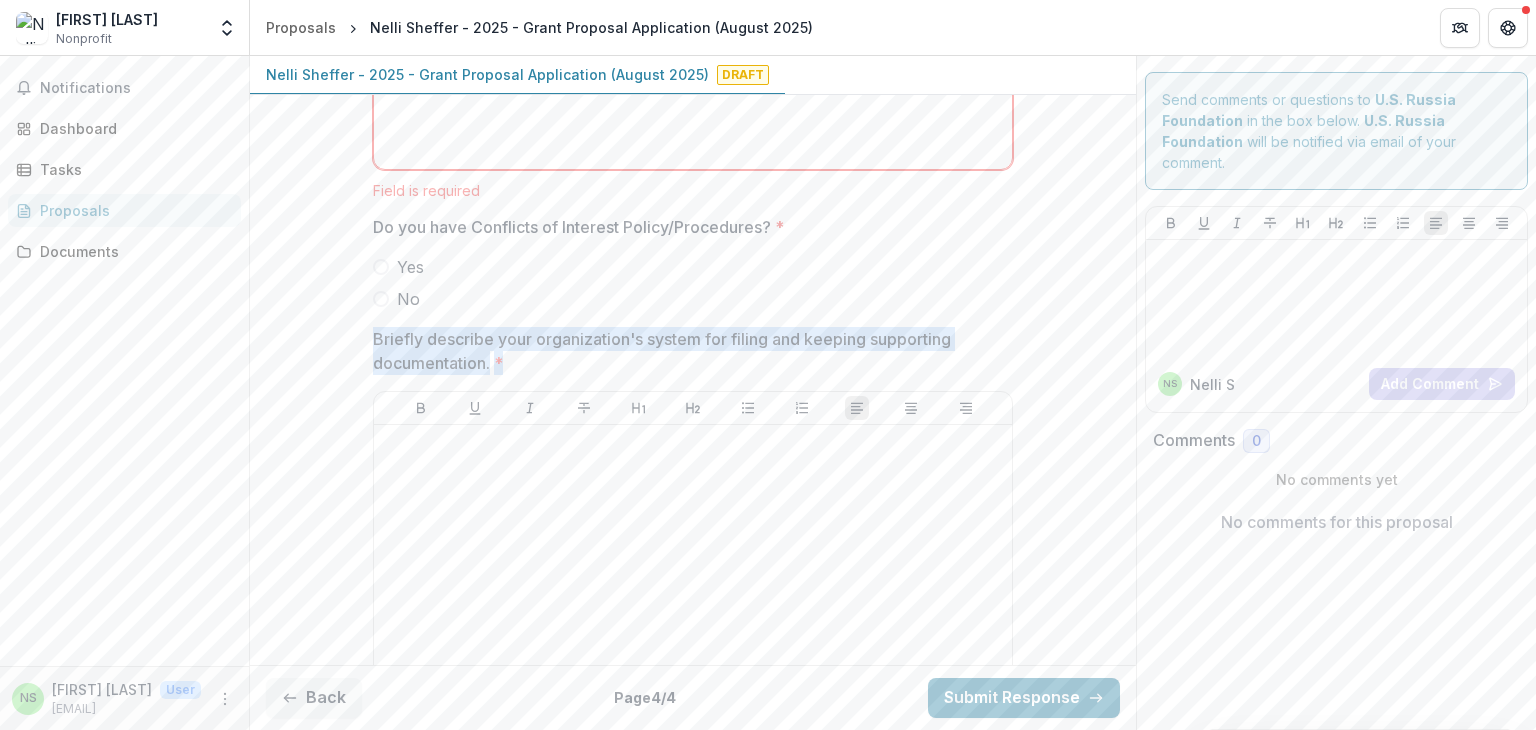 drag, startPoint x: 368, startPoint y: 371, endPoint x: 574, endPoint y: 386, distance: 206.5454 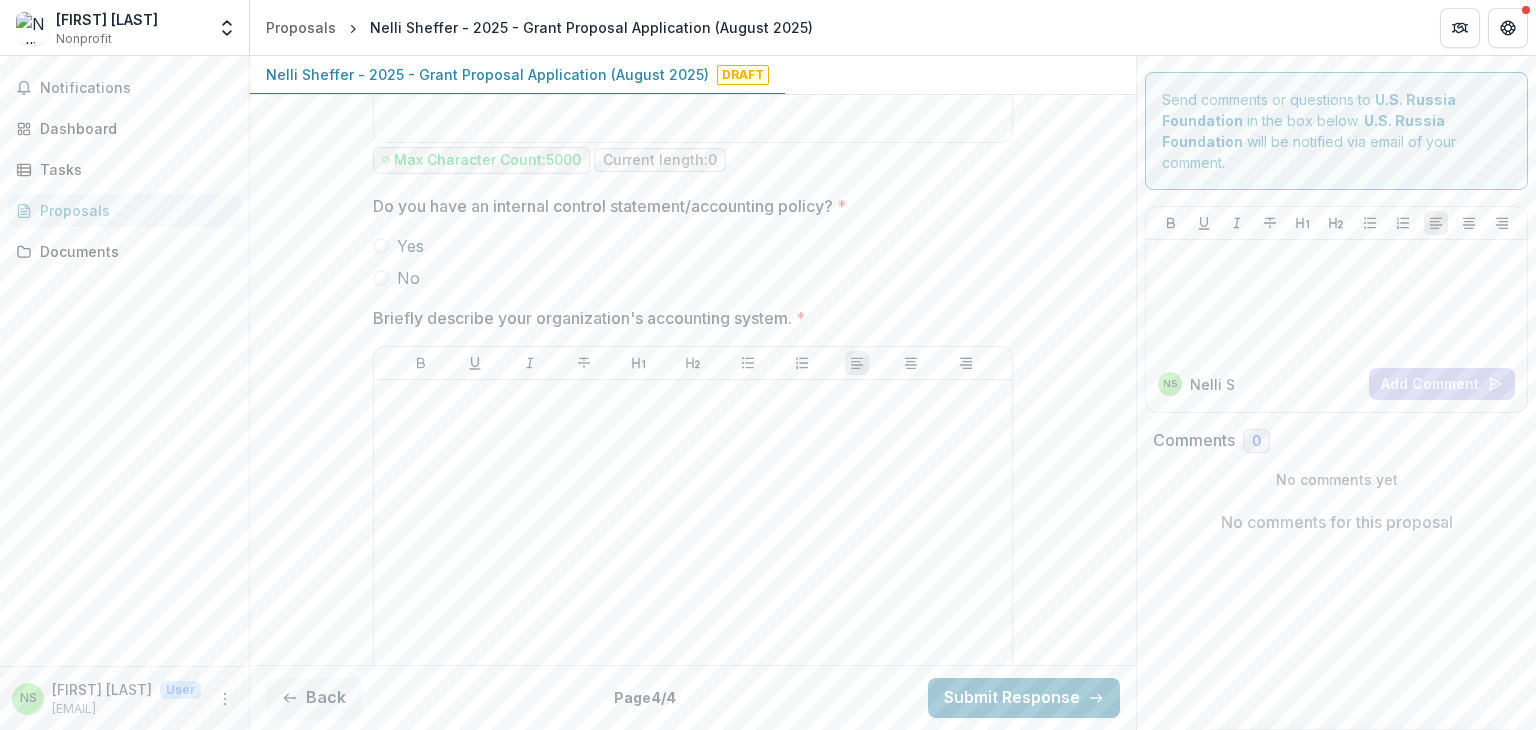 scroll, scrollTop: 4016, scrollLeft: 0, axis: vertical 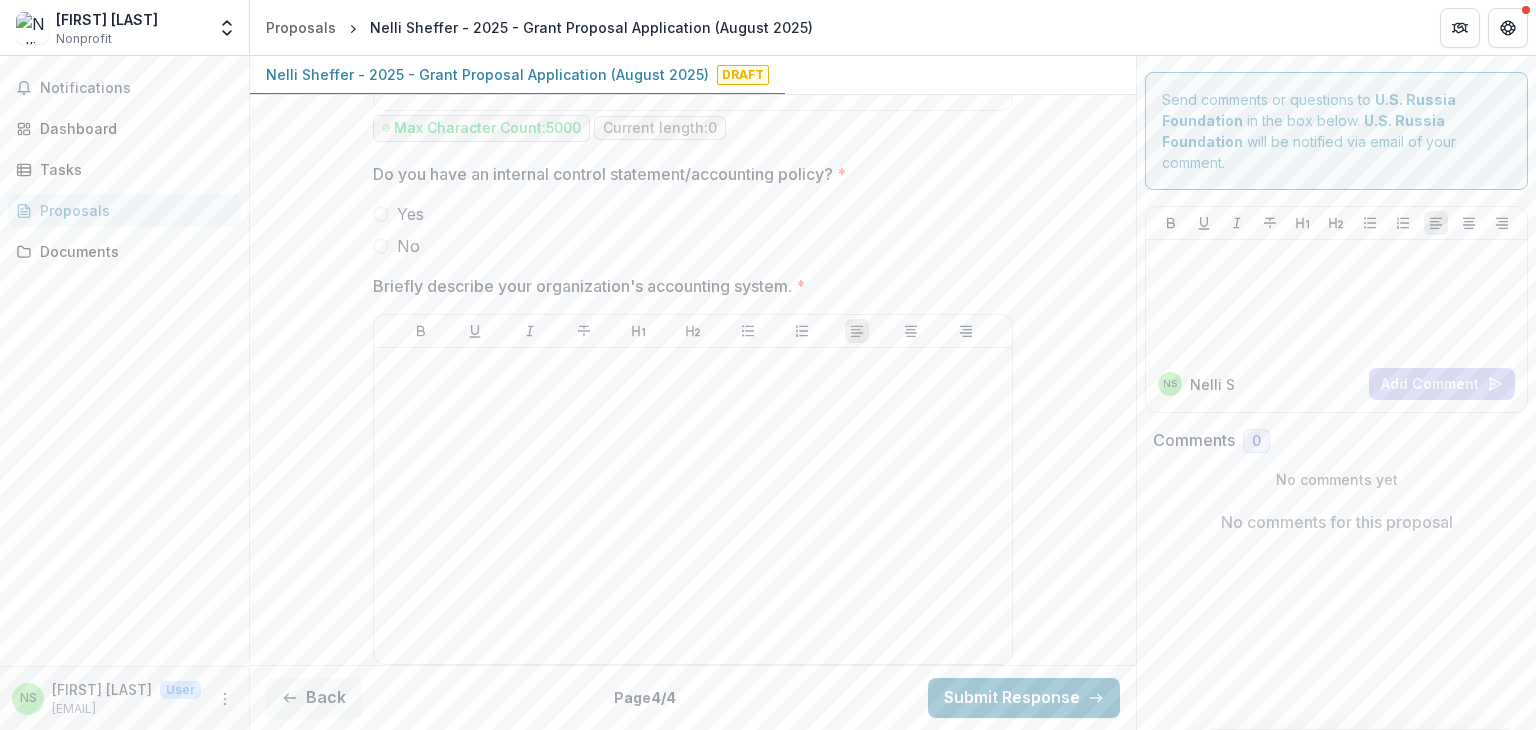 click on "Do you have an internal control statement/accounting policy? *" at bounding box center (687, 174) 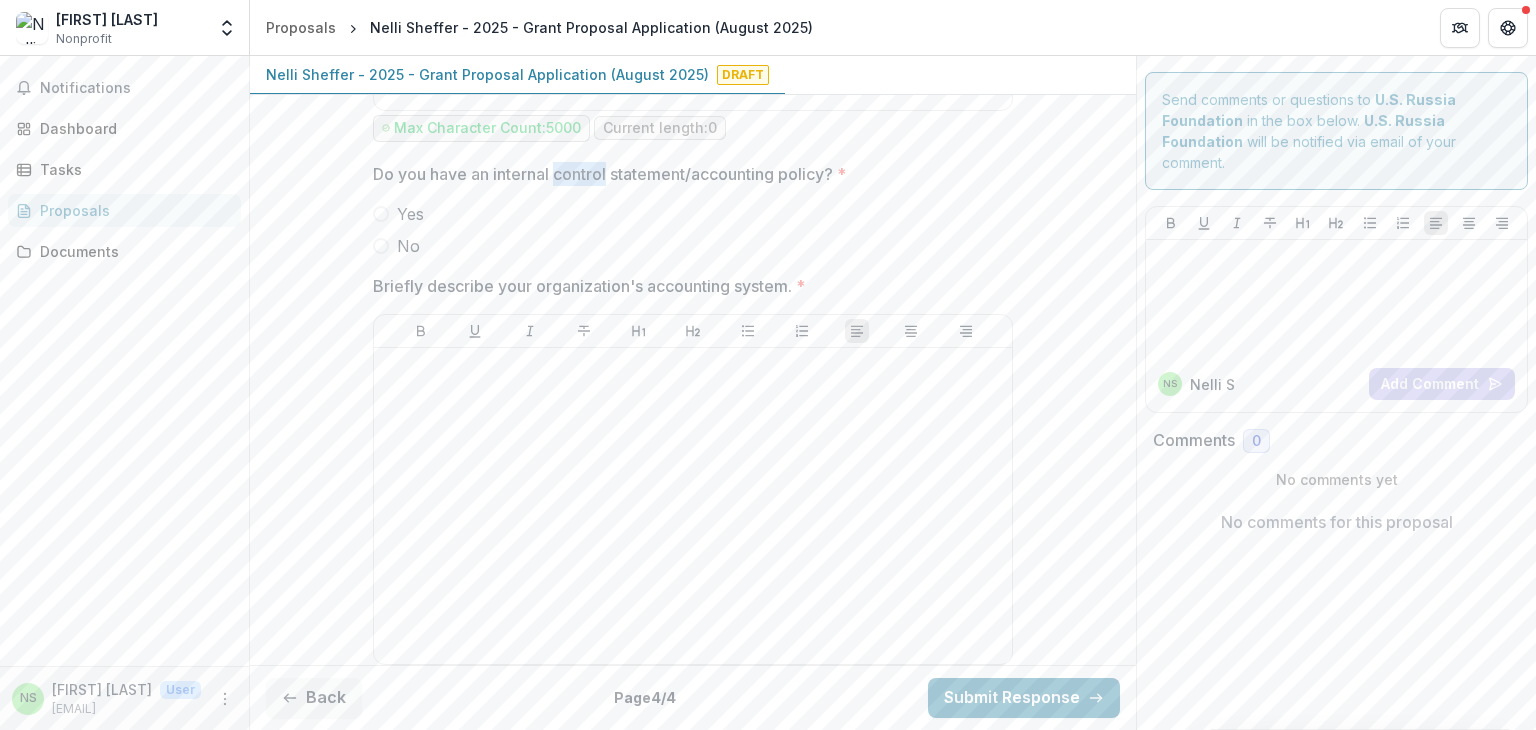 click on "Do you have an internal control statement/accounting policy? *" at bounding box center (687, 174) 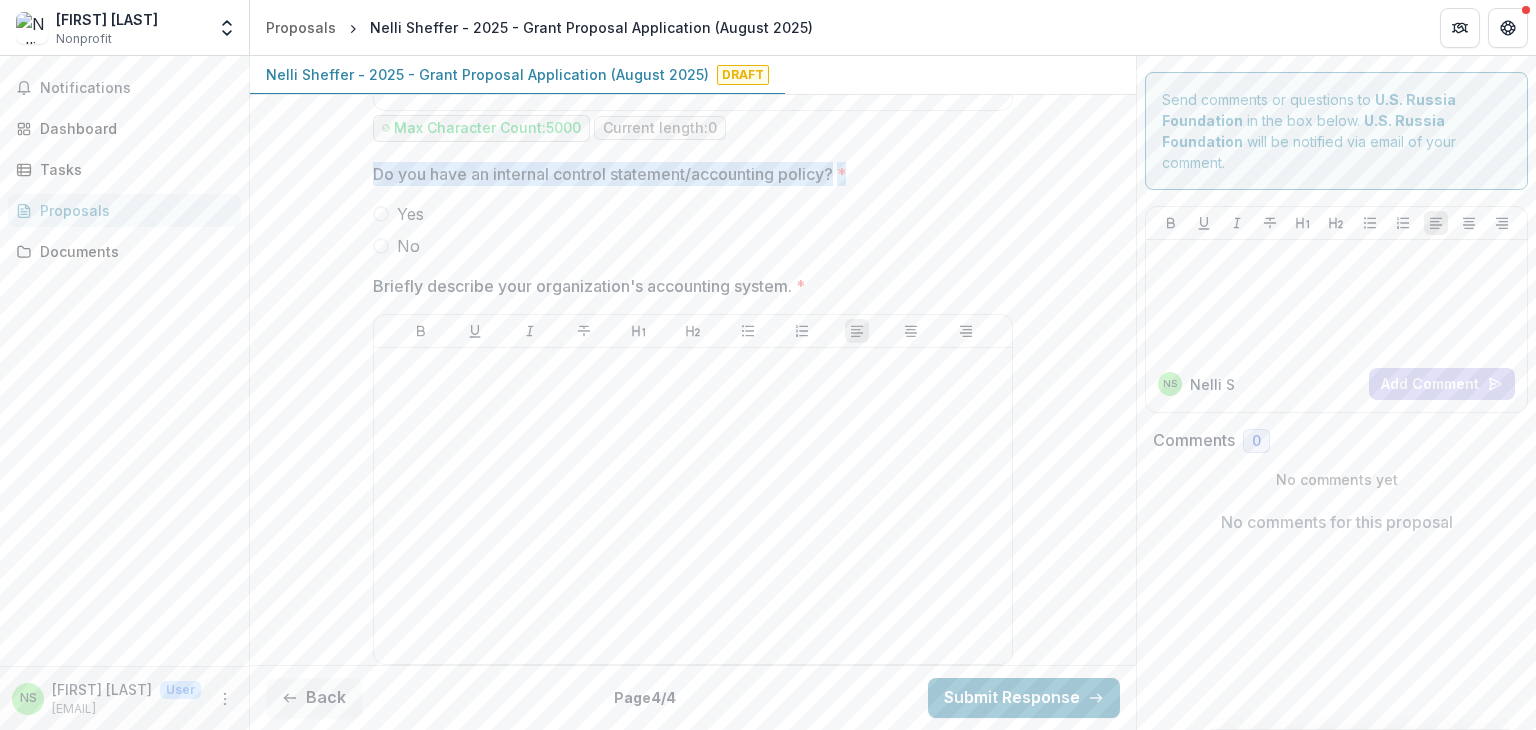 click on "Do you have an internal control statement/accounting policy? *" at bounding box center [687, 174] 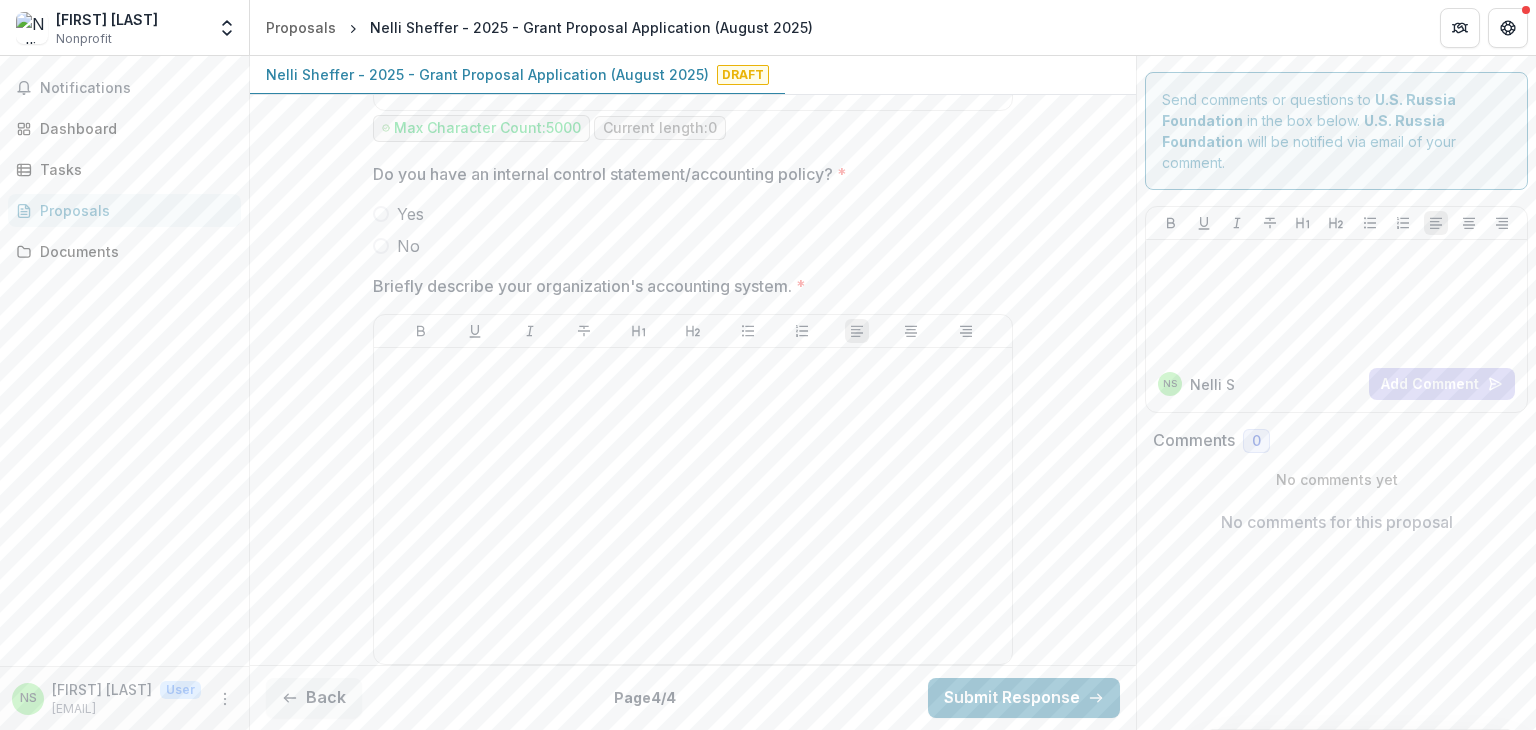 click on "Briefly describe your organization's accounting system. *" at bounding box center [687, 286] 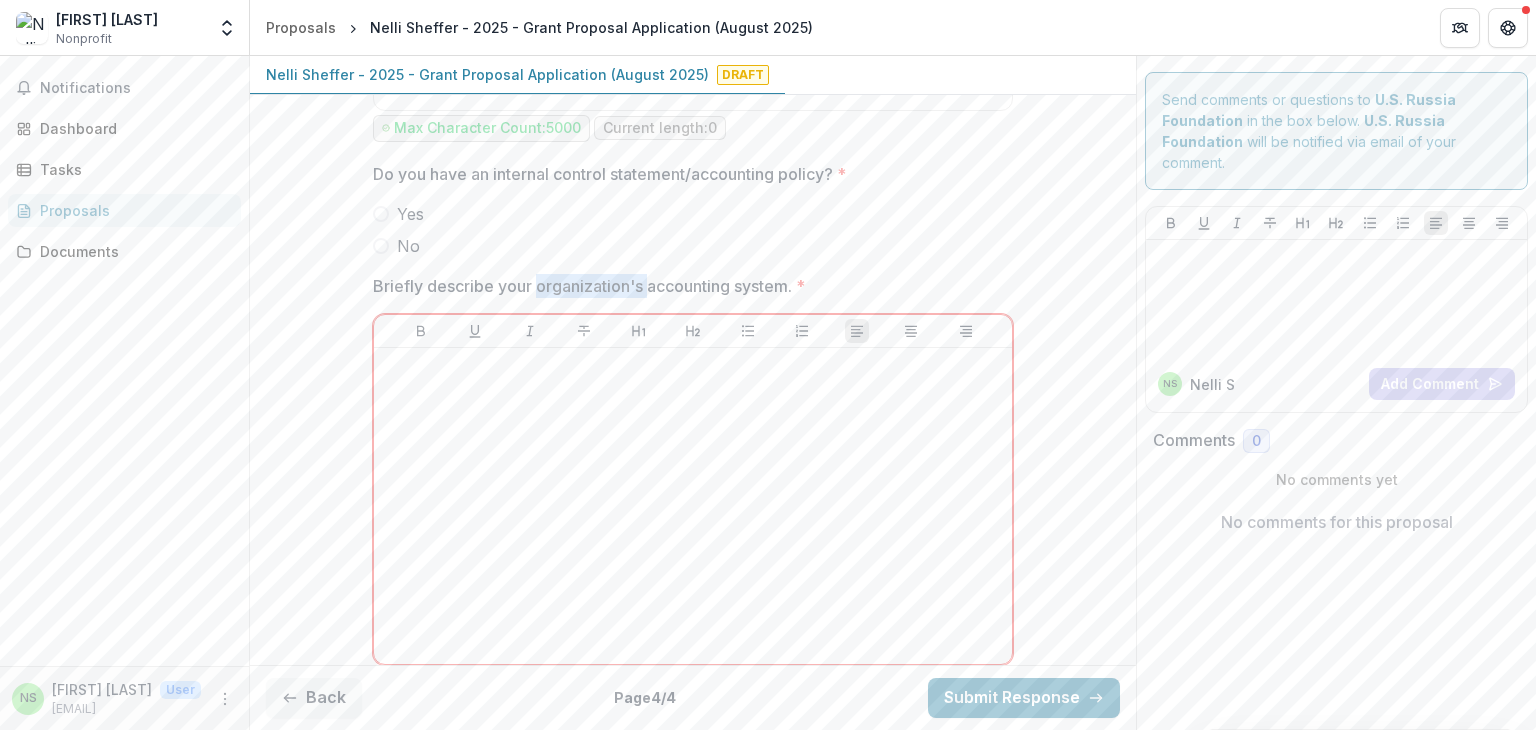 click on "Briefly describe your organization's accounting system. *" at bounding box center (687, 286) 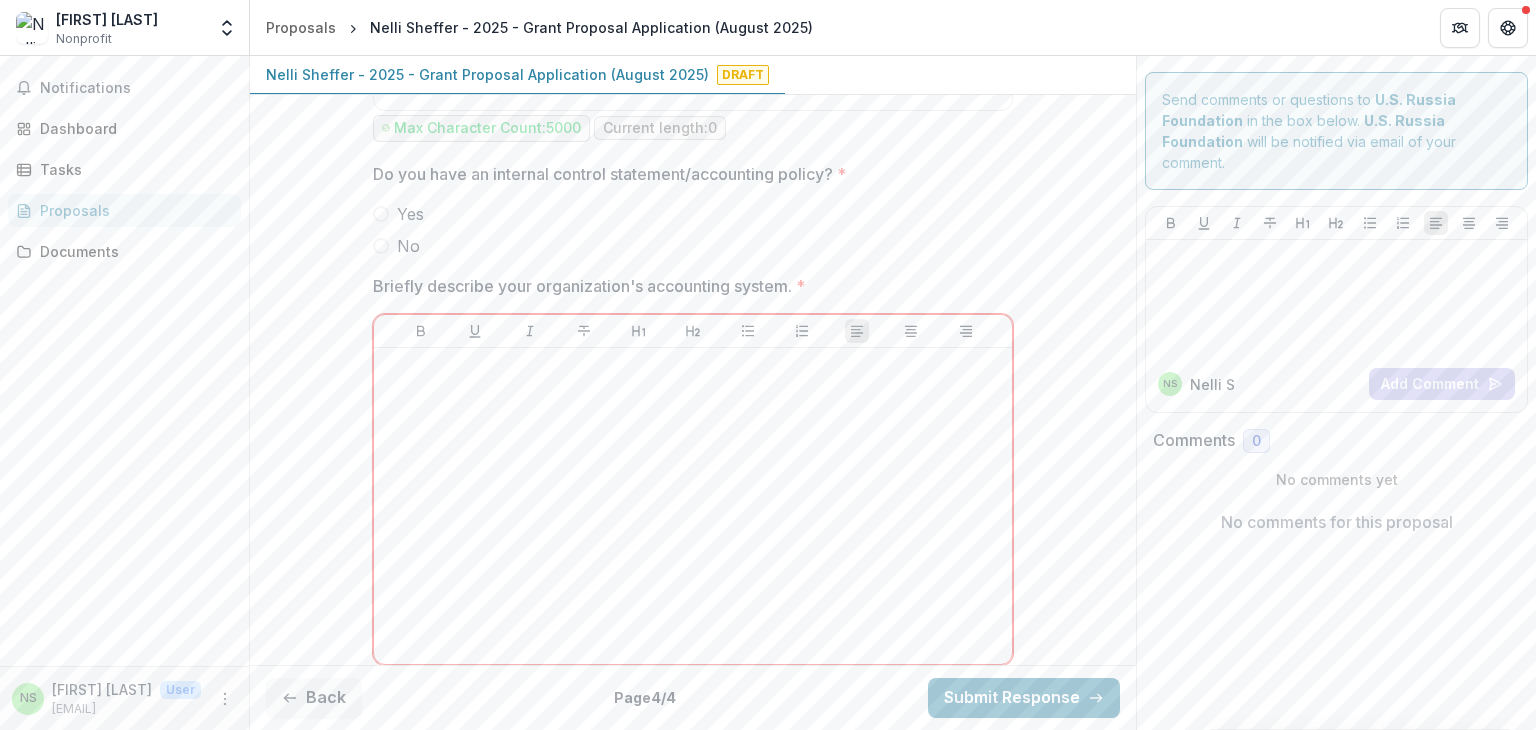 click on "Briefly describe your organization's accounting system. *" at bounding box center (687, 286) 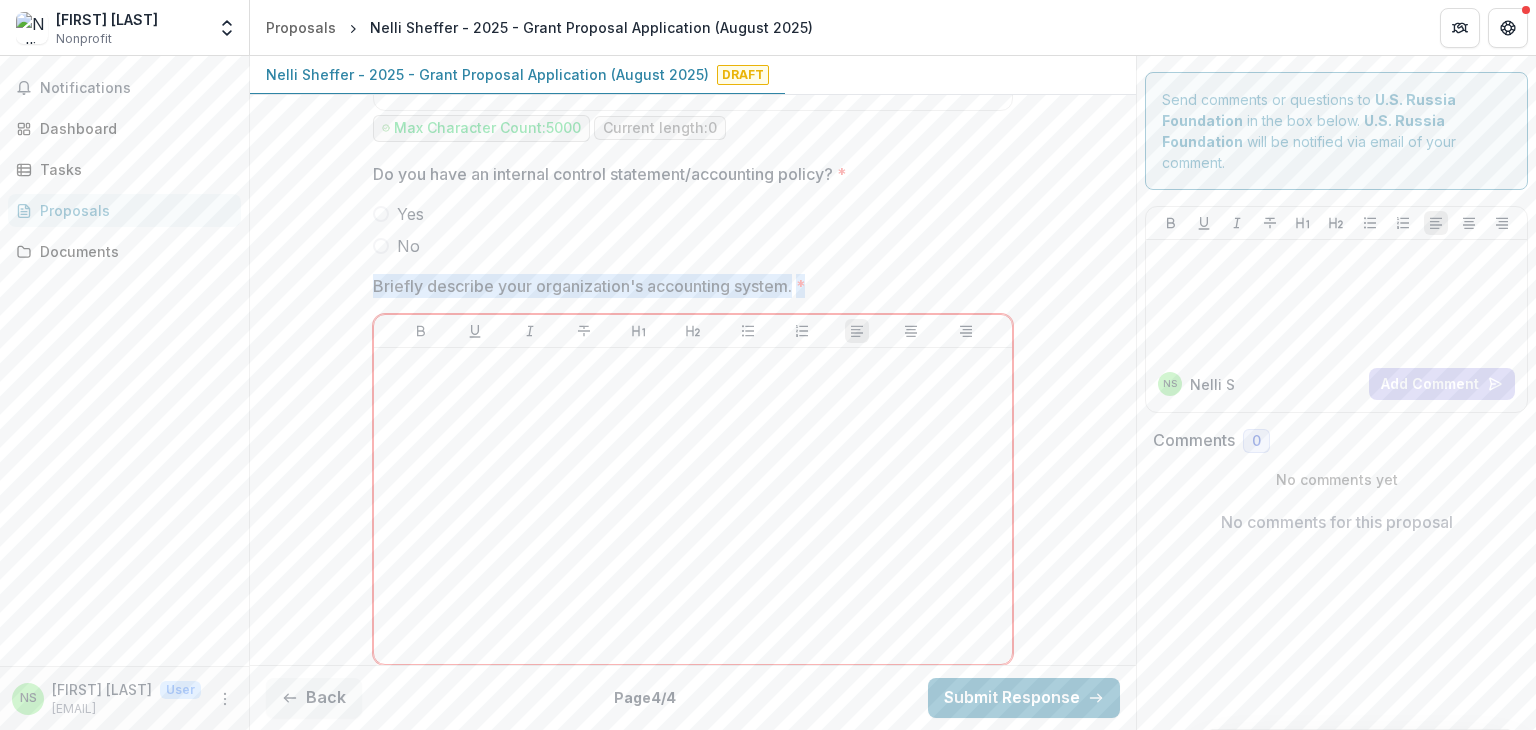click on "Briefly describe your organization's accounting system. *" at bounding box center (687, 286) 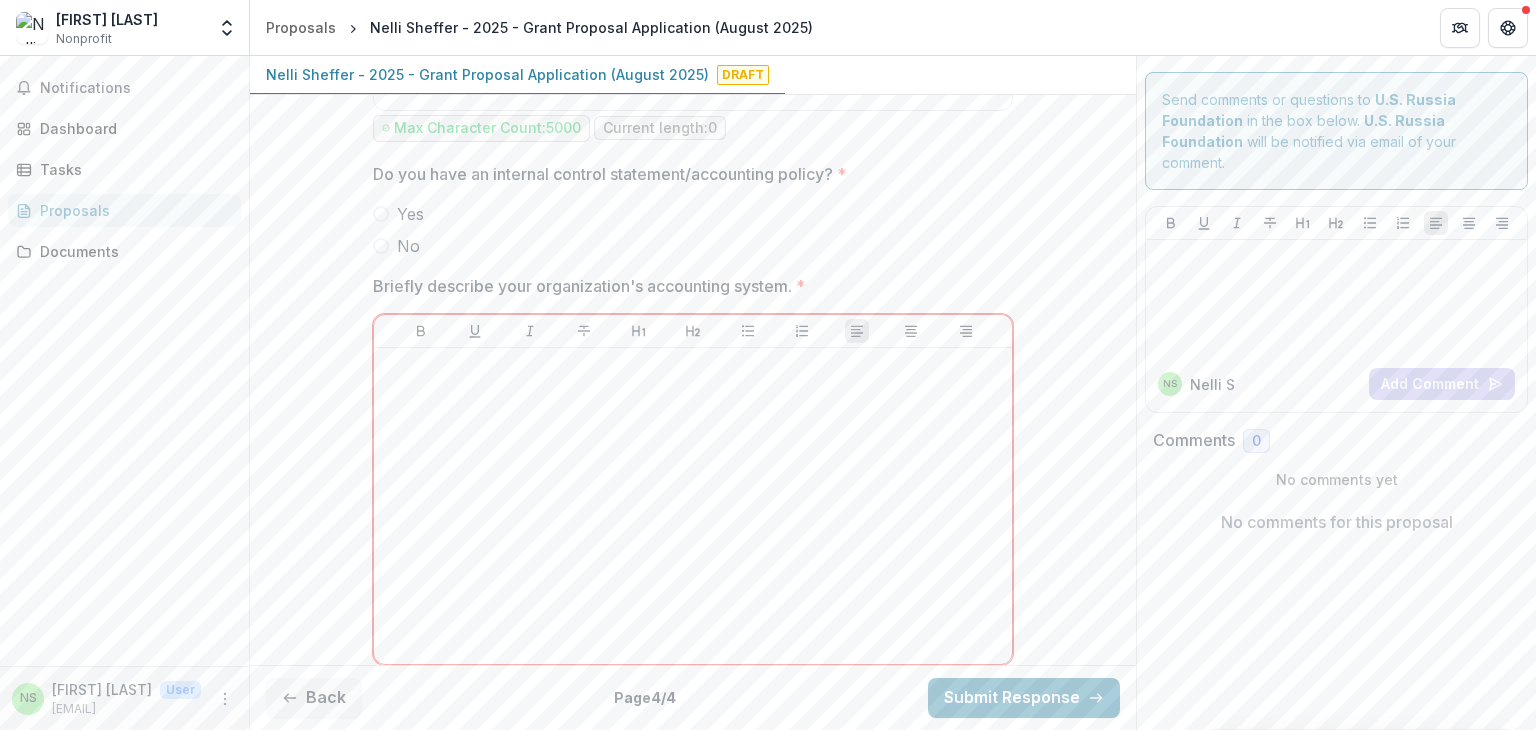 click on "Briefly describe your organization's accounting system. *" at bounding box center (687, 286) 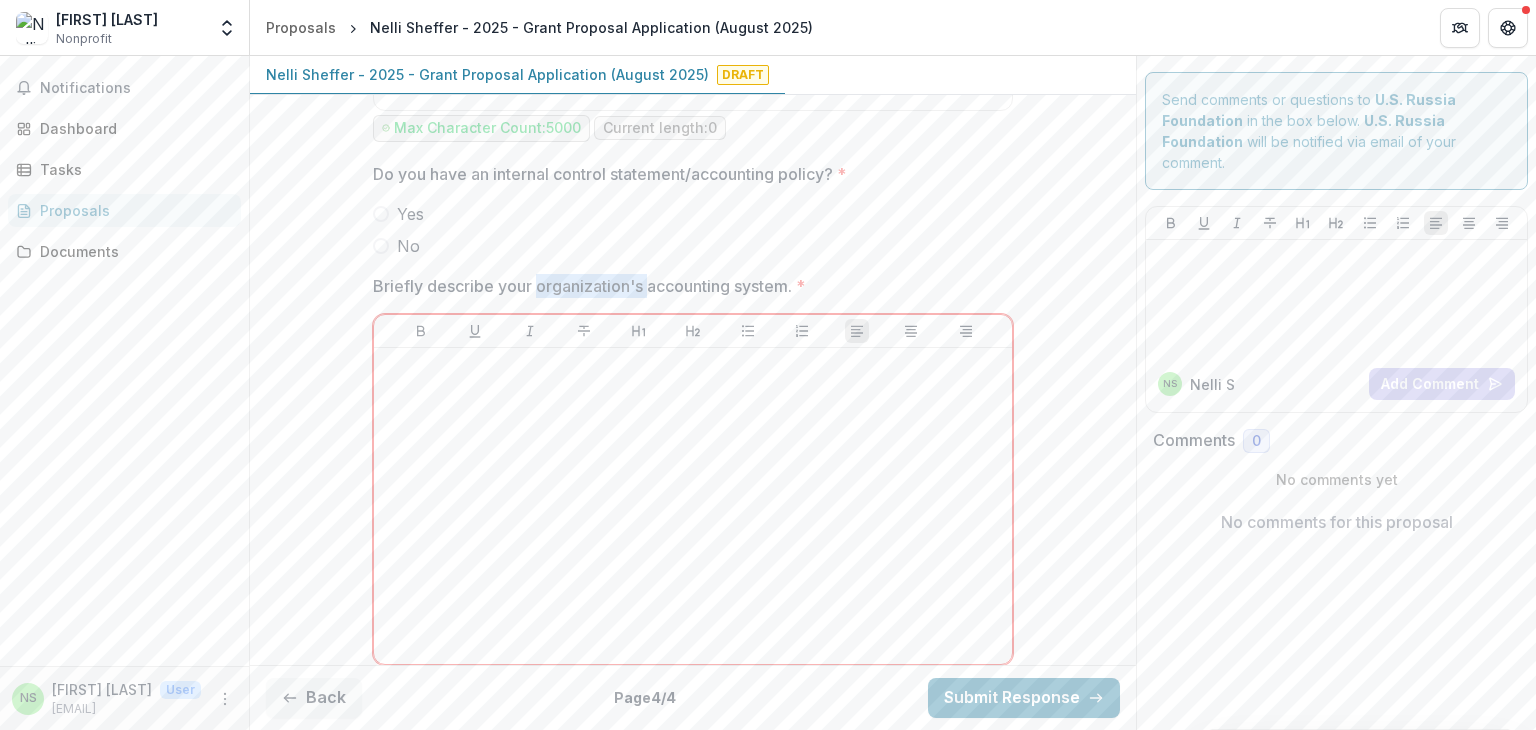 click on "Briefly describe your organization's accounting system. *" at bounding box center [687, 286] 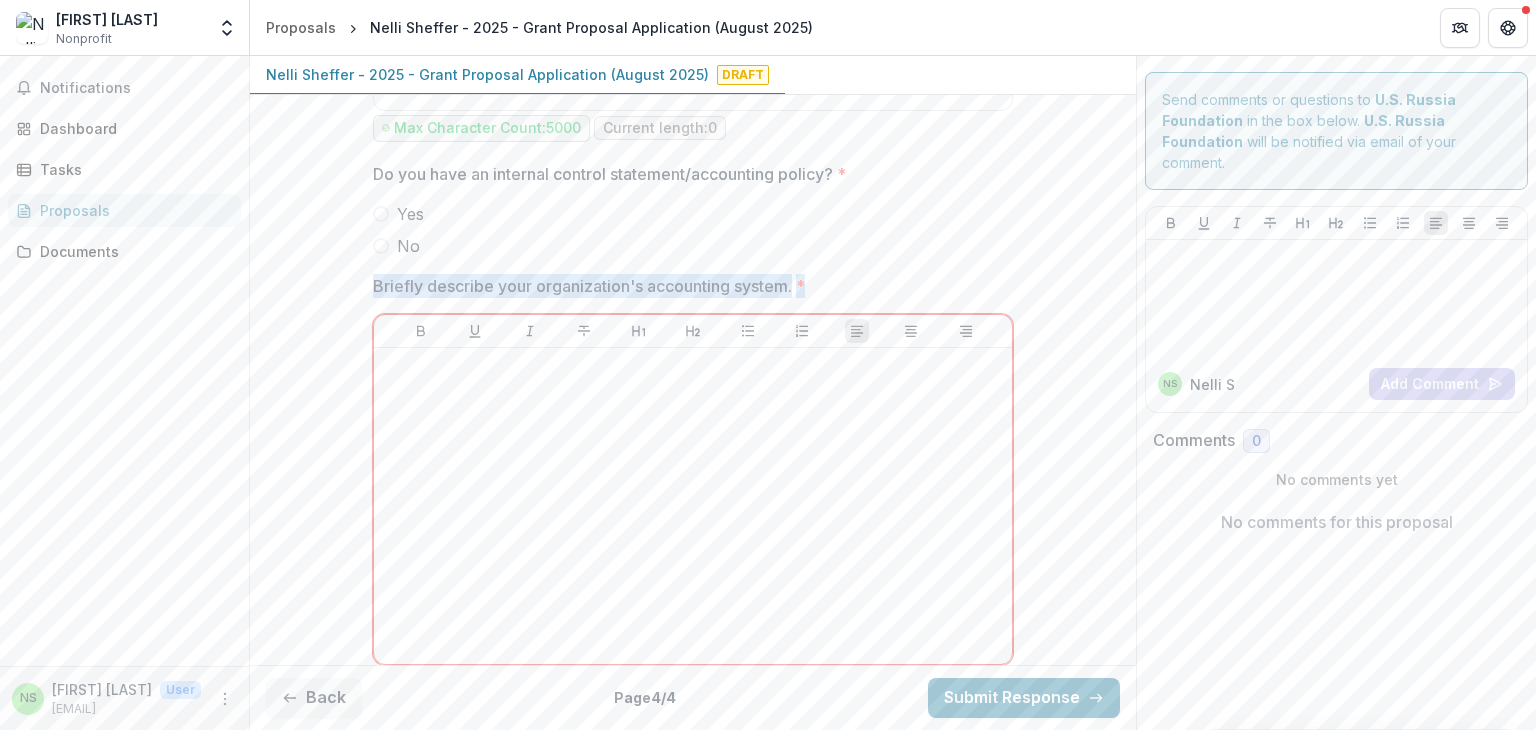 click on "Briefly describe your organization's accounting system. *" at bounding box center (687, 286) 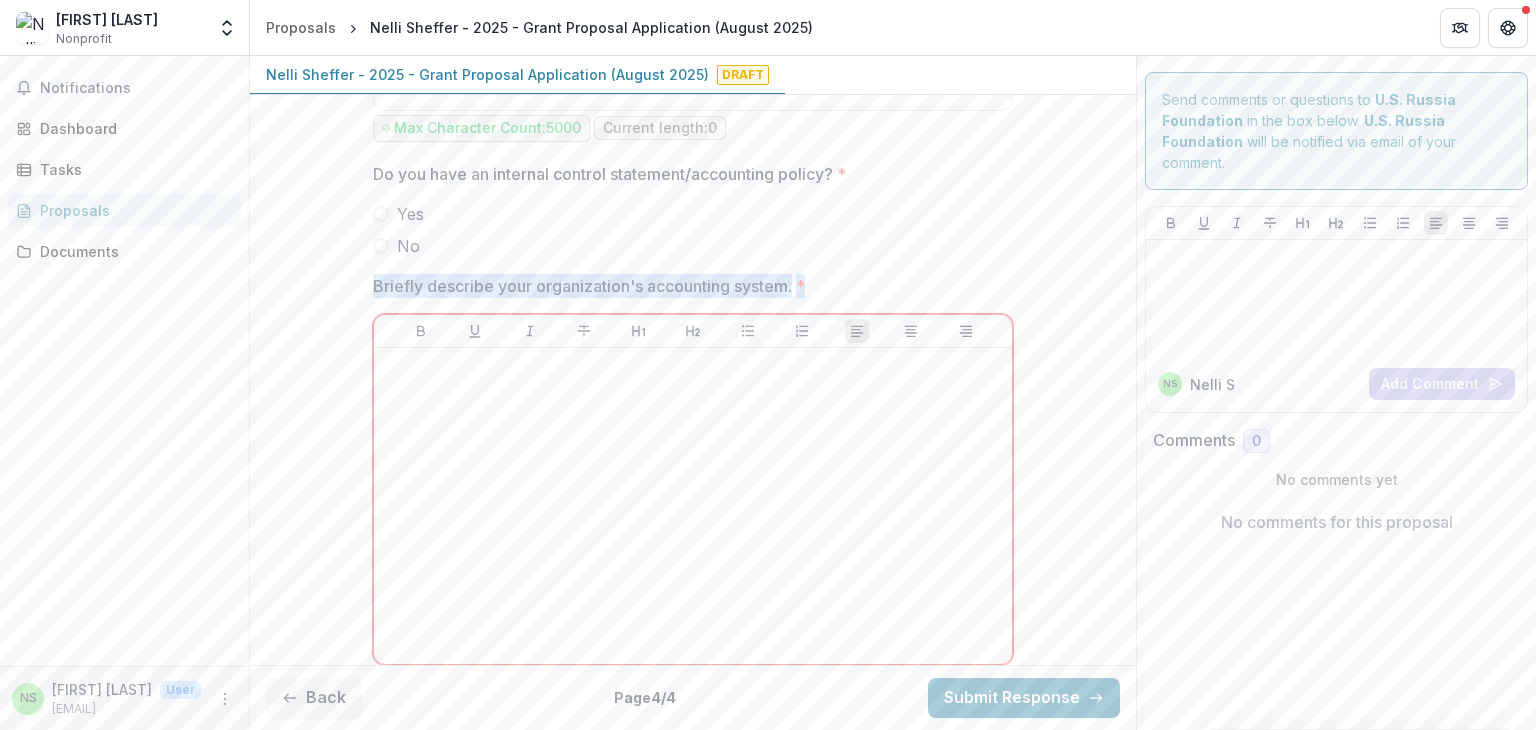 drag, startPoint x: 816, startPoint y: 313, endPoint x: 375, endPoint y: 291, distance: 441.5484 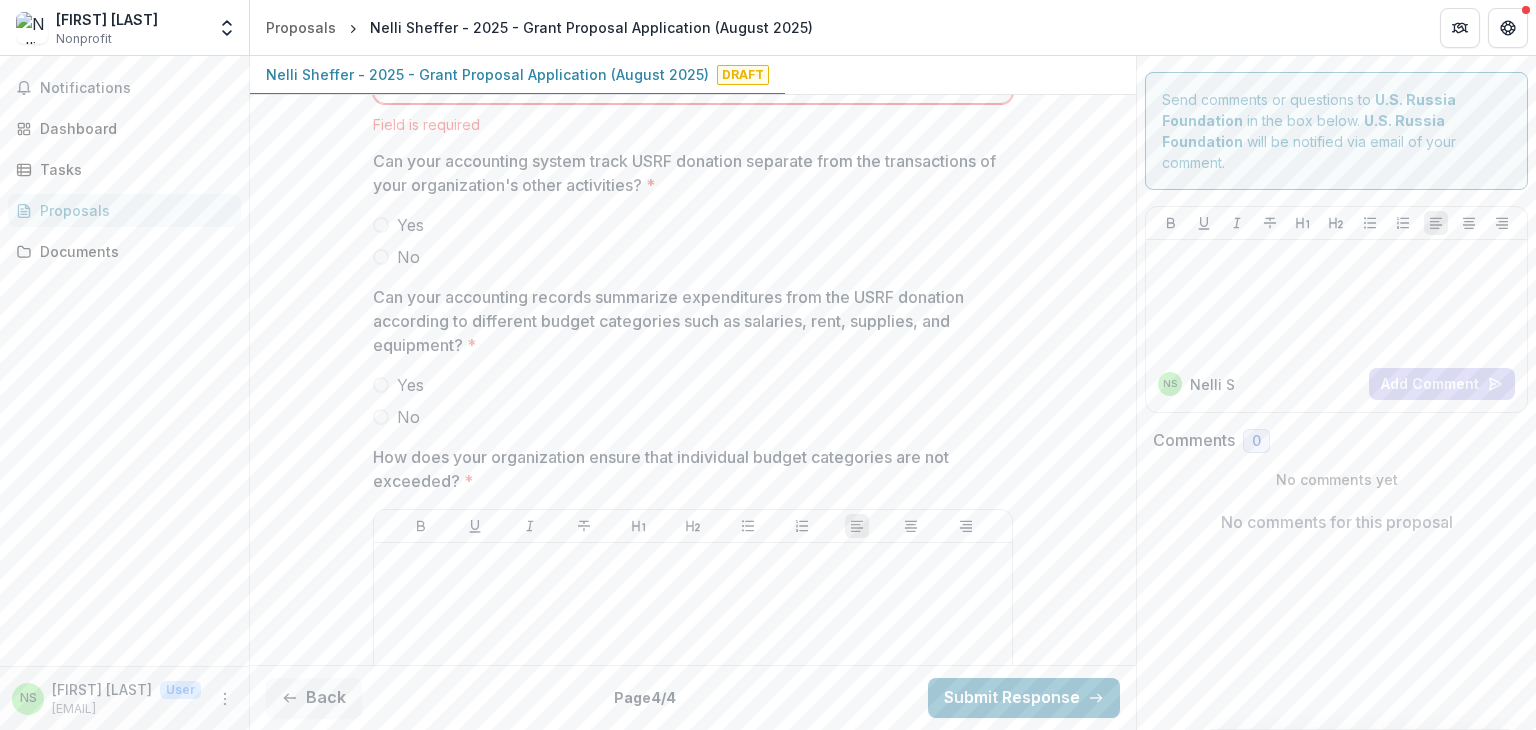 scroll, scrollTop: 4616, scrollLeft: 0, axis: vertical 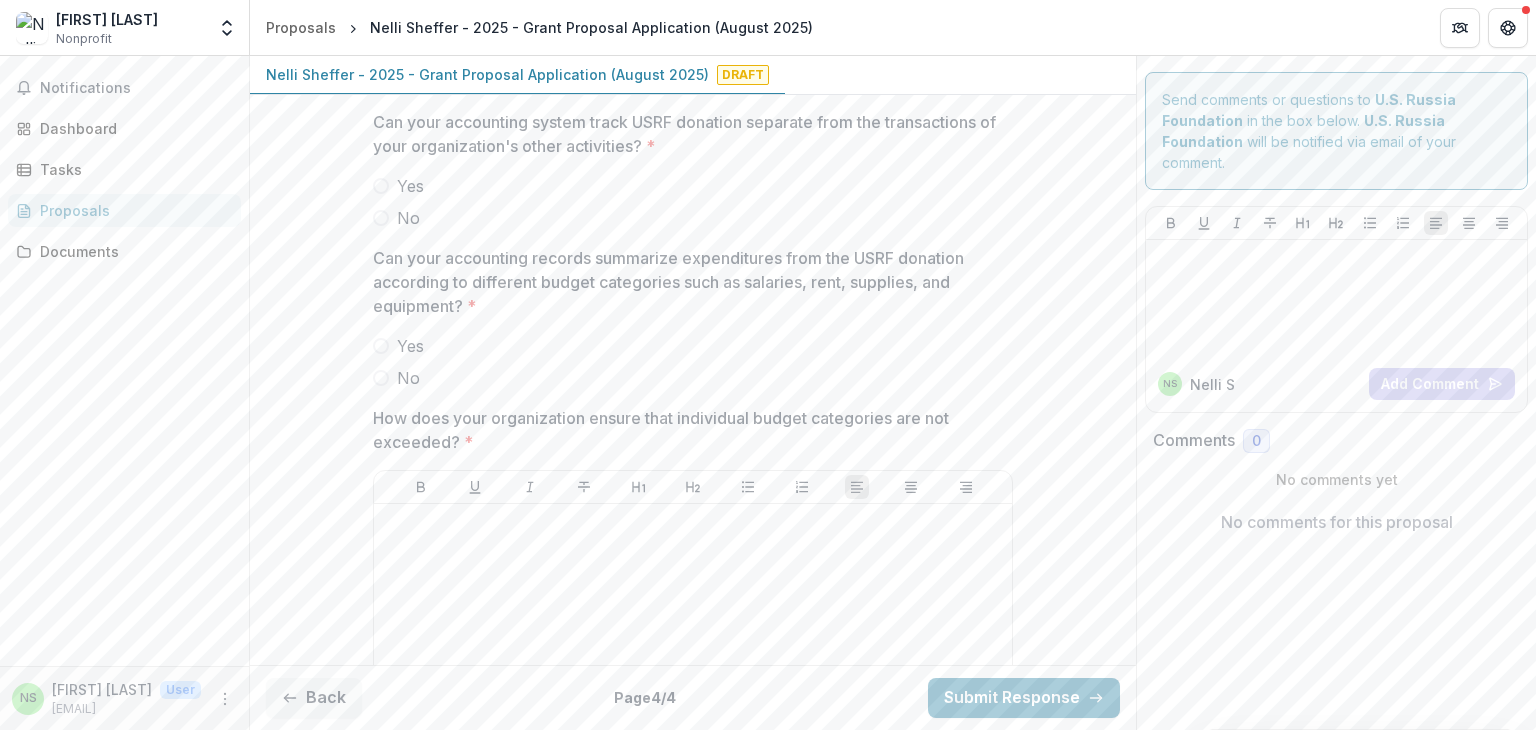 click on "Can your accounting system track USRF donation separate from the transactions of your organization's other activities? *" at bounding box center [687, 134] 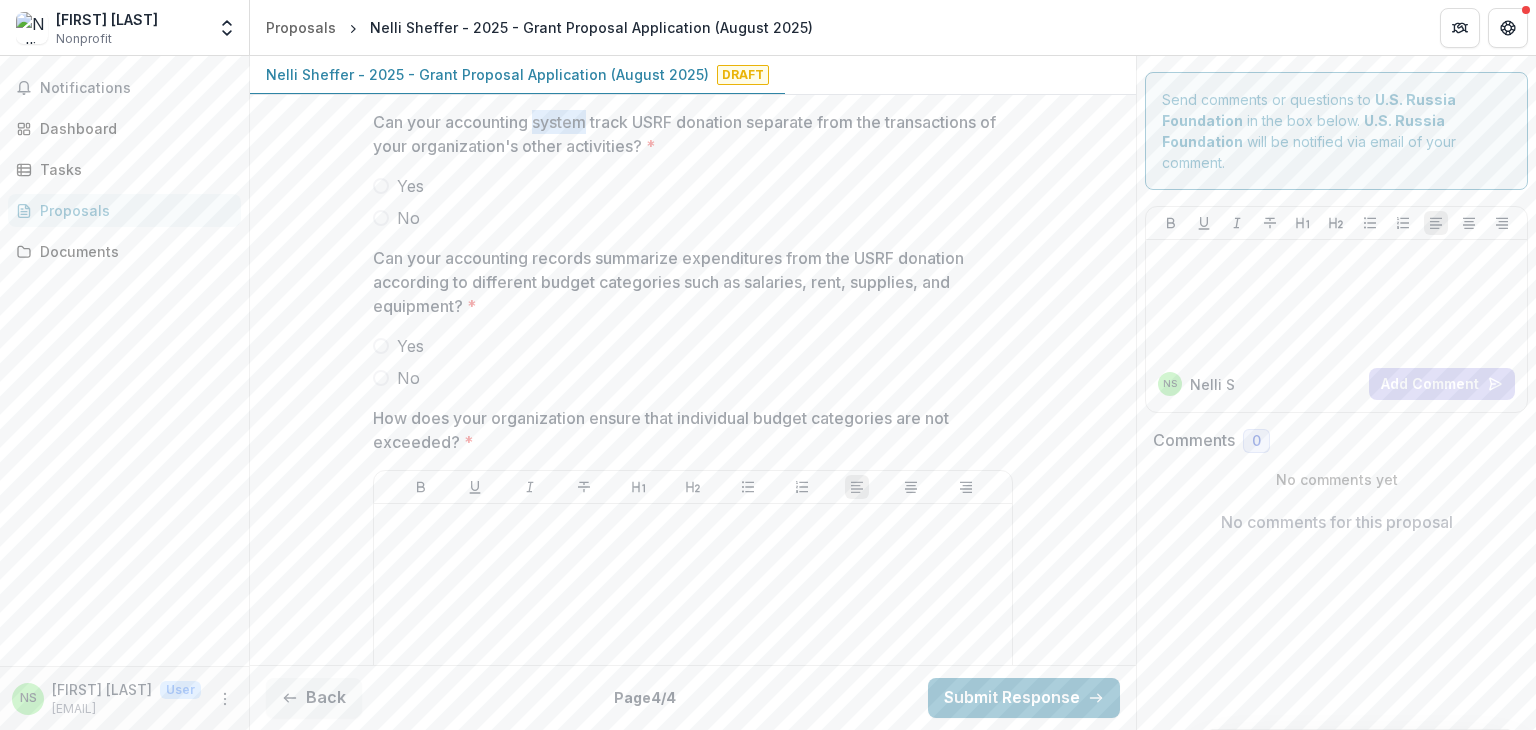 click on "Can your accounting system track USRF donation separate from the transactions of your organization's other activities? *" at bounding box center (687, 134) 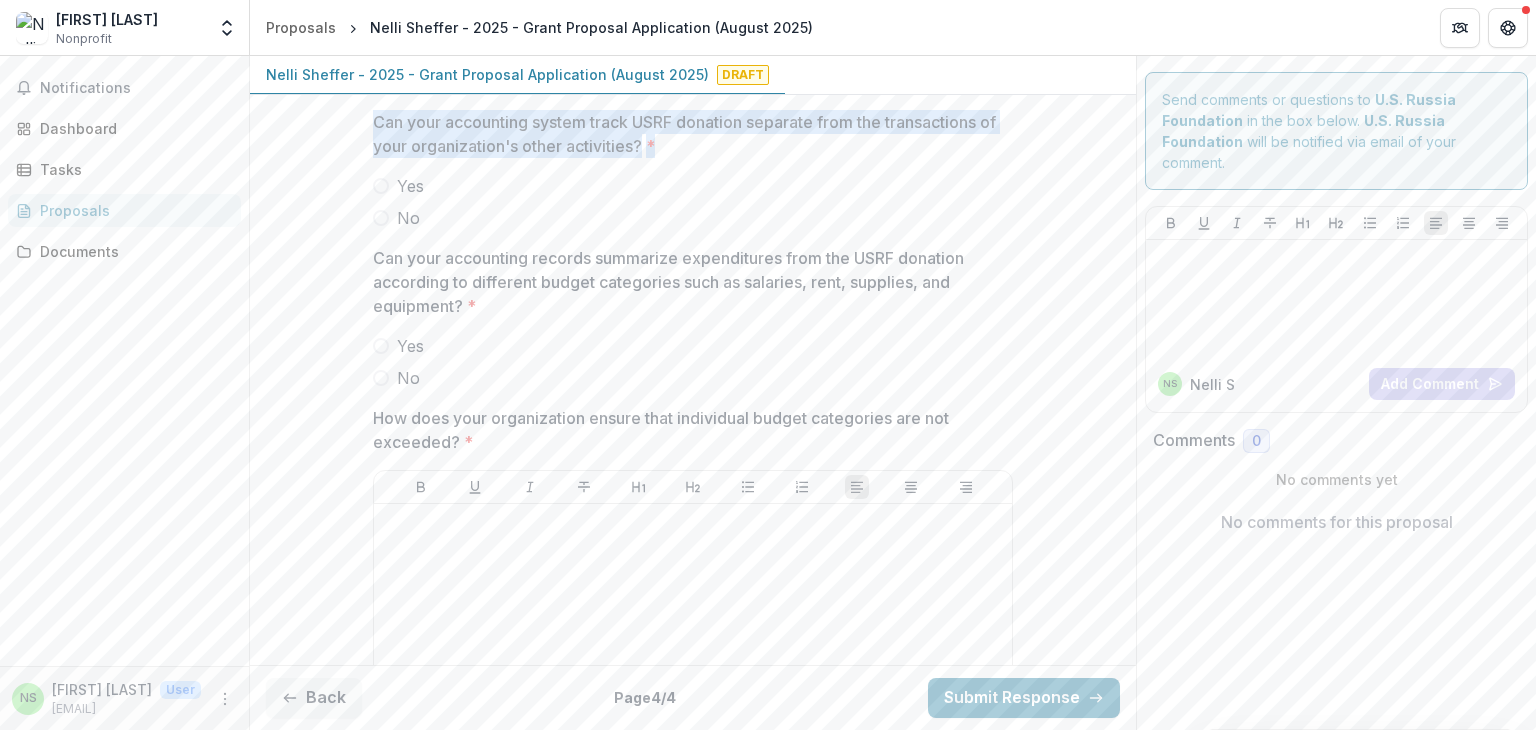 click on "Can your accounting system track USRF donation separate from the transactions of your organization's other activities? *" at bounding box center (687, 134) 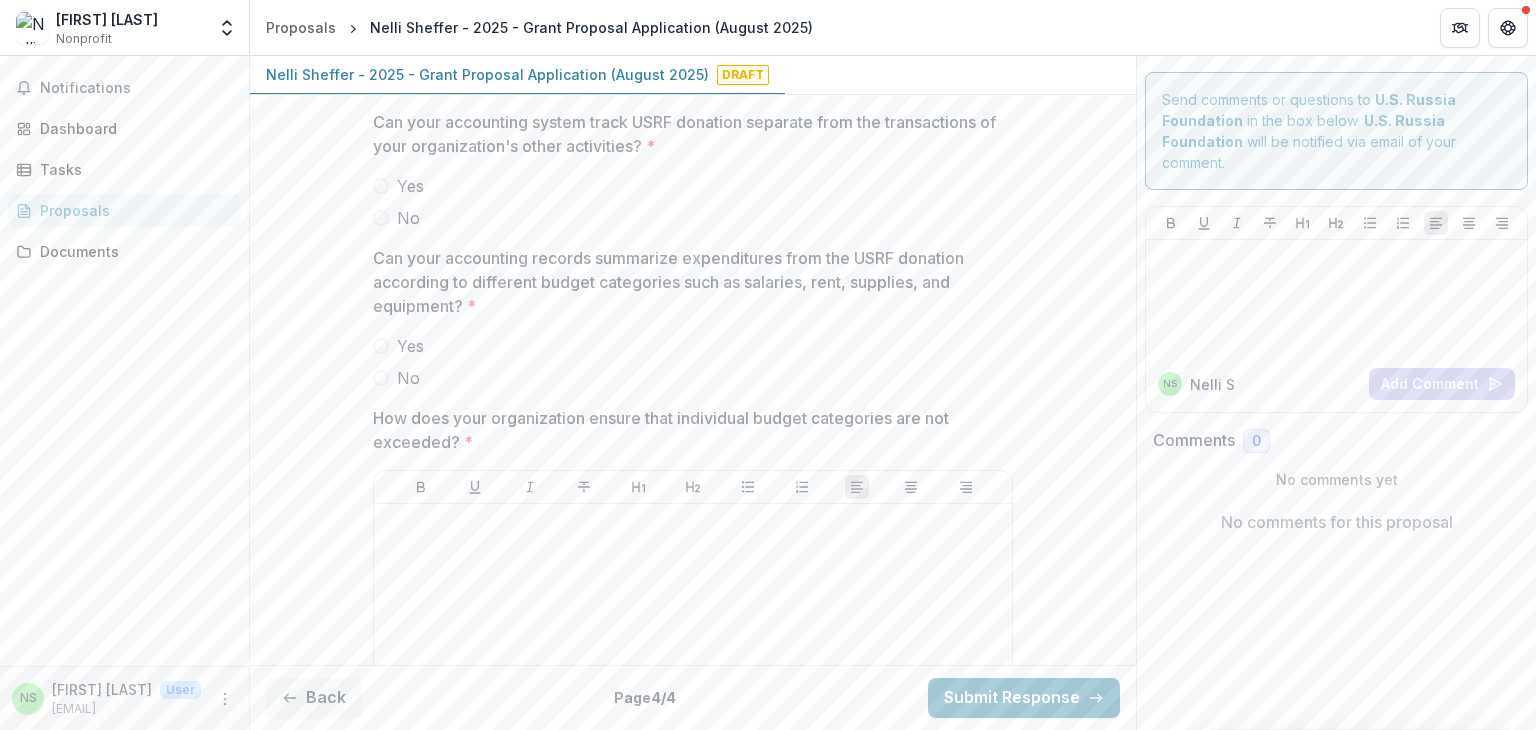 click on "Can your accounting records summarize expenditures from the USRF donation according to different budget categories such as salaries, rent, supplies, and equipment? *" at bounding box center [687, 282] 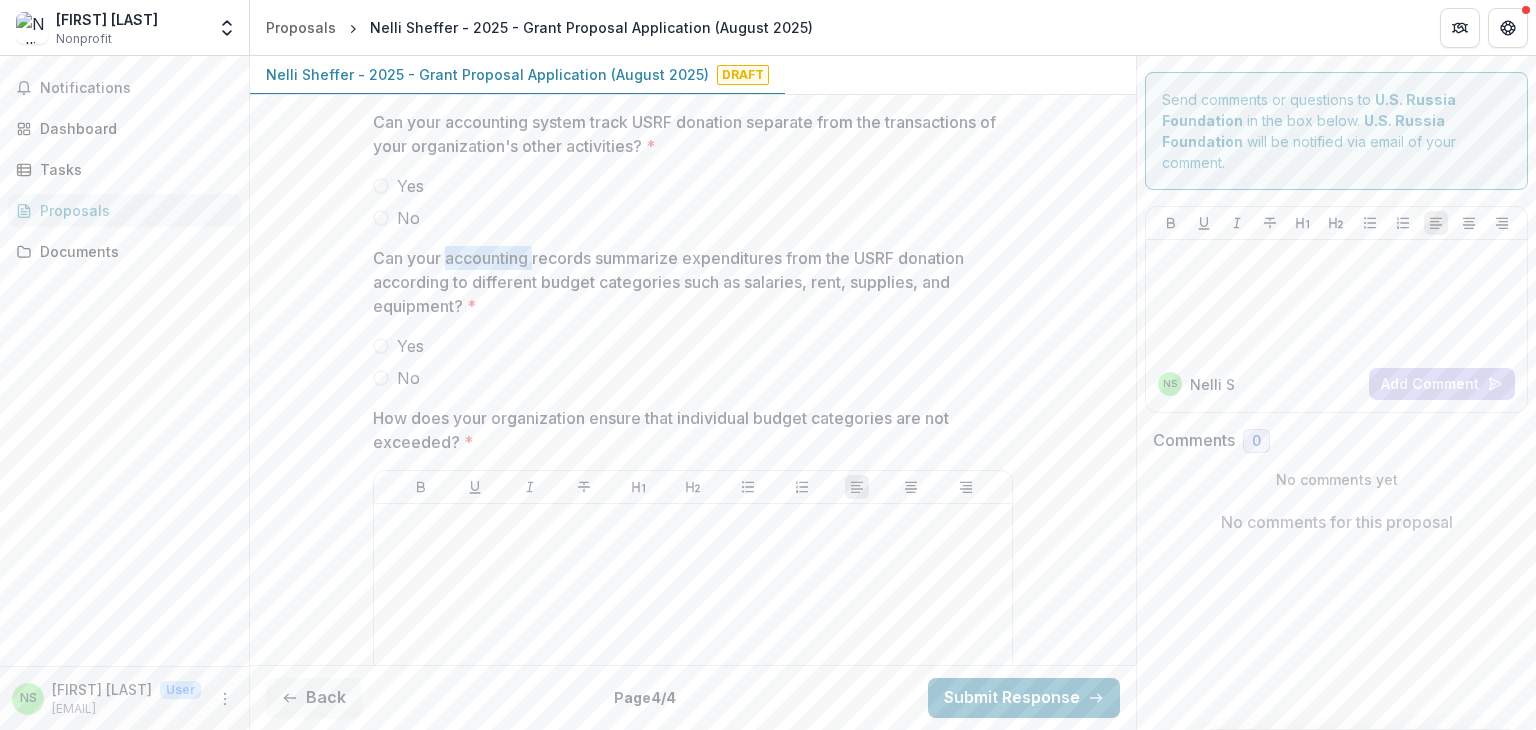 click on "Can your accounting records summarize expenditures from the USRF donation according to different budget categories such as salaries, rent, supplies, and equipment? *" at bounding box center (687, 282) 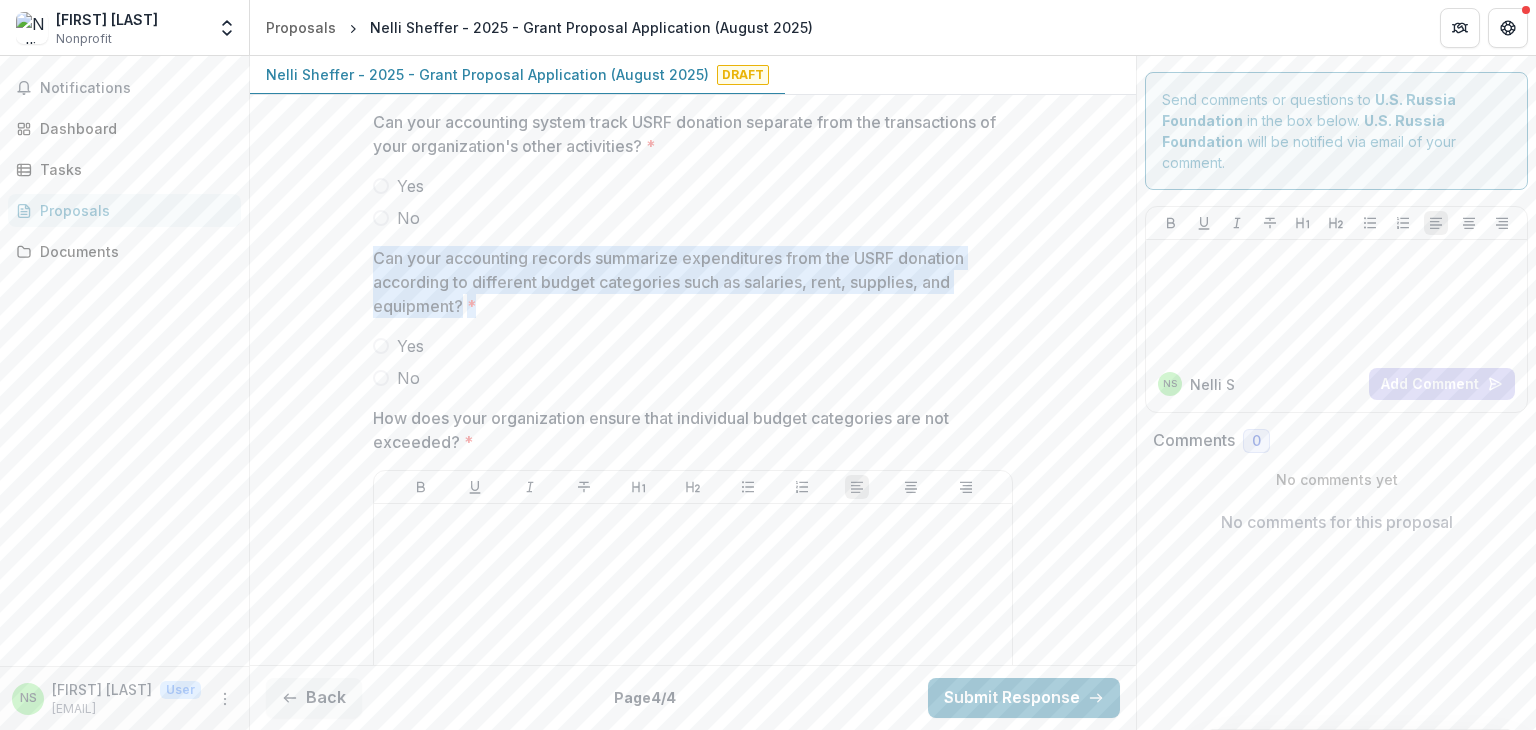 click on "Can your accounting records summarize expenditures from the USRF donation according to different budget categories such as salaries, rent, supplies, and equipment? *" at bounding box center (687, 282) 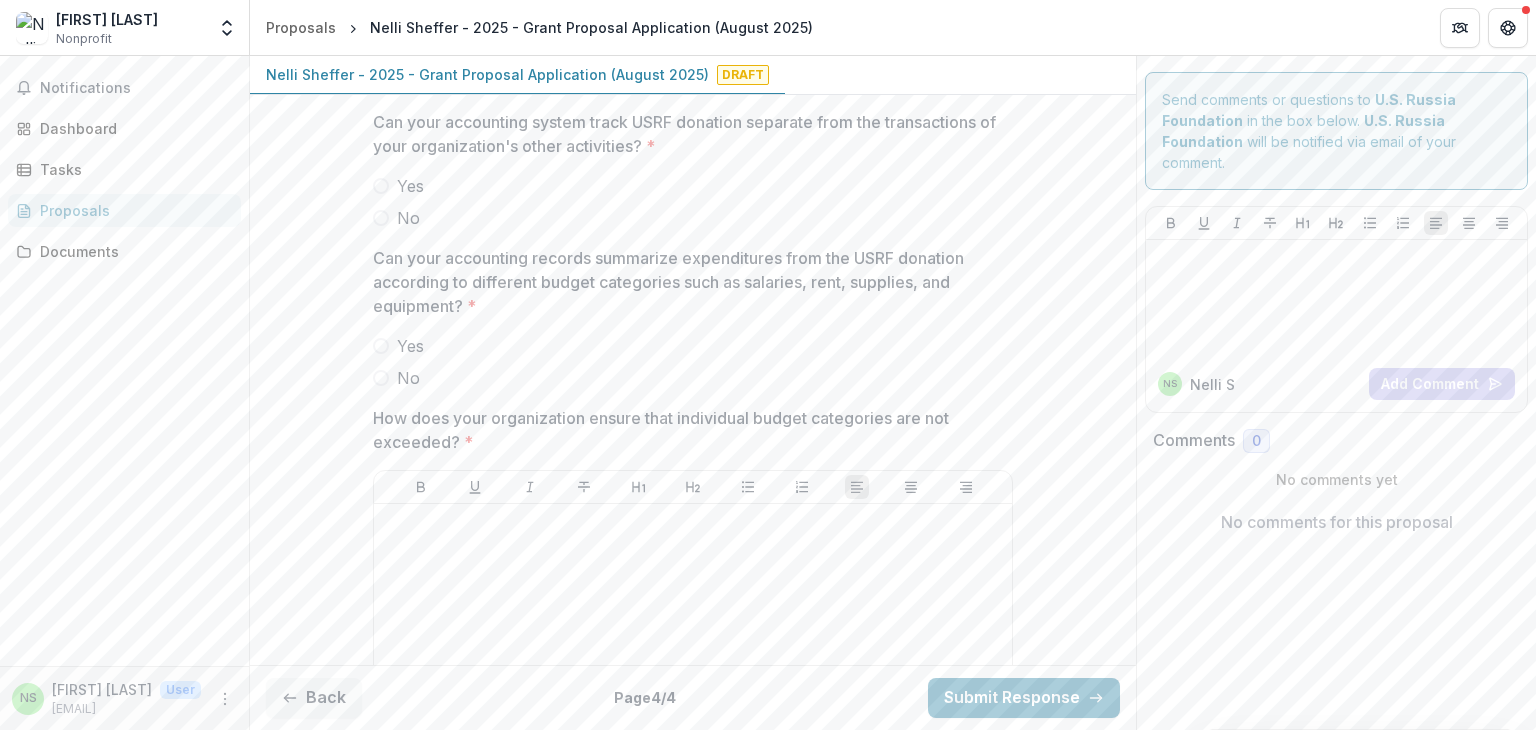 click on "How does your organization ensure that individual budget categories are not exceeded? *" at bounding box center (687, 430) 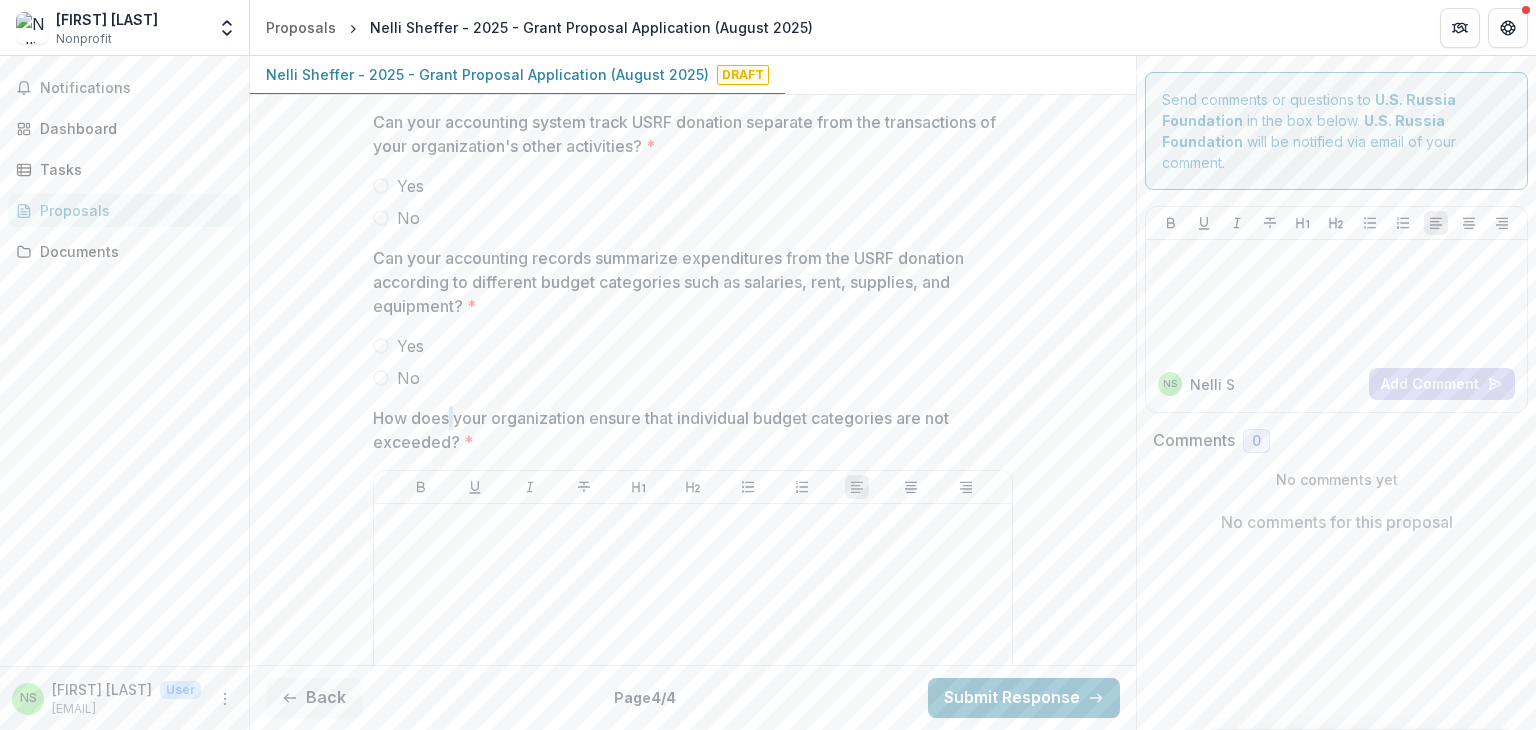click on "How does your organization ensure that individual budget categories are not exceeded? *" at bounding box center [687, 430] 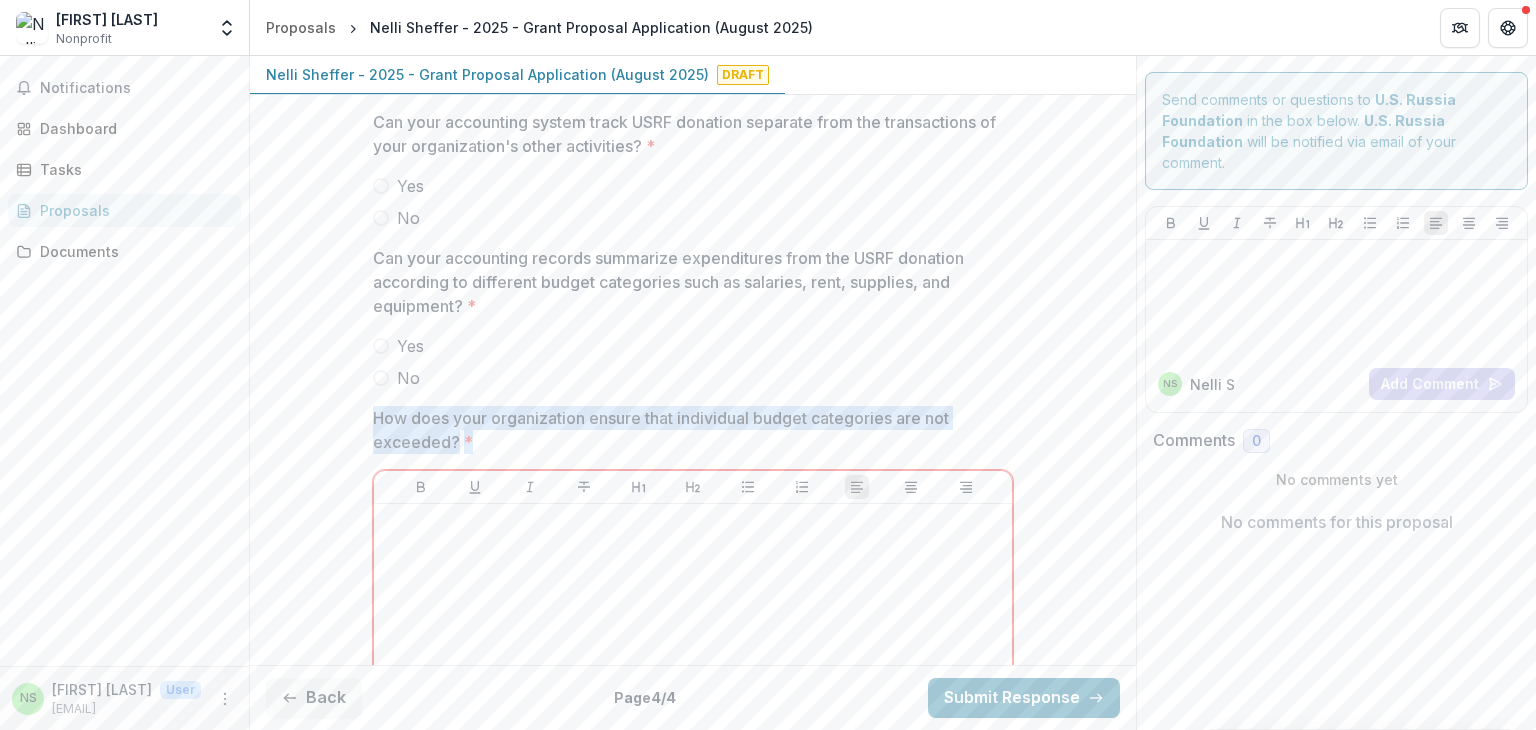 click on "How does your organization ensure that individual budget categories are not exceeded? *" at bounding box center (687, 430) 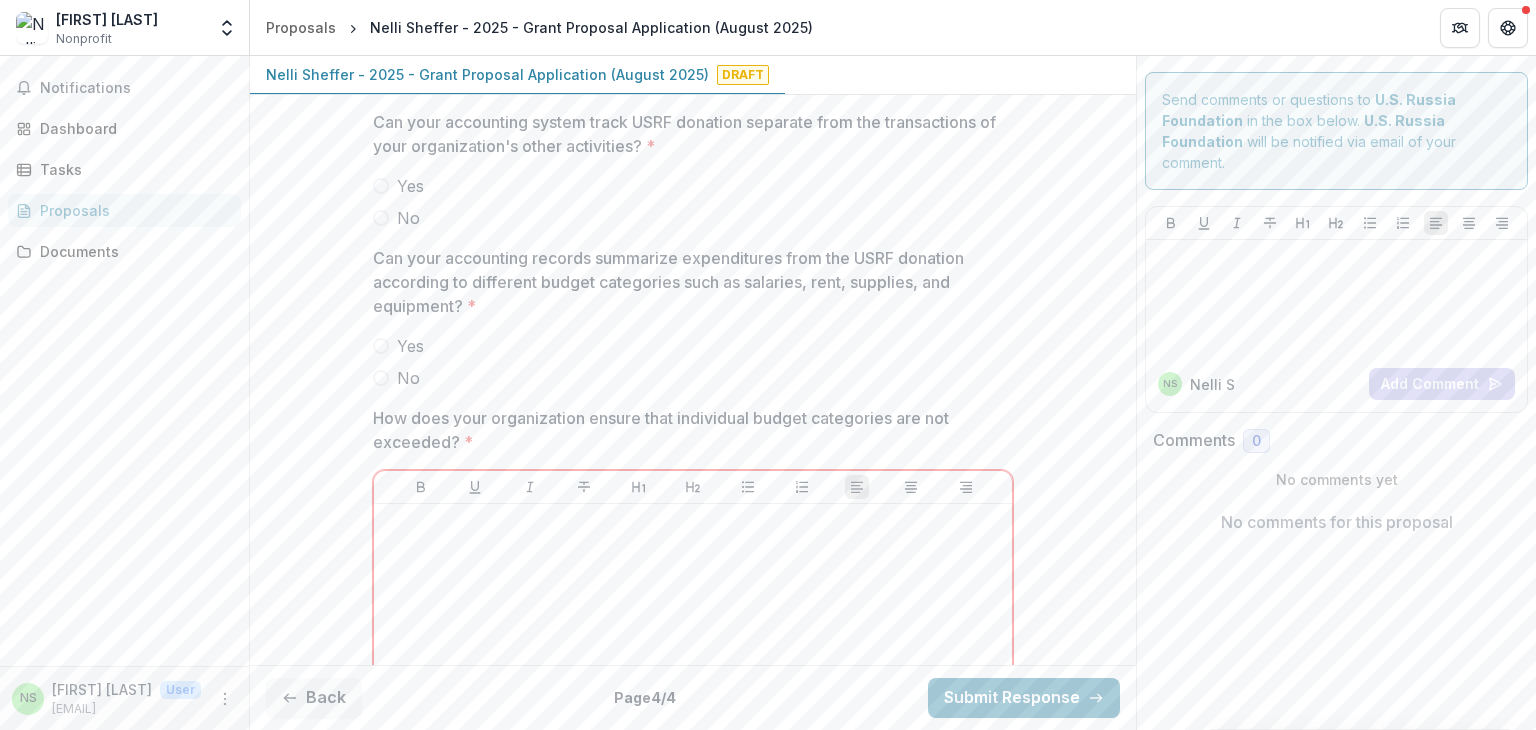 click on "How does your organization ensure that individual budget categories are not exceeded? *" at bounding box center (687, 430) 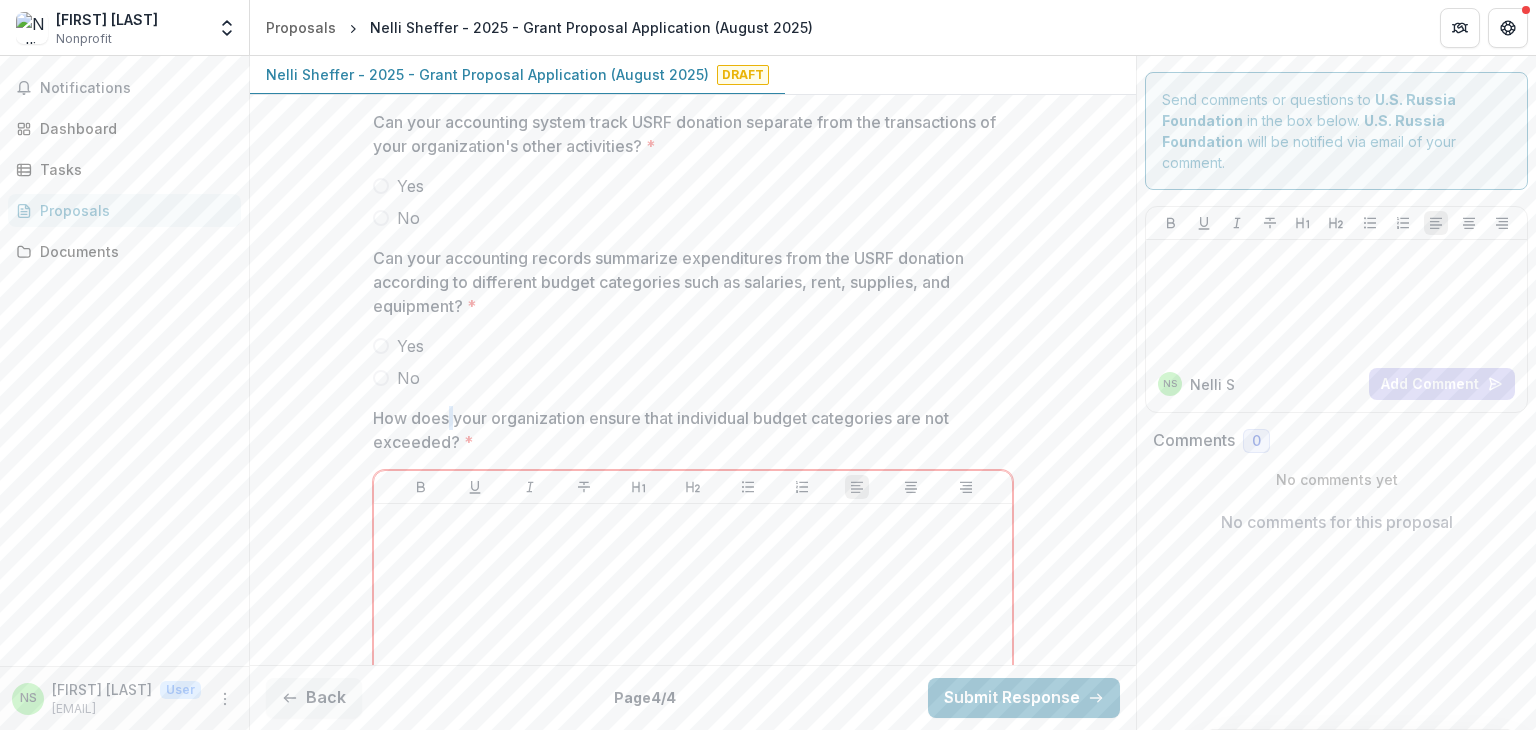 click on "How does your organization ensure that individual budget categories are not exceeded? *" at bounding box center (687, 430) 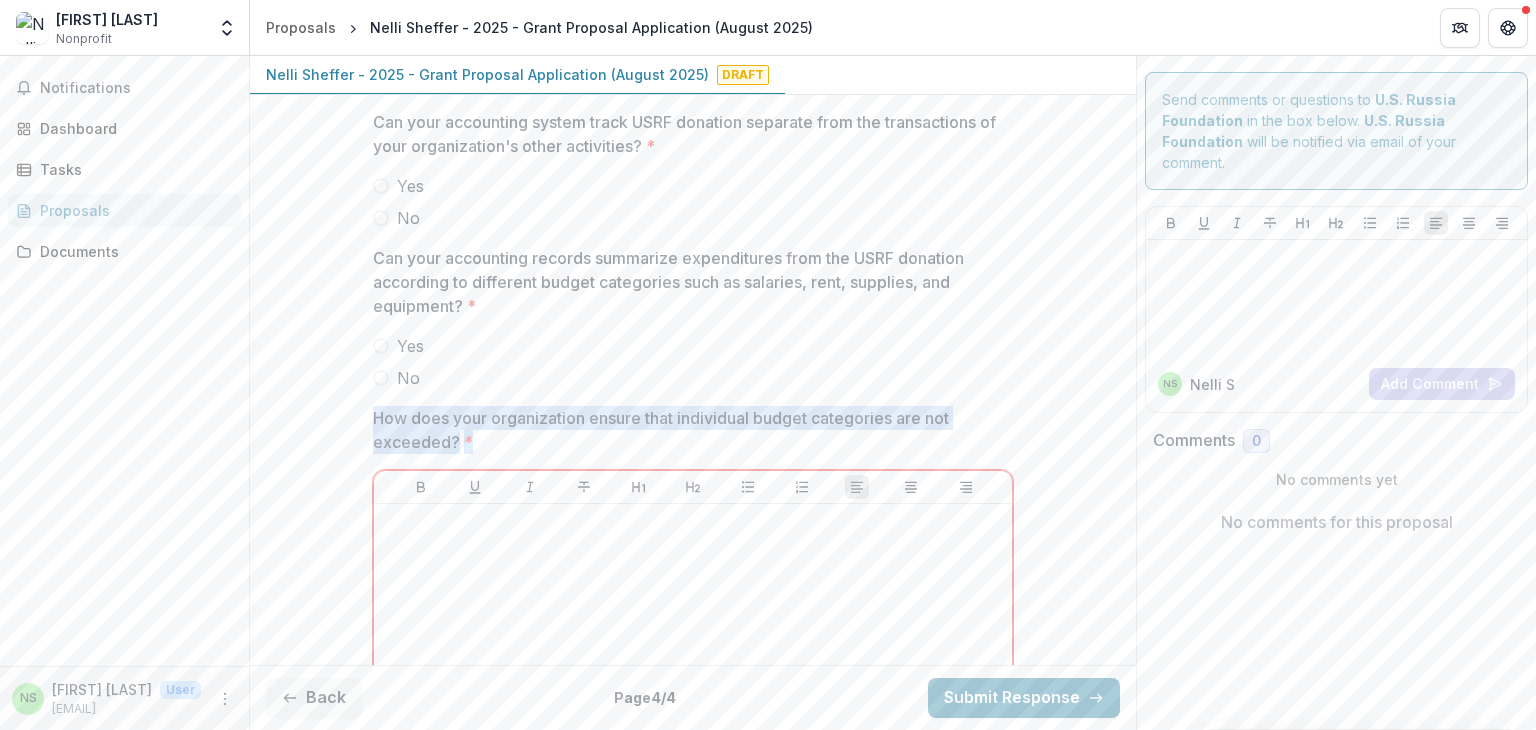 click on "How does your organization ensure that individual budget categories are not exceeded? *" at bounding box center (687, 430) 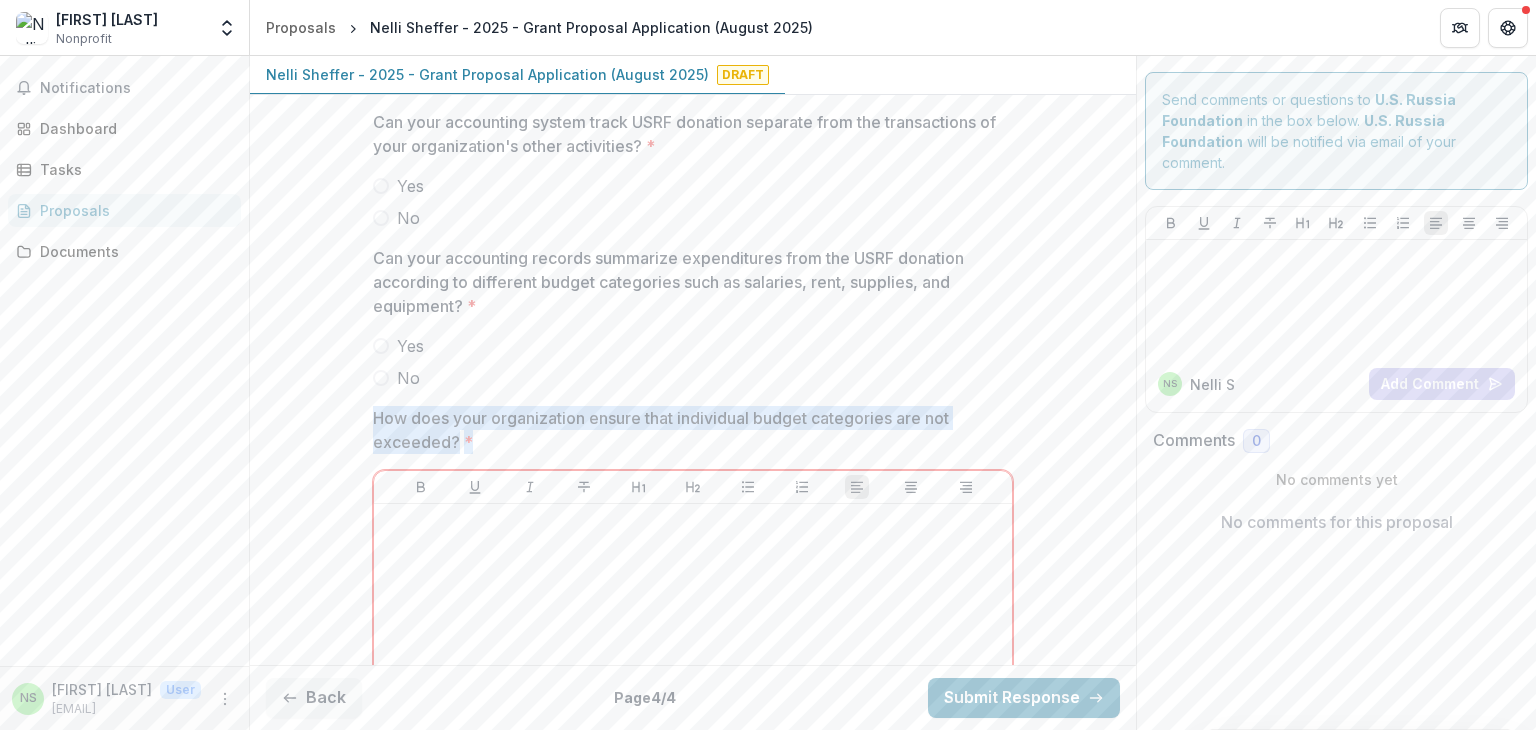 drag, startPoint x: 472, startPoint y: 471, endPoint x: 376, endPoint y: 449, distance: 98.48858 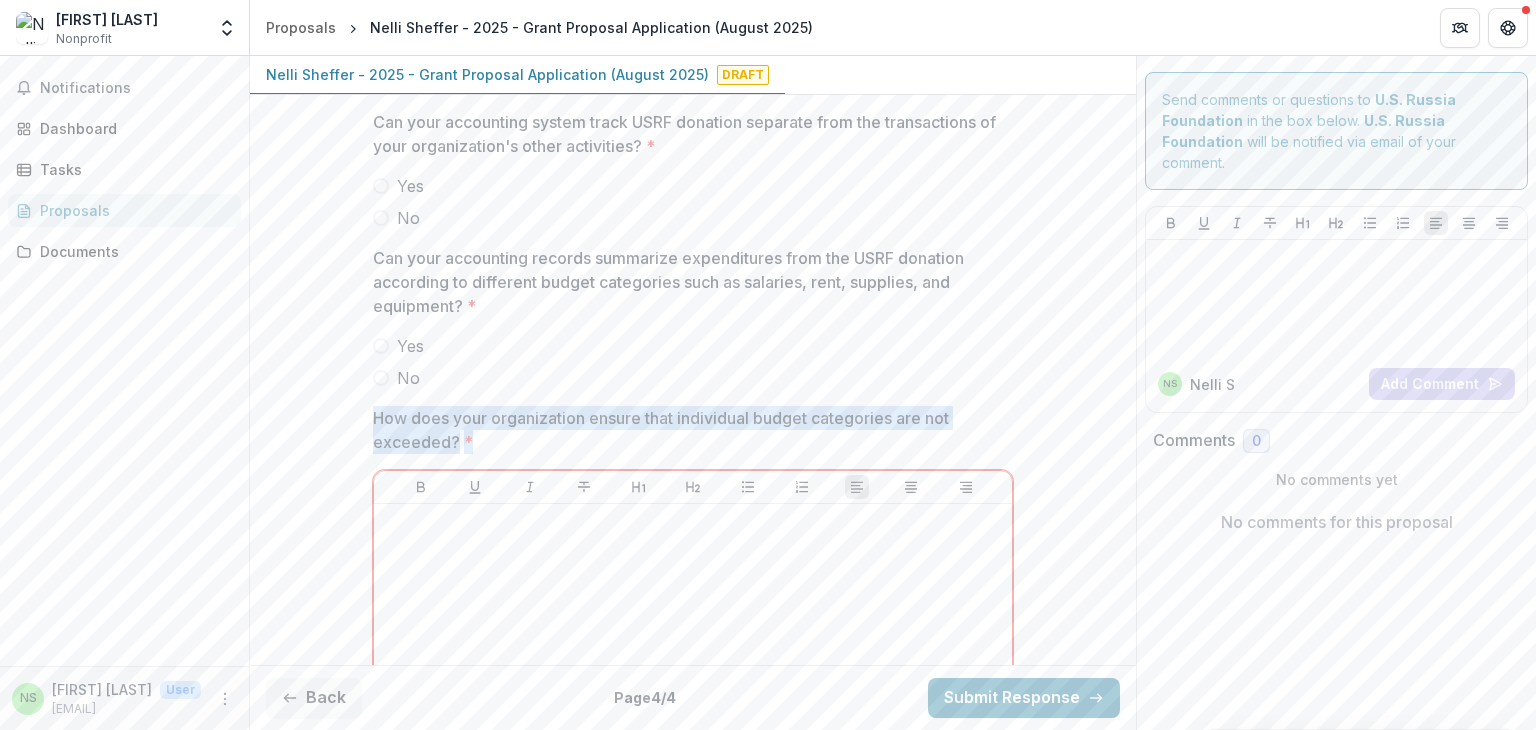 drag, startPoint x: 376, startPoint y: 449, endPoint x: 463, endPoint y: 469, distance: 89.26926 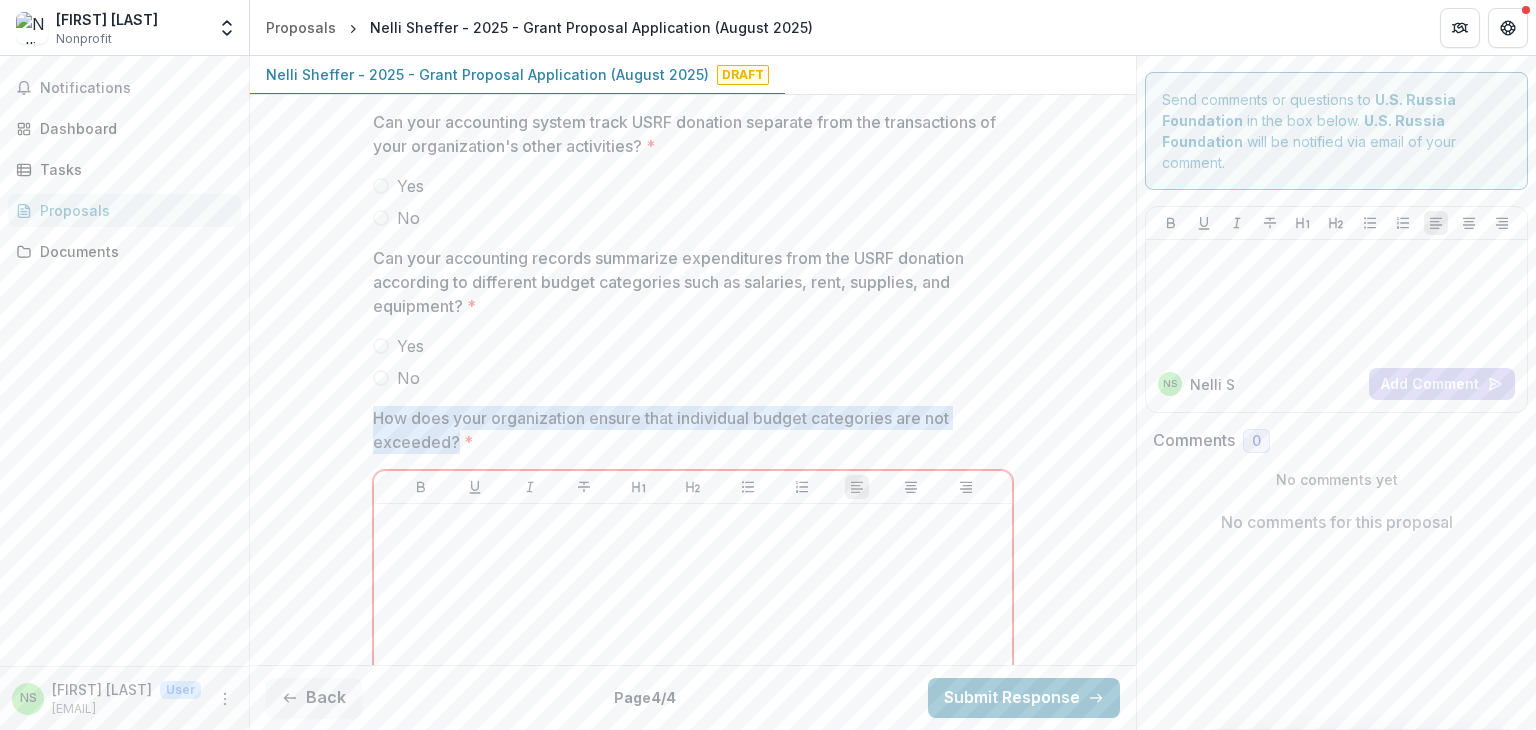drag, startPoint x: 456, startPoint y: 478, endPoint x: 372, endPoint y: 444, distance: 90.62009 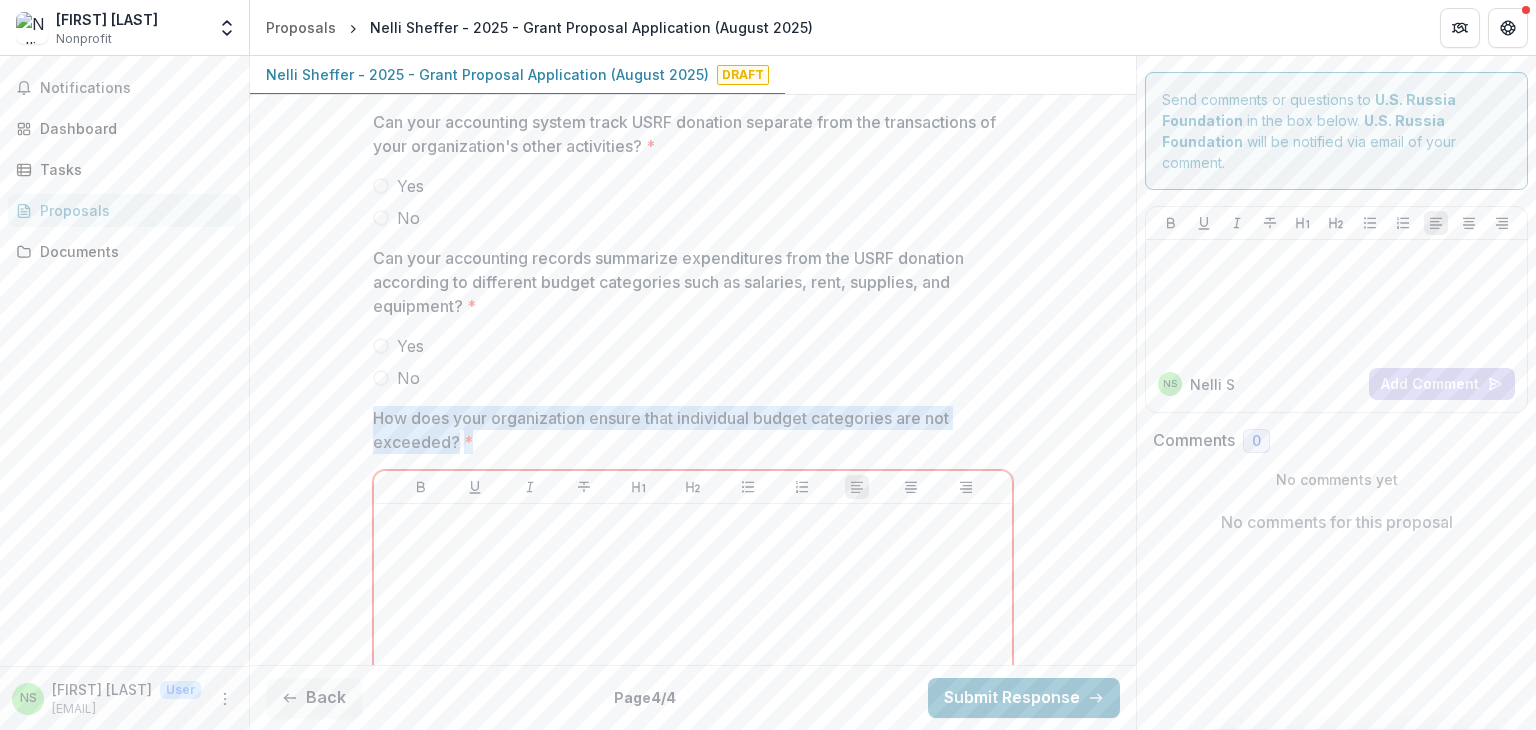 drag, startPoint x: 372, startPoint y: 444, endPoint x: 471, endPoint y: 466, distance: 101.414986 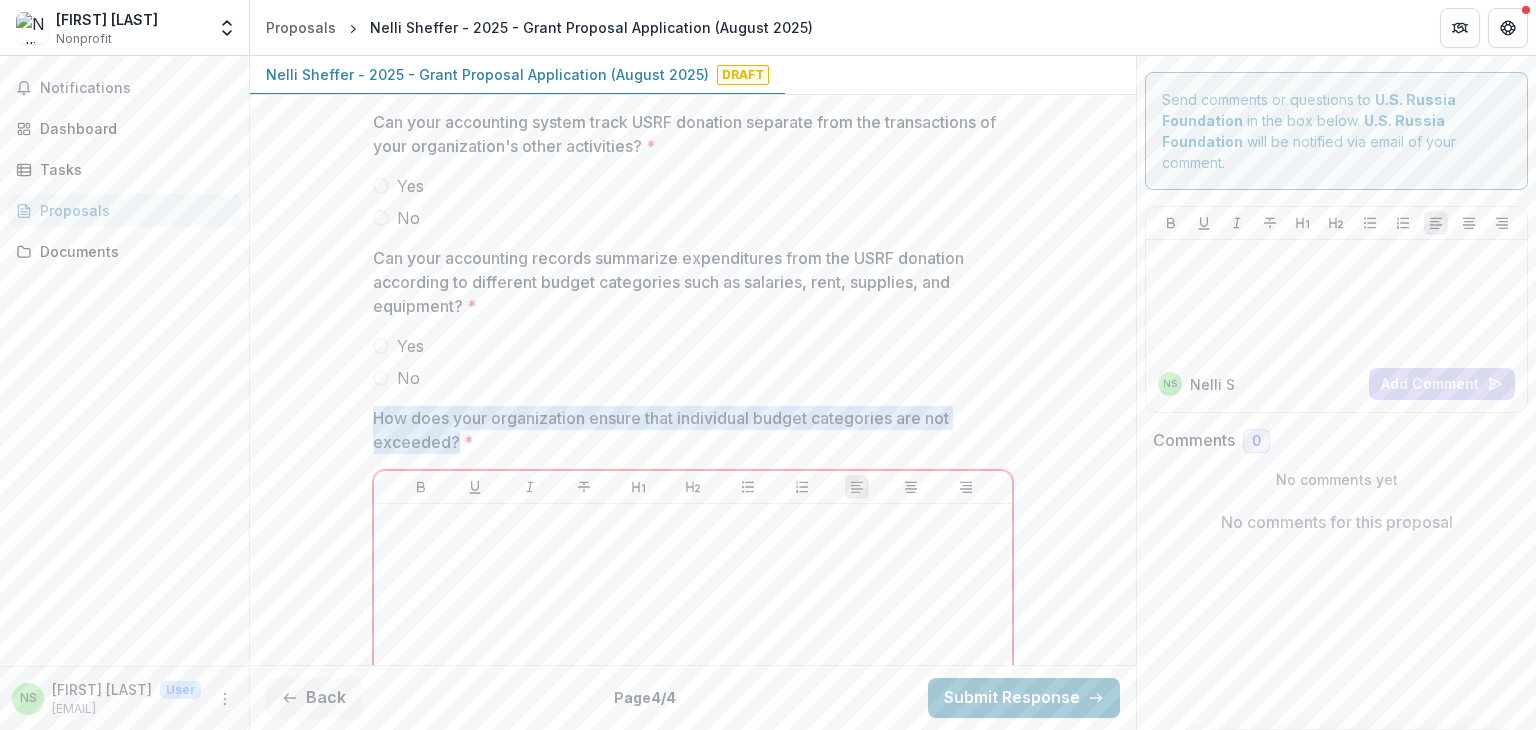 drag, startPoint x: 374, startPoint y: 449, endPoint x: 453, endPoint y: 473, distance: 82.565125 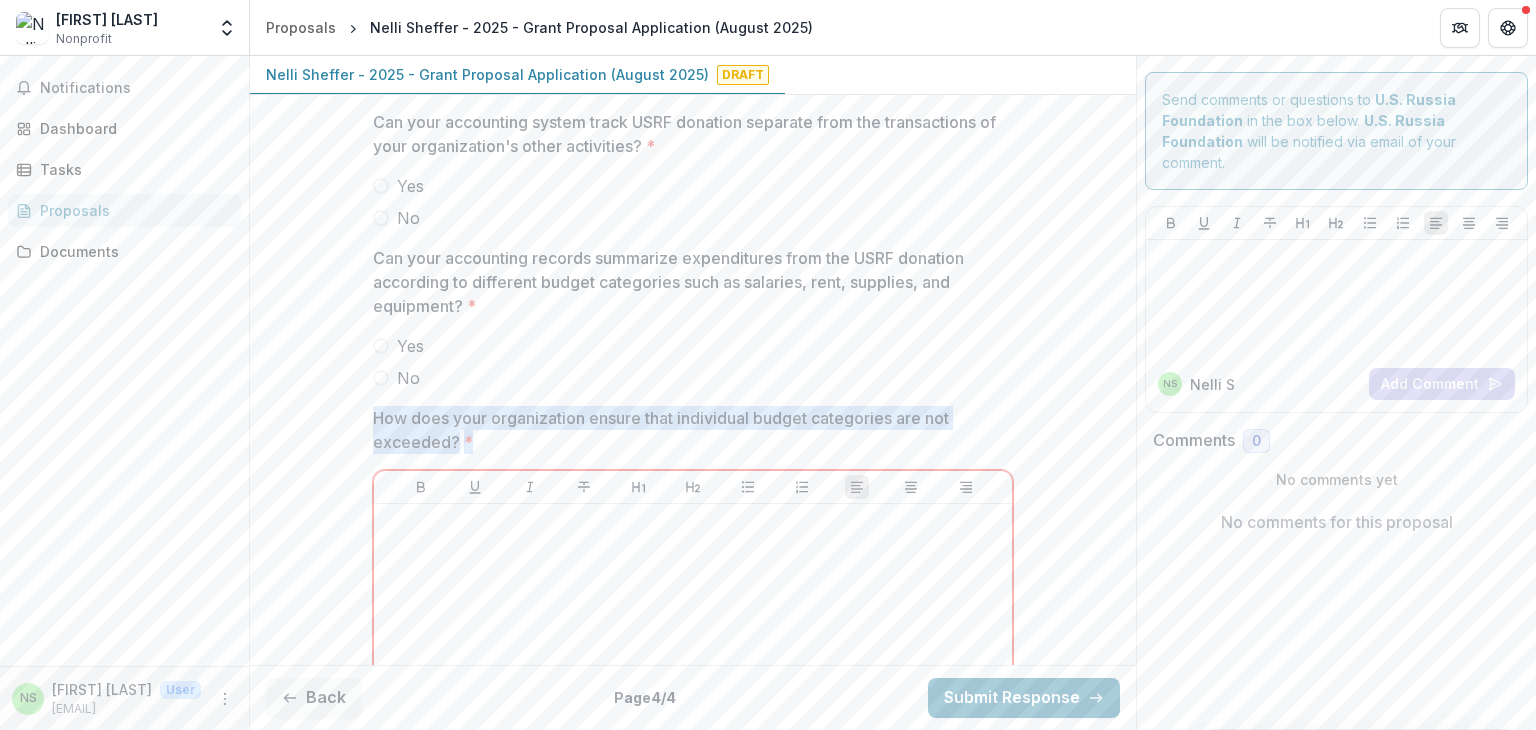 drag, startPoint x: 372, startPoint y: 451, endPoint x: 502, endPoint y: 469, distance: 131.24023 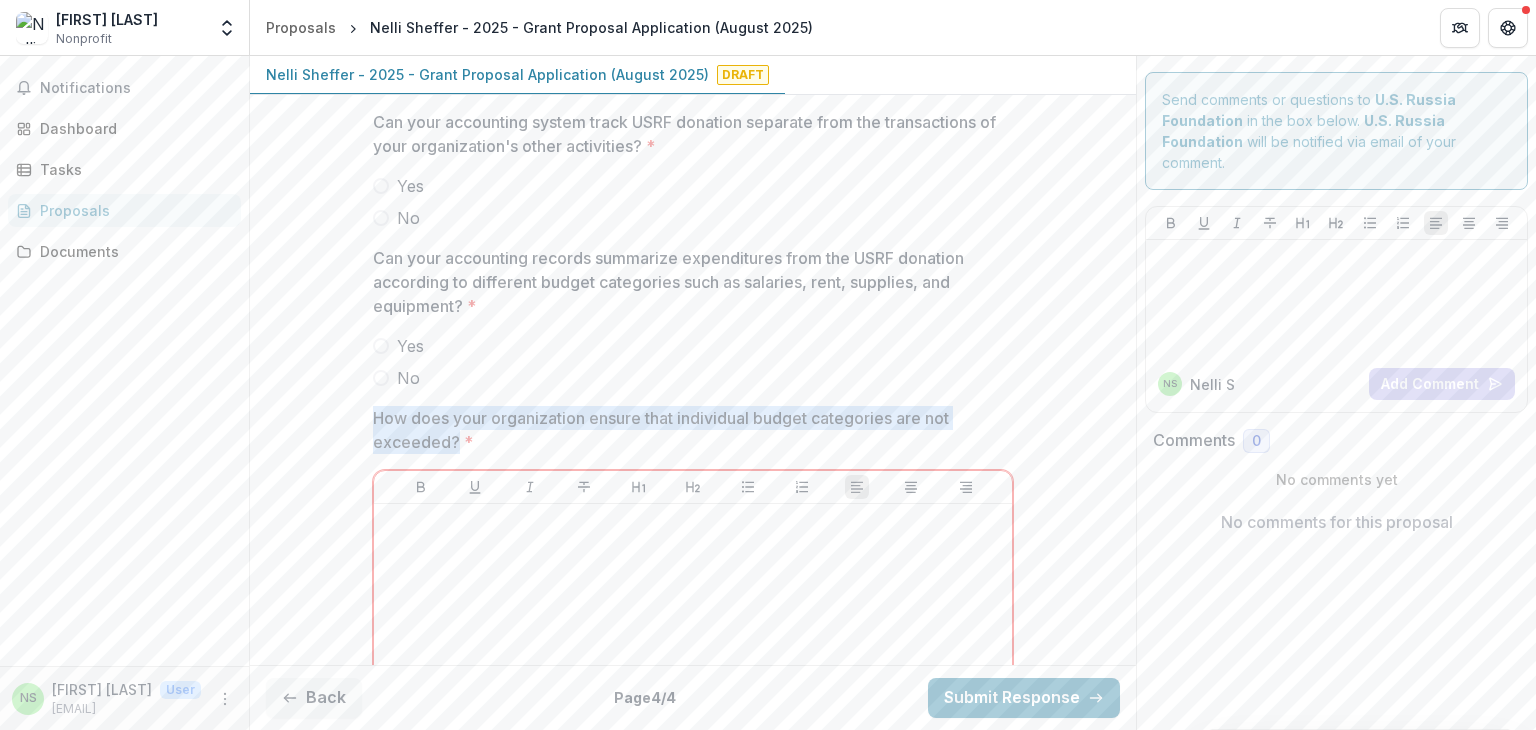 drag, startPoint x: 375, startPoint y: 454, endPoint x: 453, endPoint y: 469, distance: 79.429214 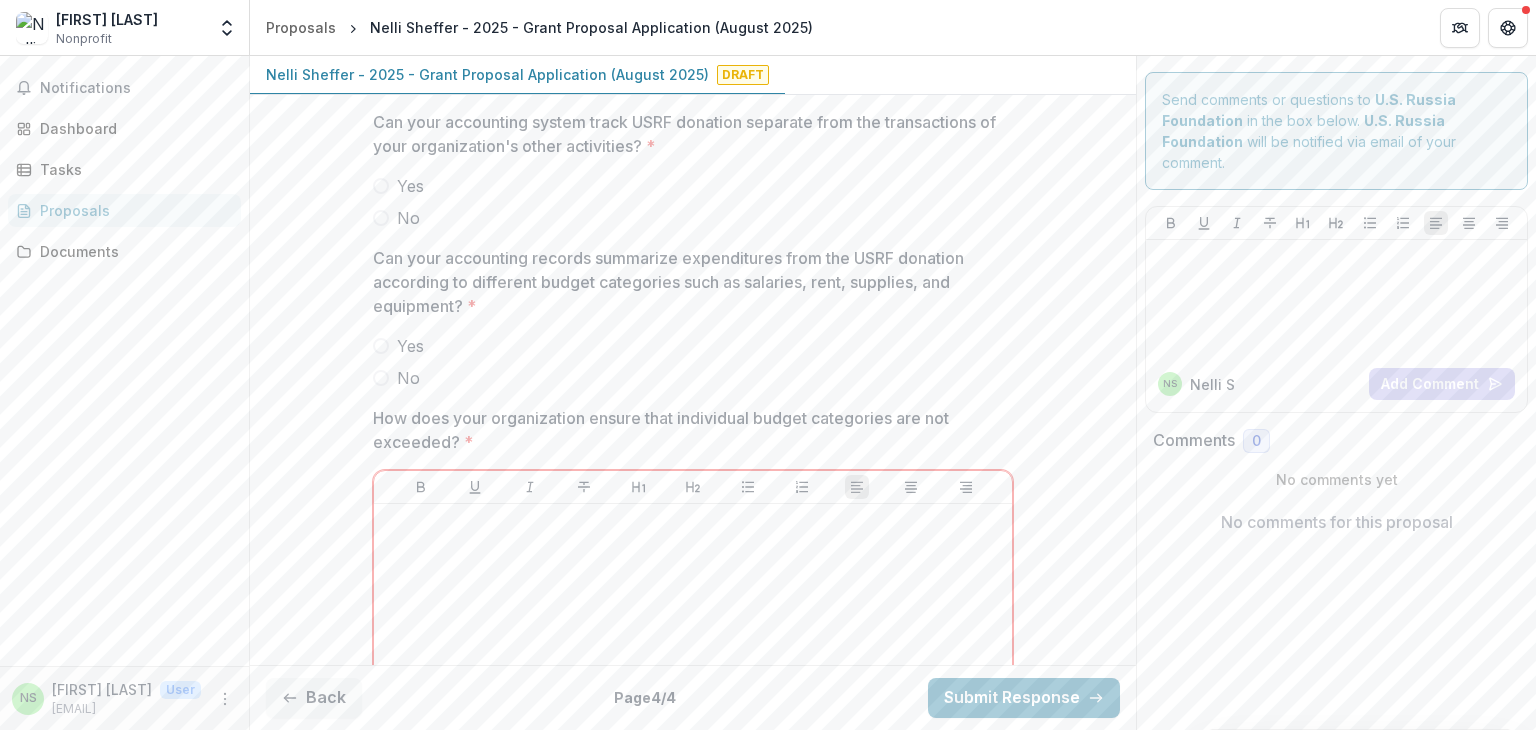 click on "How does your organization ensure that individual budget categories are not exceeded? *" at bounding box center (687, 430) 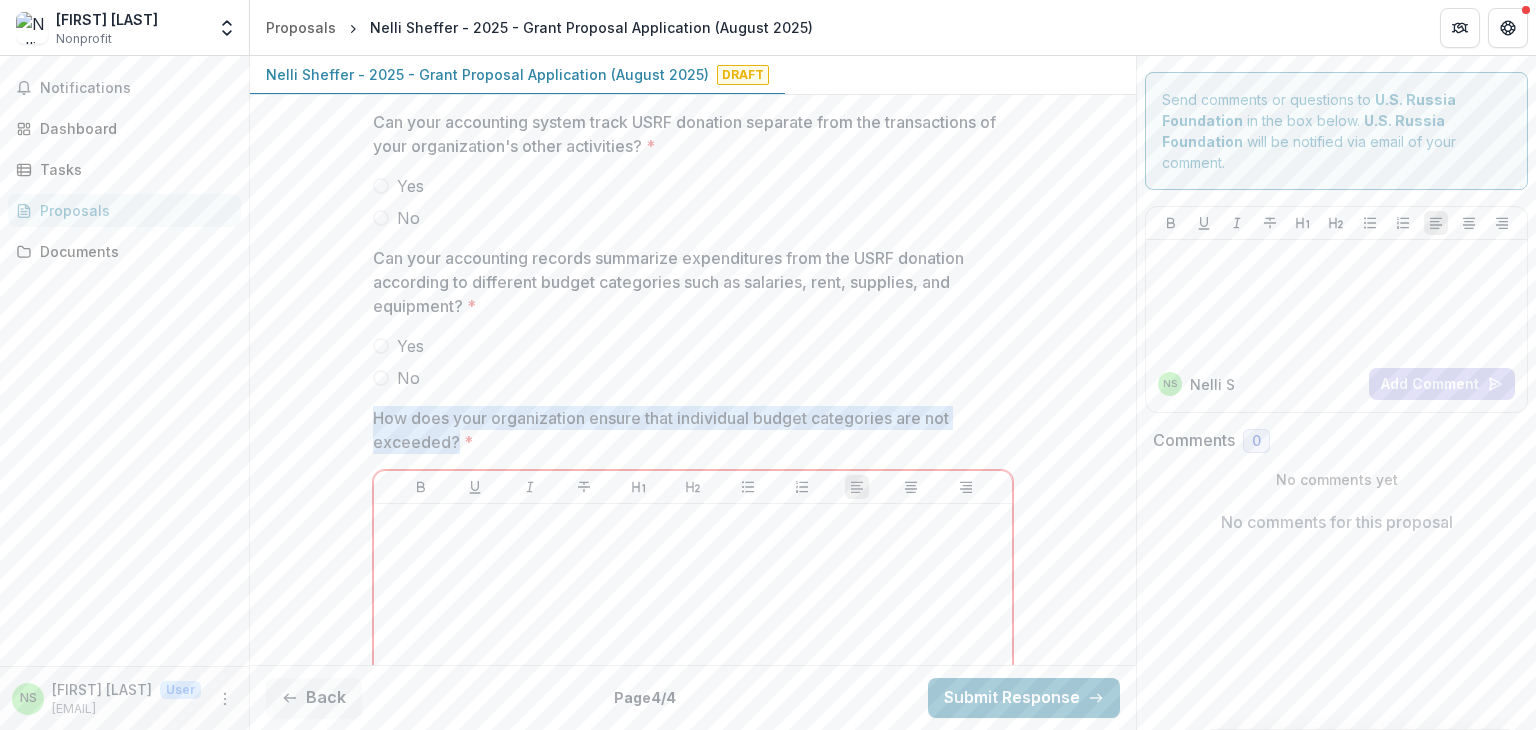 drag, startPoint x: 376, startPoint y: 451, endPoint x: 458, endPoint y: 465, distance: 83.18654 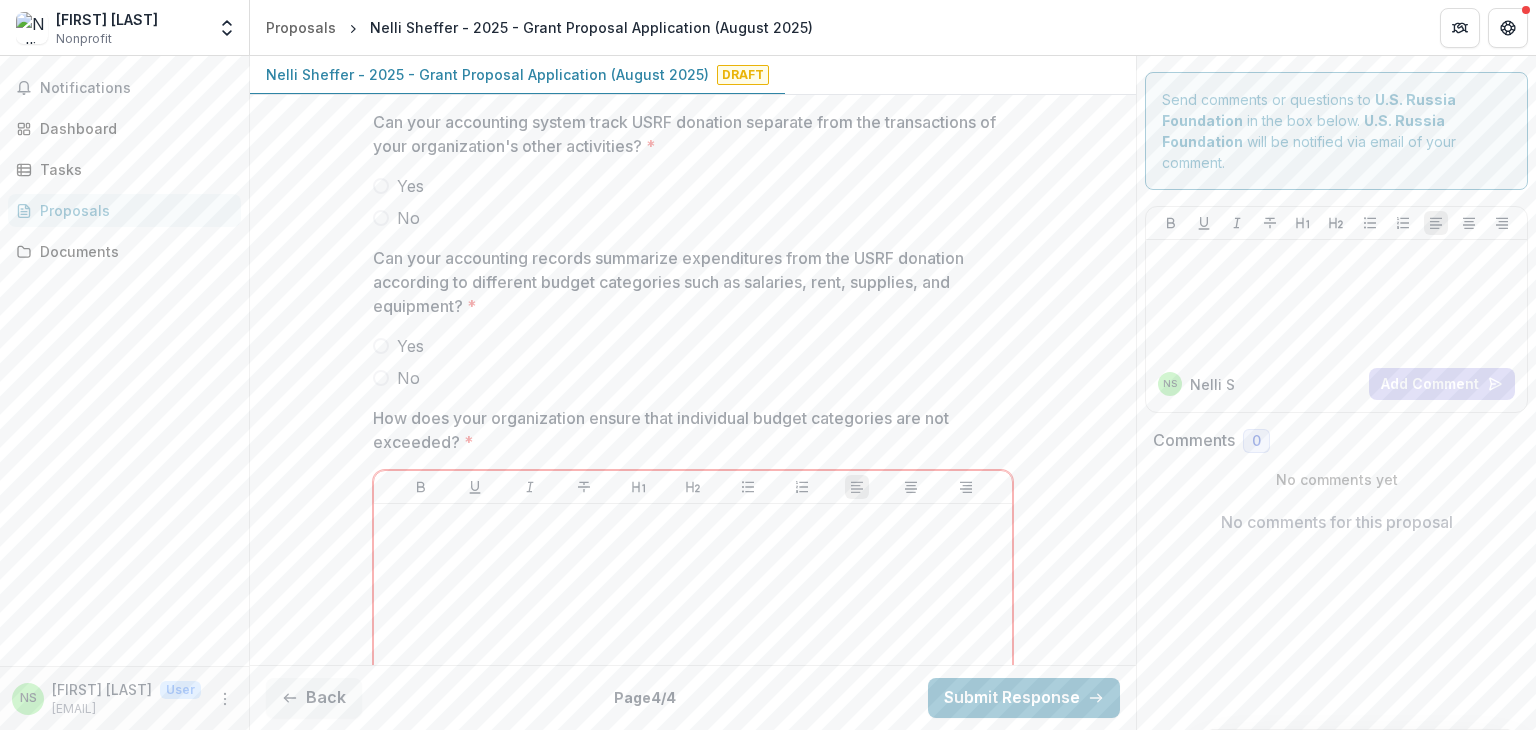 click on "How does your organization ensure that individual budget categories are not exceeded? *" at bounding box center (687, 430) 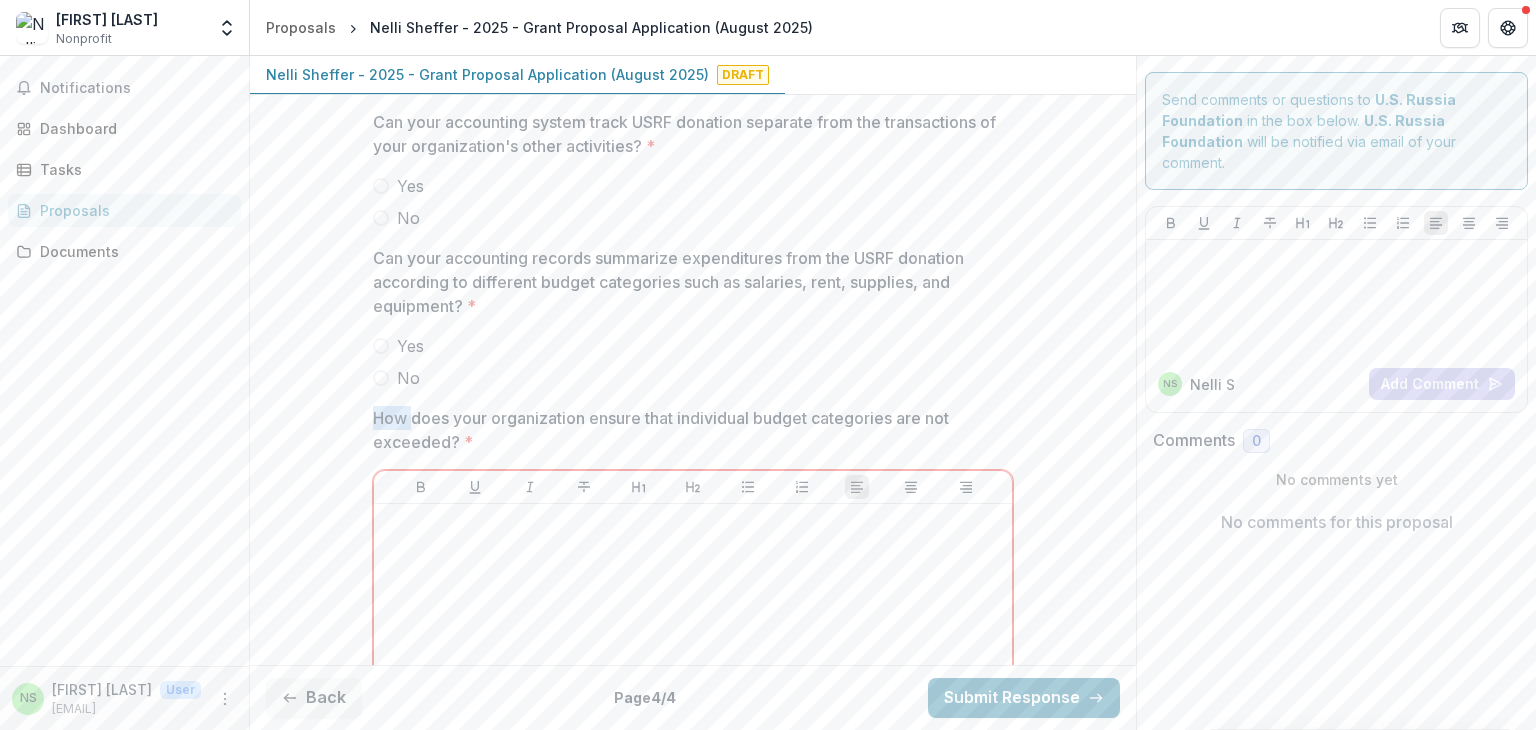 click on "How does your organization ensure that individual budget categories are not exceeded? *" at bounding box center [687, 430] 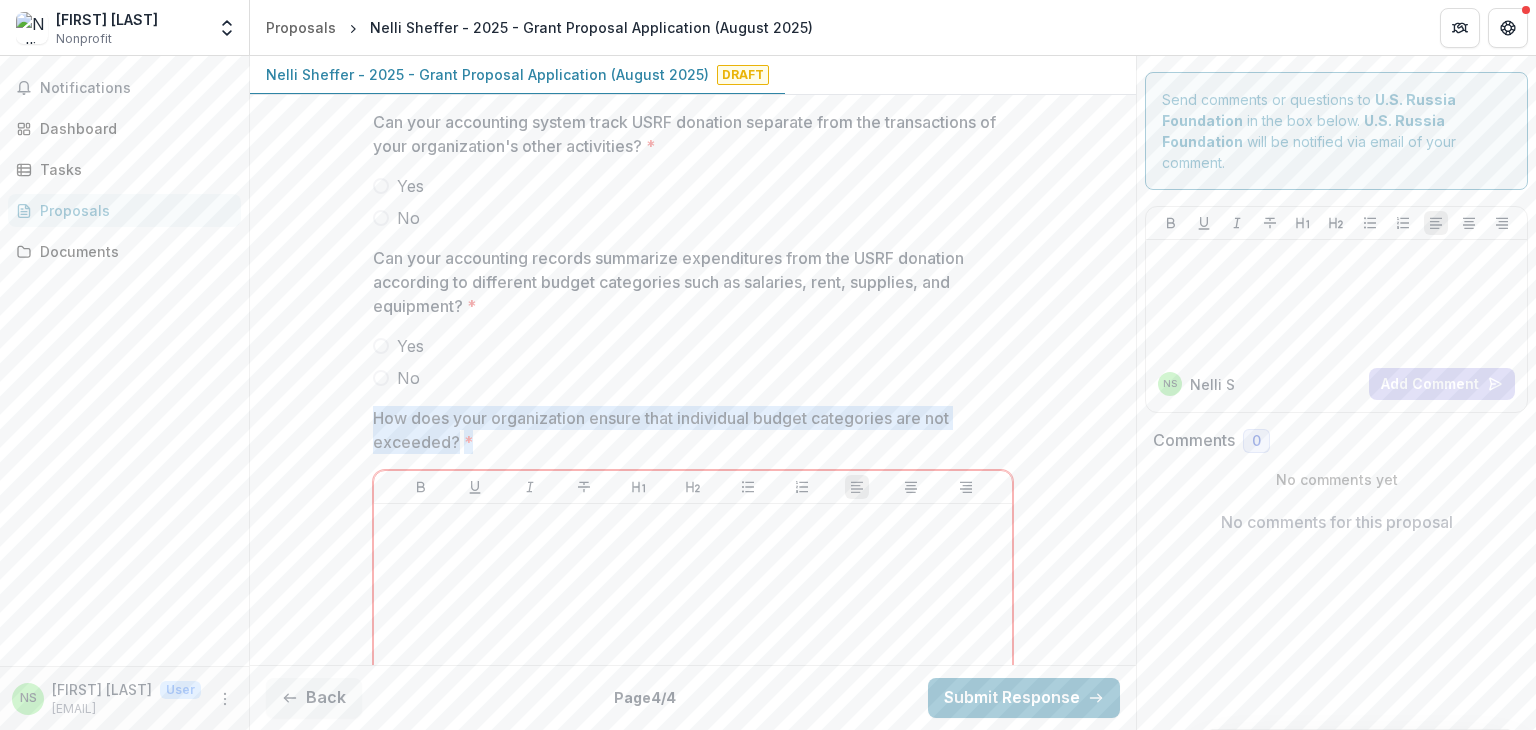 click on "How does your organization ensure that individual budget categories are not exceeded? *" at bounding box center (687, 430) 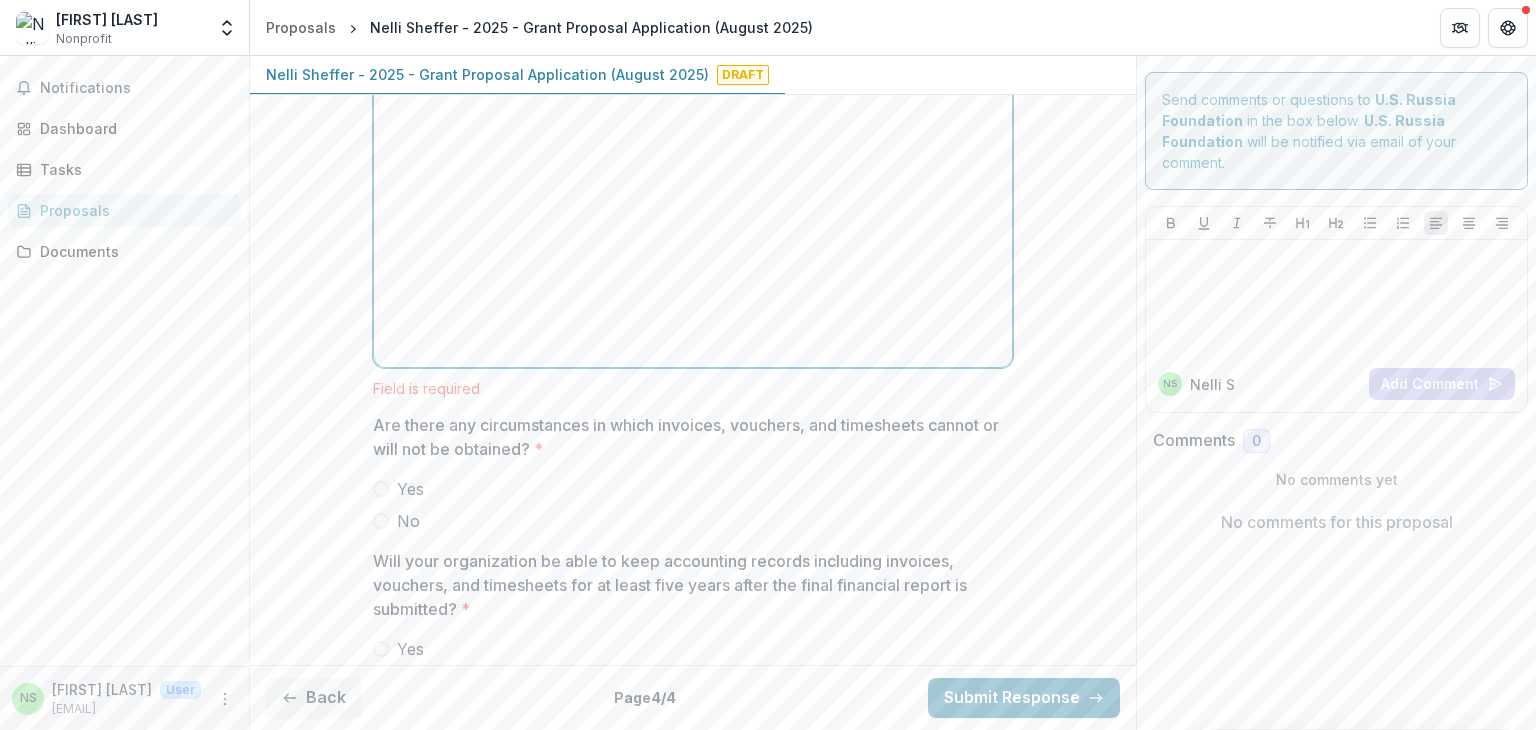 scroll, scrollTop: 5093, scrollLeft: 0, axis: vertical 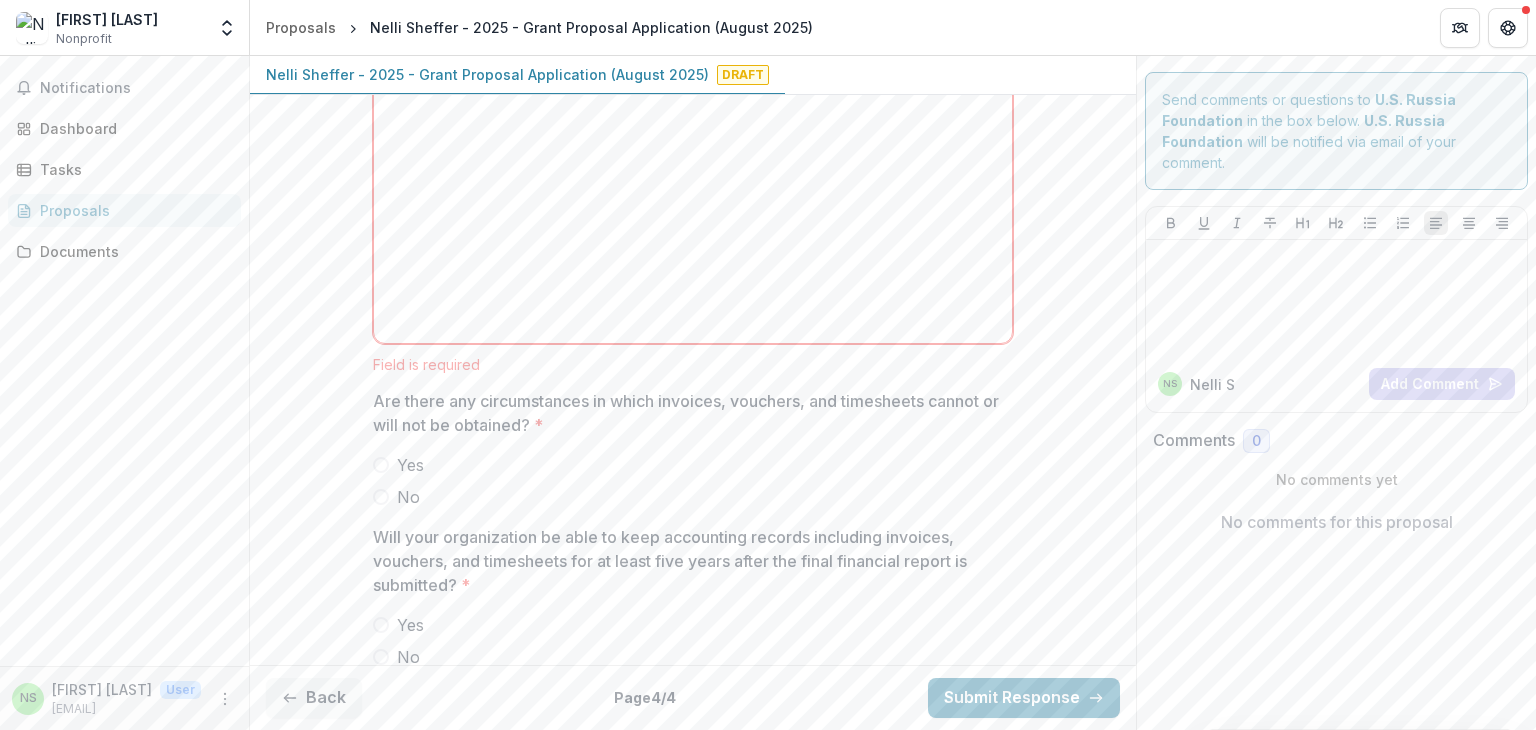 drag, startPoint x: 1138, startPoint y: 578, endPoint x: 1139, endPoint y: 557, distance: 21.023796 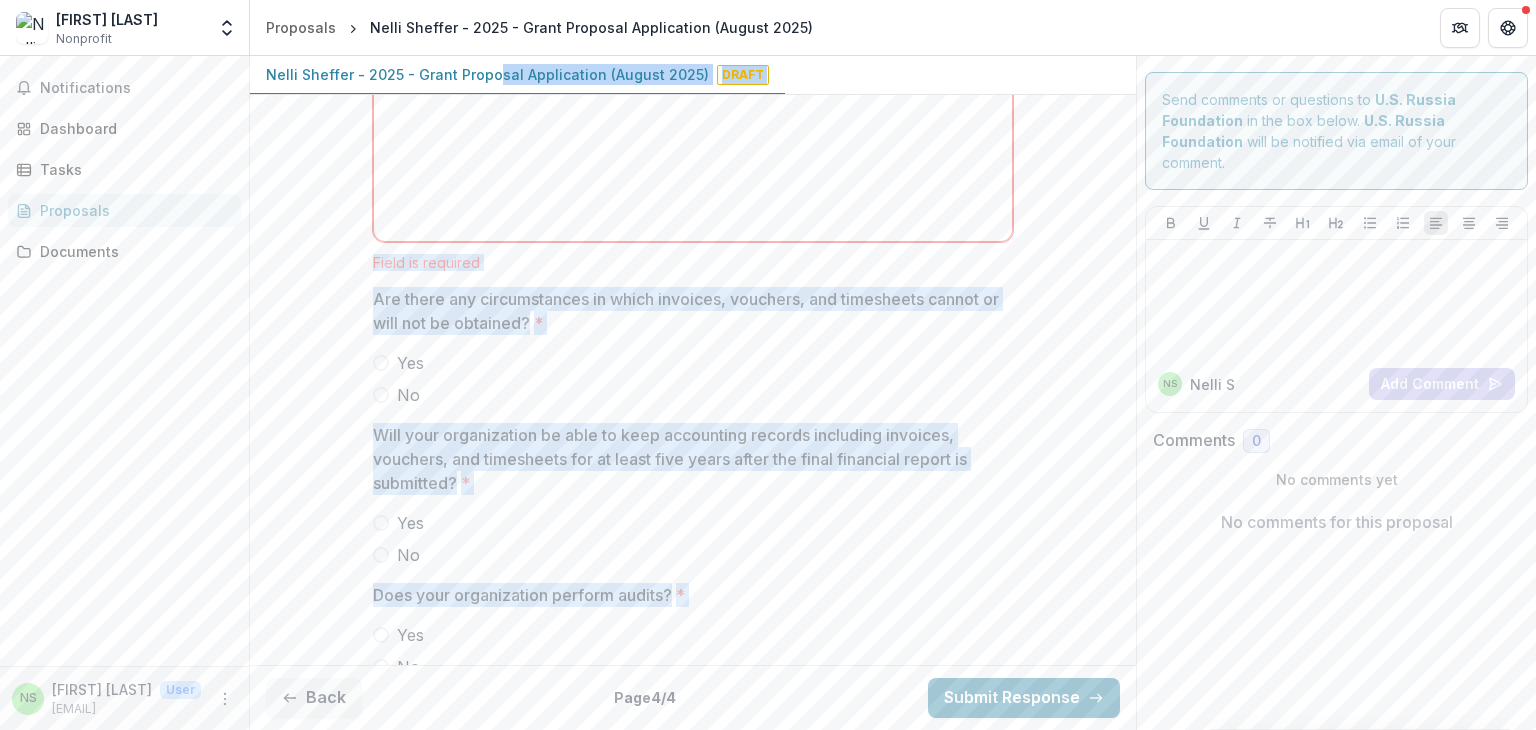 scroll, scrollTop: 5134, scrollLeft: 0, axis: vertical 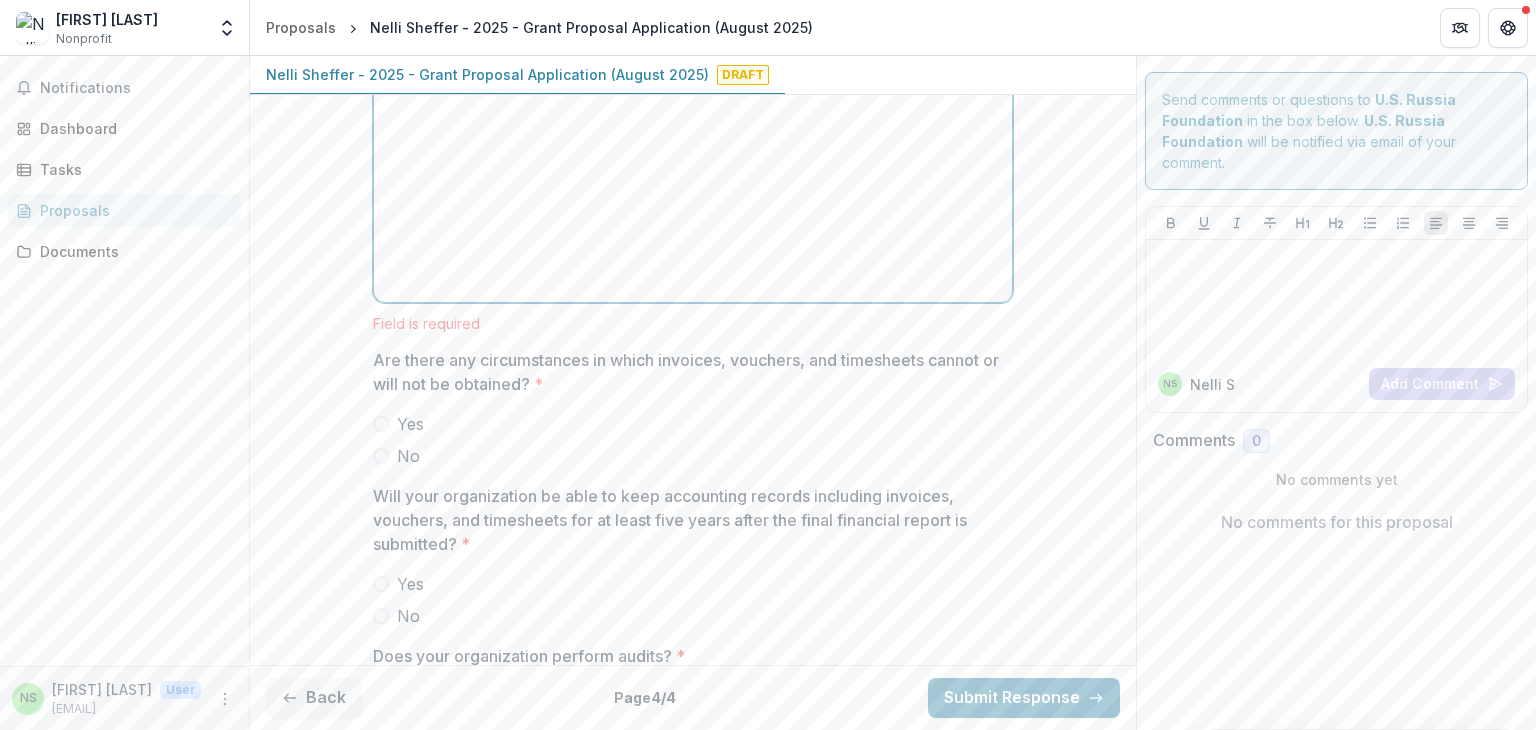 drag, startPoint x: 704, startPoint y: 372, endPoint x: 418, endPoint y: 361, distance: 286.21146 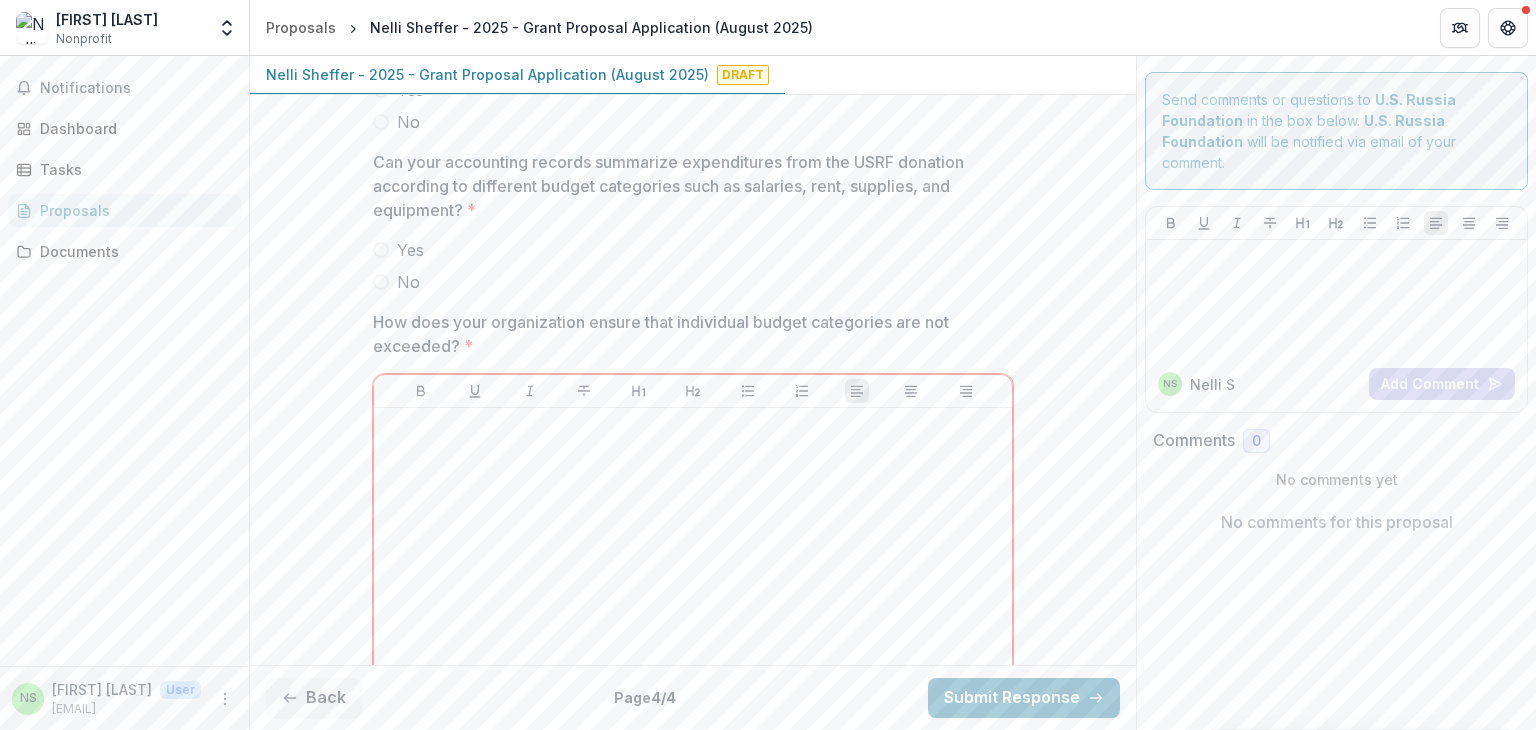 click on "How does your organization ensure that individual budget categories are not exceeded? *" at bounding box center [687, 334] 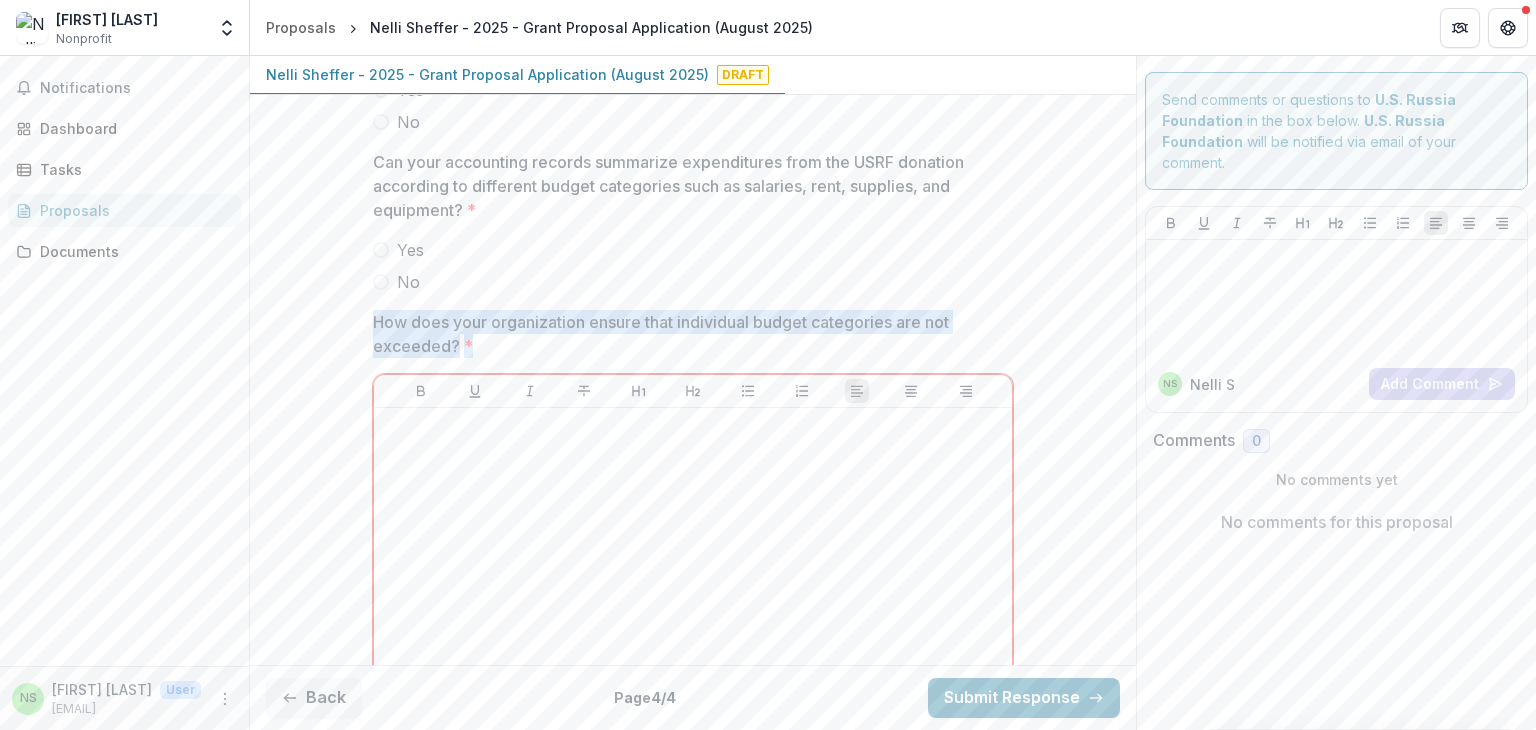 click on "How does your organization ensure that individual budget categories are not exceeded? *" at bounding box center [687, 334] 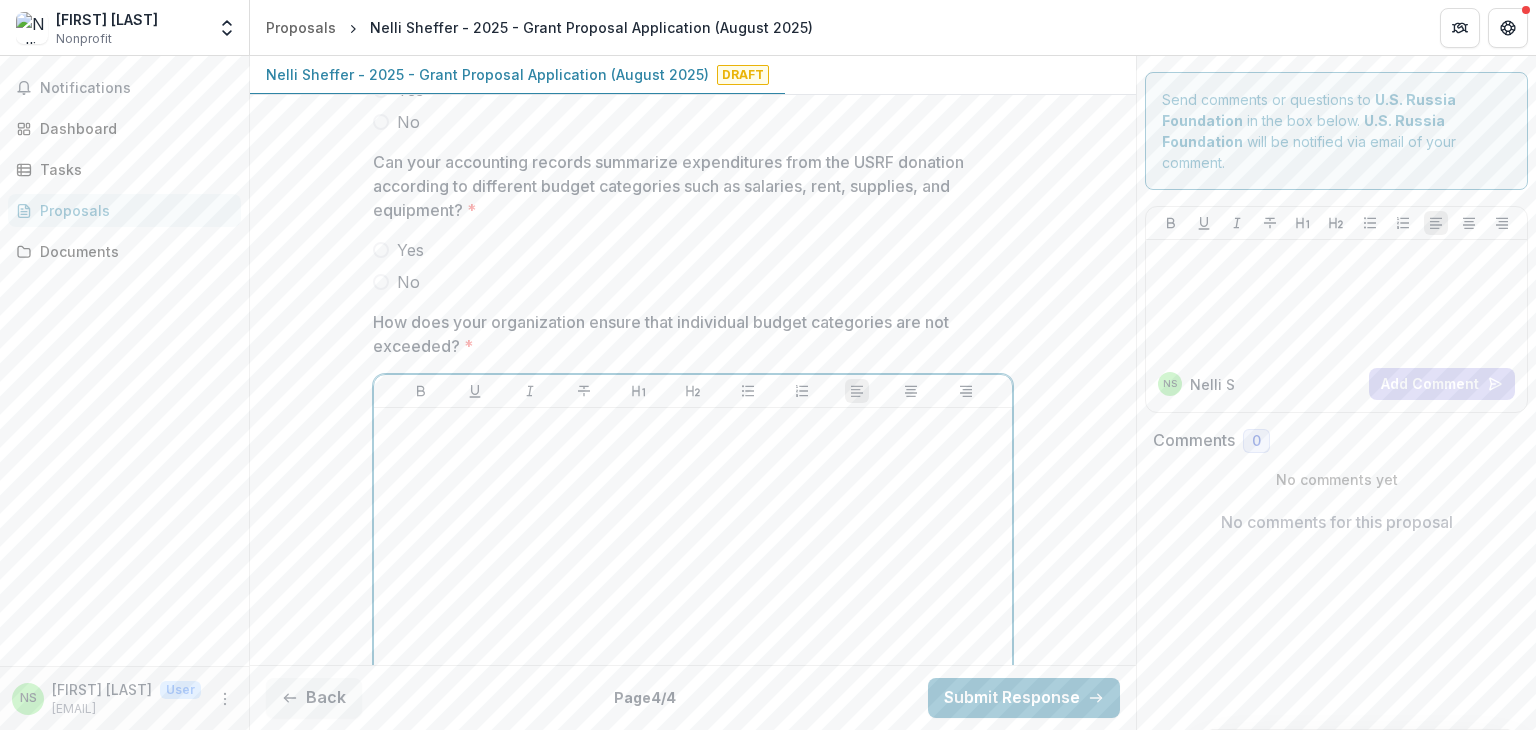 drag, startPoint x: 483, startPoint y: 470, endPoint x: 383, endPoint y: 356, distance: 151.64432 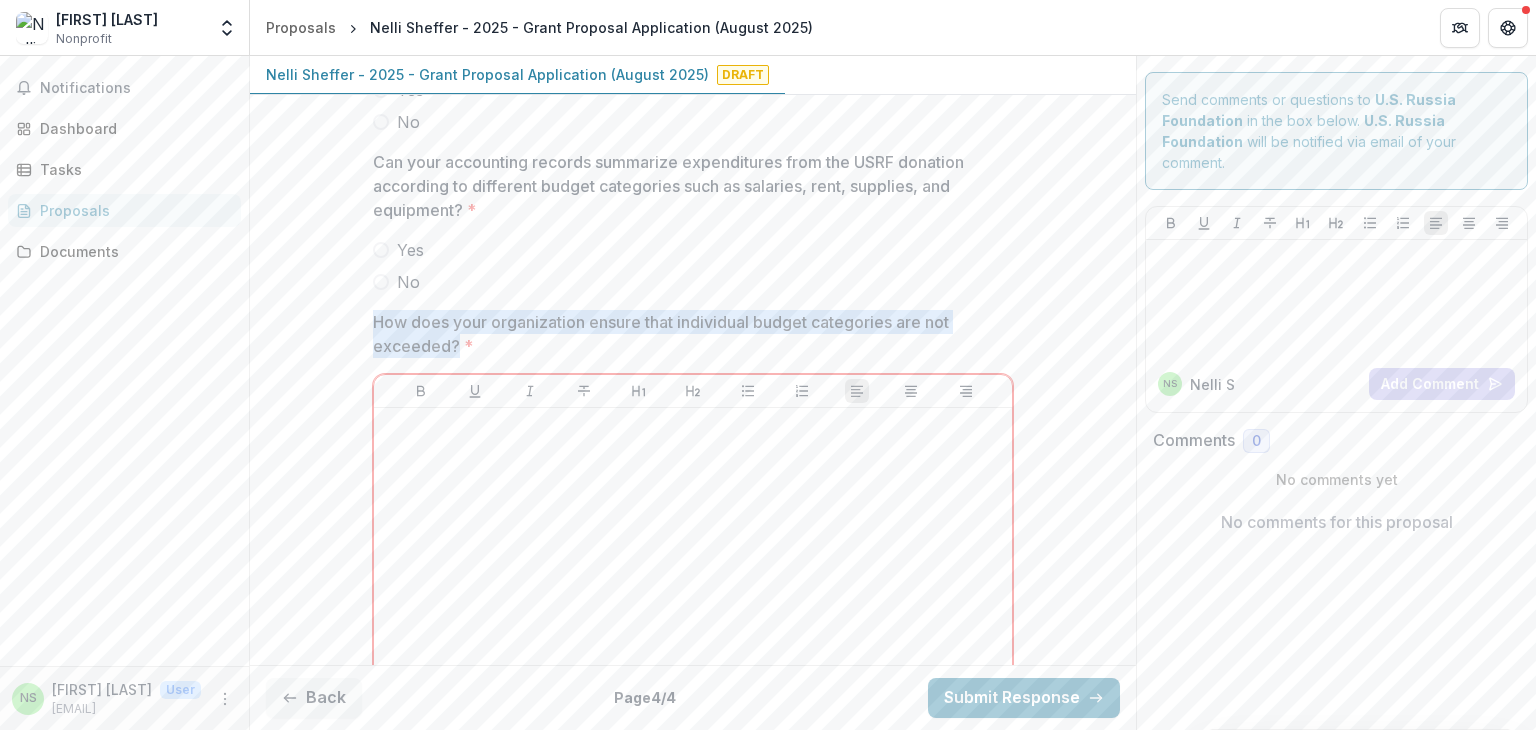 drag, startPoint x: 374, startPoint y: 352, endPoint x: 452, endPoint y: 369, distance: 79.83107 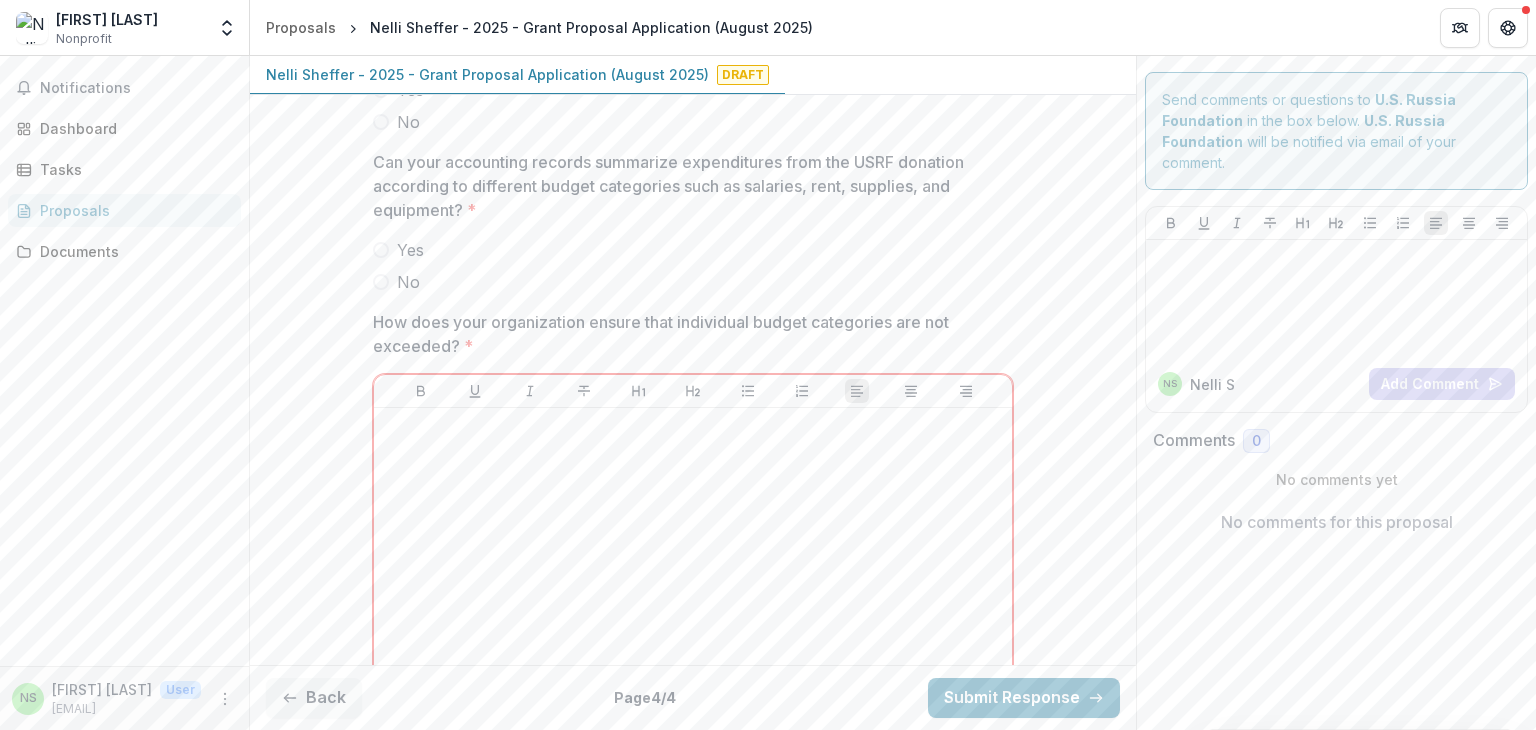 click on "Send comments or questions to   U.S. Russia Foundation   in the box below.   U.S. Russia Foundation   will be notified via email of your comment. NS Nelli S Add Comment Comments 0 No comments yet No comments for this proposal" at bounding box center [1336, 393] 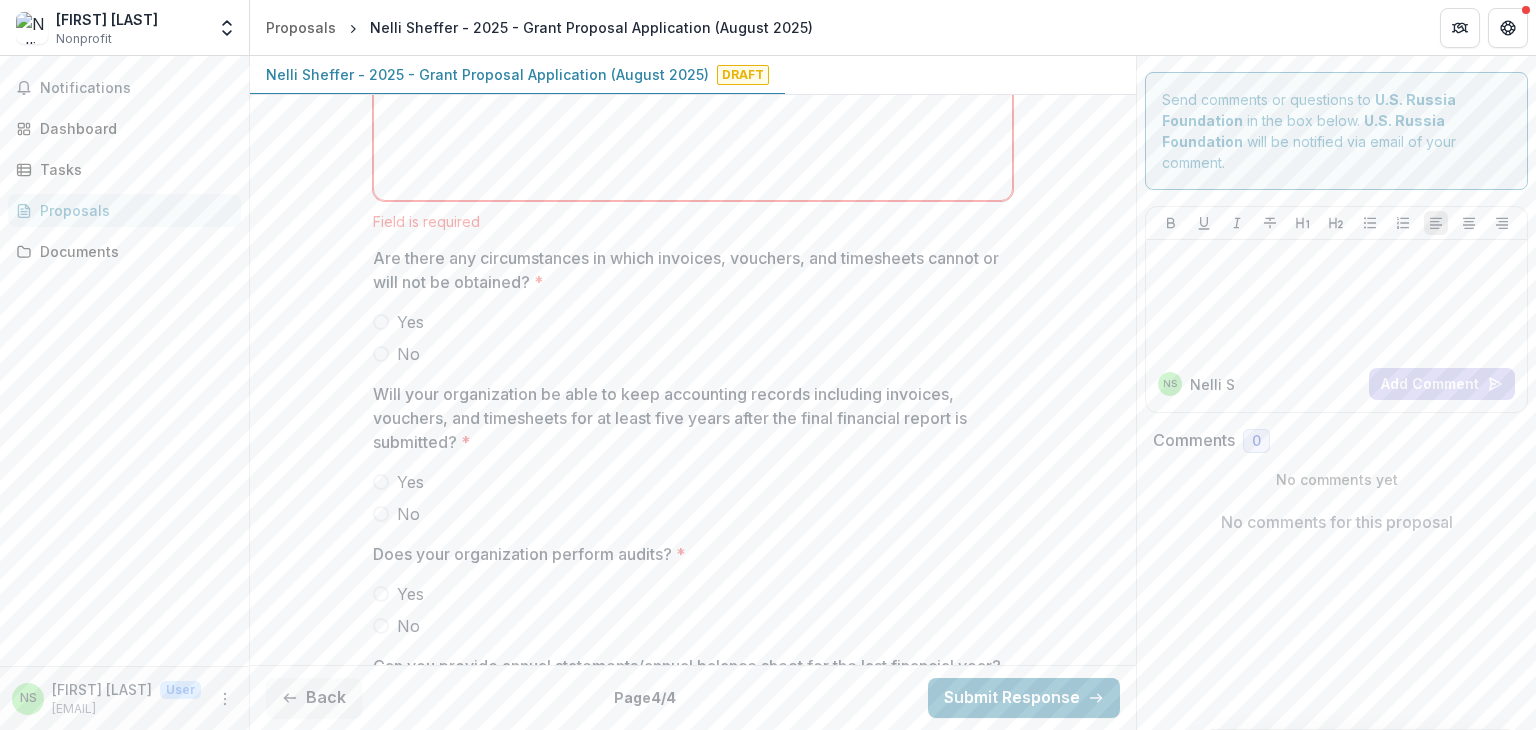 scroll, scrollTop: 5268, scrollLeft: 0, axis: vertical 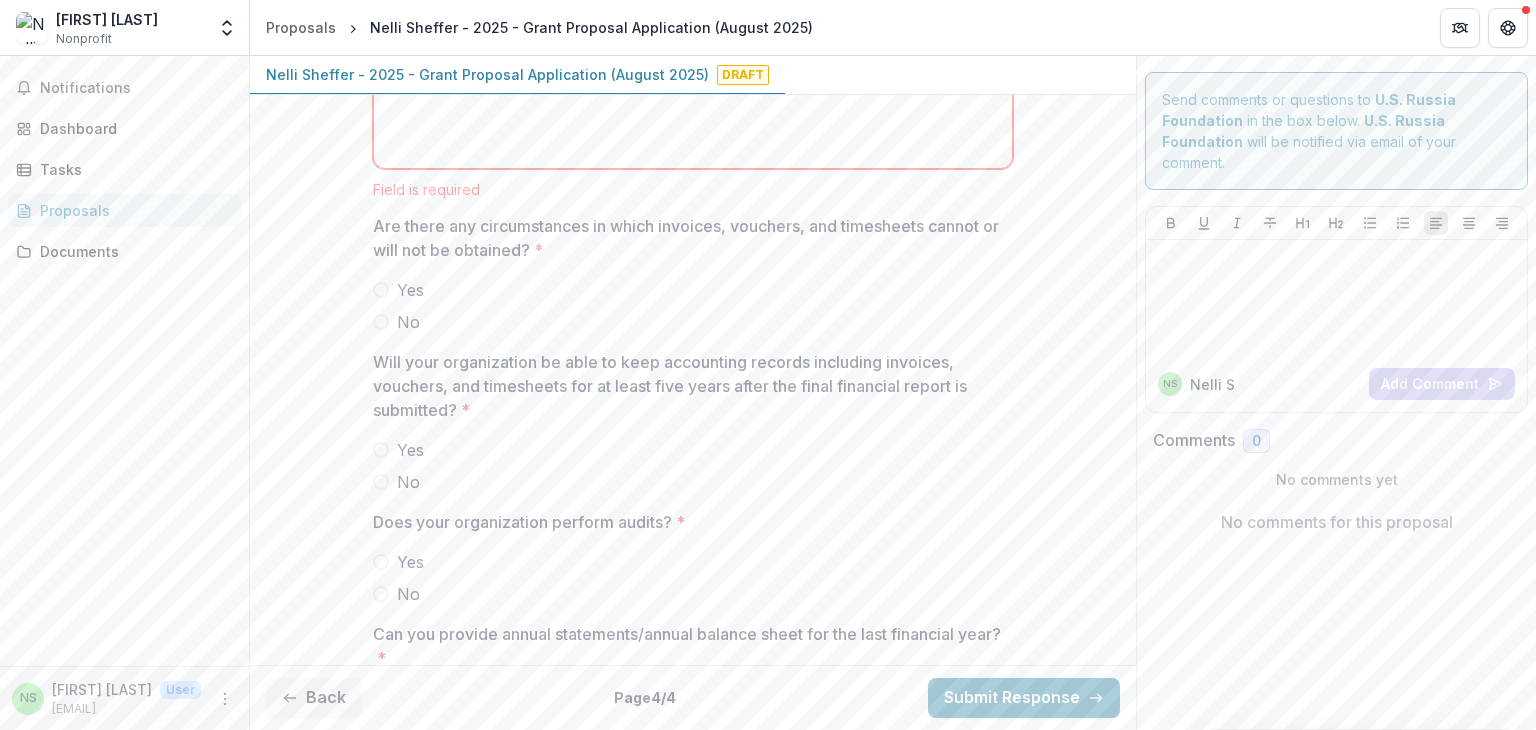 click on "Are there any circumstances in which invoices, vouchers, and timesheets cannot or will not be obtained? *" at bounding box center [687, 238] 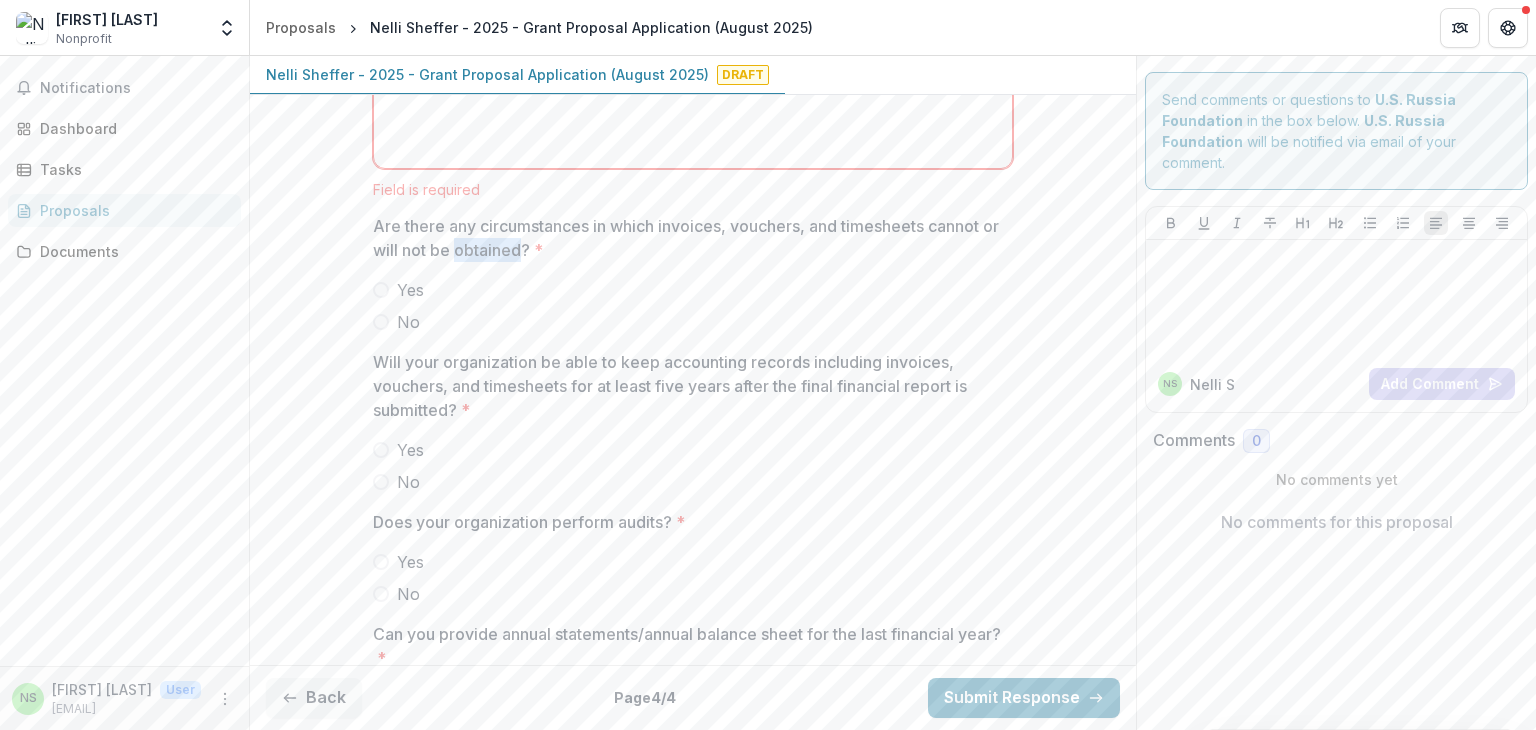click on "Are there any circumstances in which invoices, vouchers, and timesheets cannot or will not be obtained? *" at bounding box center (687, 238) 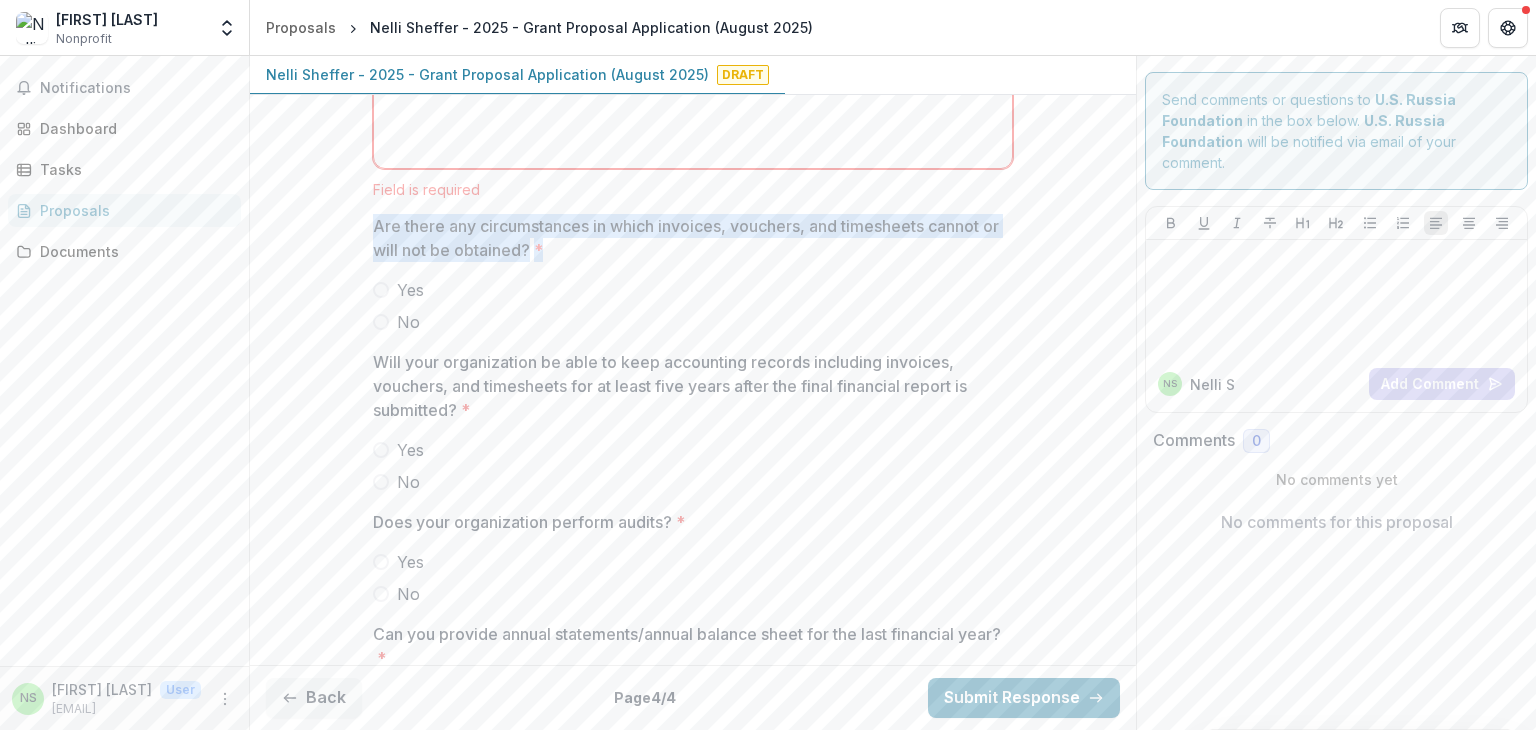 click on "Are there any circumstances in which invoices, vouchers, and timesheets cannot or will not be obtained? *" at bounding box center (687, 238) 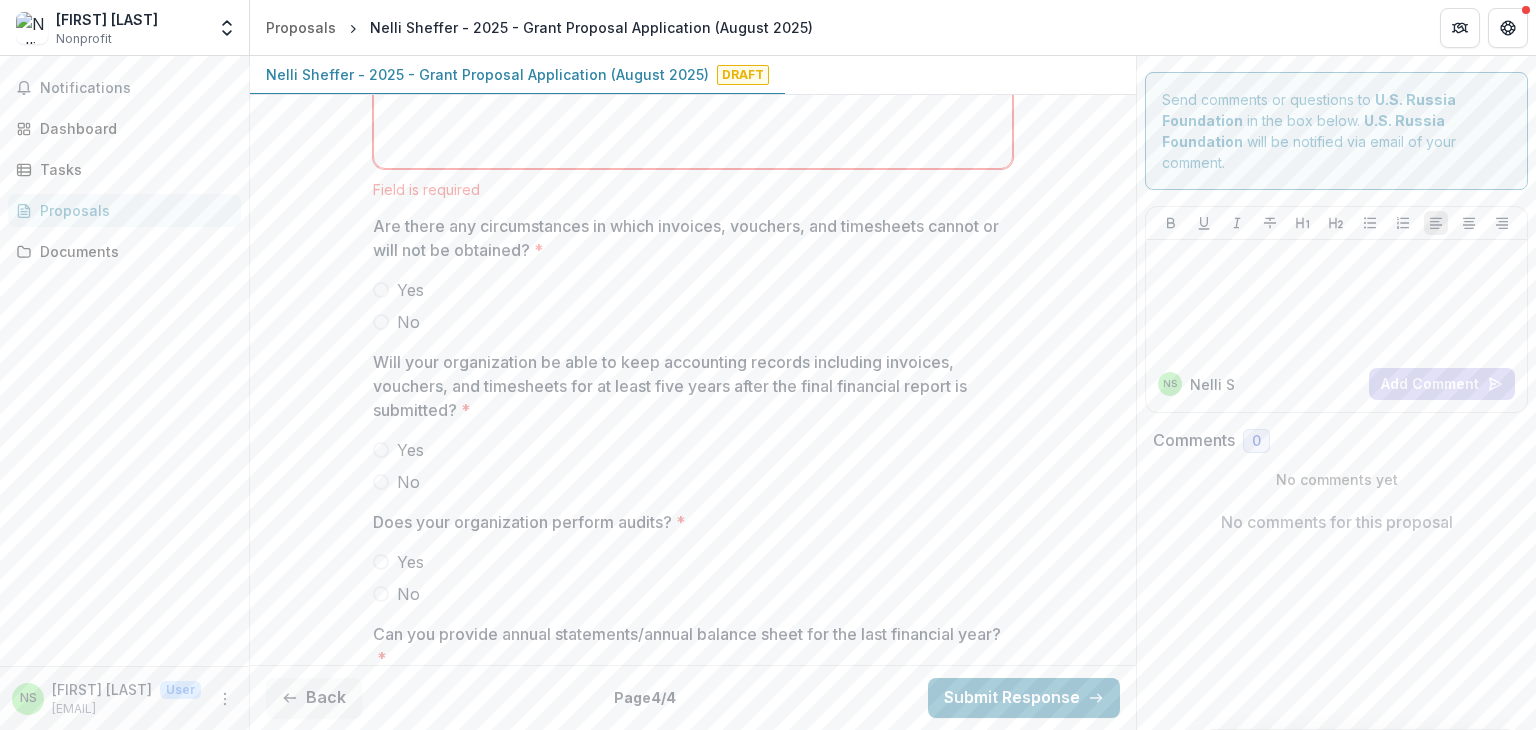 click on "Will your organization be able to keep accounting records including invoices, vouchers, and timesheets for at least five years after the final financial report is submitted? *" at bounding box center (687, 386) 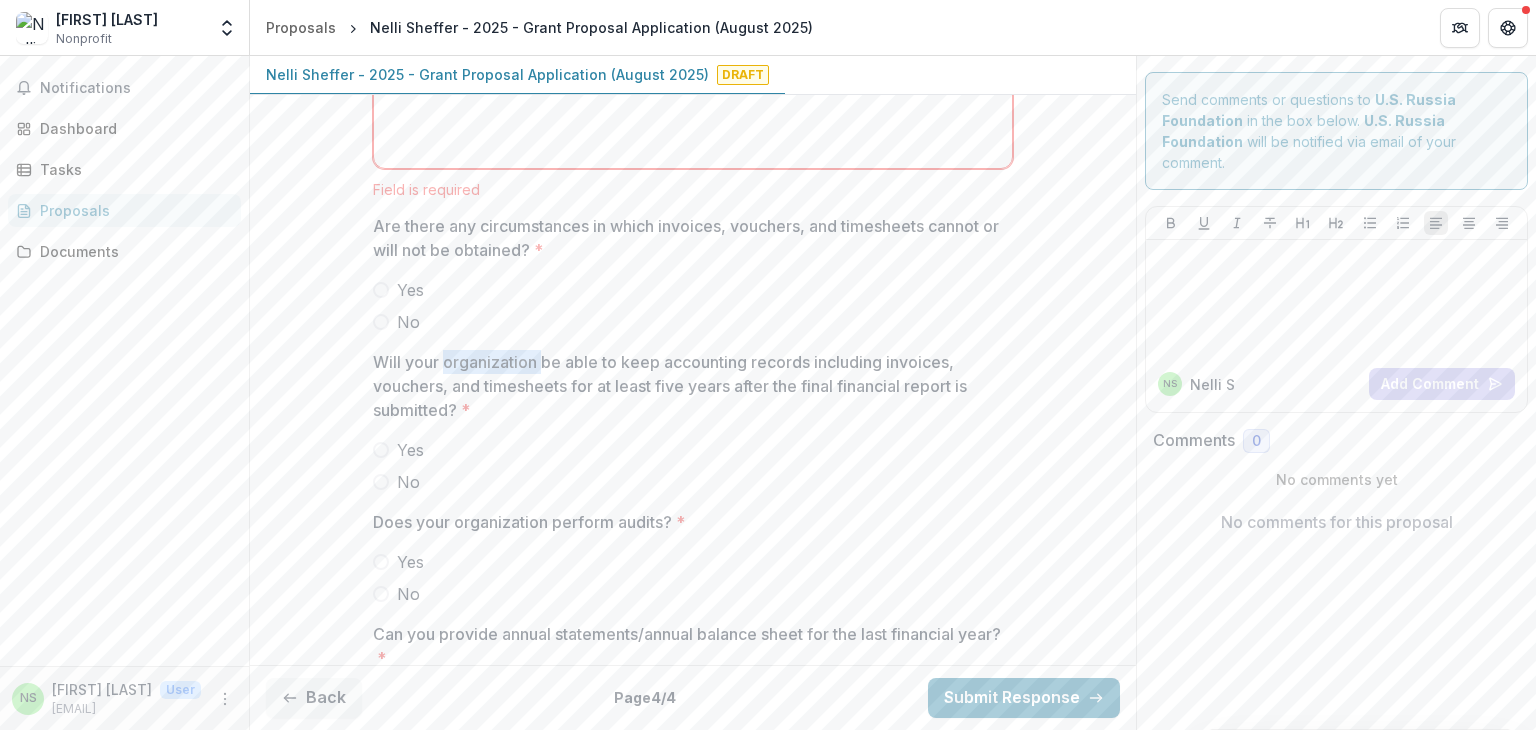 click on "Will your organization be able to keep accounting records including invoices, vouchers, and timesheets for at least five years after the final financial report is submitted? *" at bounding box center [687, 386] 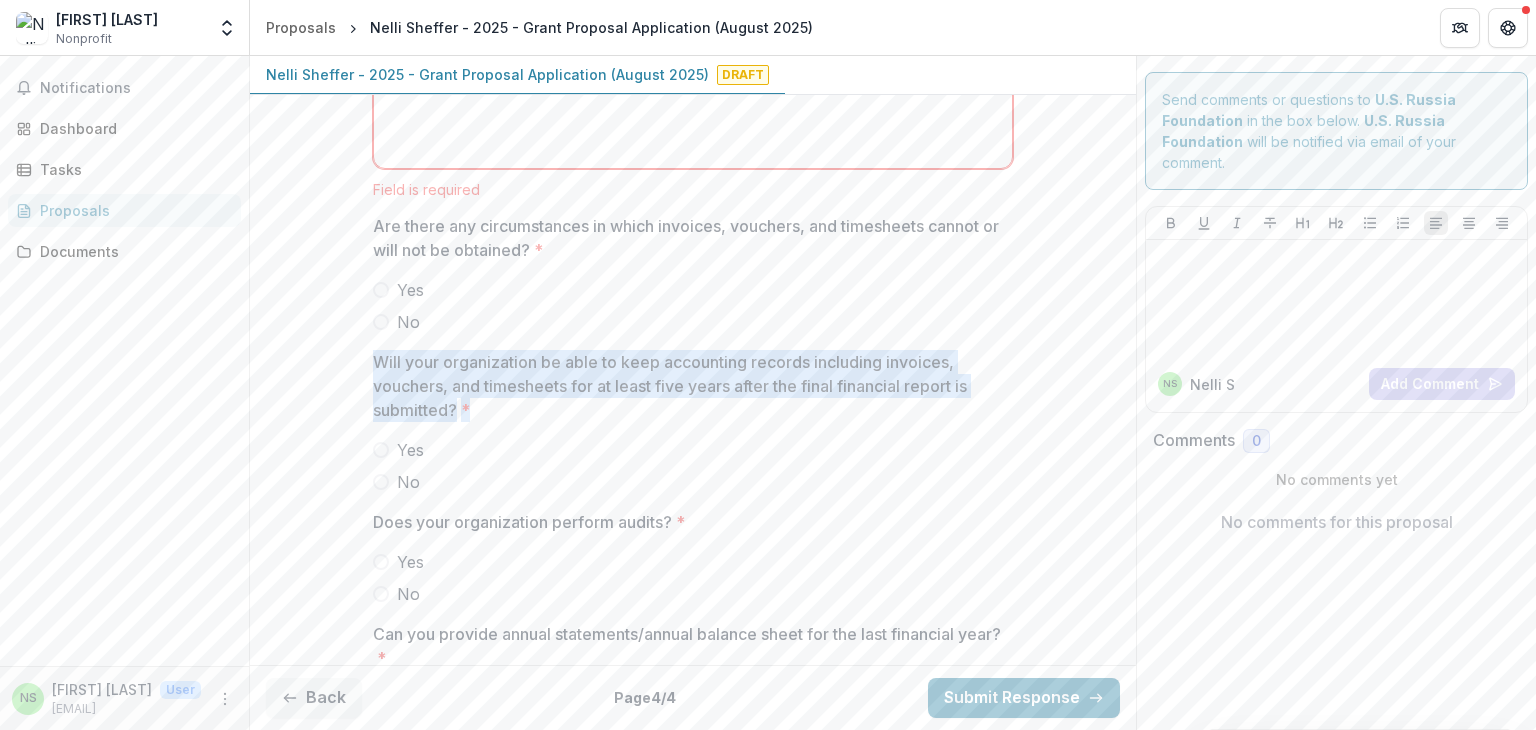 click on "Will your organization be able to keep accounting records including invoices, vouchers, and timesheets for at least five years after the final financial report is submitted? *" at bounding box center [687, 386] 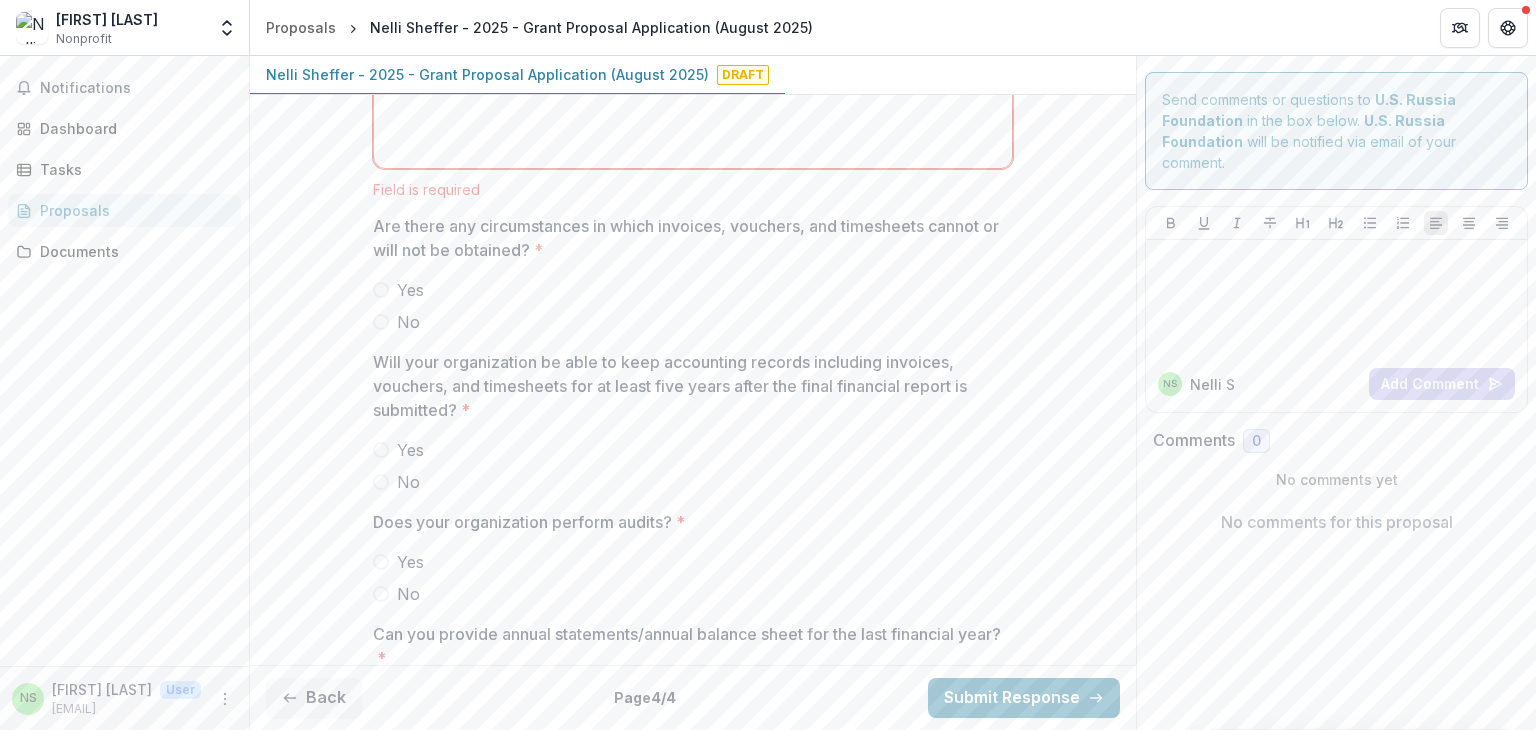 click on "Does your organization perform audits? *" at bounding box center (687, 522) 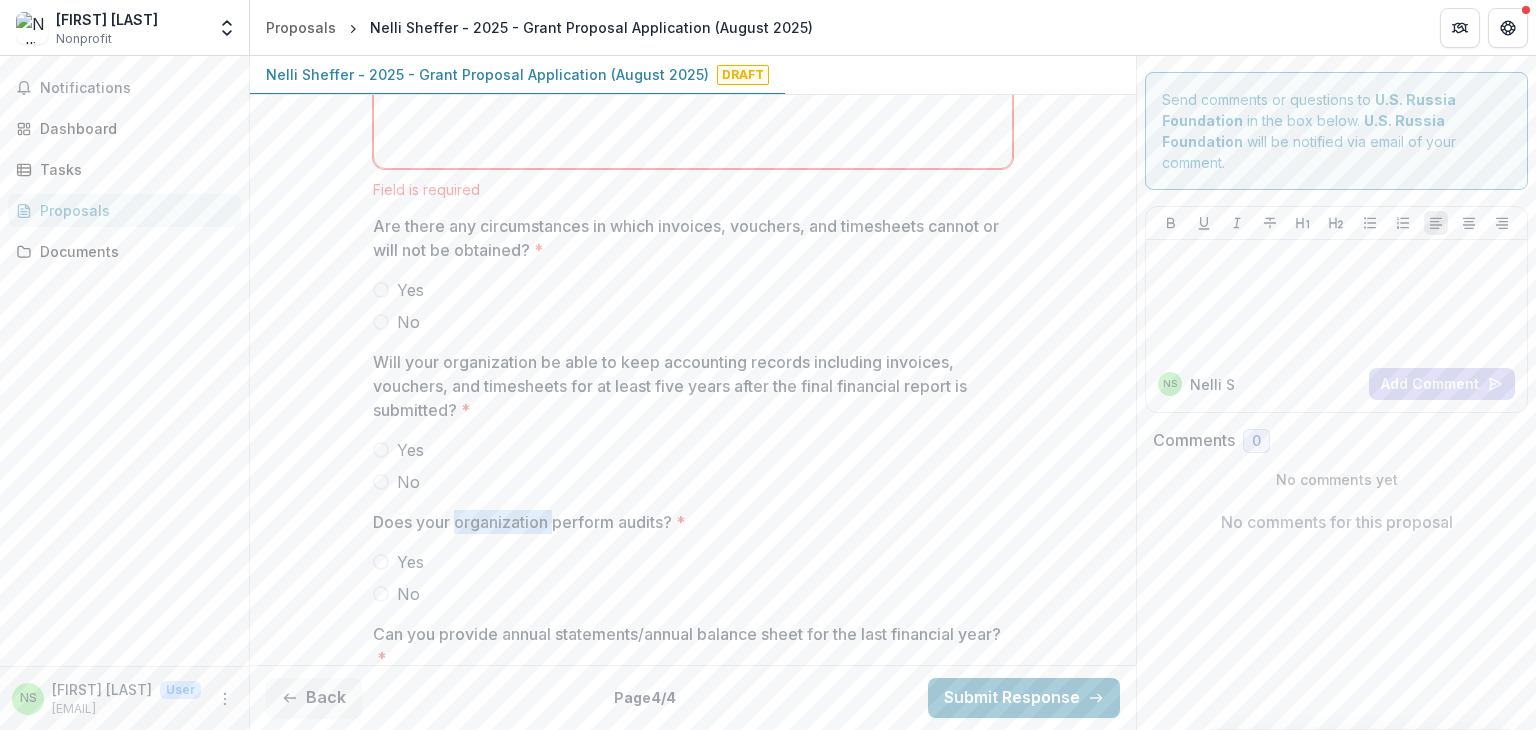click on "Does your organization perform audits? *" at bounding box center [687, 522] 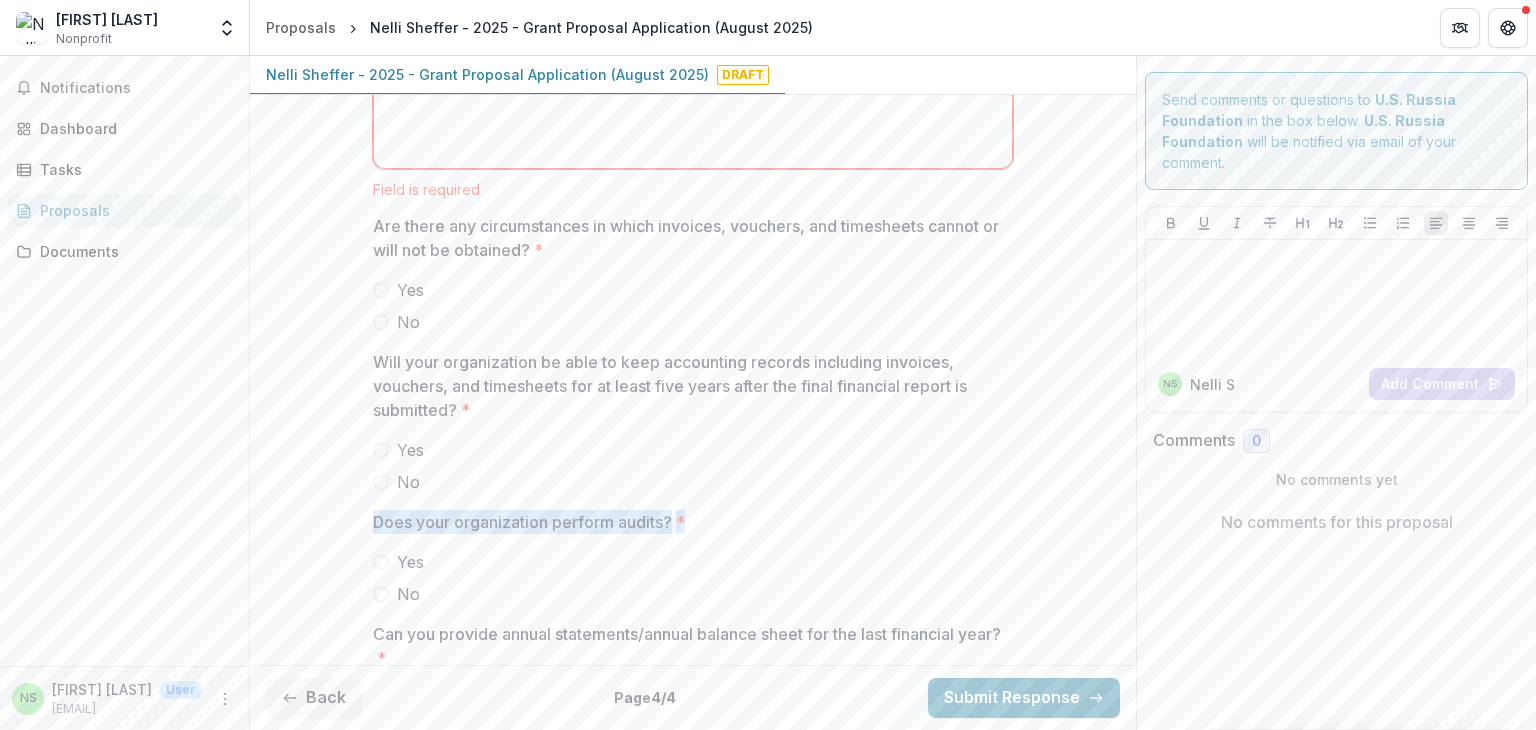 click on "Does your organization perform audits? *" at bounding box center [687, 522] 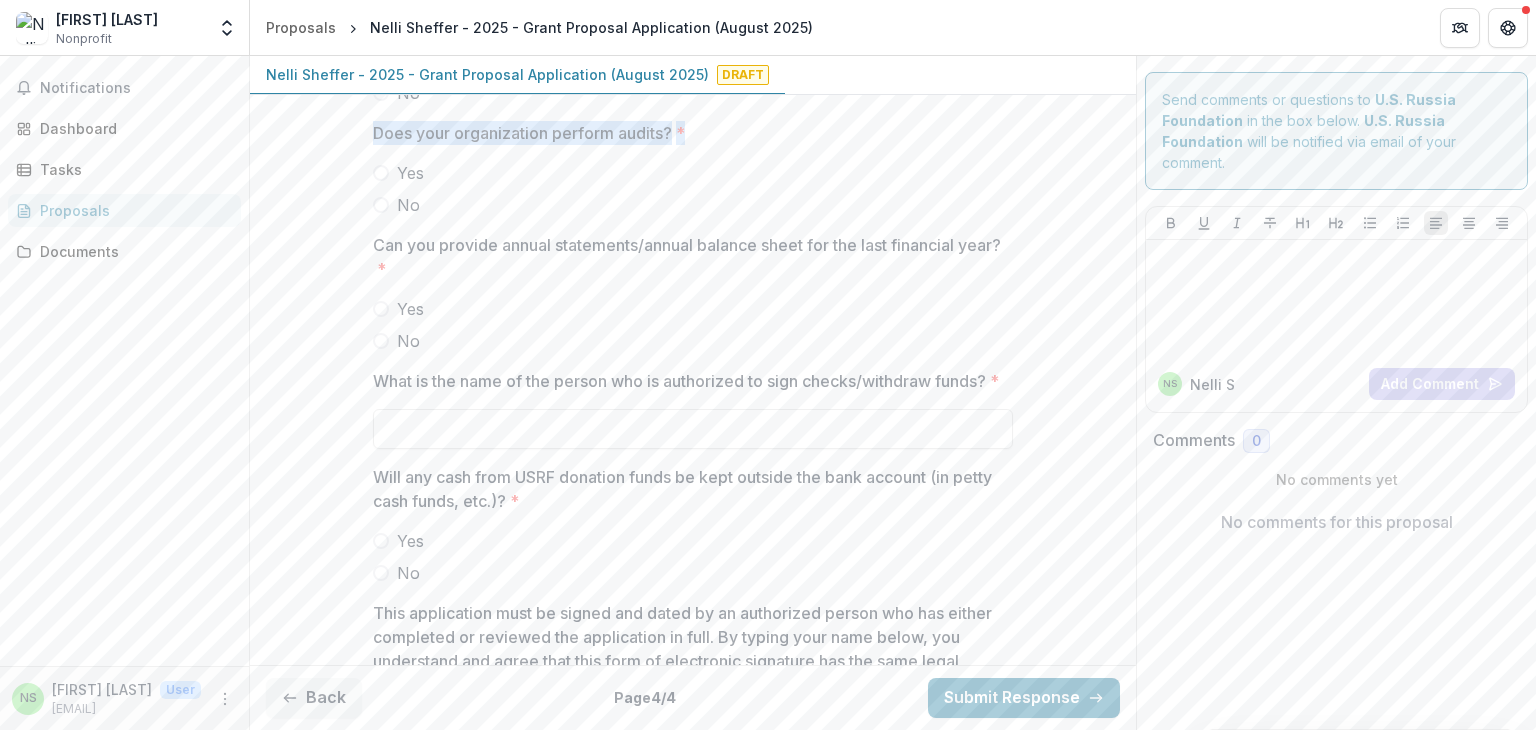 scroll, scrollTop: 5761, scrollLeft: 0, axis: vertical 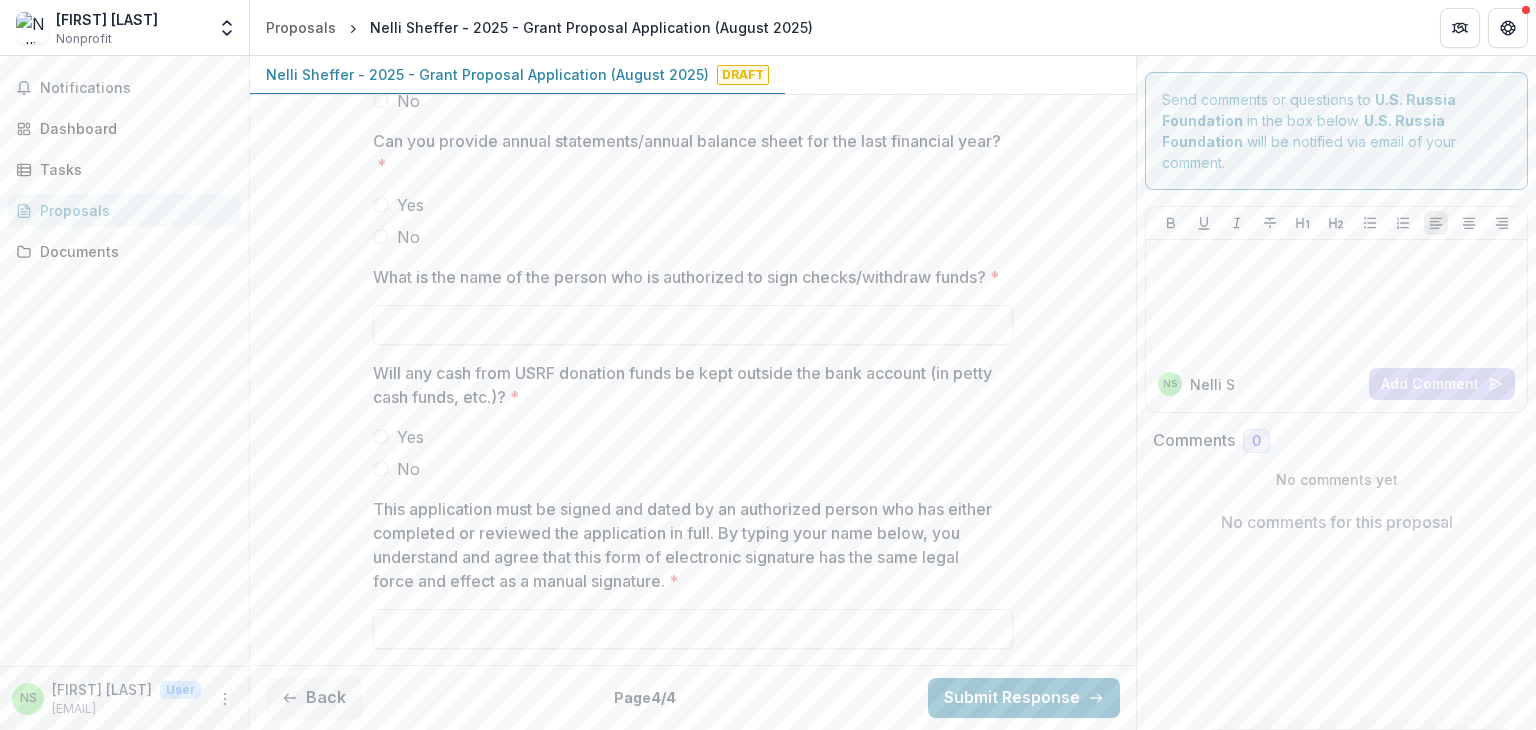 click on "Can you provide annual statements/annual balance sheet for the last financial year? *" at bounding box center (687, 153) 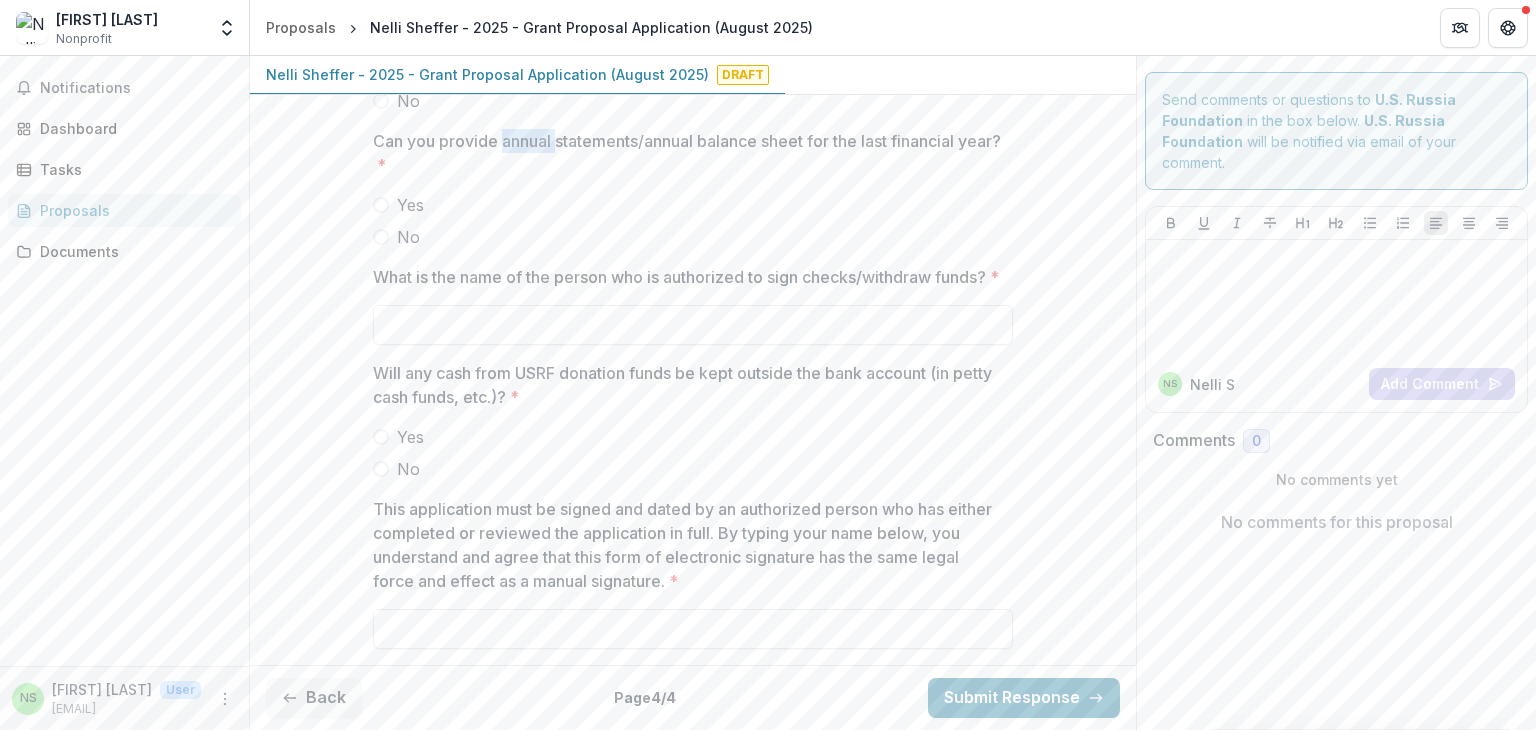 click on "Can you provide annual statements/annual balance sheet for the last financial year? *" at bounding box center (687, 153) 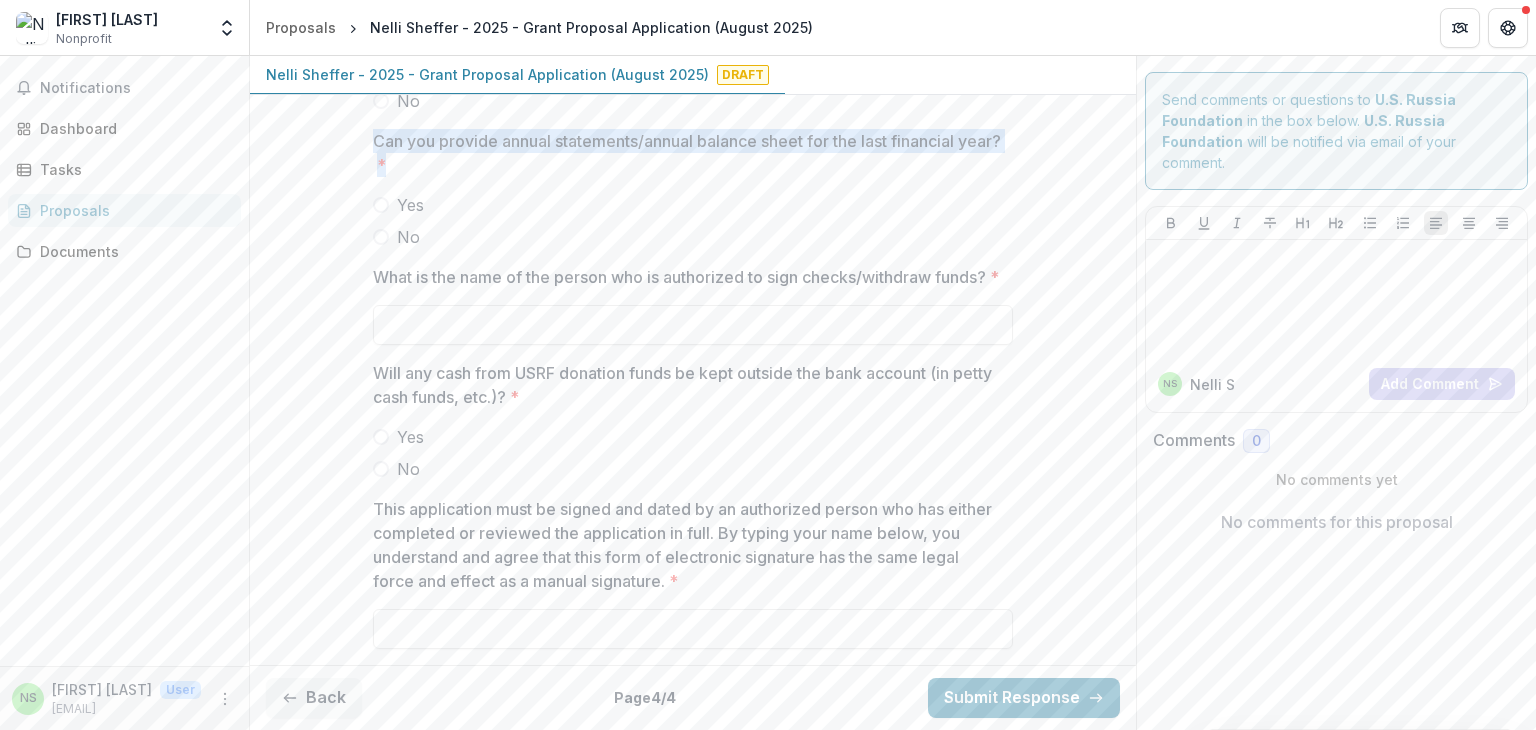 click on "Can you provide annual statements/annual balance sheet for the last financial year? *" at bounding box center [687, 153] 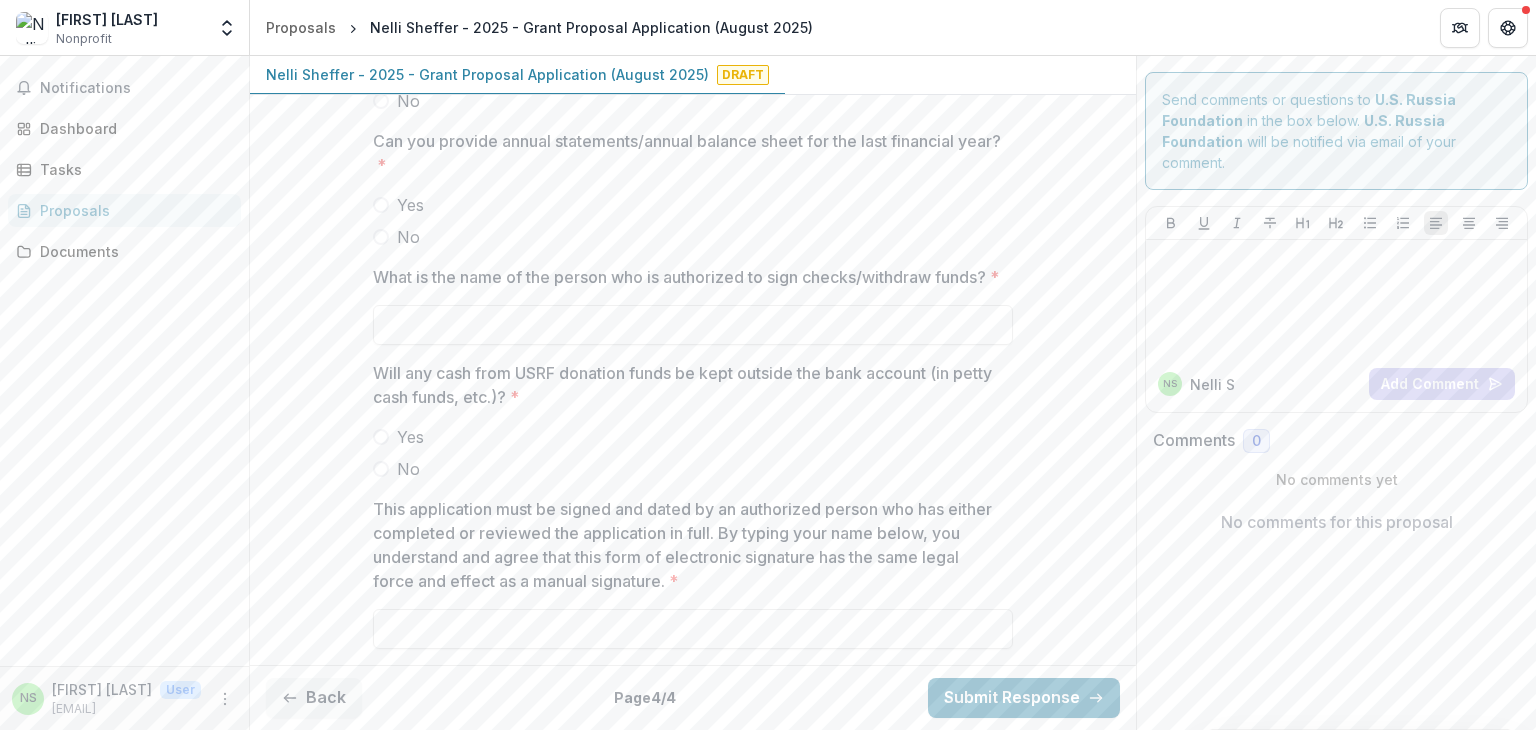 click on "What is the name of the person who is authorized to sign checks/withdraw funds? *" at bounding box center [687, 277] 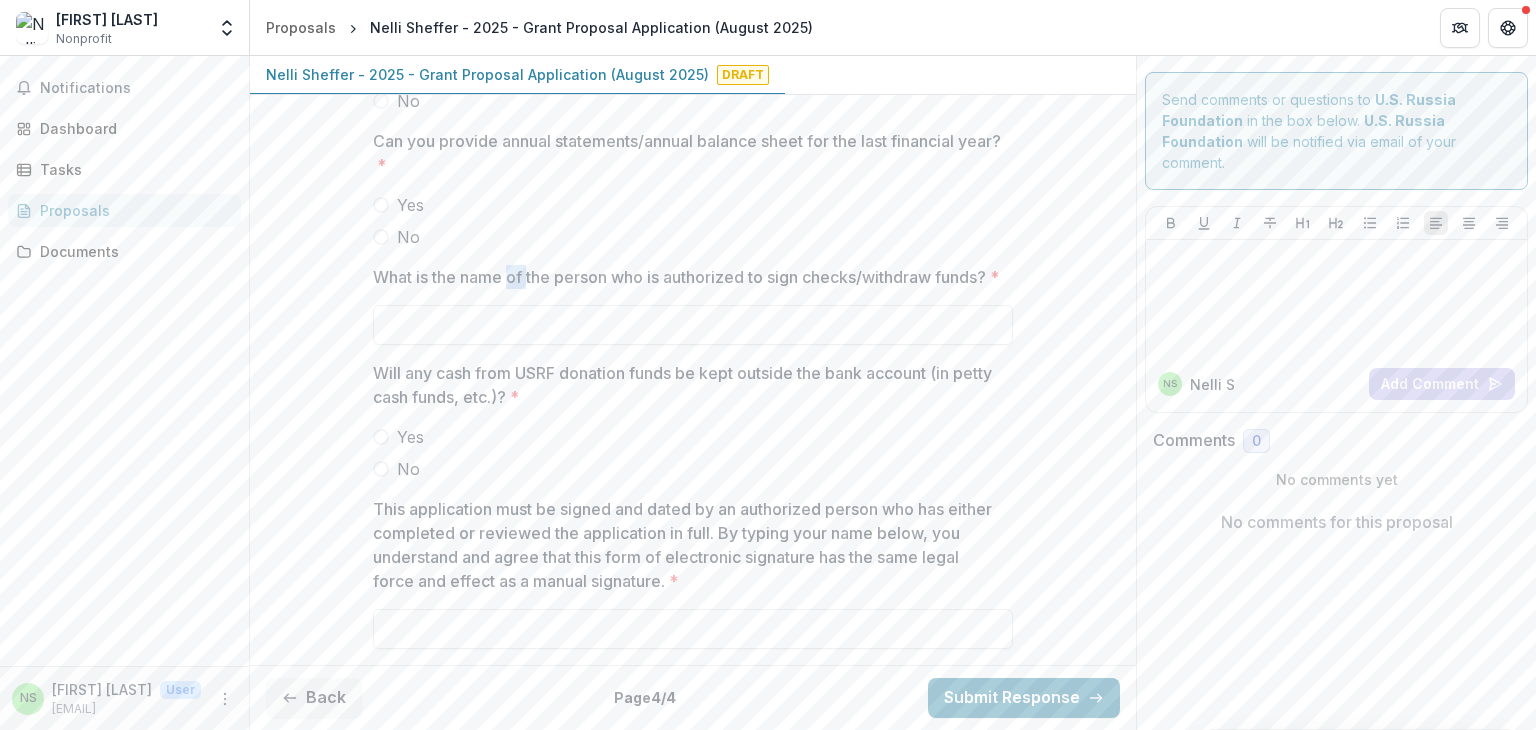 click on "What is the name of the person who is authorized to sign checks/withdraw funds? *" at bounding box center [687, 277] 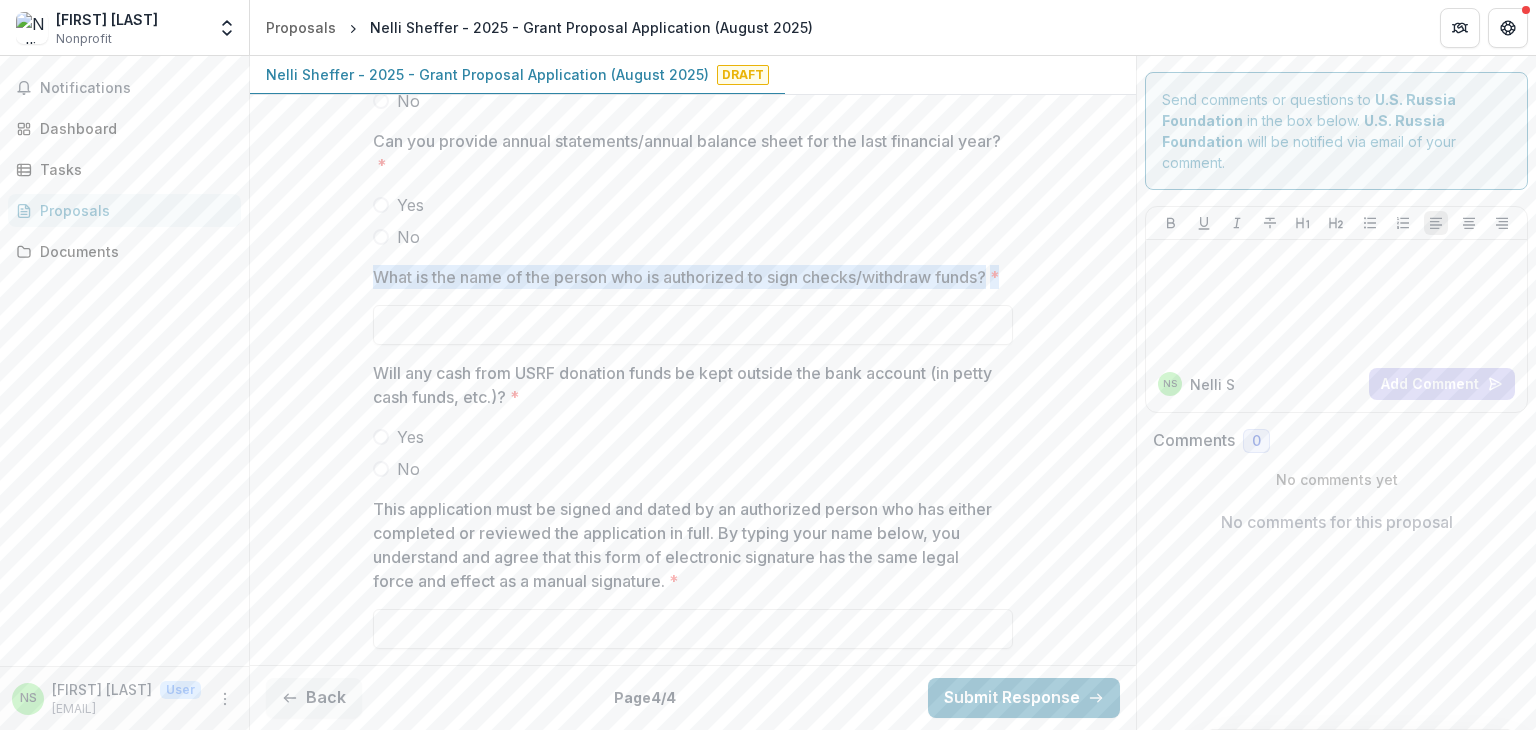 click on "What is the name of the person who is authorized to sign checks/withdraw funds? *" at bounding box center (687, 277) 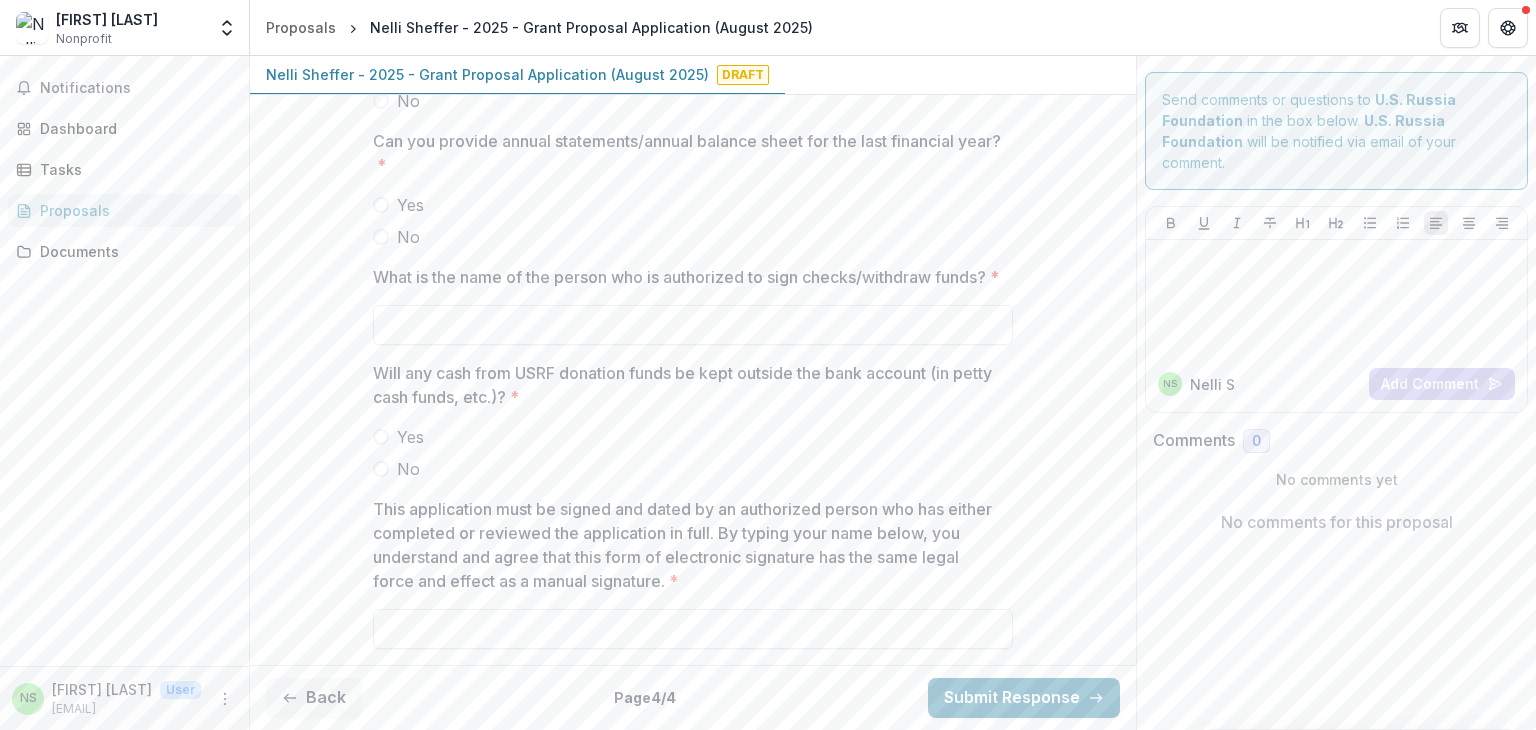 click on "Will any cash from USRF donation funds be kept outside the bank account (in petty cash funds, etc.)? *" at bounding box center [687, 385] 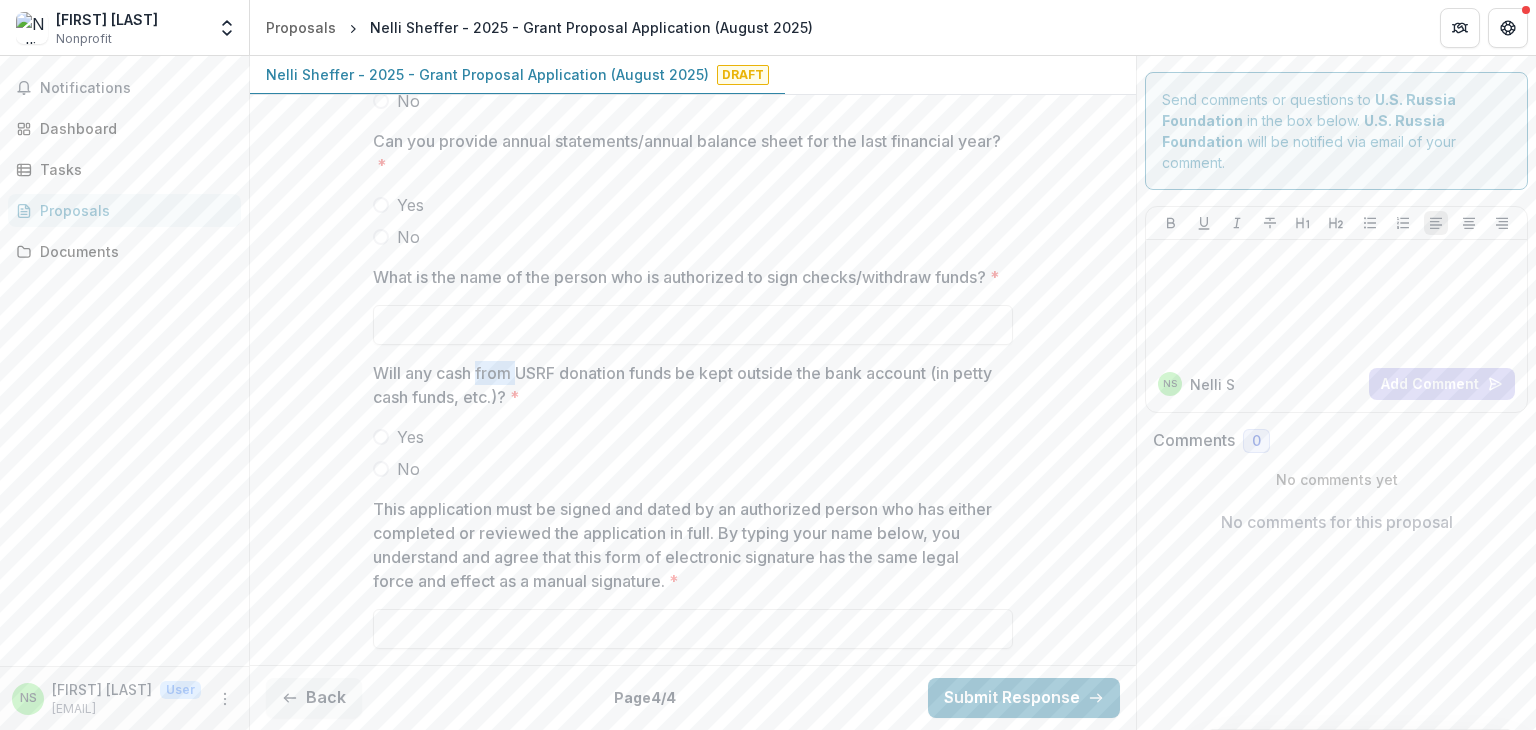 click on "Will any cash from USRF donation funds be kept outside the bank account (in petty cash funds, etc.)? *" at bounding box center [687, 385] 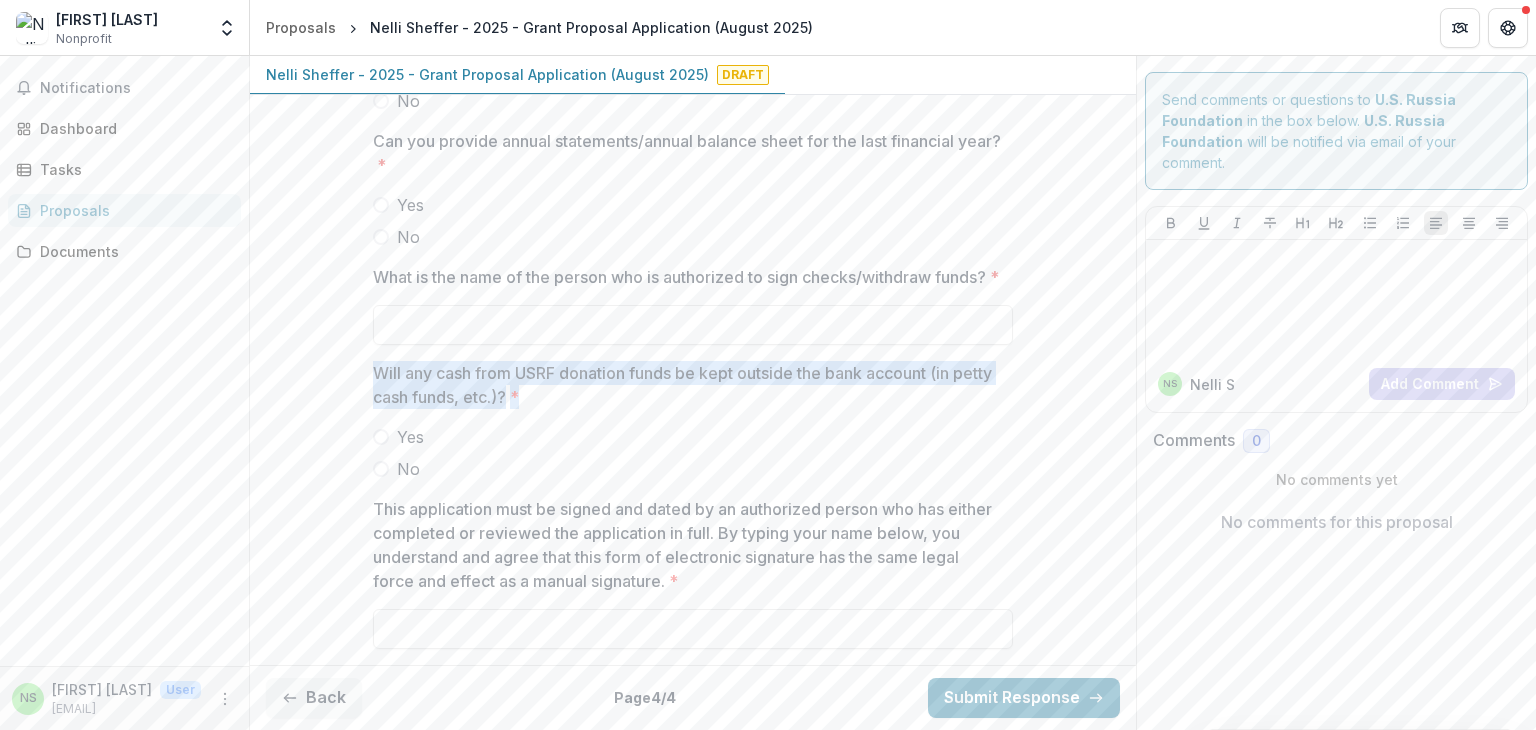 click on "Will any cash from USRF donation funds be kept outside the bank account (in petty cash funds, etc.)? *" at bounding box center (687, 385) 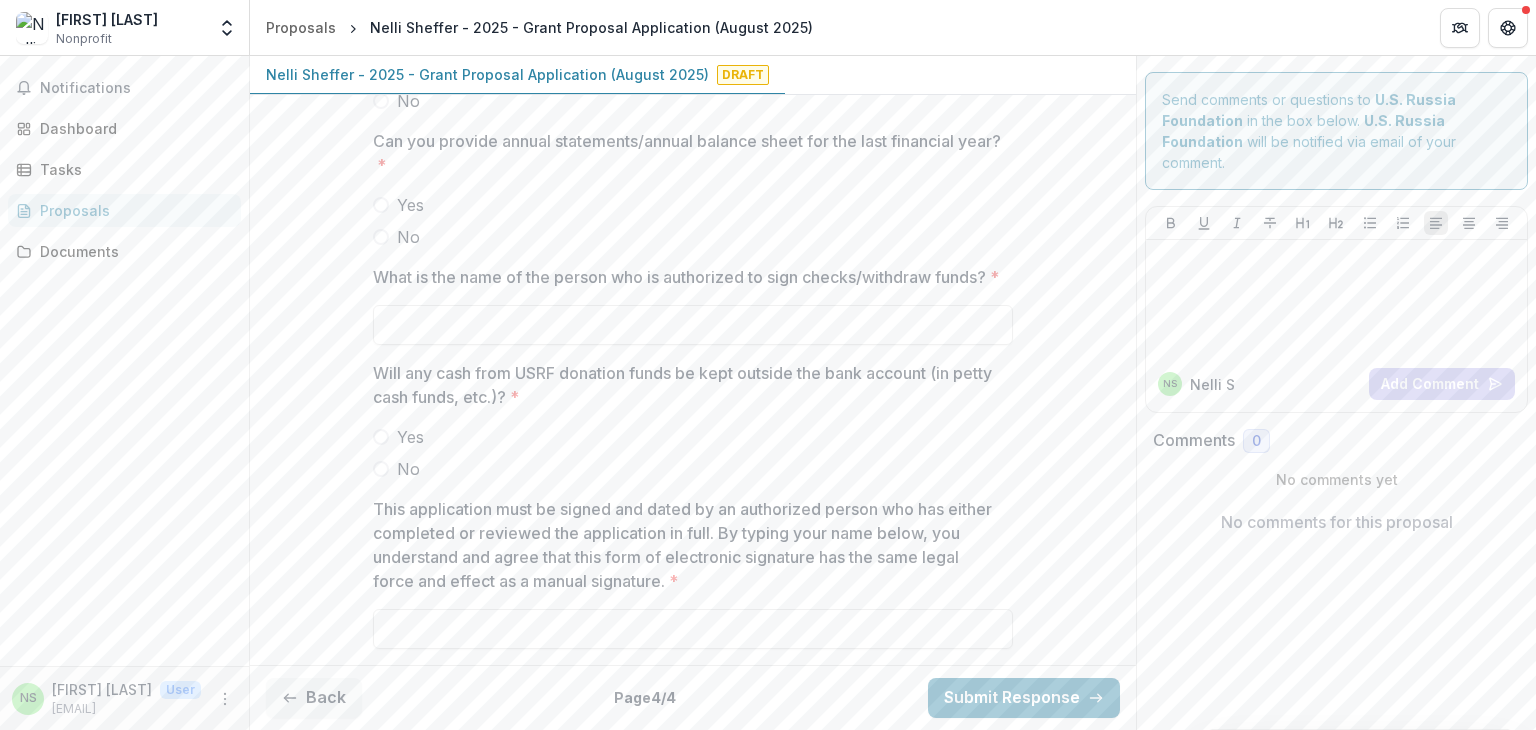 click on "This application must be signed and dated by an authorized person who has either completed or reviewed the application in full. By typing your name below, you understand and agree that this form of electronic signature has the same legal force and effect as a manual signature. *" at bounding box center [687, 545] 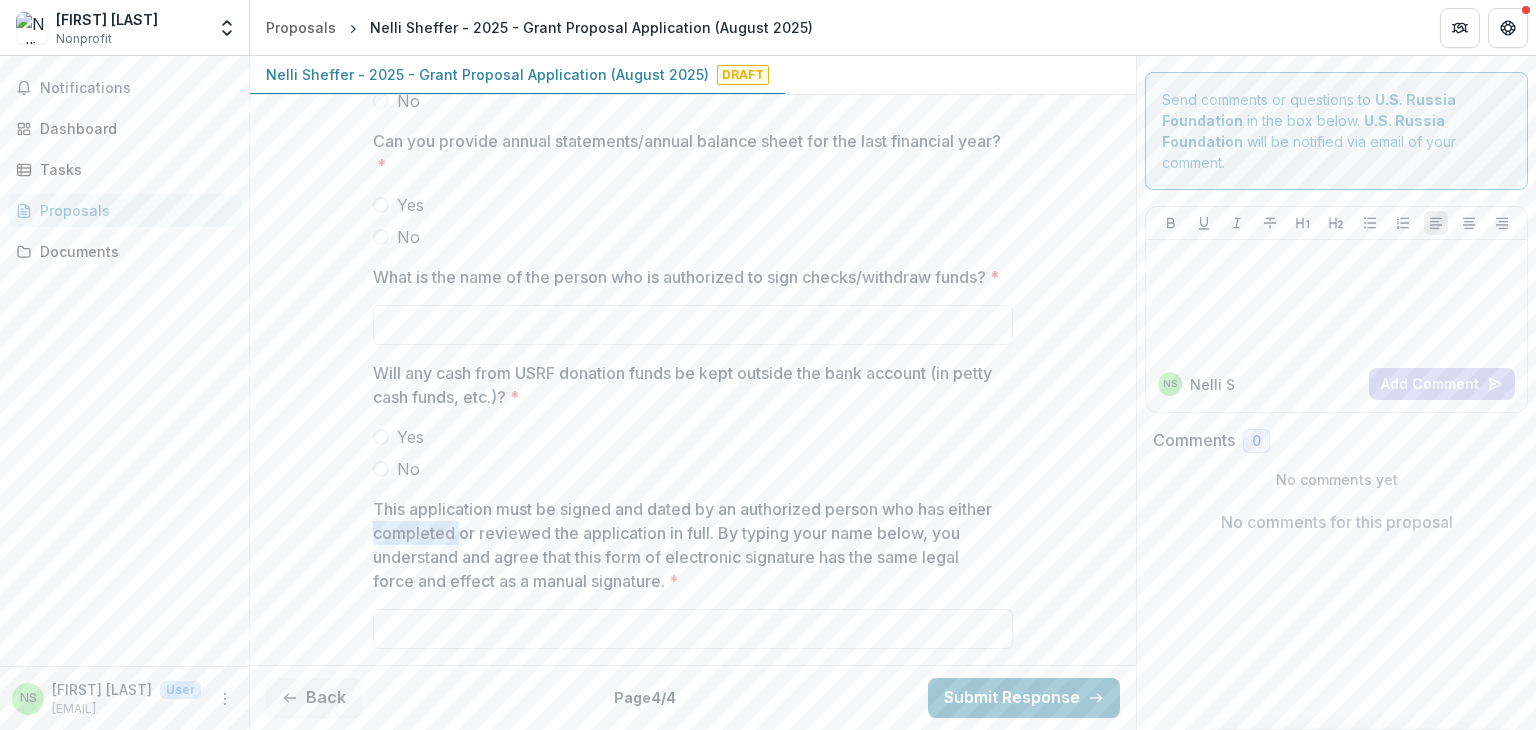 click on "This application must be signed and dated by an authorized person who has either completed or reviewed the application in full. By typing your name below, you understand and agree that this form of electronic signature has the same legal force and effect as a manual signature. *" at bounding box center [687, 545] 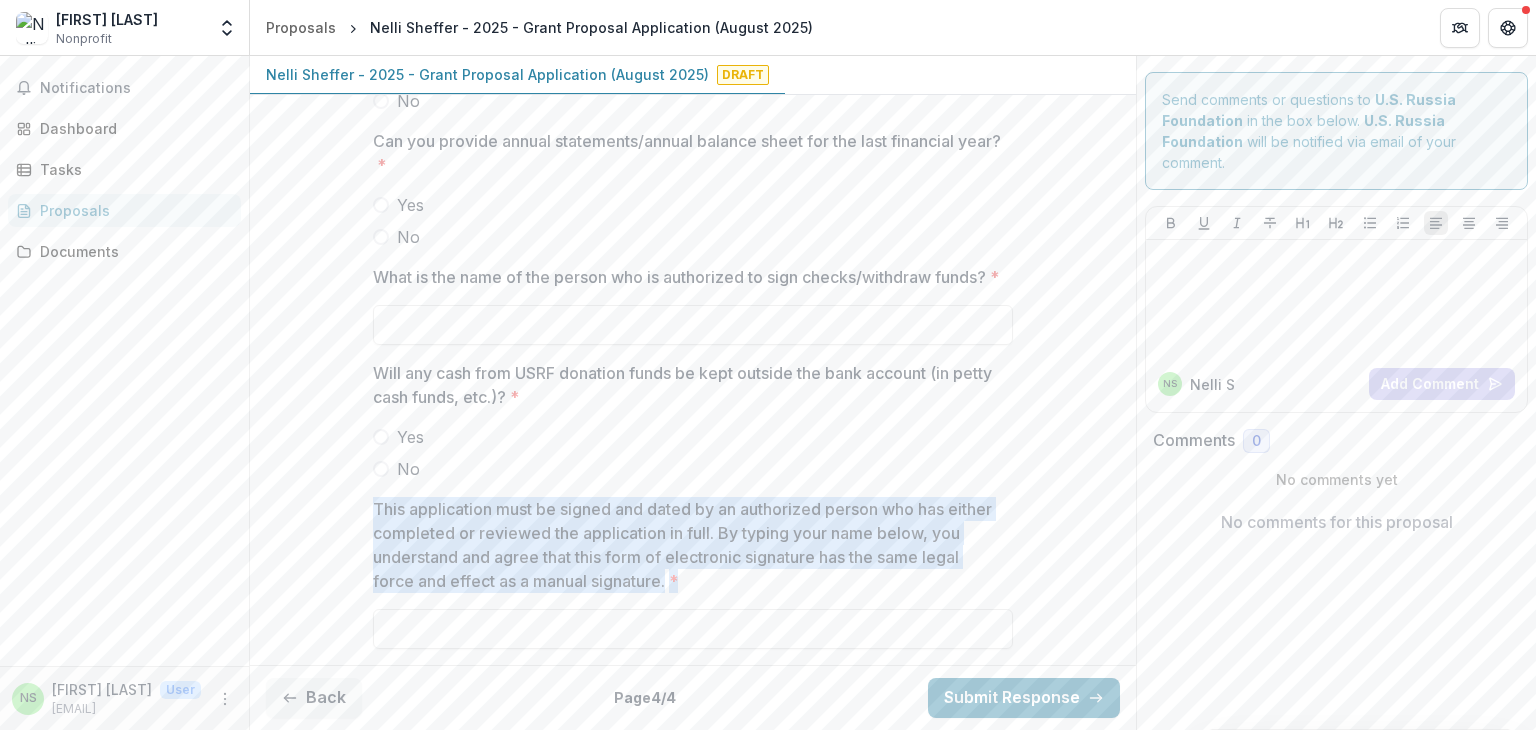 click on "This application must be signed and dated by an authorized person who has either completed or reviewed the application in full. By typing your name below, you understand and agree that this form of electronic signature has the same legal force and effect as a manual signature. *" at bounding box center (687, 545) 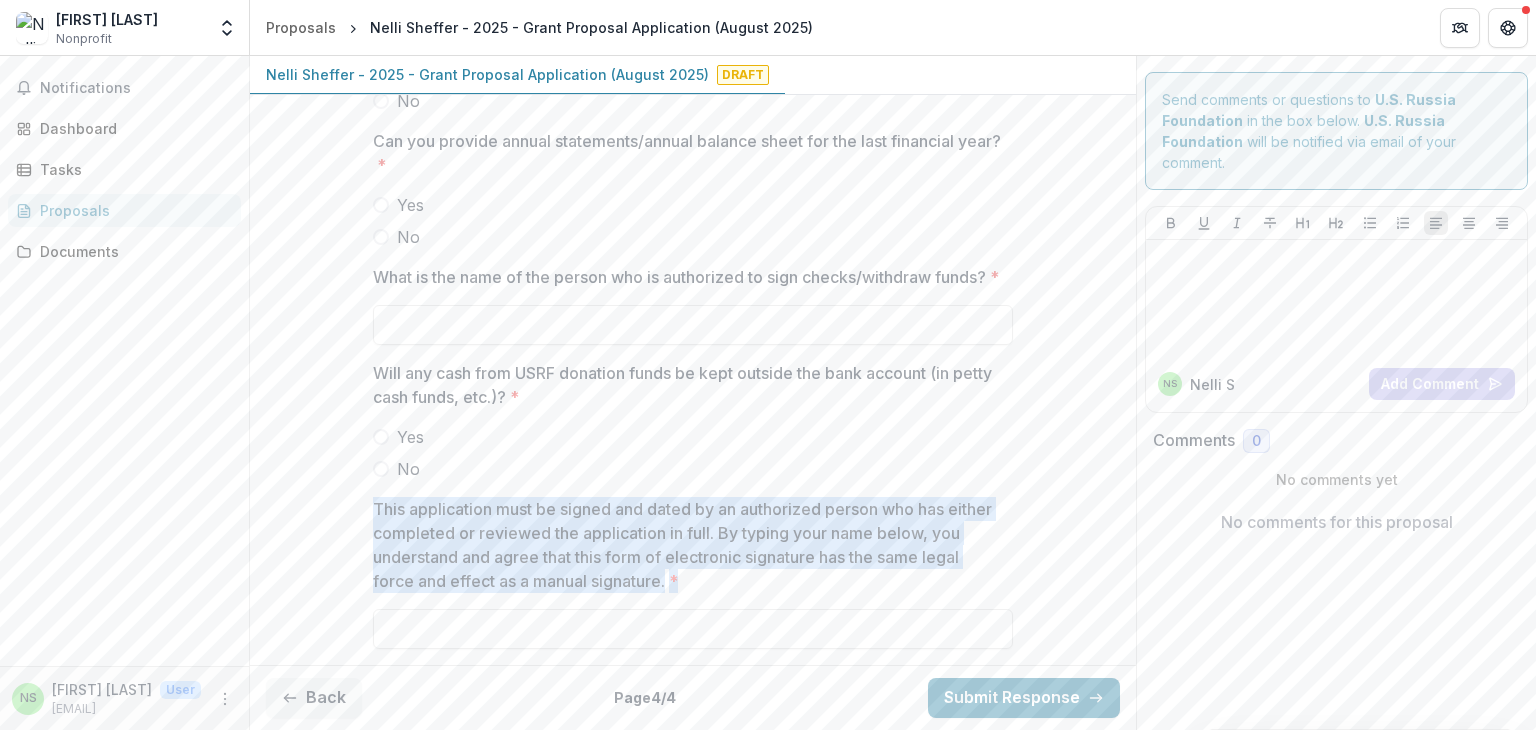 scroll, scrollTop: 6015, scrollLeft: 0, axis: vertical 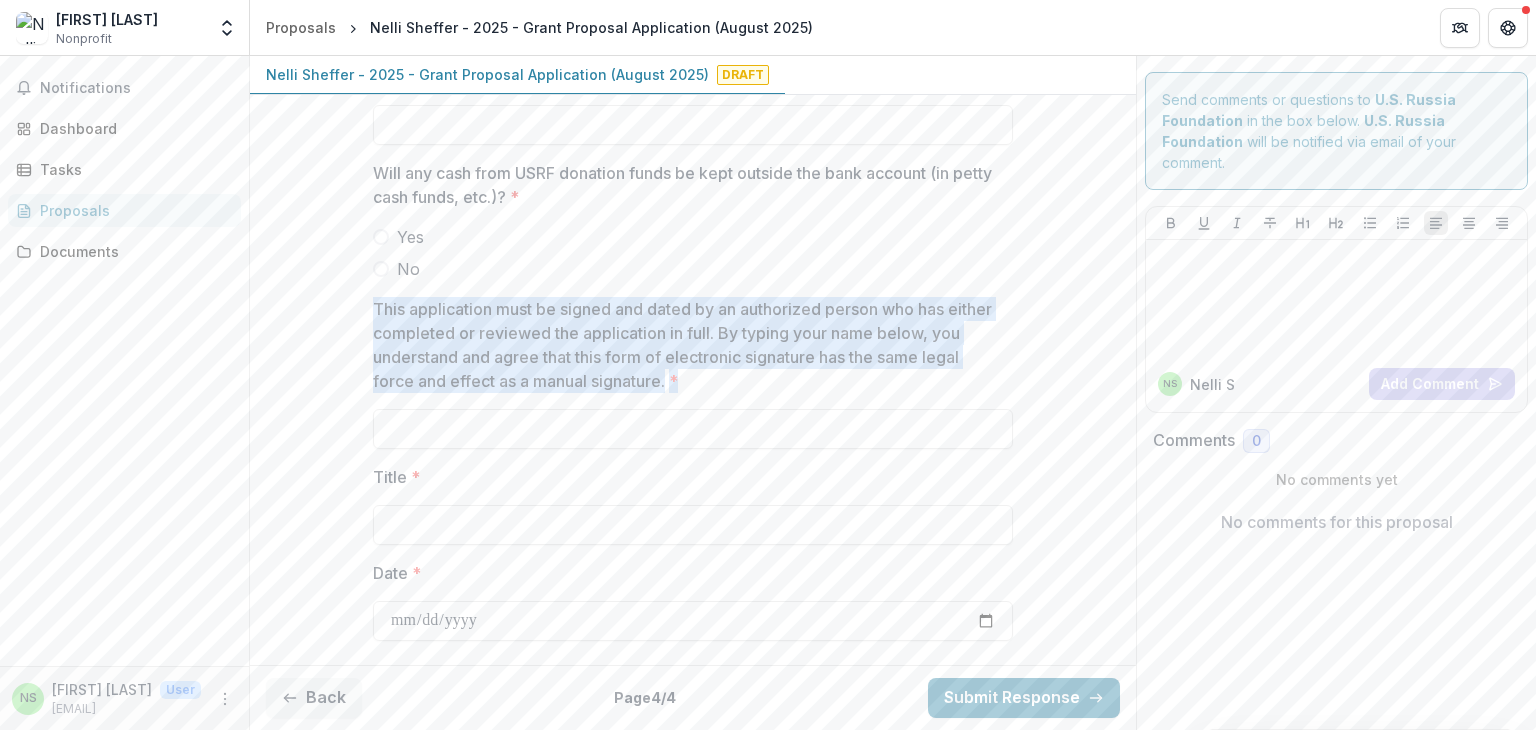 click on "This application must be signed and dated by an authorized person who has either completed or reviewed the application in full. By typing your name below, you understand and agree that this form of electronic signature has the same legal force and effect as a manual signature. *" at bounding box center (687, 345) 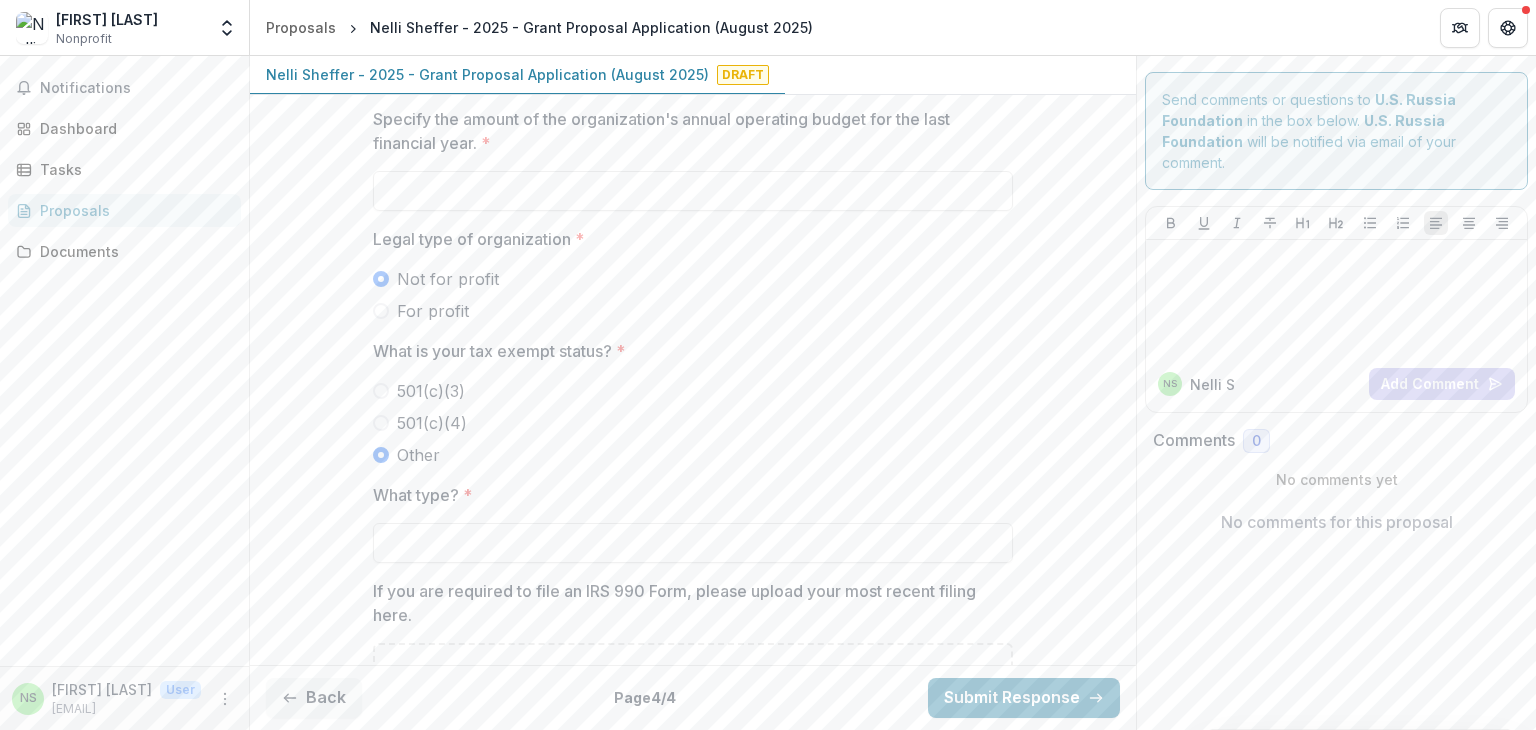 scroll, scrollTop: 79, scrollLeft: 0, axis: vertical 